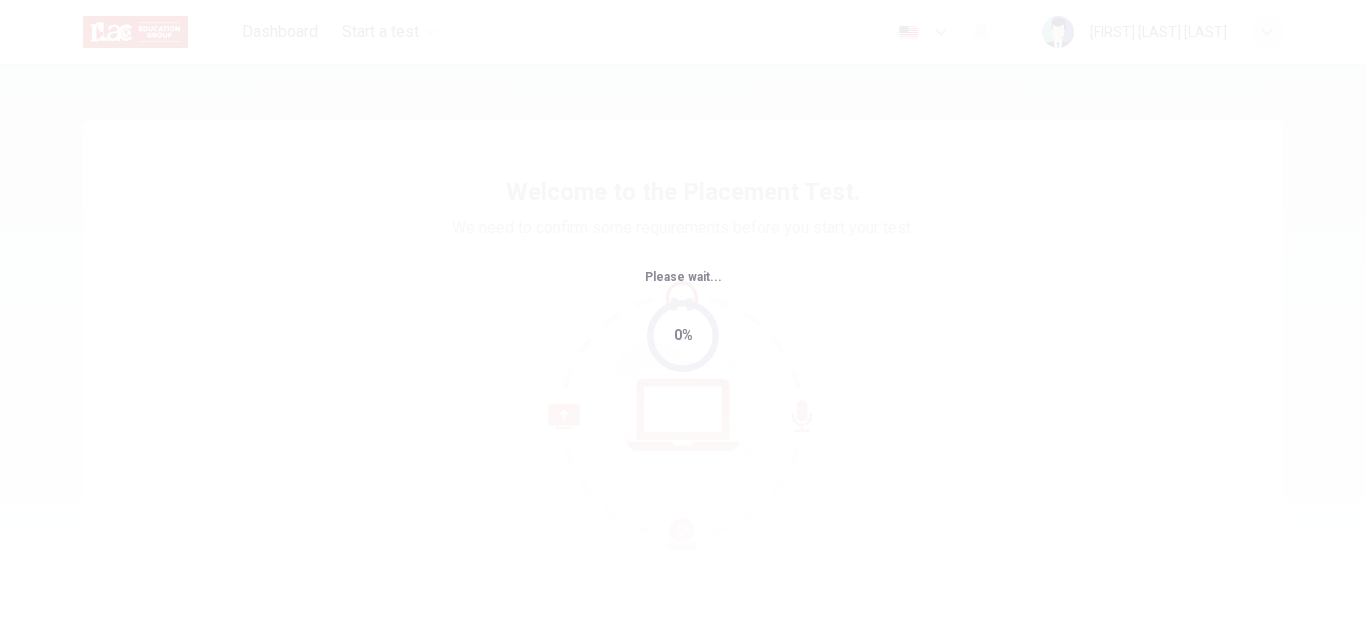 scroll, scrollTop: 0, scrollLeft: 0, axis: both 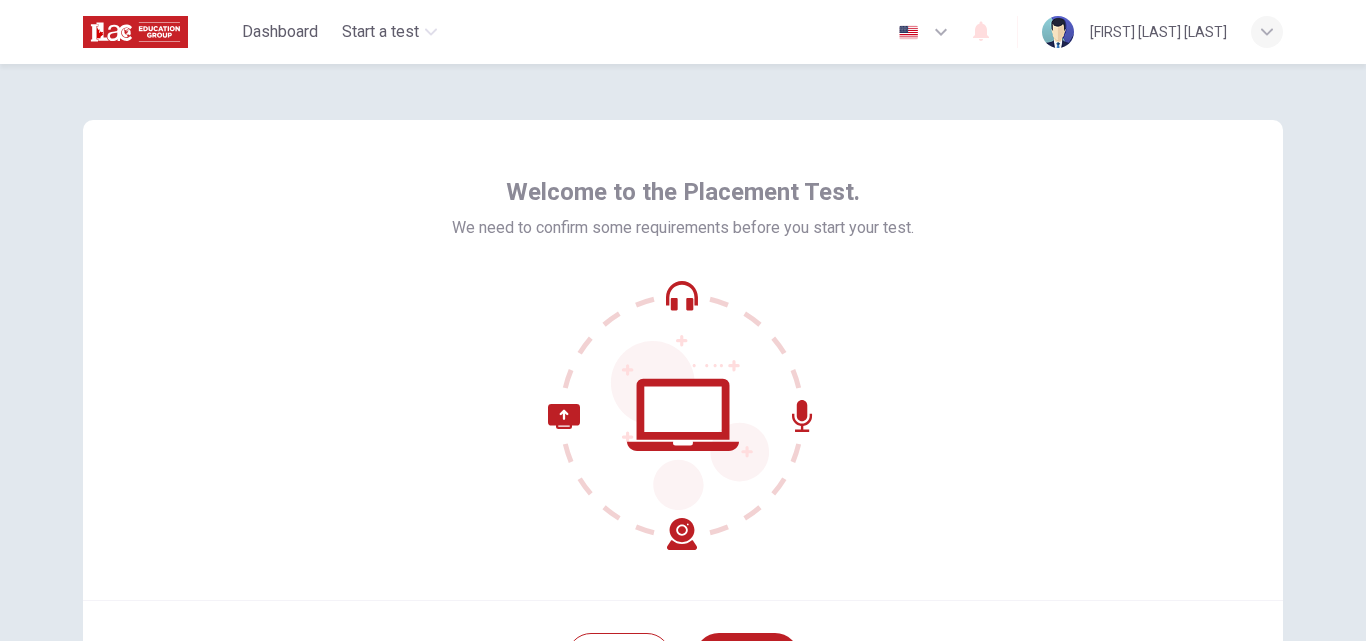 click on "Welcome to the Placement Test. We need to confirm some requirements before you start your test." at bounding box center (683, 360) 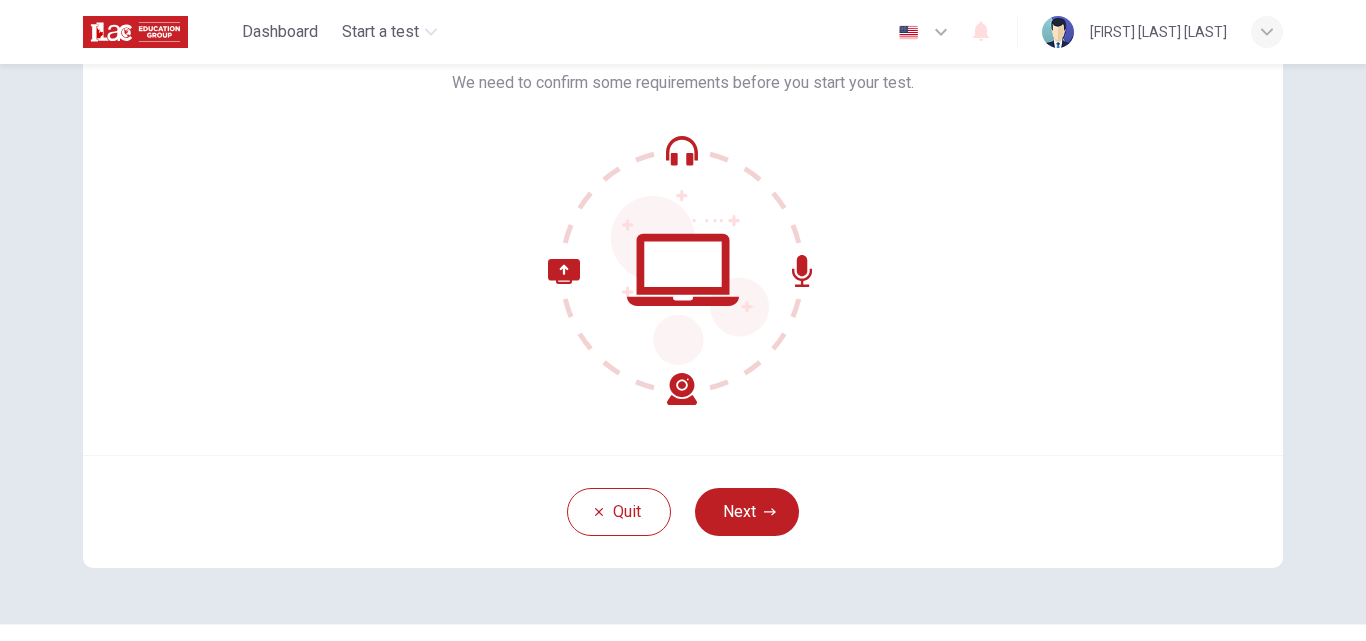 scroll, scrollTop: 192, scrollLeft: 0, axis: vertical 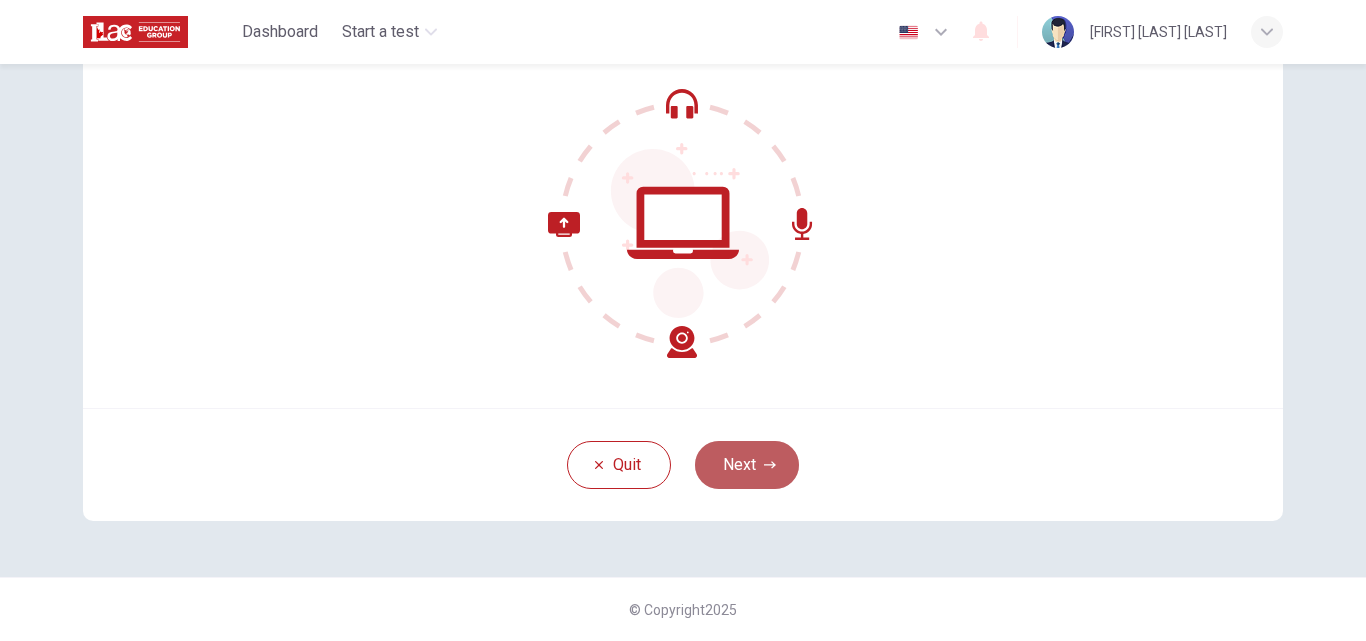 click on "Next" at bounding box center (747, 465) 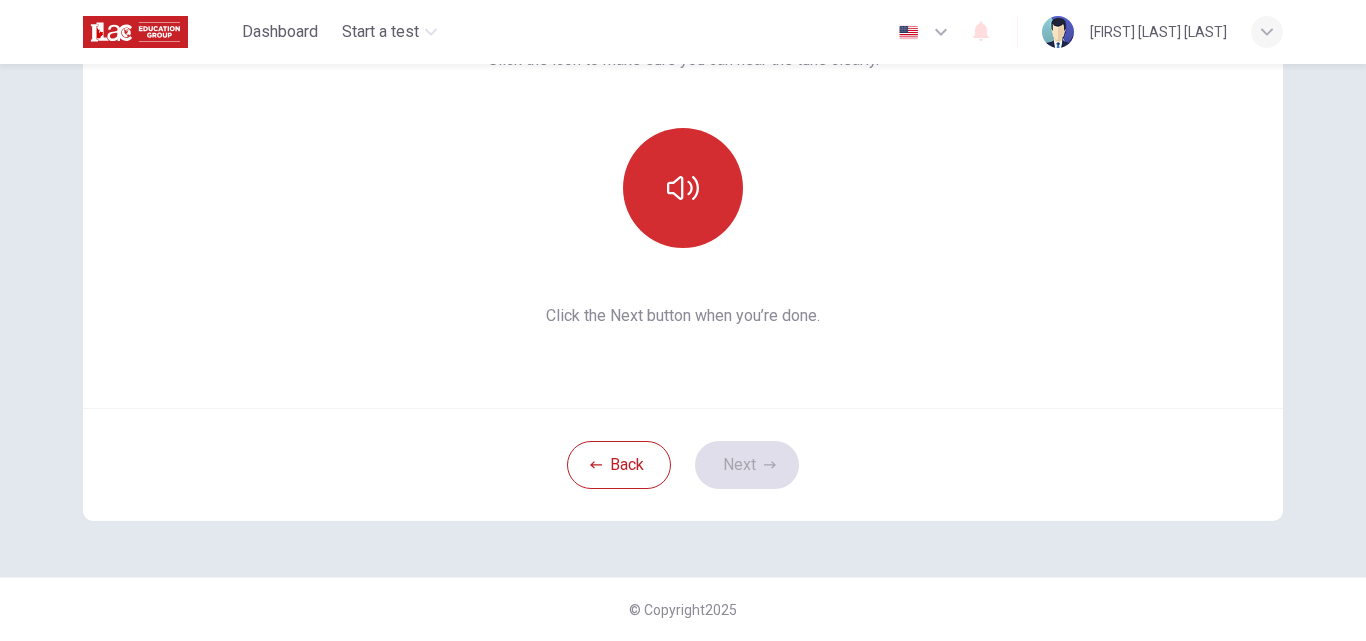 click at bounding box center [683, 188] 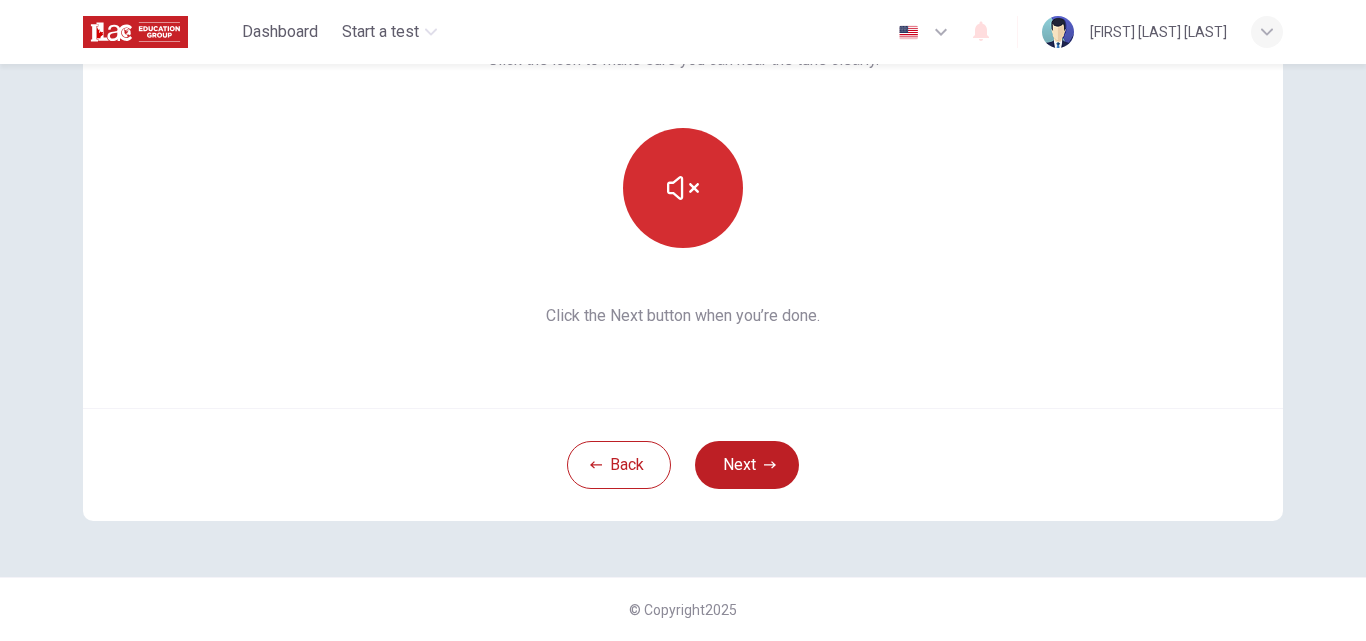 click at bounding box center [683, 188] 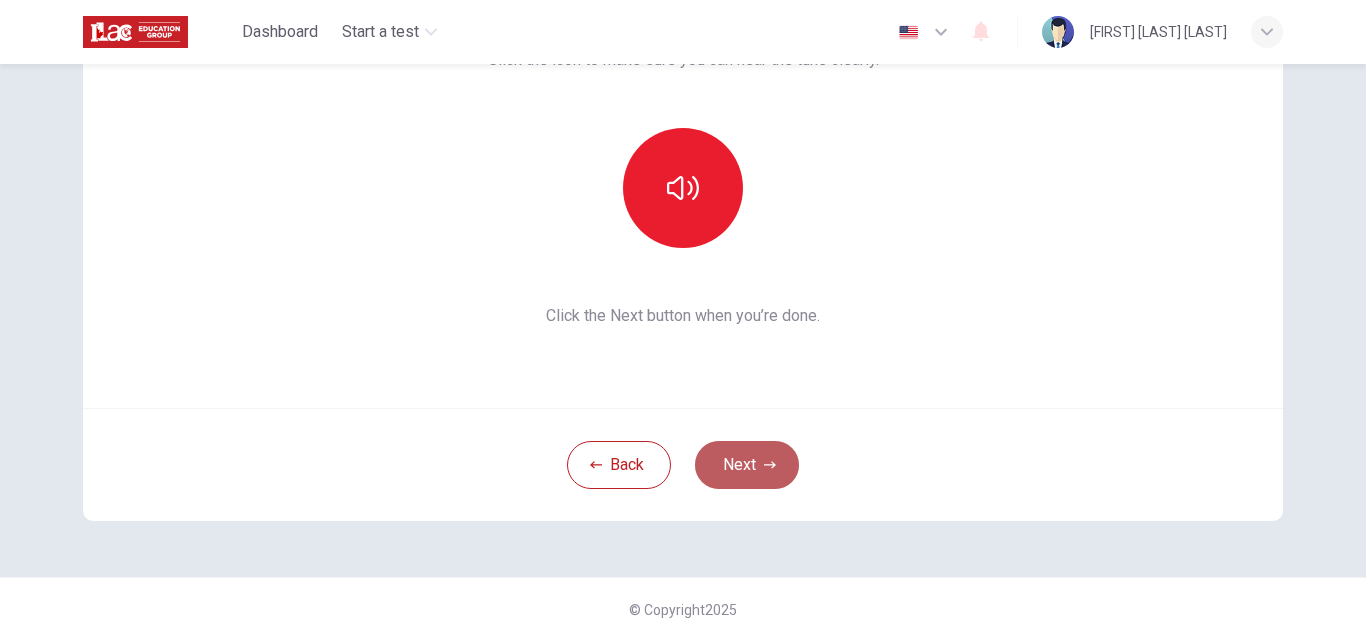 click on "Next" at bounding box center (747, 465) 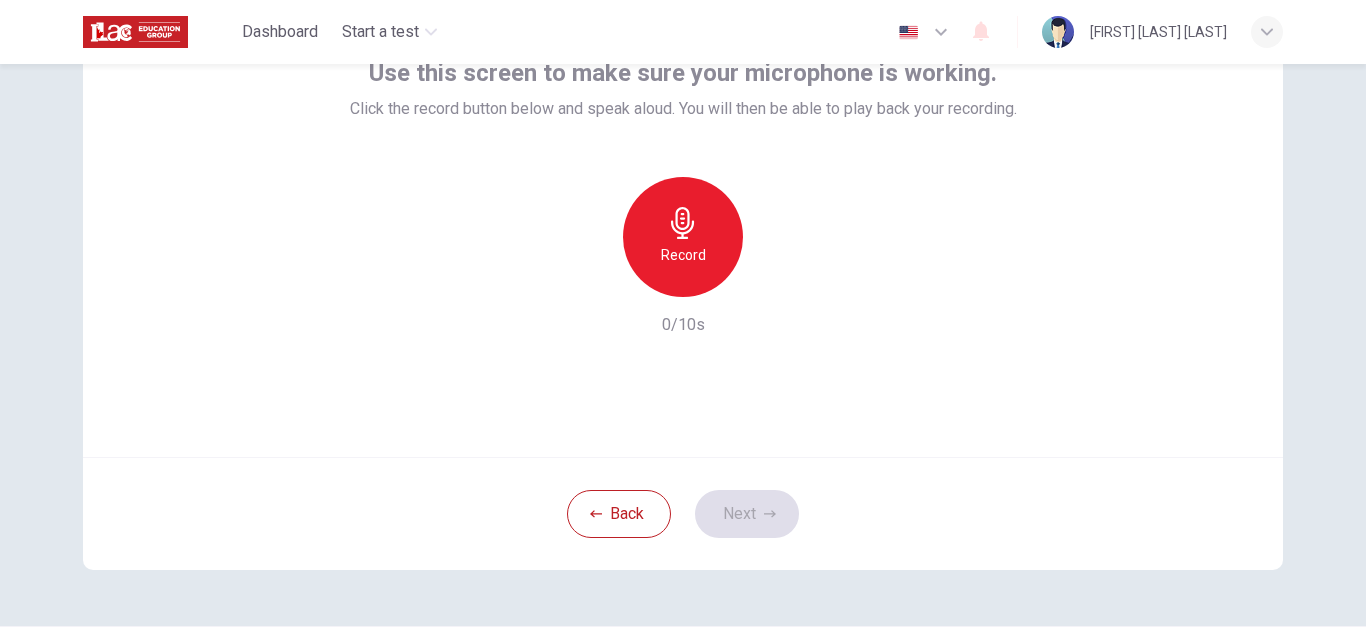 scroll, scrollTop: 192, scrollLeft: 0, axis: vertical 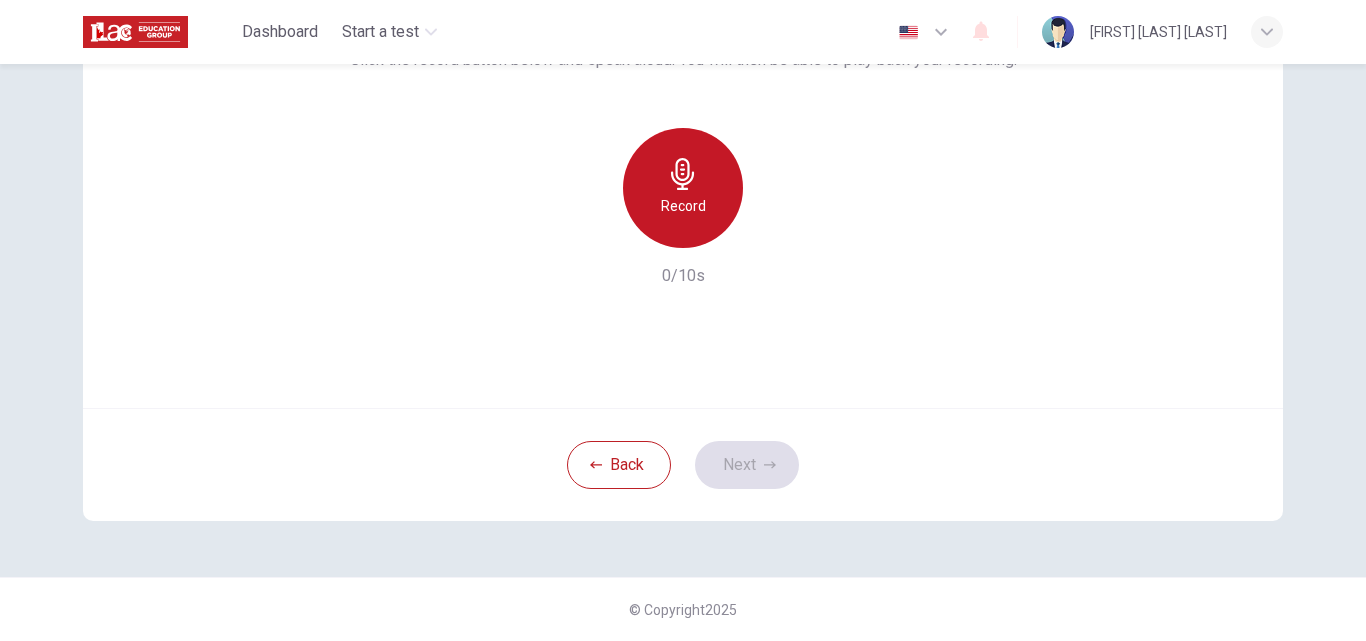 click on "Record" at bounding box center (683, 188) 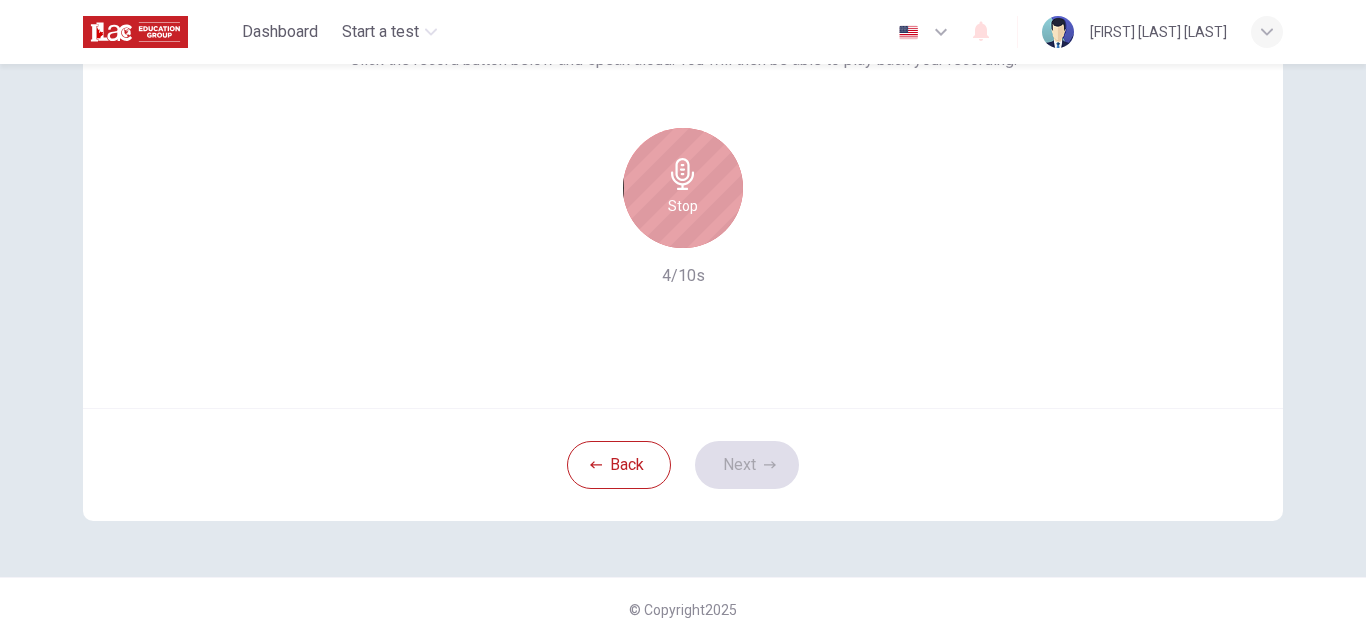 click 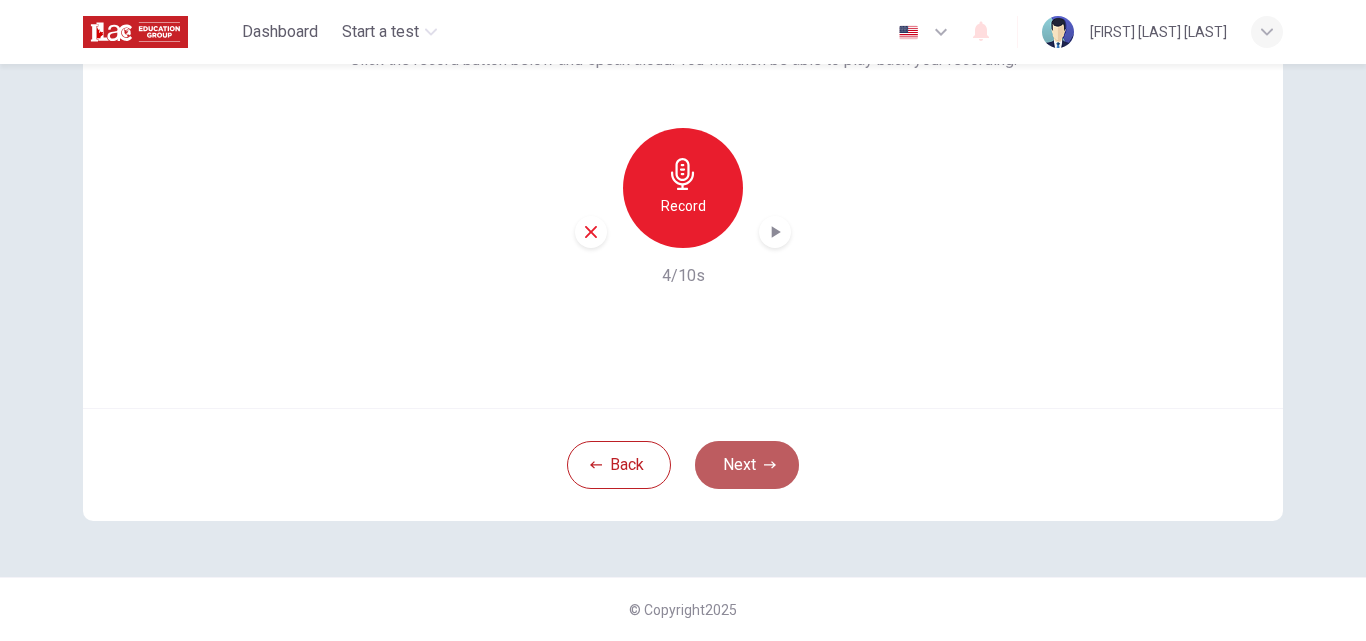 click on "Next" at bounding box center [747, 465] 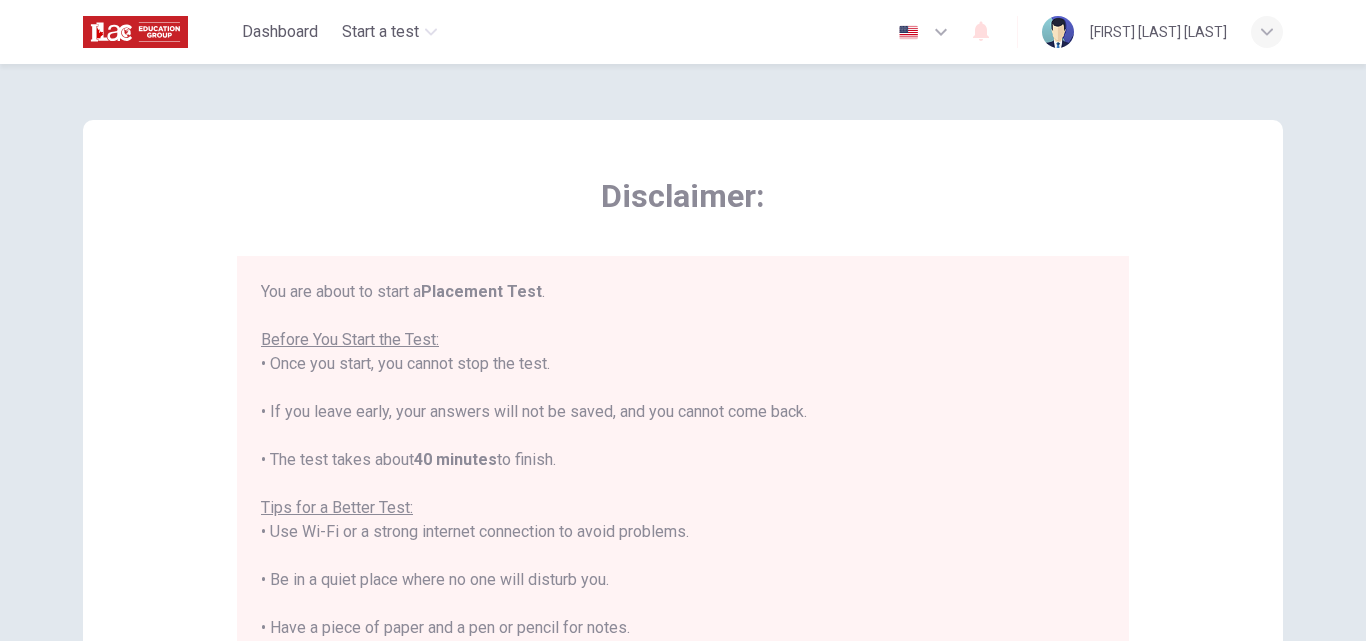 scroll, scrollTop: 233, scrollLeft: 0, axis: vertical 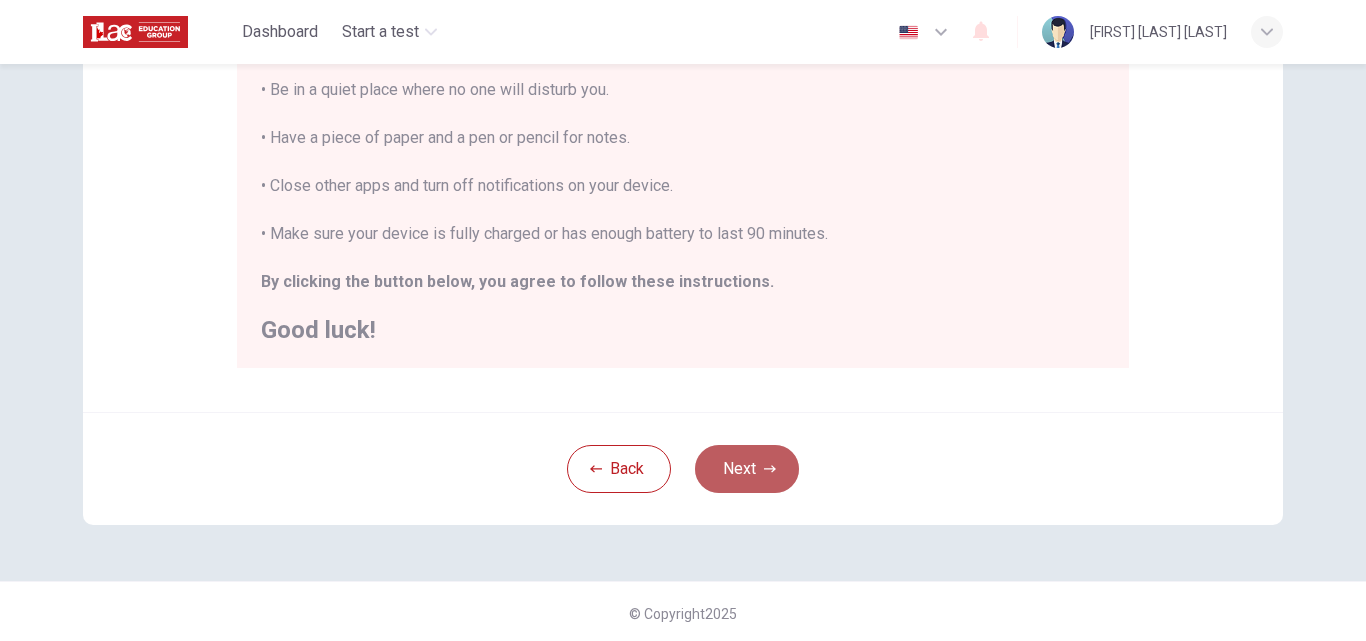 click on "Next" at bounding box center (747, 469) 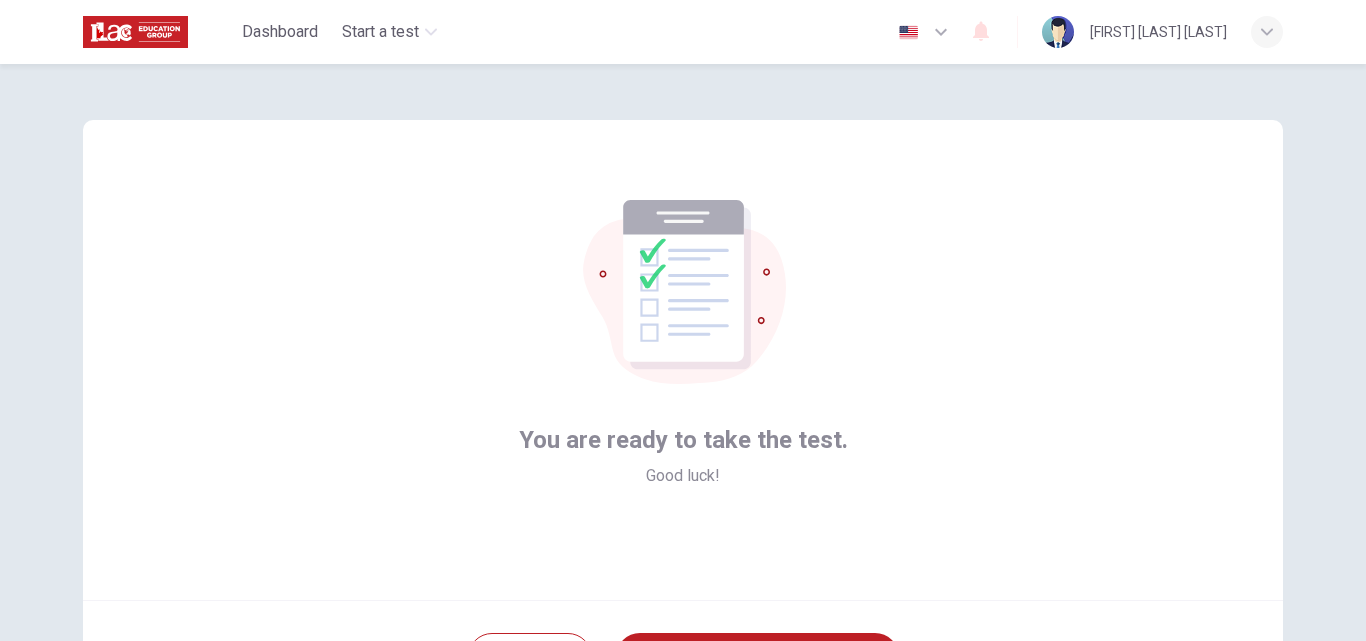 scroll, scrollTop: 192, scrollLeft: 0, axis: vertical 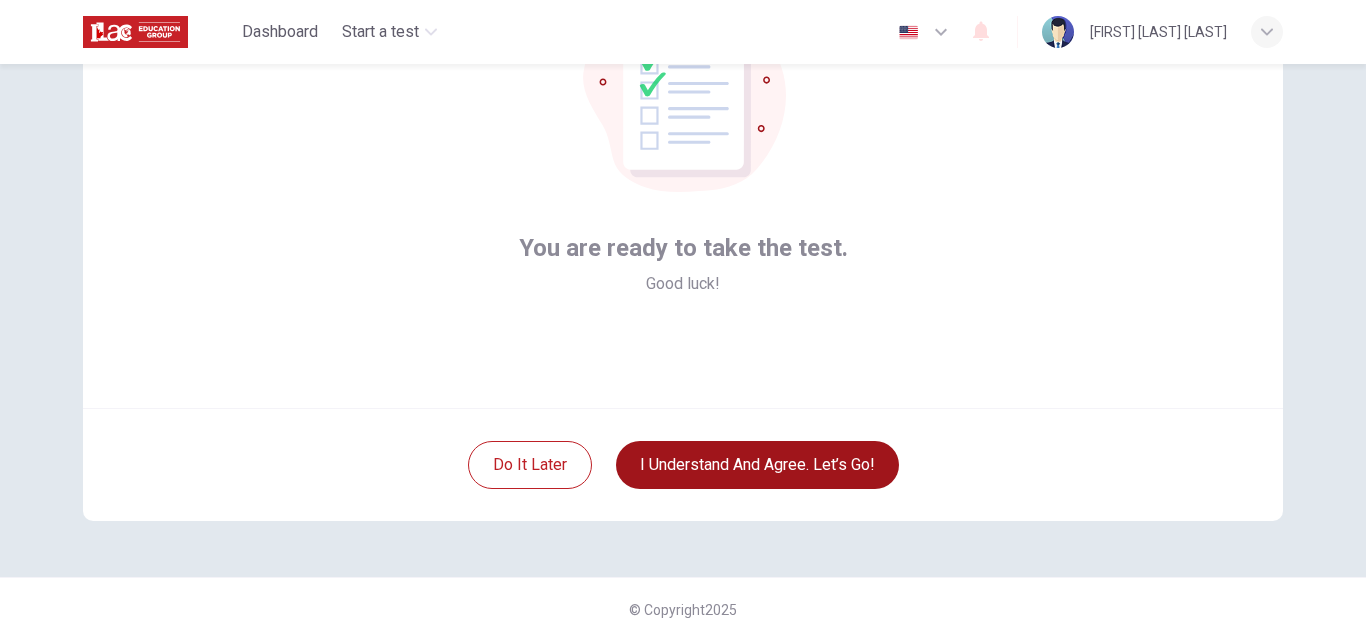 click on "I understand and agree. Let’s go!" at bounding box center [757, 465] 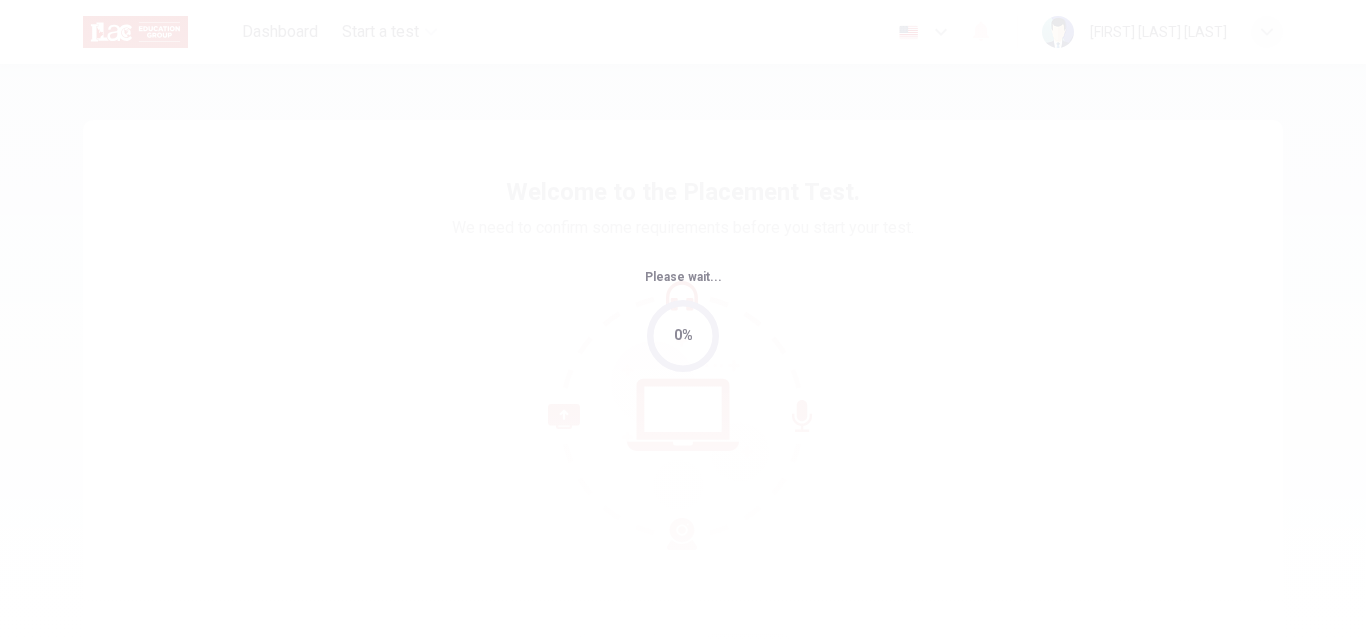 scroll, scrollTop: 0, scrollLeft: 0, axis: both 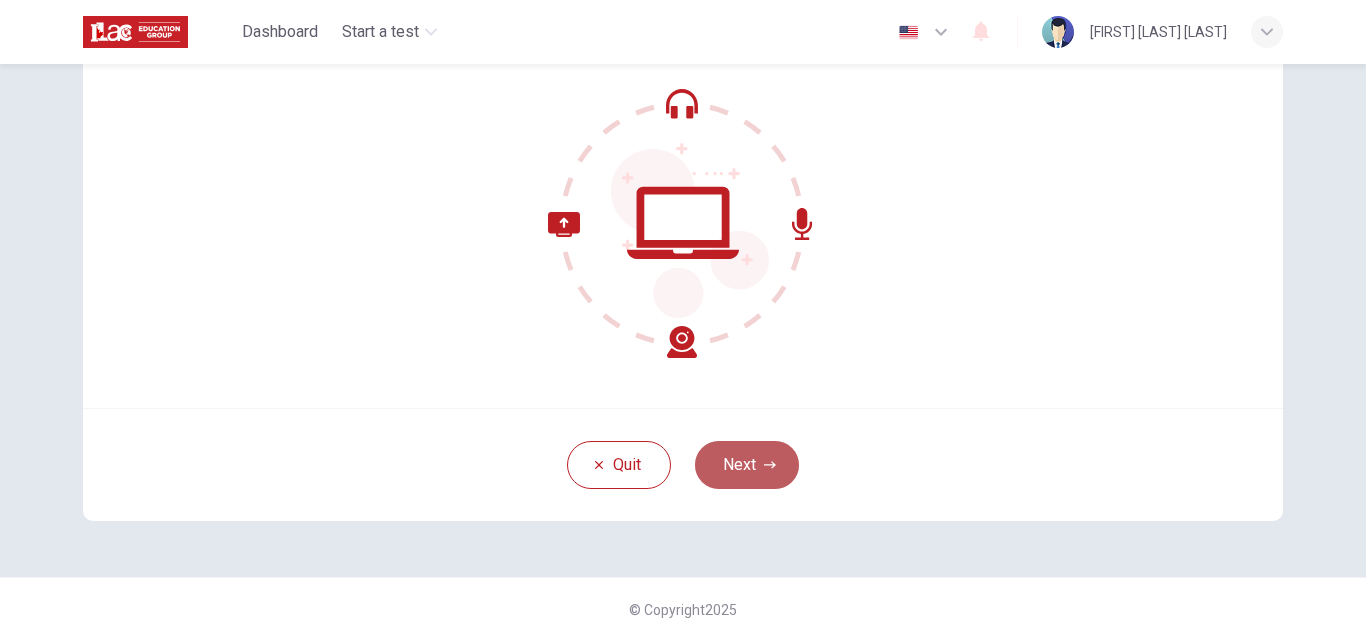 click on "Next" at bounding box center [747, 465] 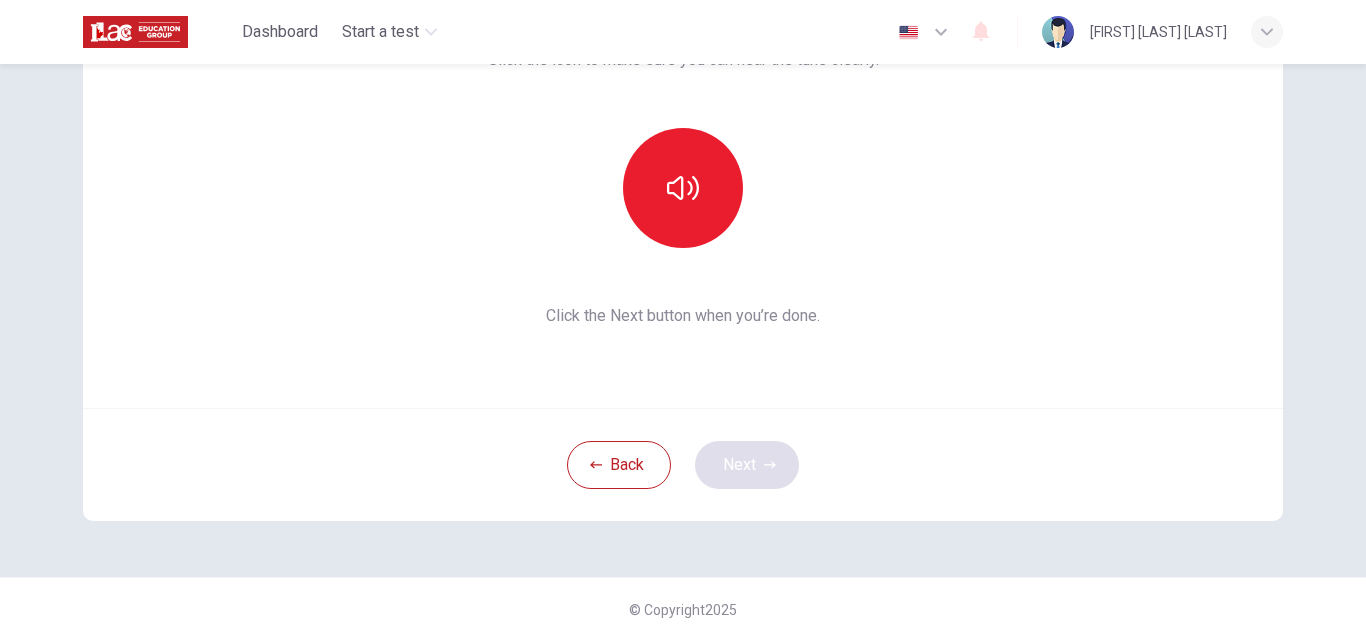 scroll, scrollTop: 0, scrollLeft: 0, axis: both 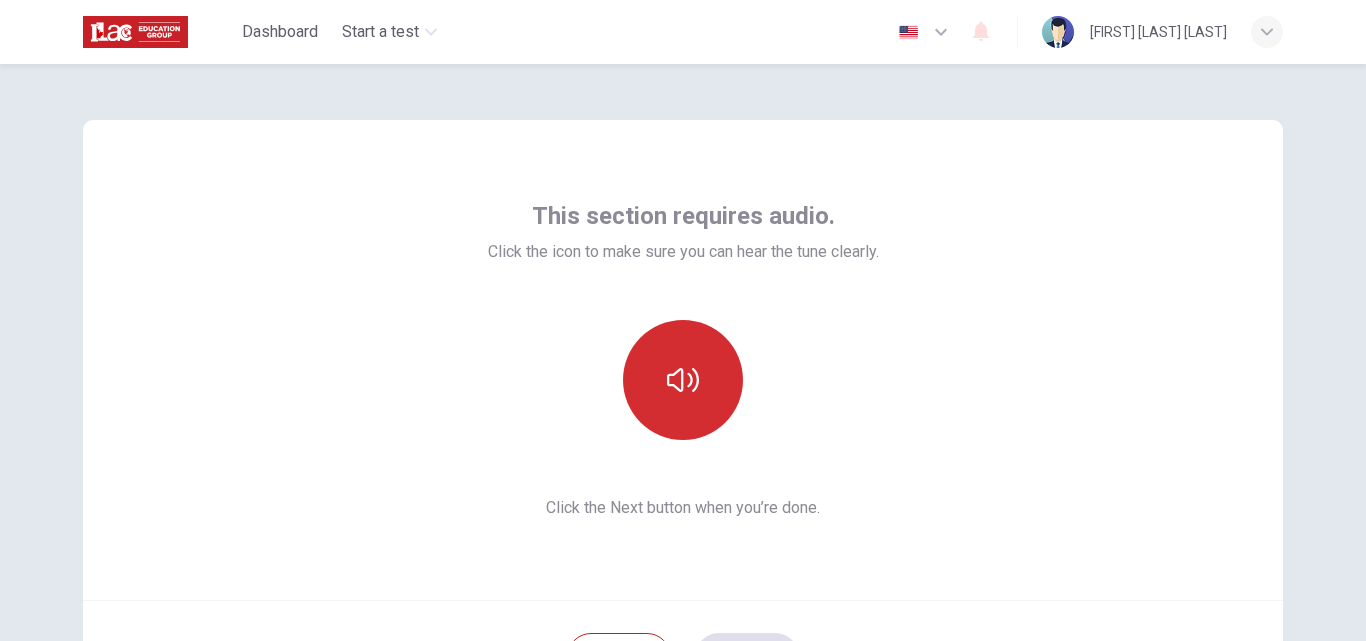 click at bounding box center [683, 380] 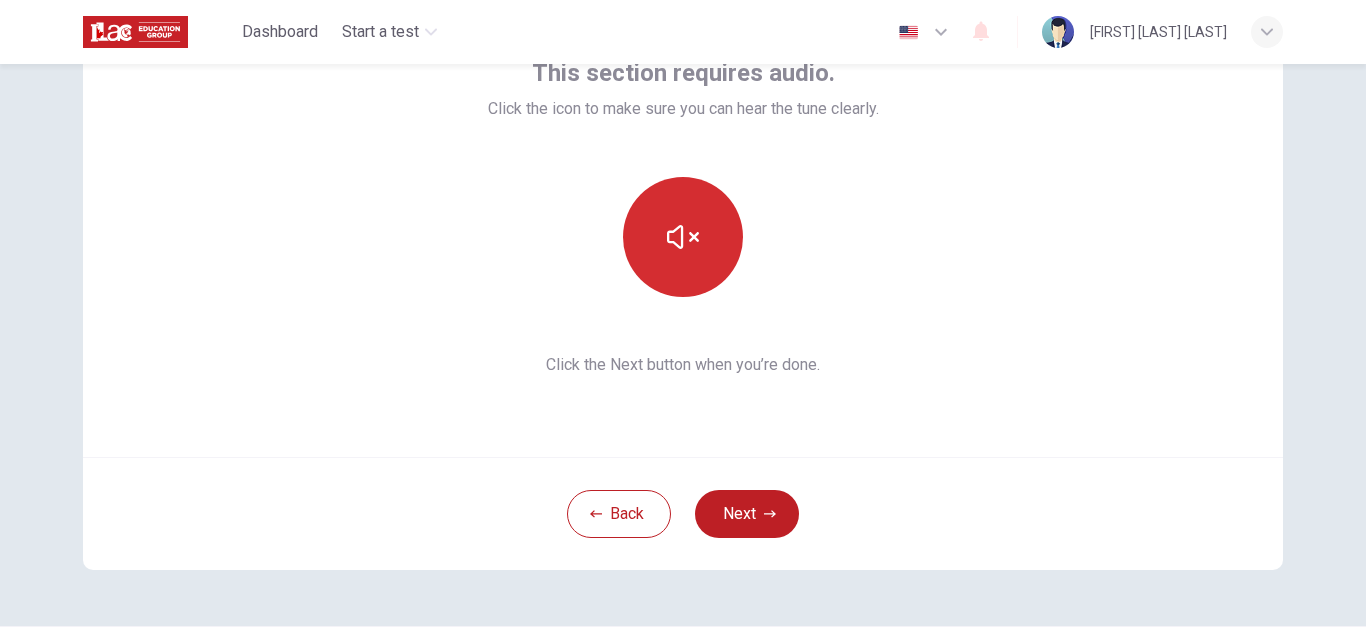 scroll, scrollTop: 192, scrollLeft: 0, axis: vertical 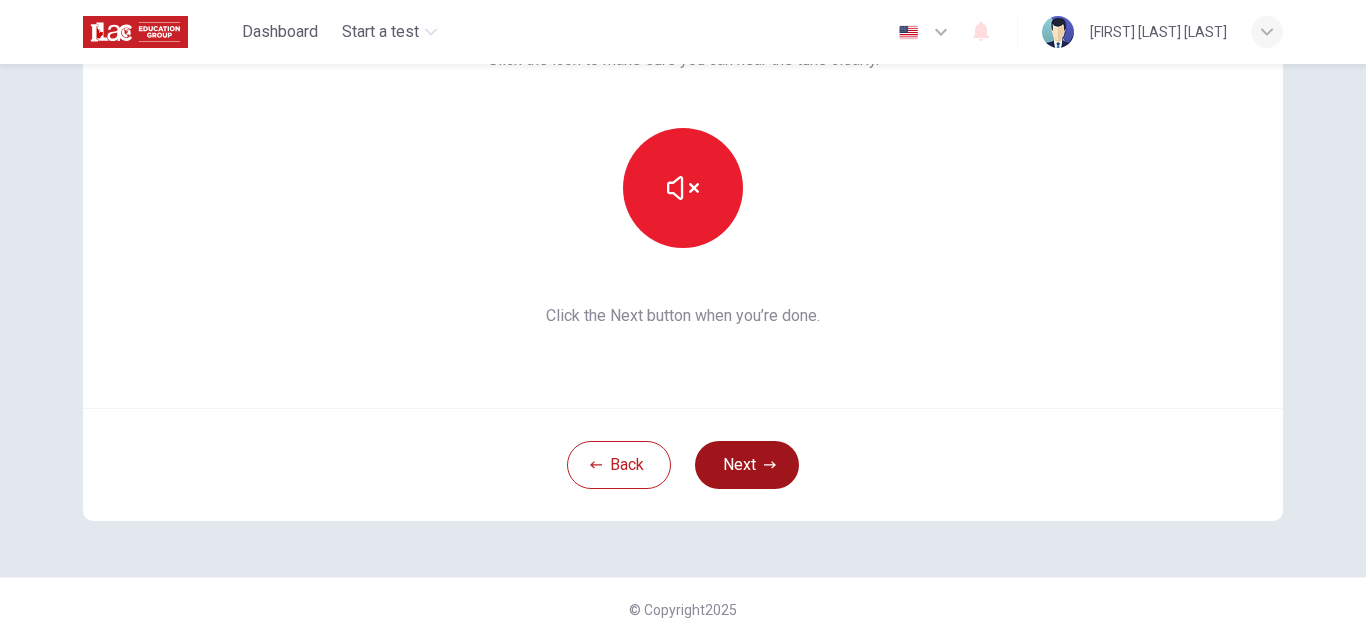 click on "Next" at bounding box center (747, 465) 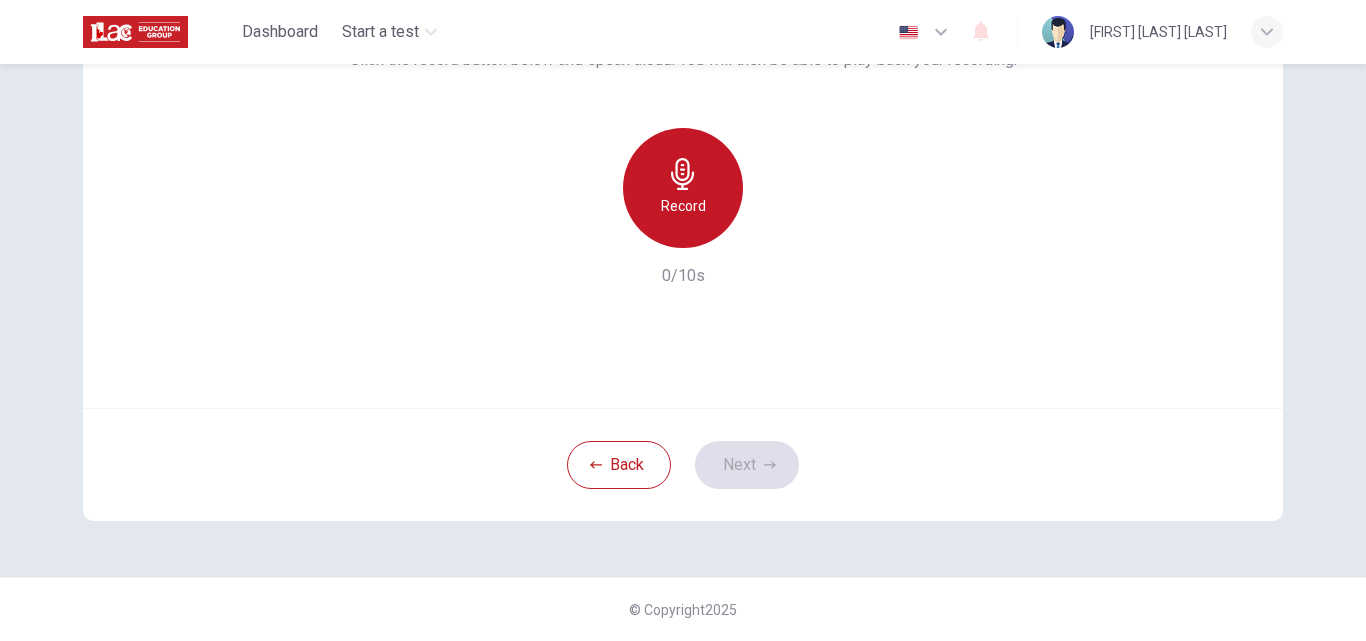 click on "Record" at bounding box center (683, 206) 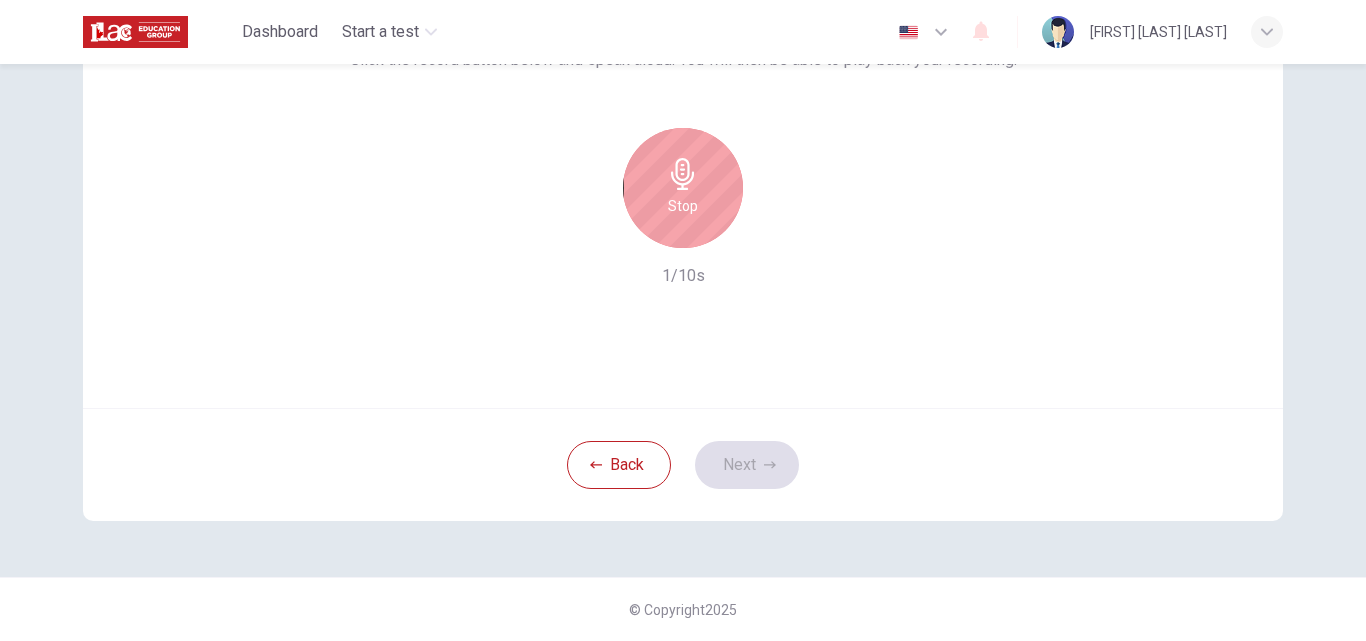 click on "Stop" at bounding box center (683, 206) 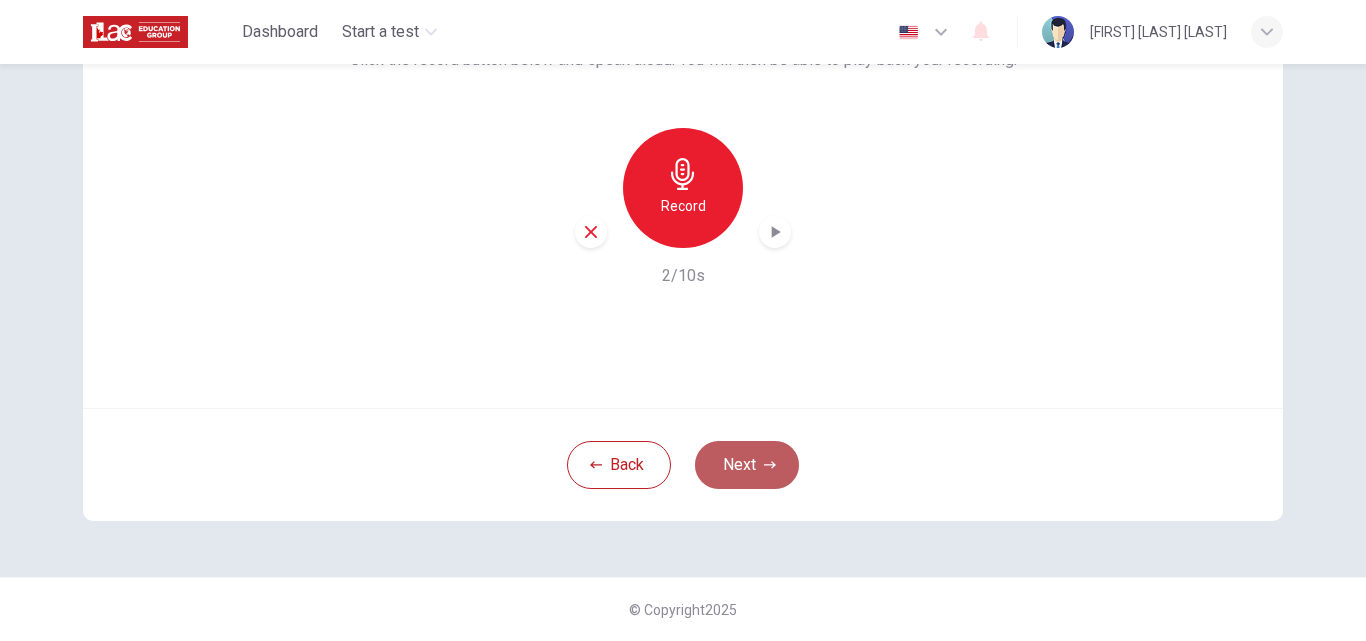 click on "Next" at bounding box center [747, 465] 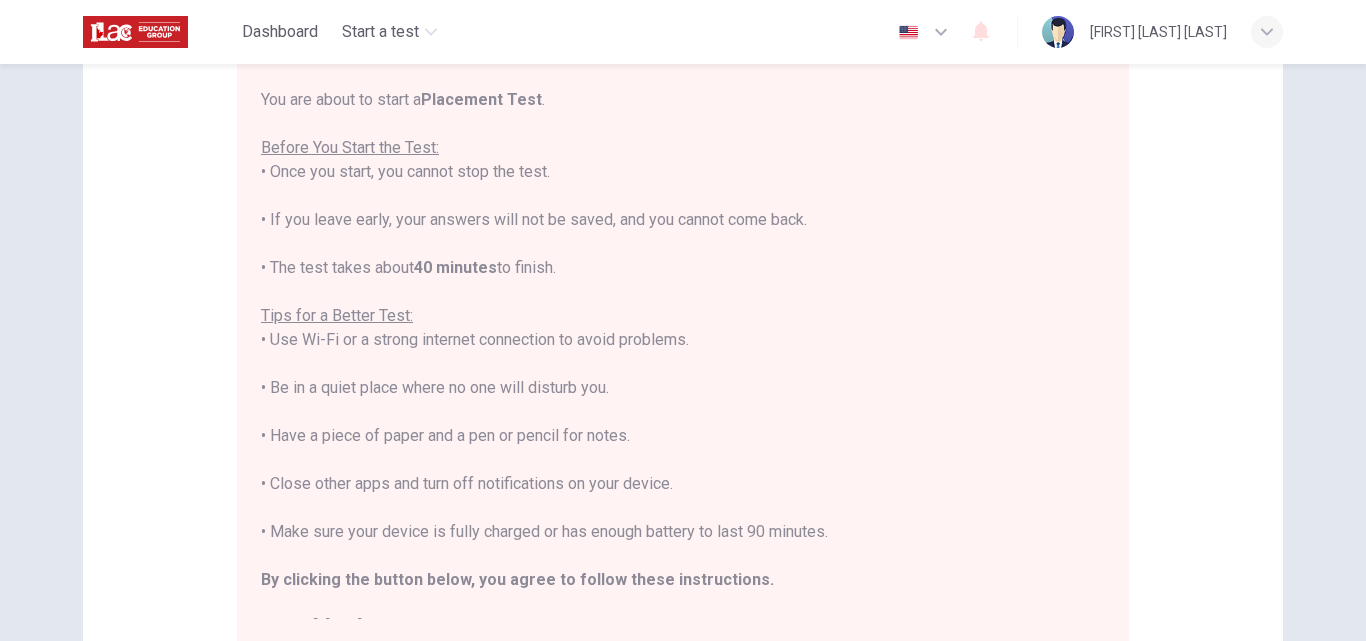 scroll, scrollTop: 23, scrollLeft: 0, axis: vertical 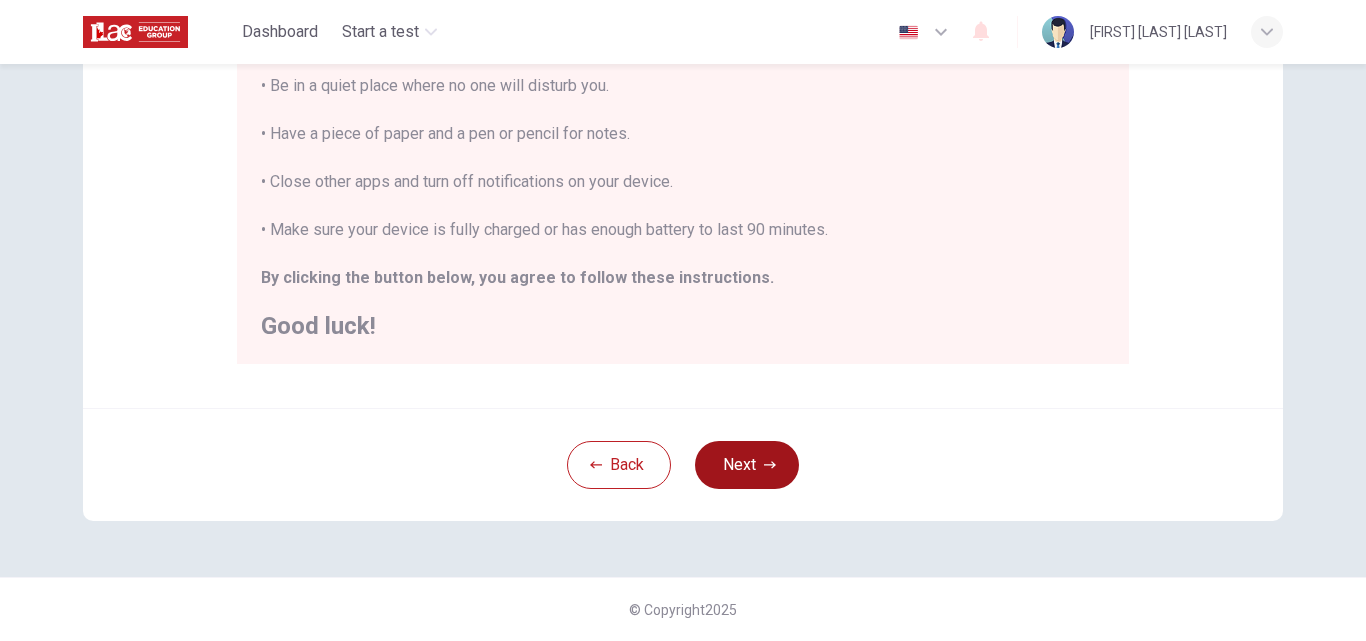click 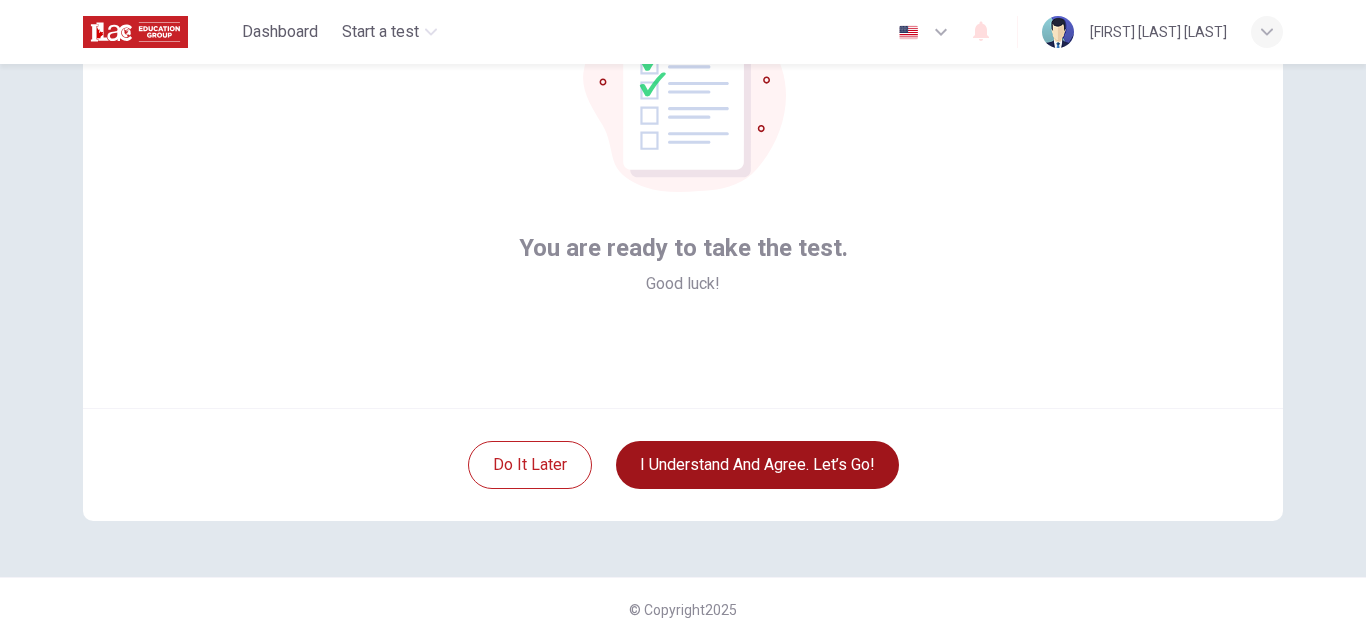 scroll, scrollTop: 192, scrollLeft: 0, axis: vertical 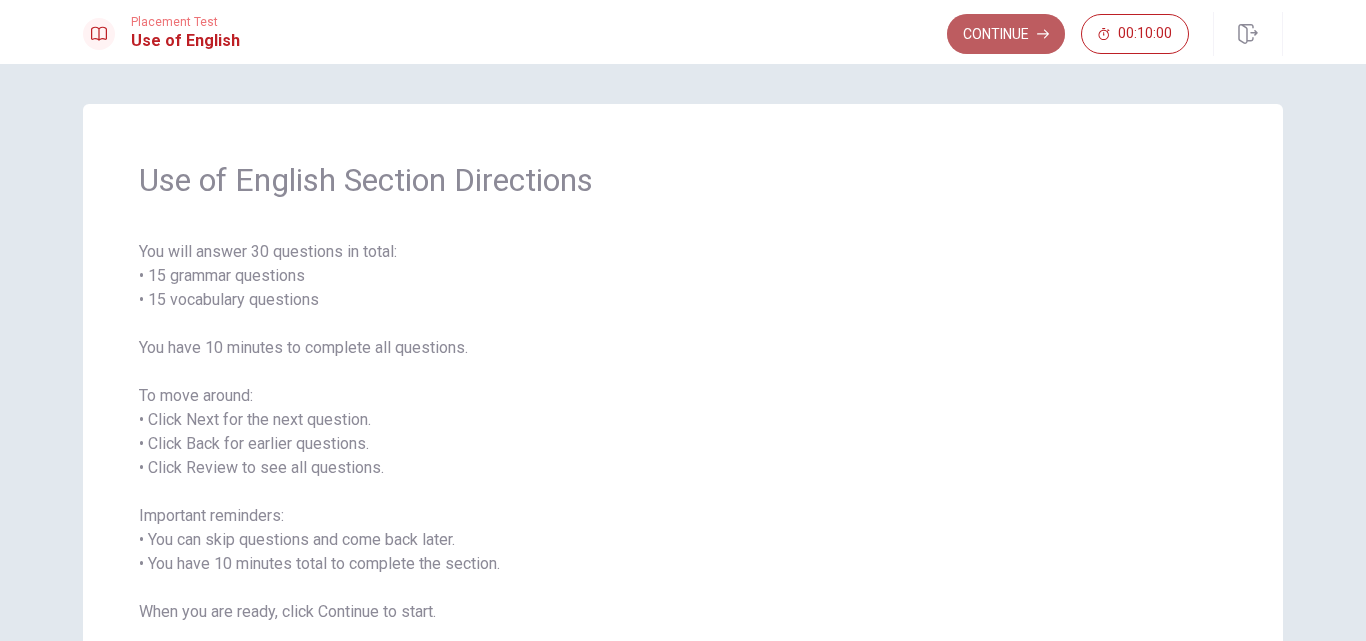 click on "Continue" at bounding box center (1006, 34) 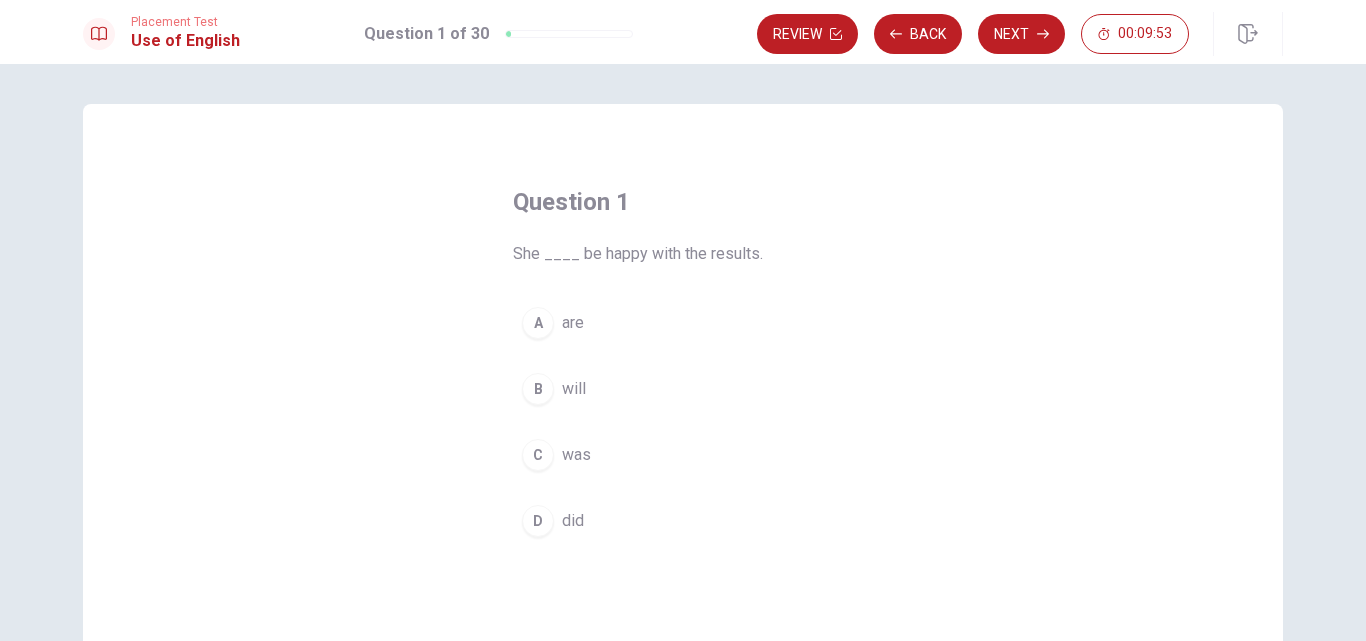 click on "B" at bounding box center (538, 389) 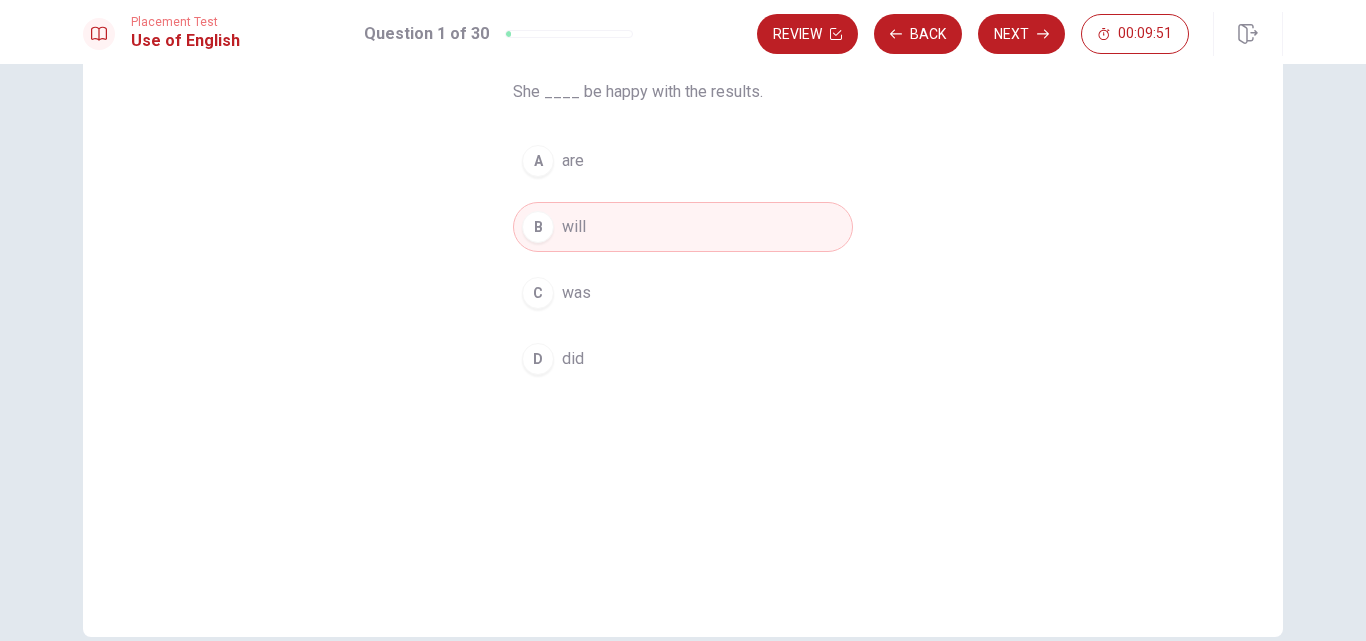 scroll, scrollTop: 0, scrollLeft: 0, axis: both 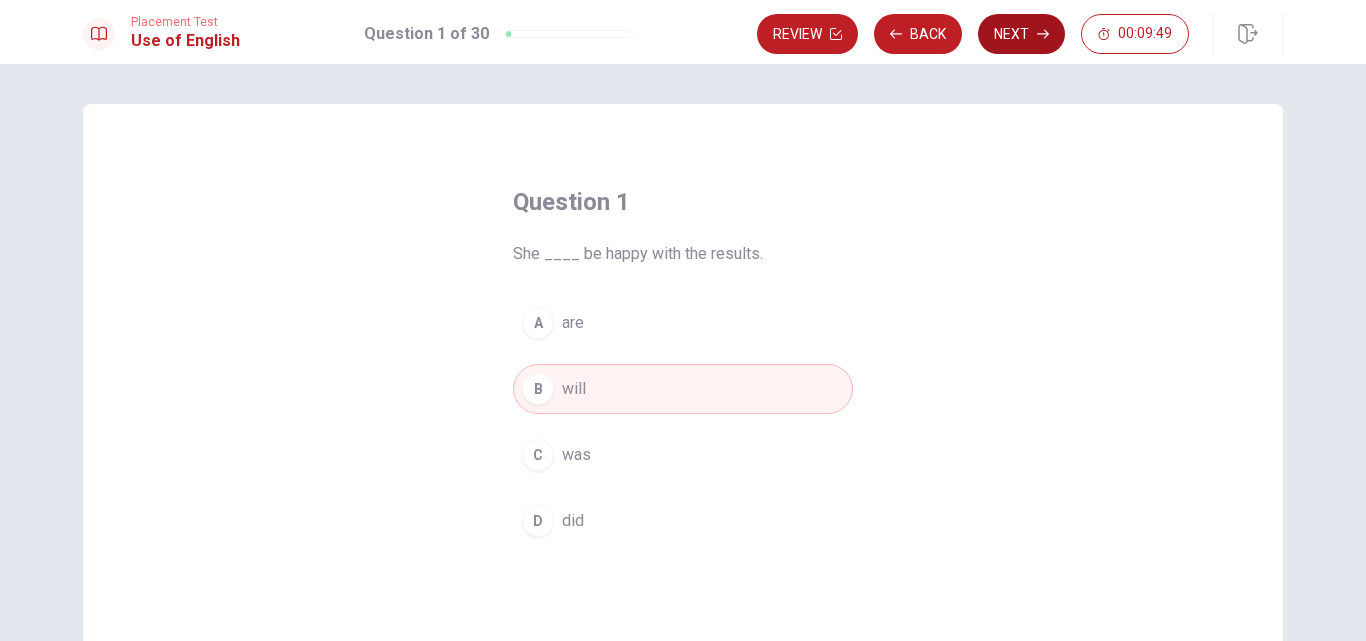 click on "Next" at bounding box center [1021, 34] 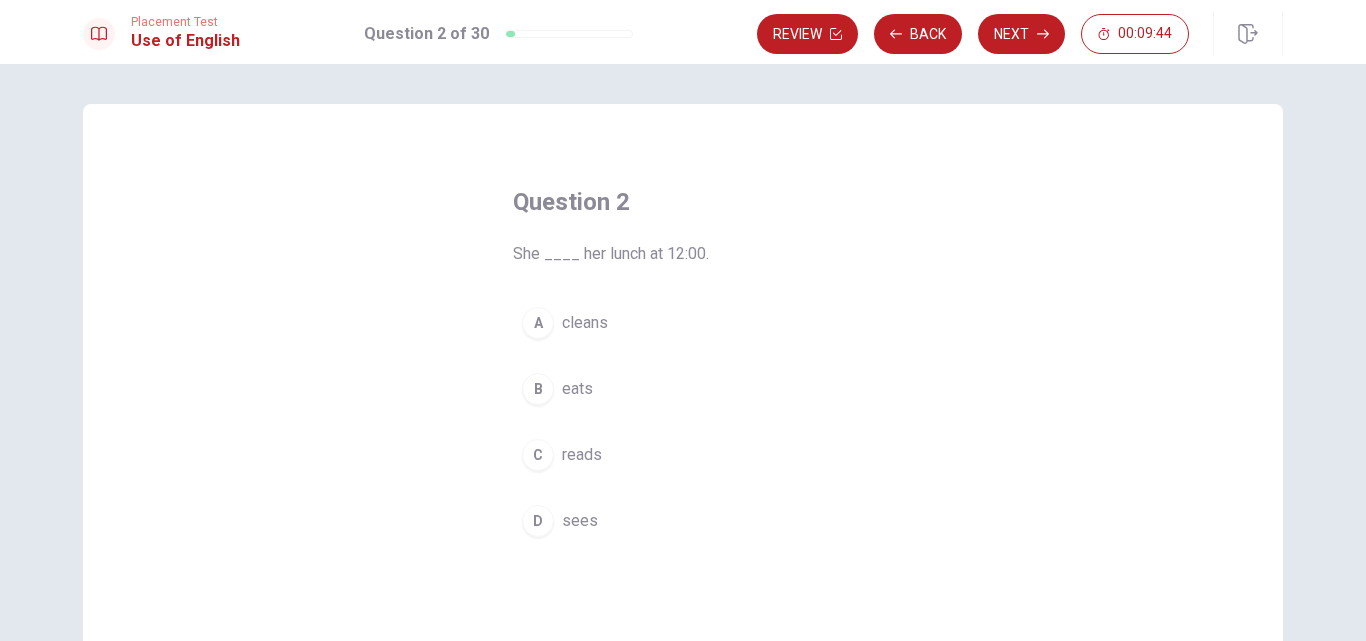 click on "B" at bounding box center (538, 389) 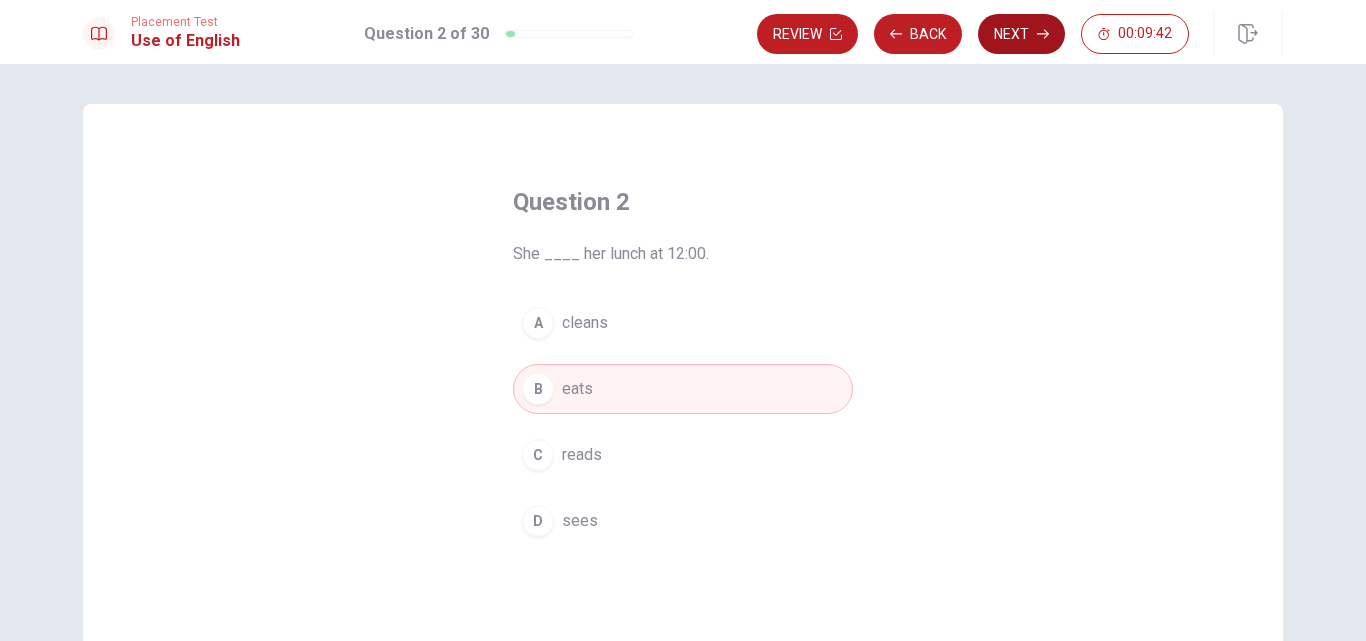 click on "Next" at bounding box center [1021, 34] 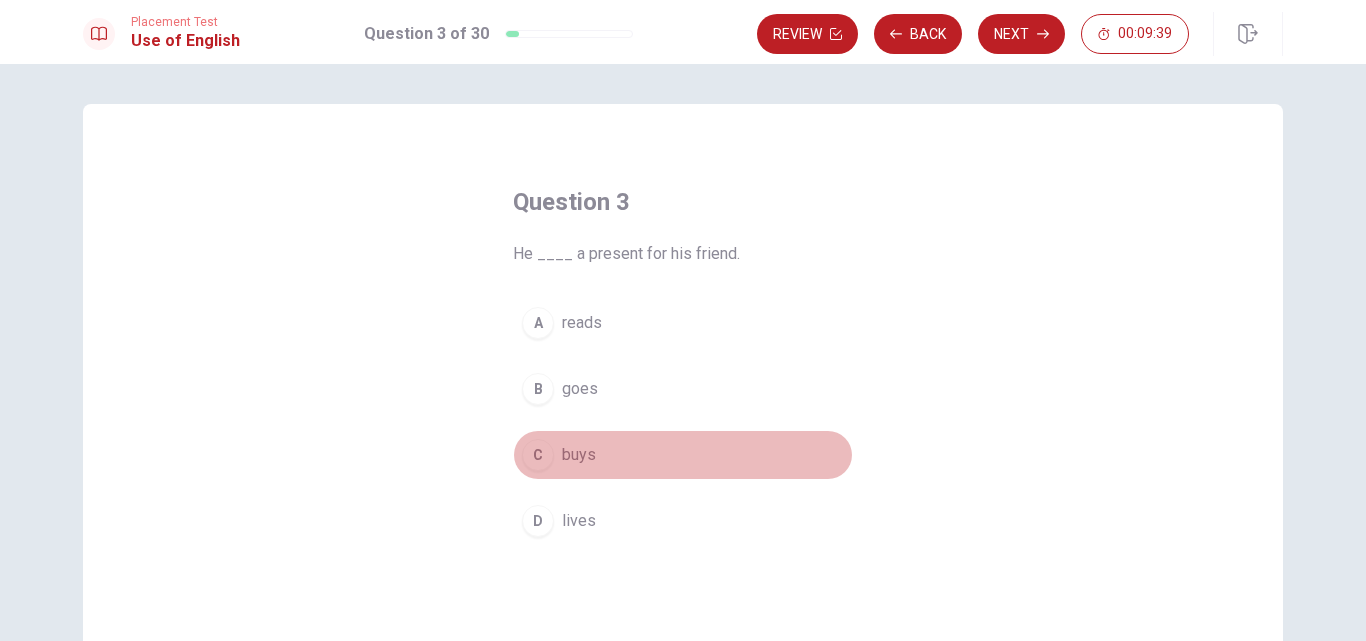 click on "C" at bounding box center (538, 455) 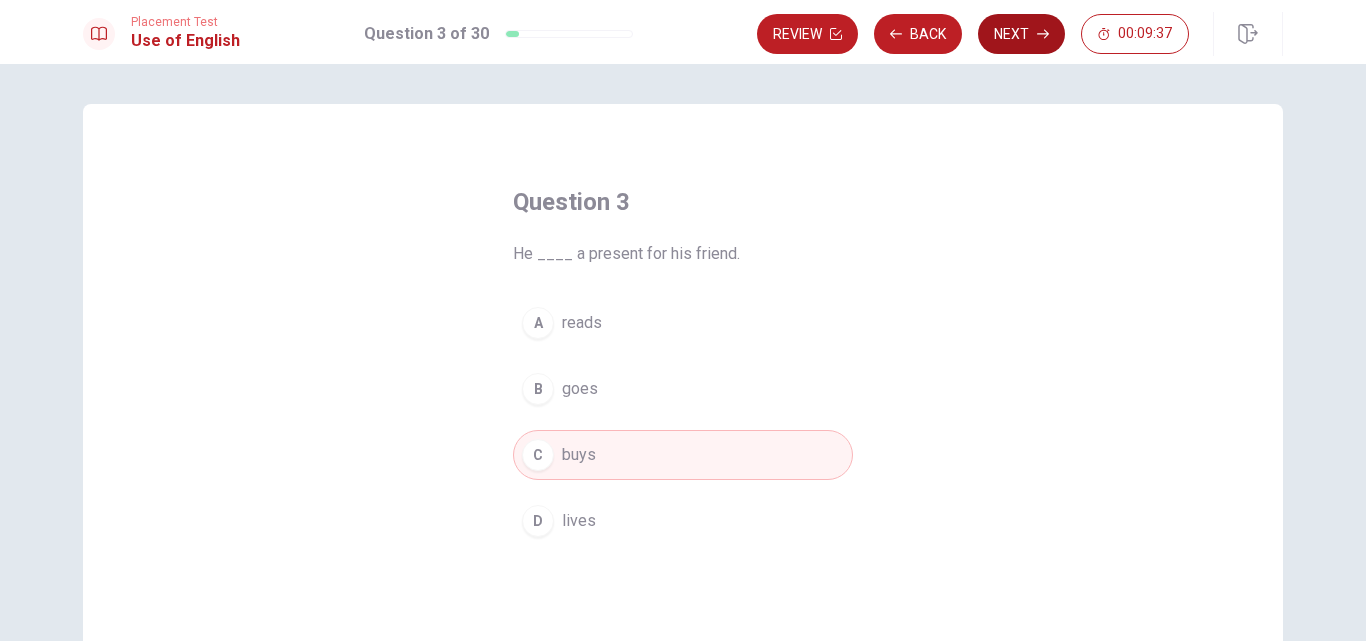 click on "Next" at bounding box center [1021, 34] 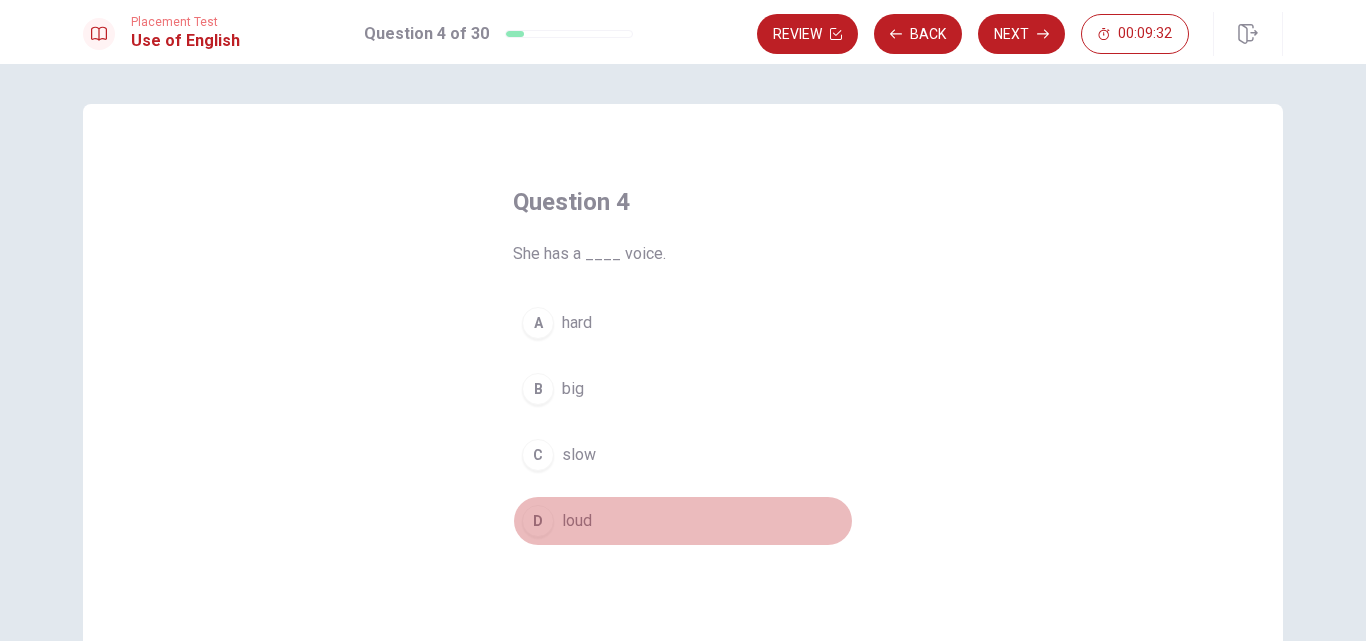click on "D" at bounding box center (538, 521) 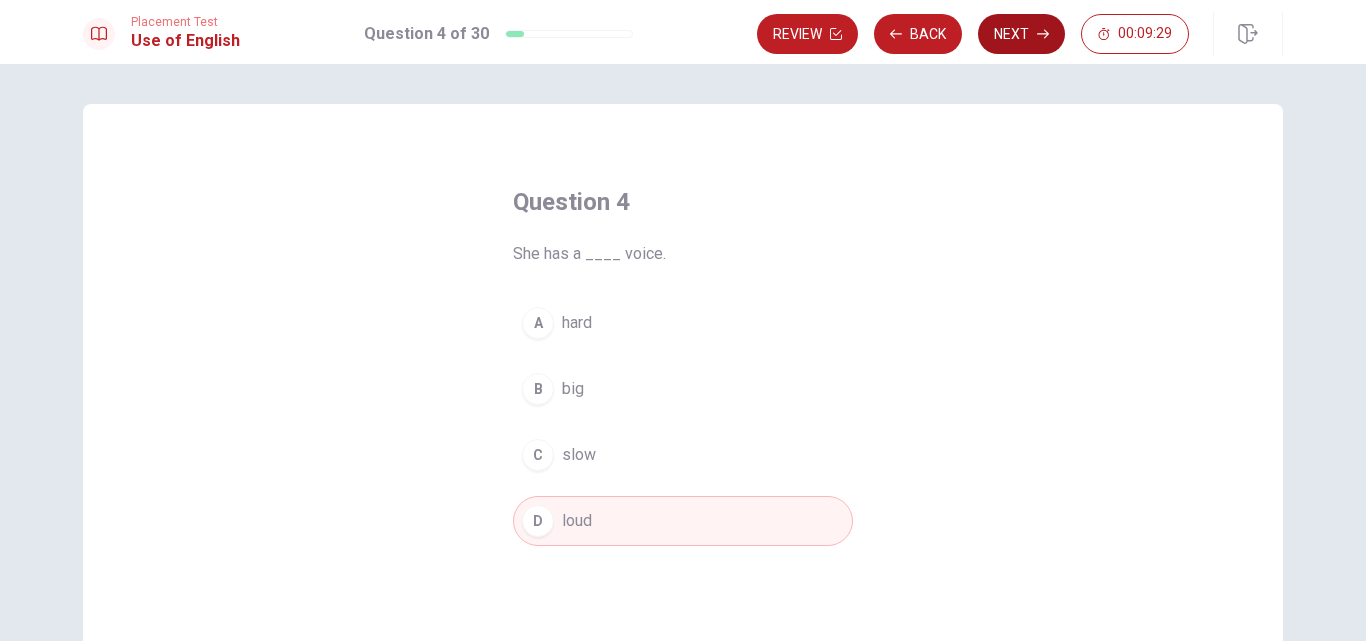 click on "Next" at bounding box center [1021, 34] 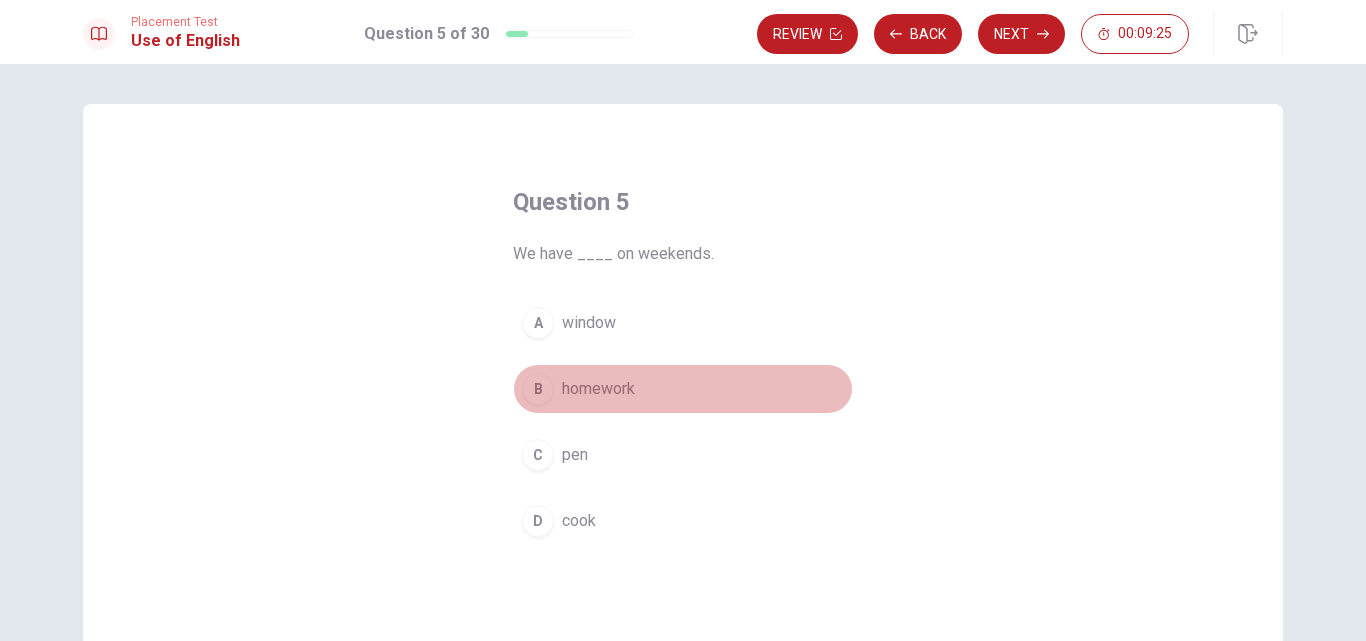 click on "B" at bounding box center [538, 389] 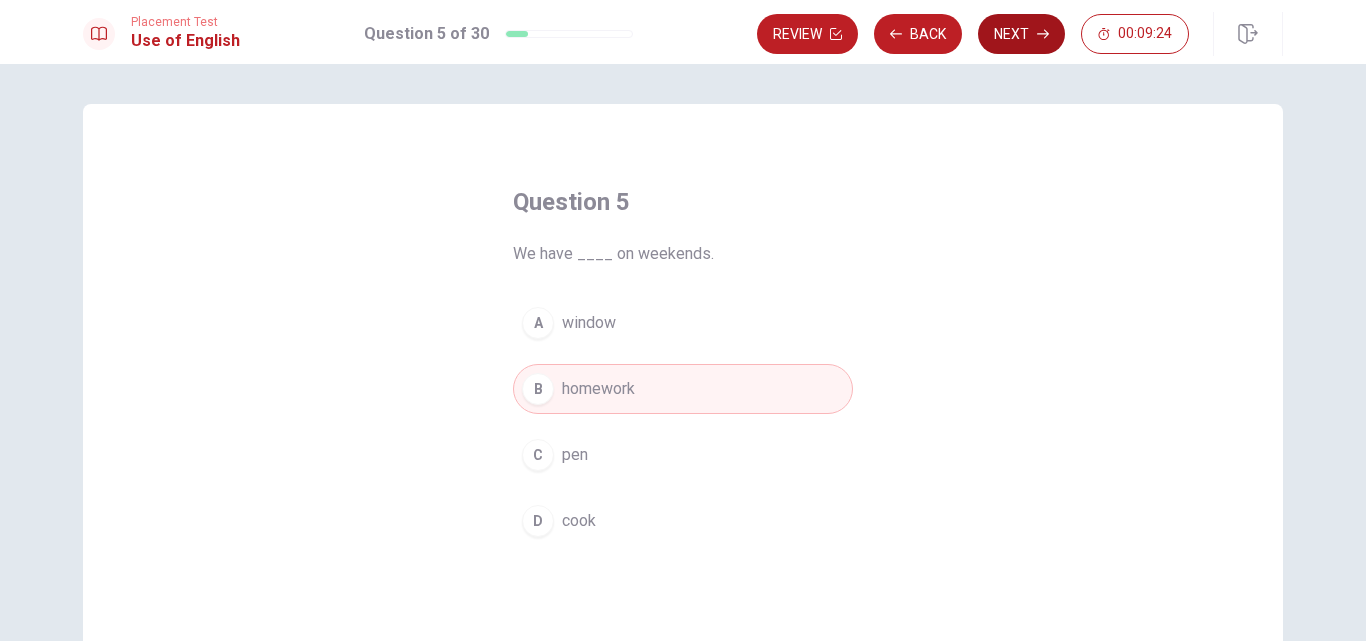 click on "Next" at bounding box center (1021, 34) 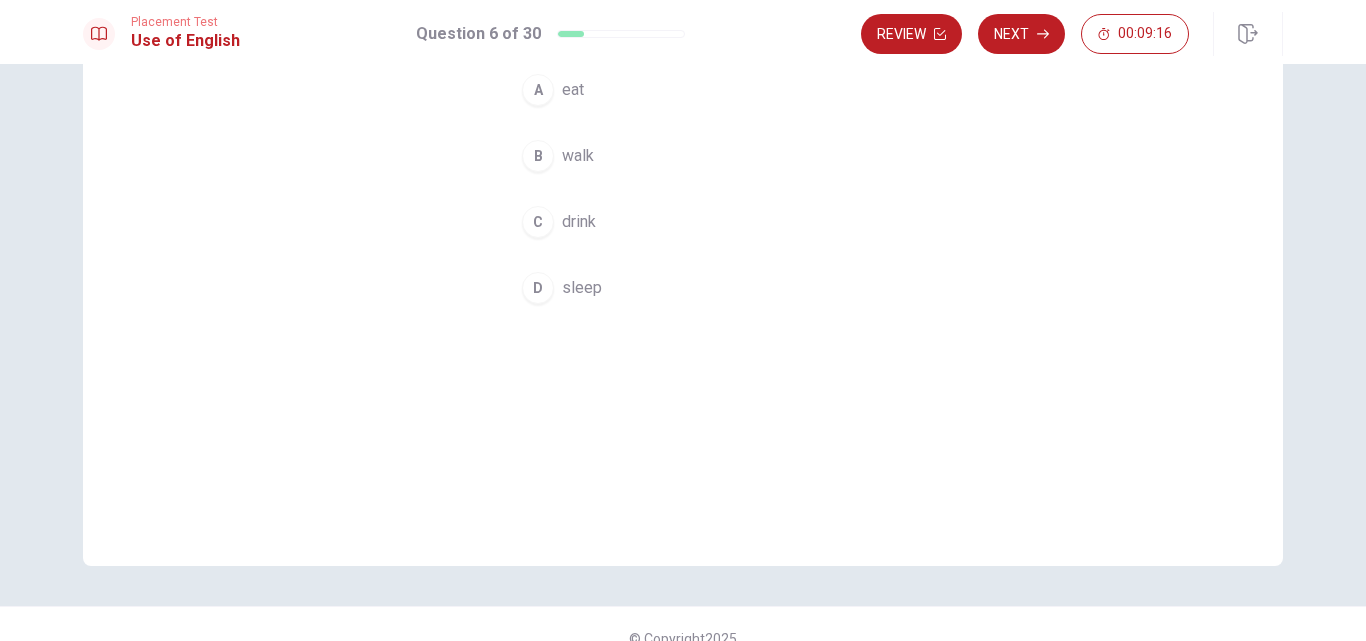 scroll, scrollTop: 0, scrollLeft: 0, axis: both 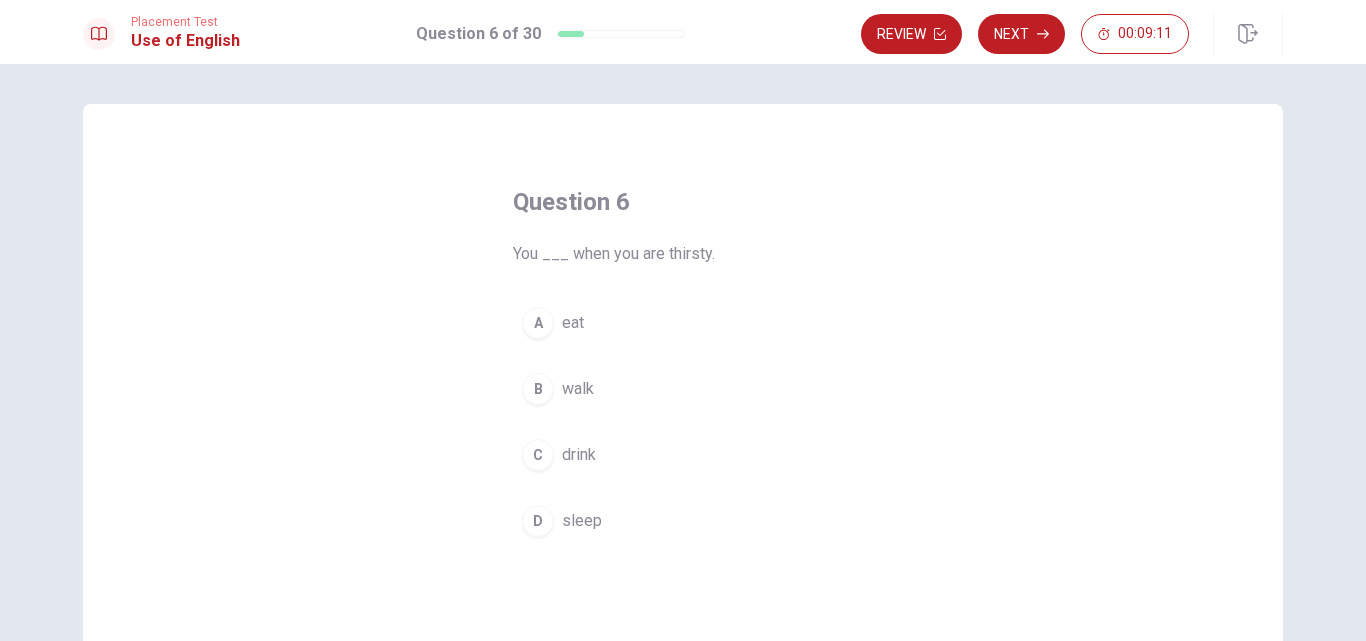 click on "You ___ when you are thirsty." at bounding box center (683, 254) 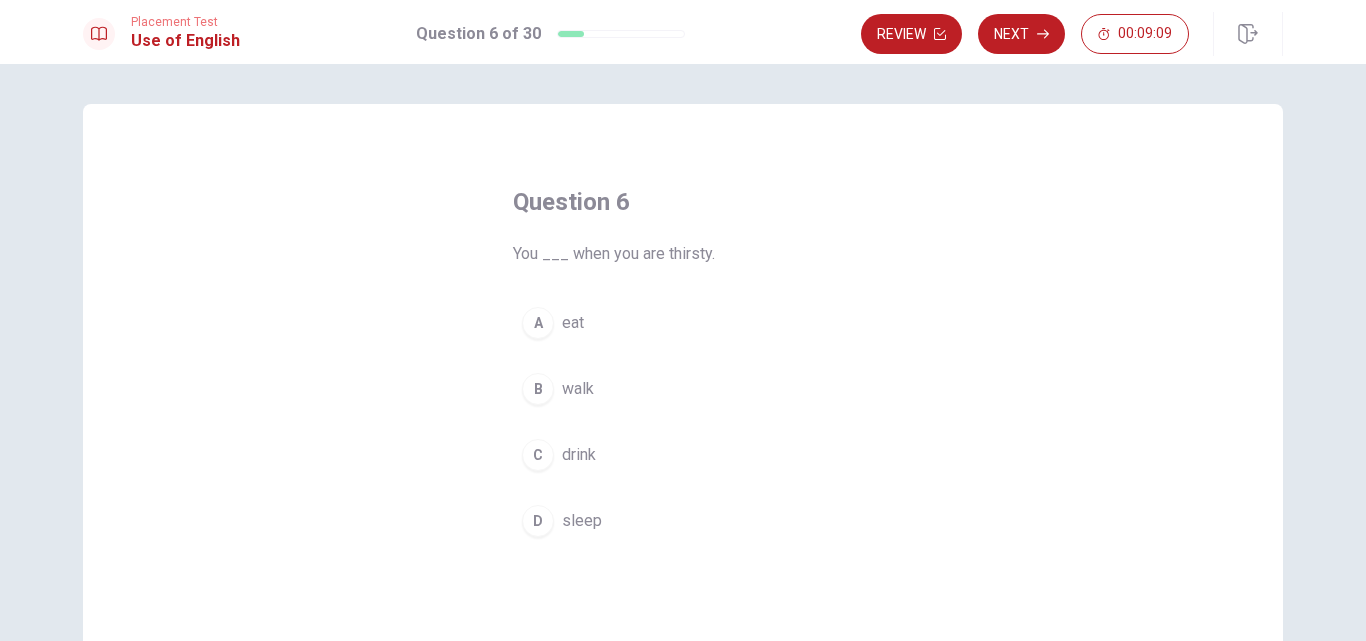 drag, startPoint x: 667, startPoint y: 258, endPoint x: 690, endPoint y: 256, distance: 23.086792 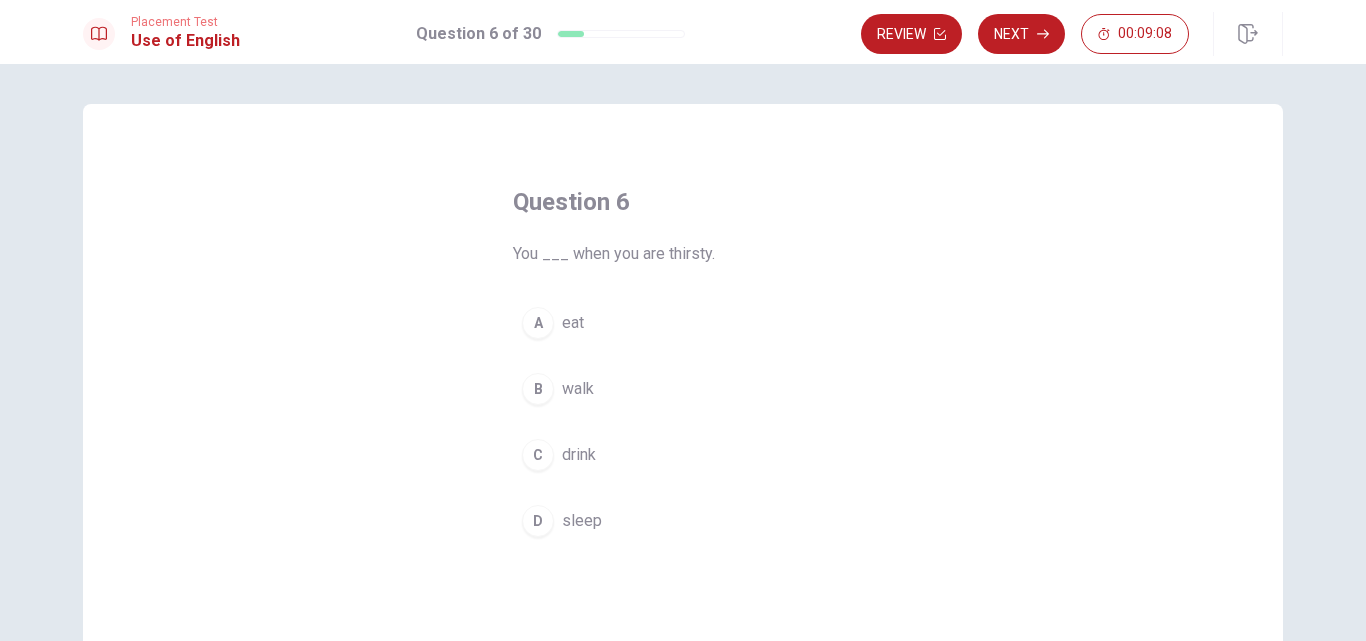 drag, startPoint x: 663, startPoint y: 255, endPoint x: 705, endPoint y: 255, distance: 42 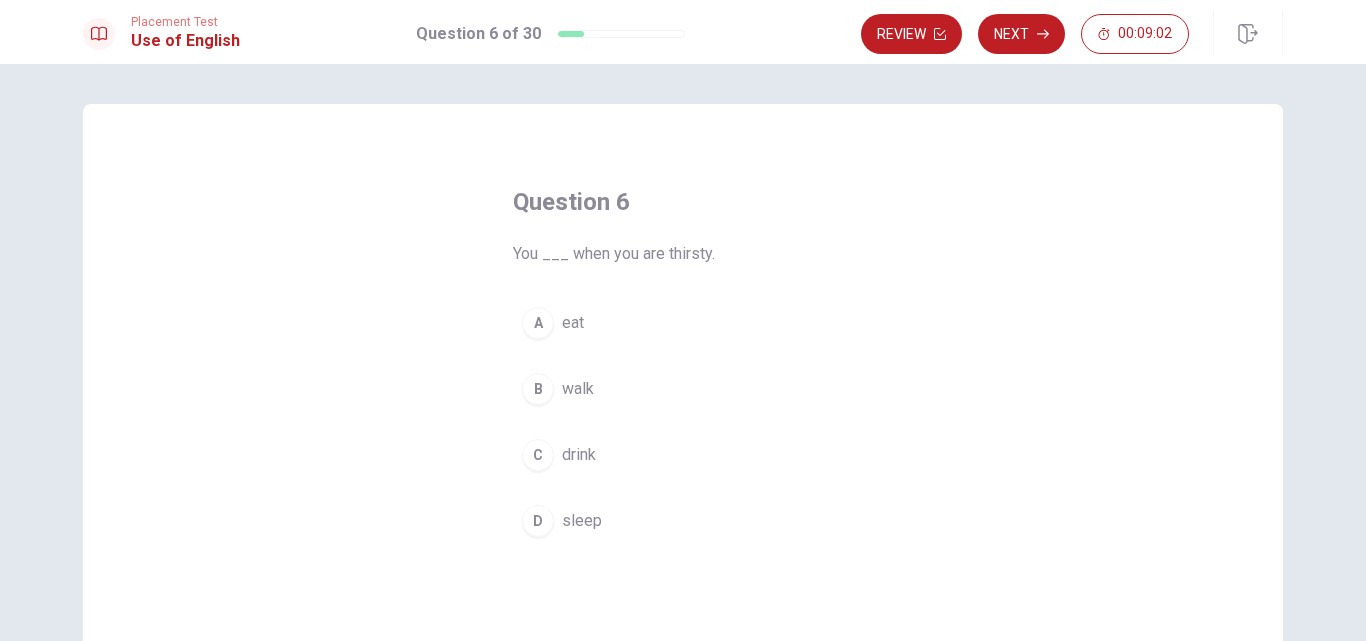click on "C" at bounding box center [538, 455] 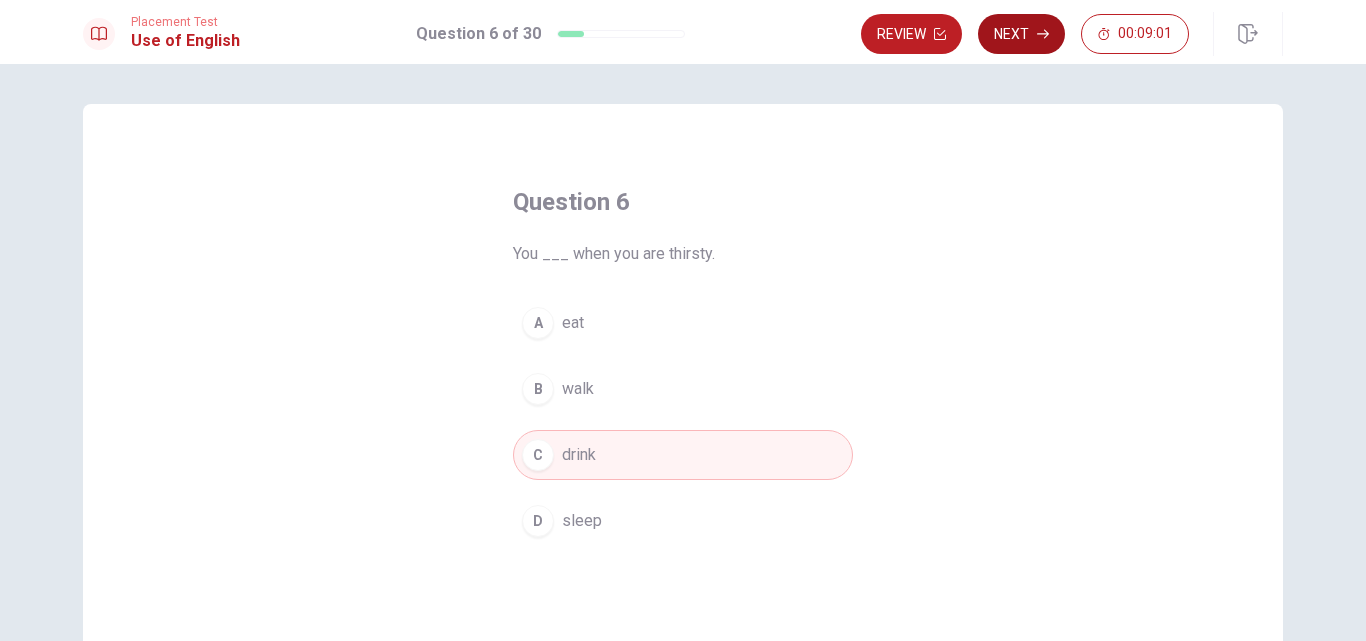 click on "Next" at bounding box center (1021, 34) 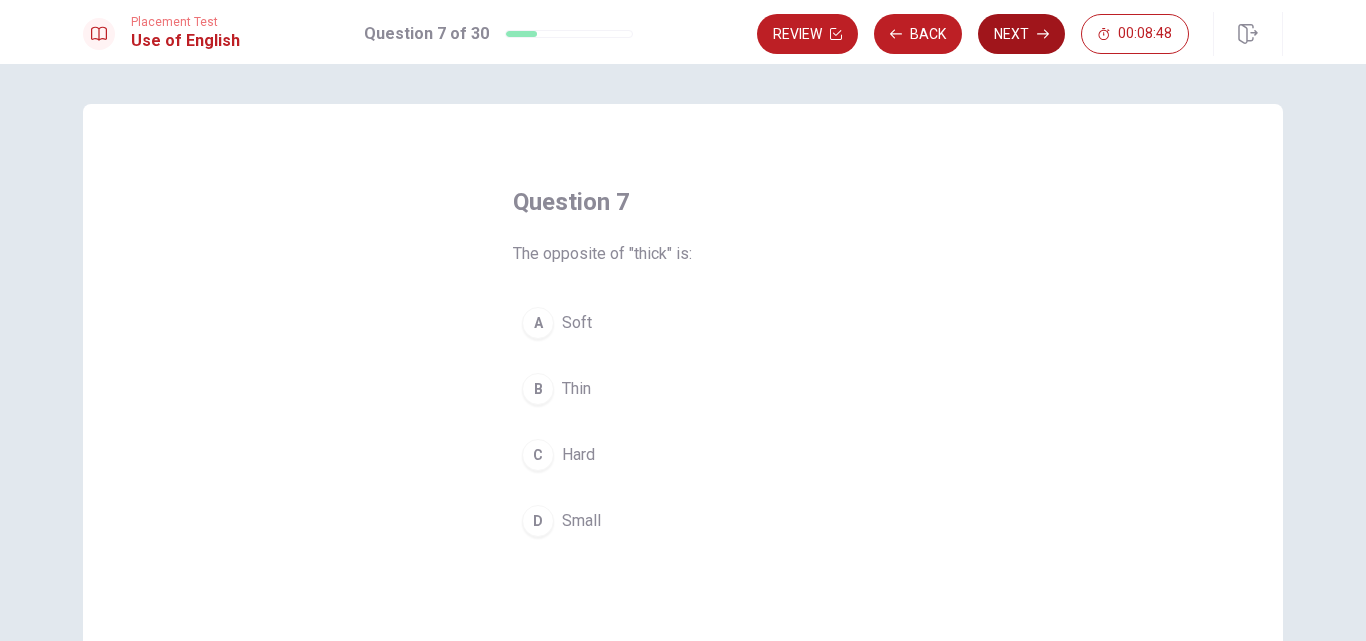 click on "Next" at bounding box center [1021, 34] 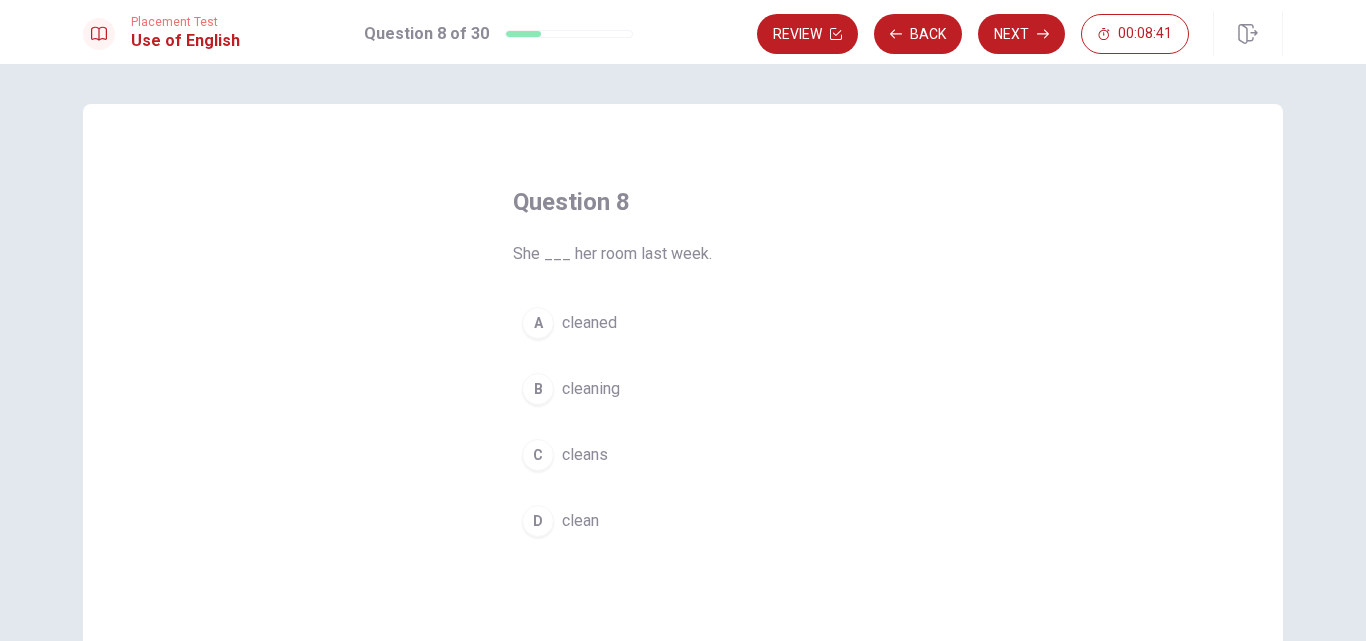 click on "A" at bounding box center [538, 323] 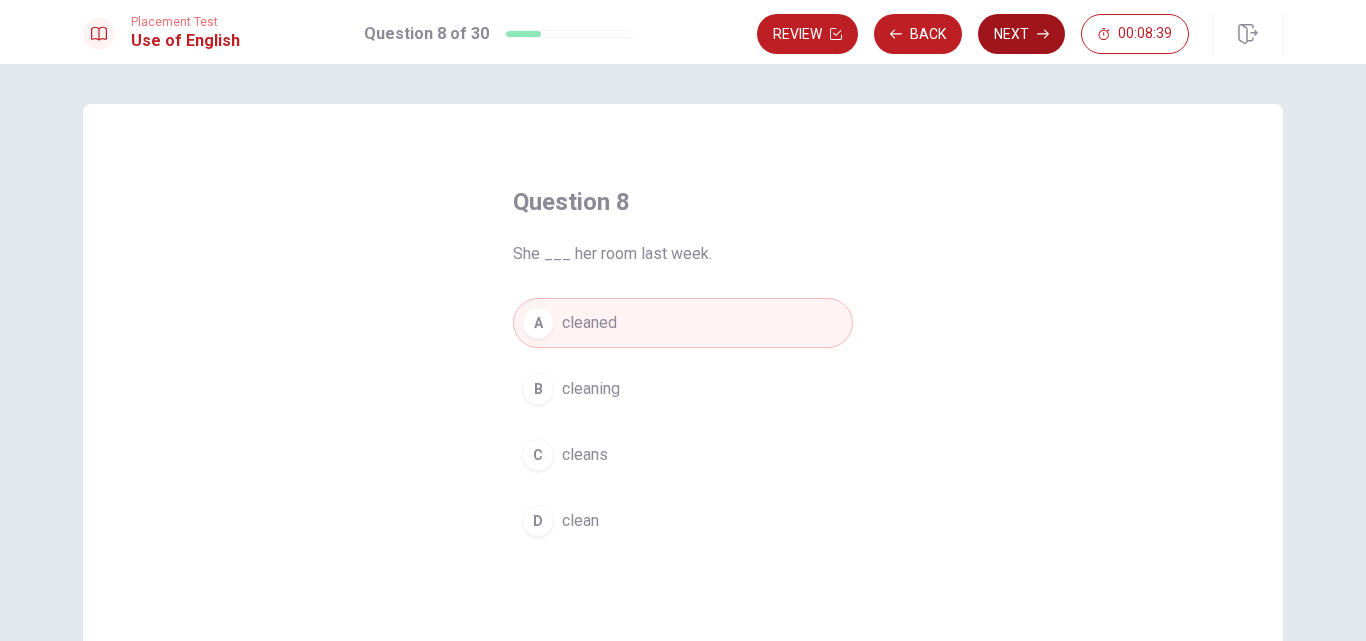 click on "Next" at bounding box center [1021, 34] 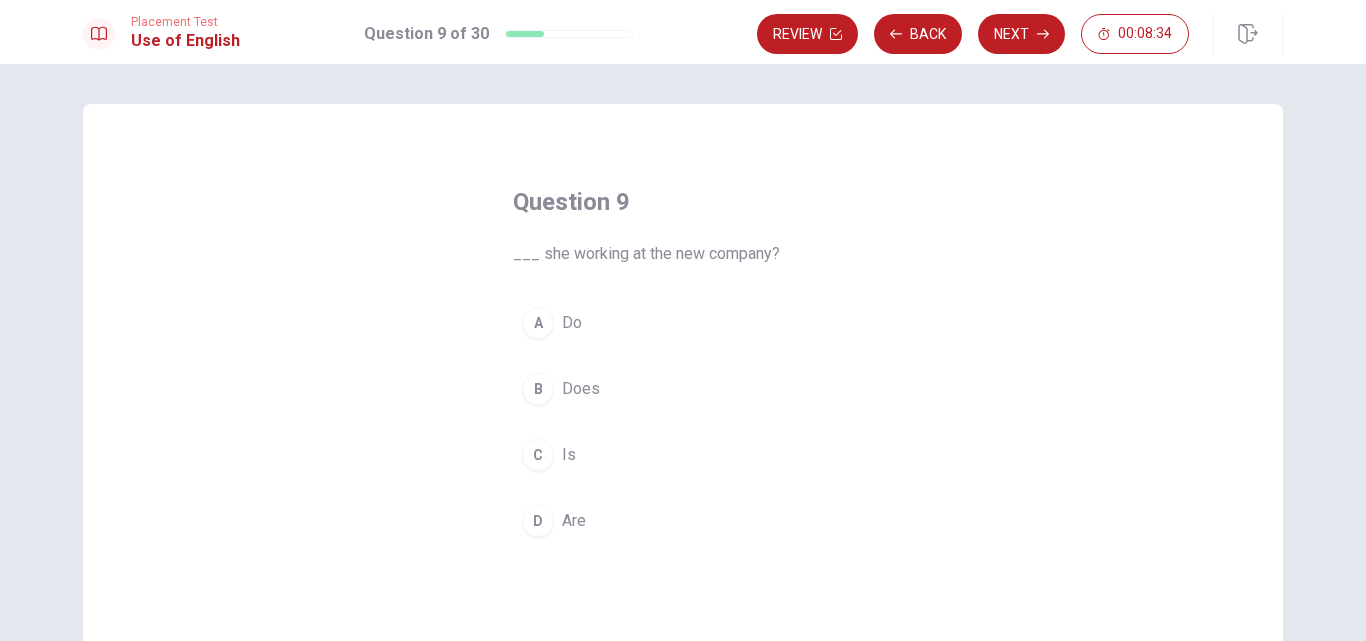 click on "D" at bounding box center [538, 521] 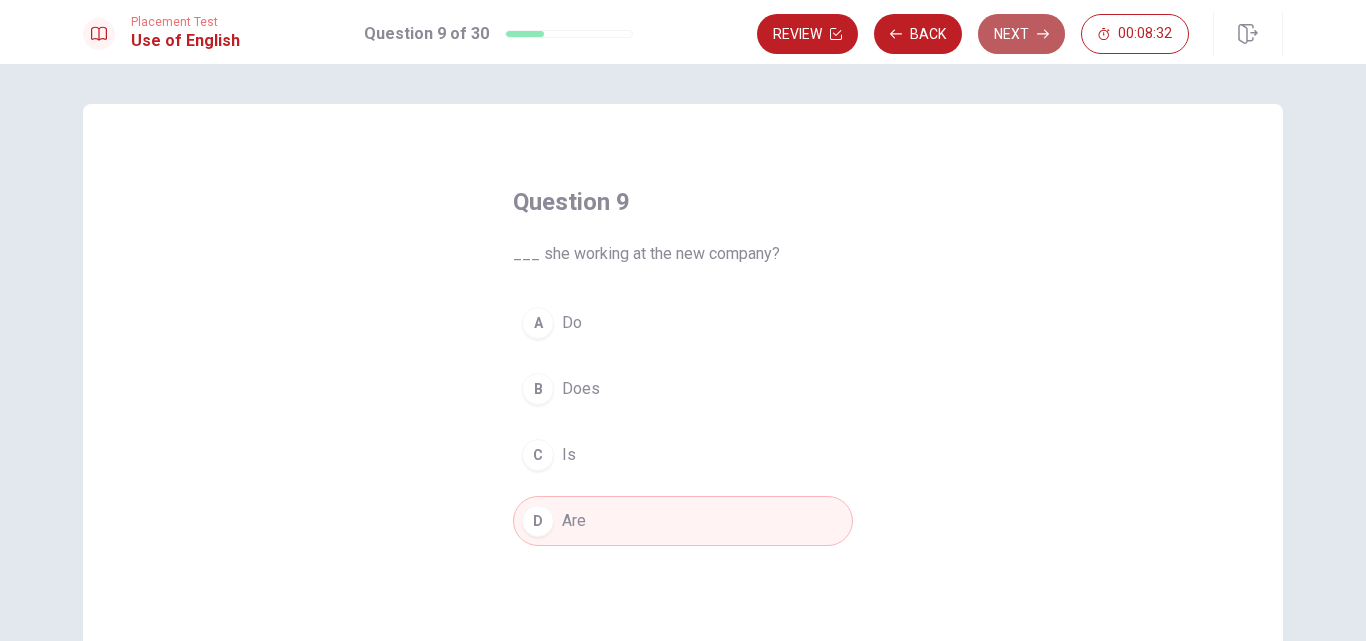 click on "Next" at bounding box center [1021, 34] 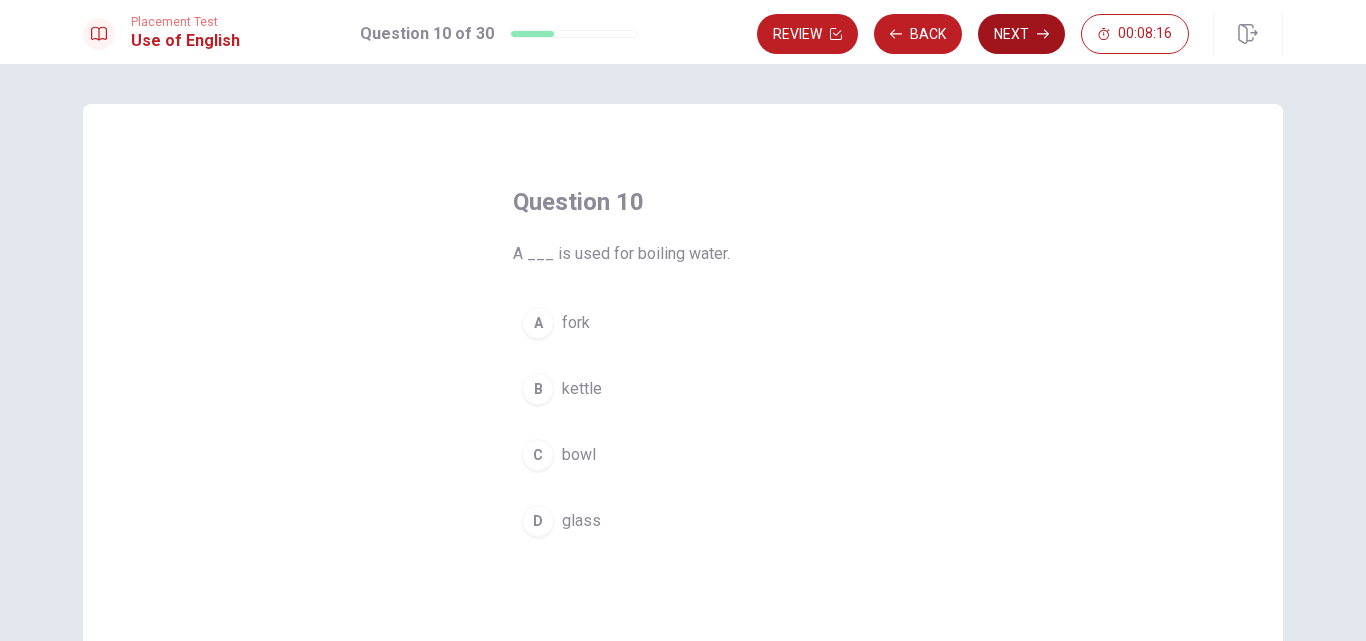 click on "Next" at bounding box center (1021, 34) 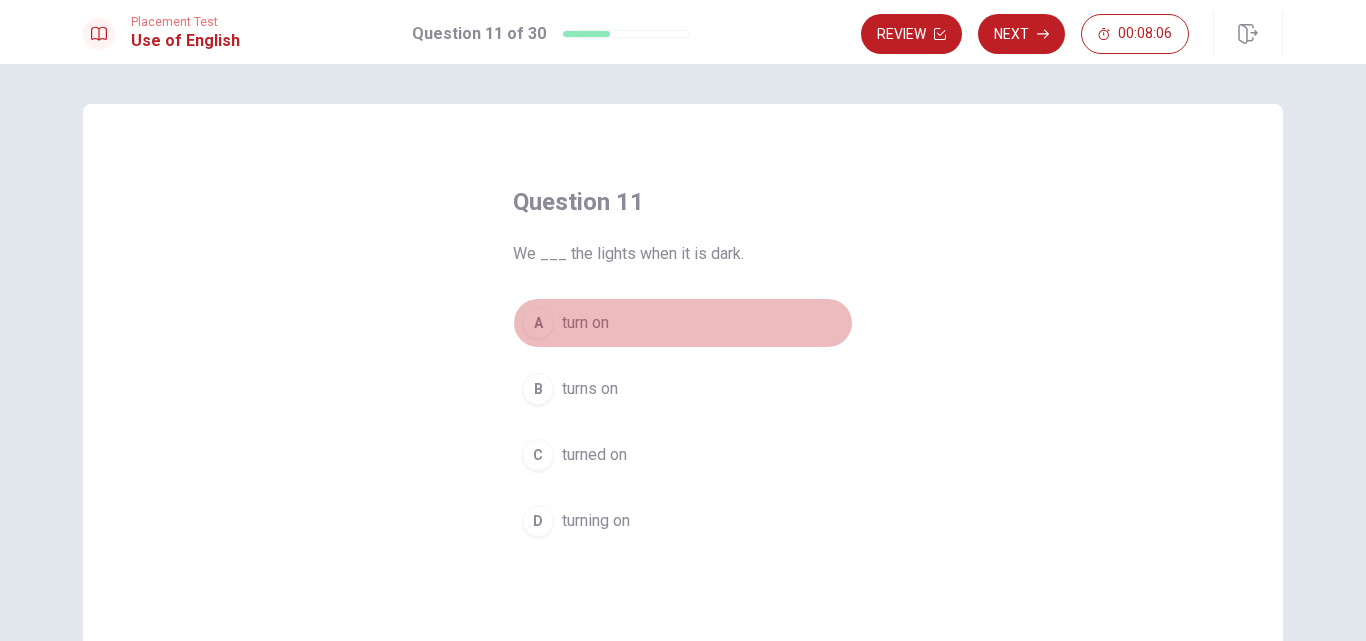click on "A" at bounding box center [538, 323] 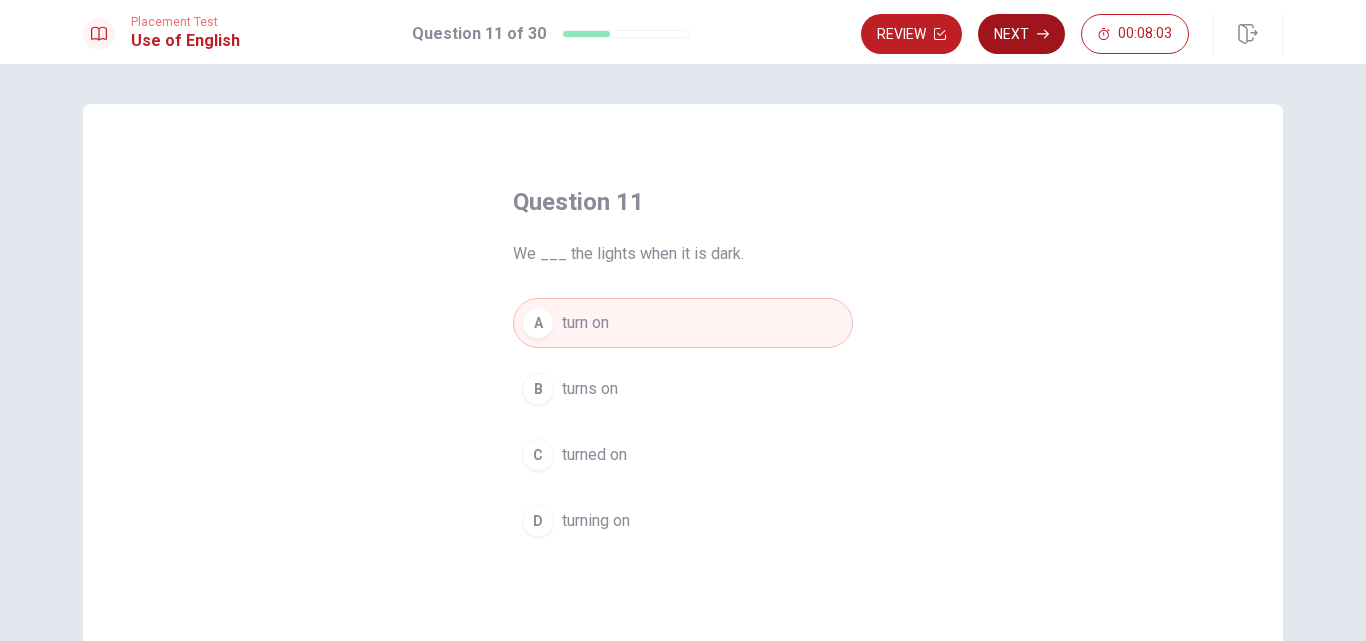 click on "Next" at bounding box center (1021, 34) 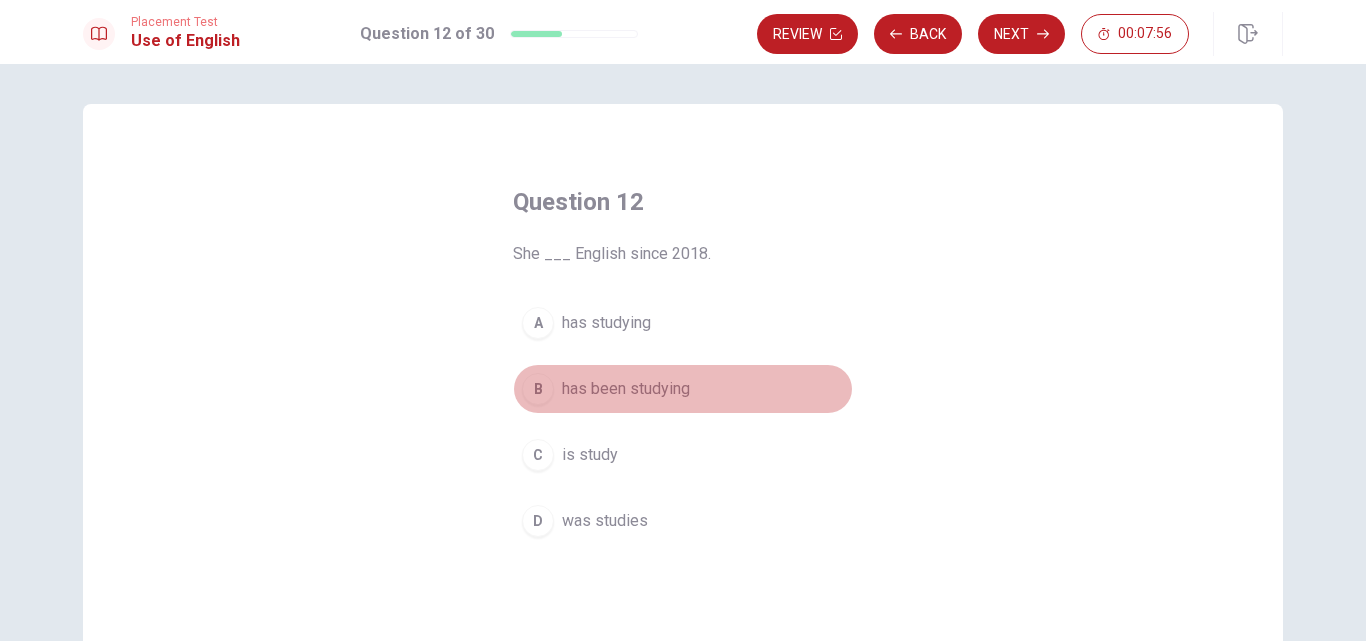 click on "B" at bounding box center [538, 389] 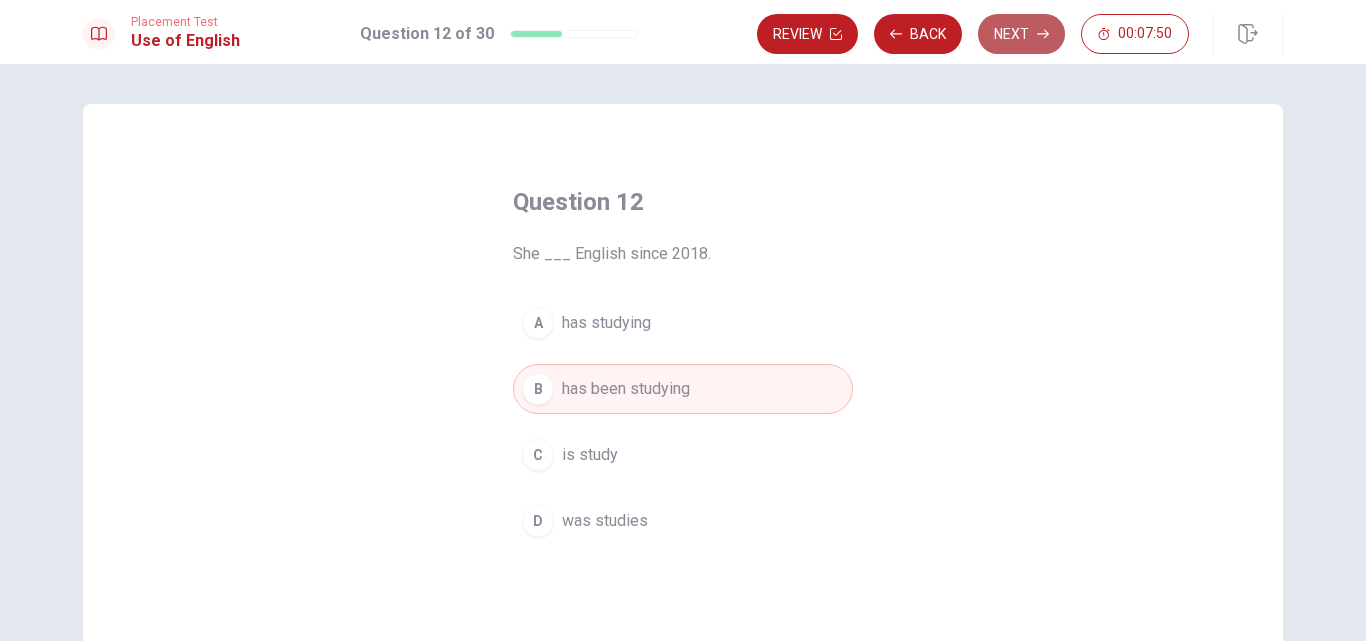 click on "Next" at bounding box center (1021, 34) 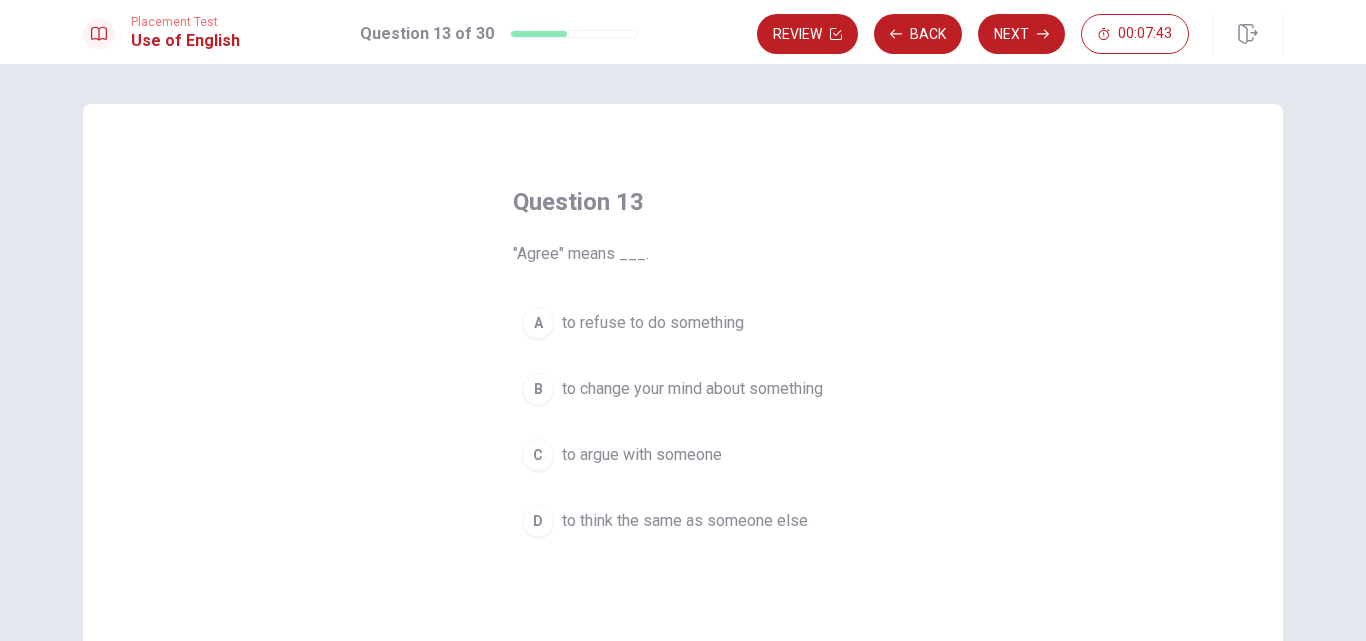 click on "to think the same as someone else" at bounding box center [685, 521] 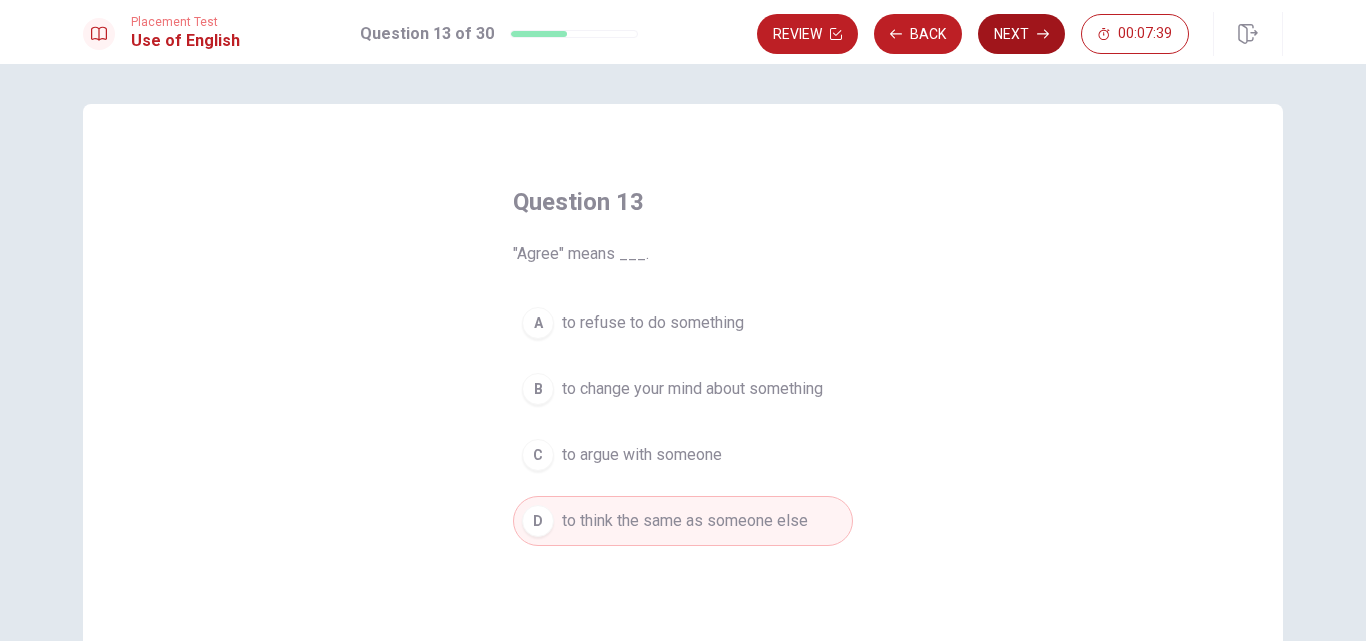 click on "Next" at bounding box center [1021, 34] 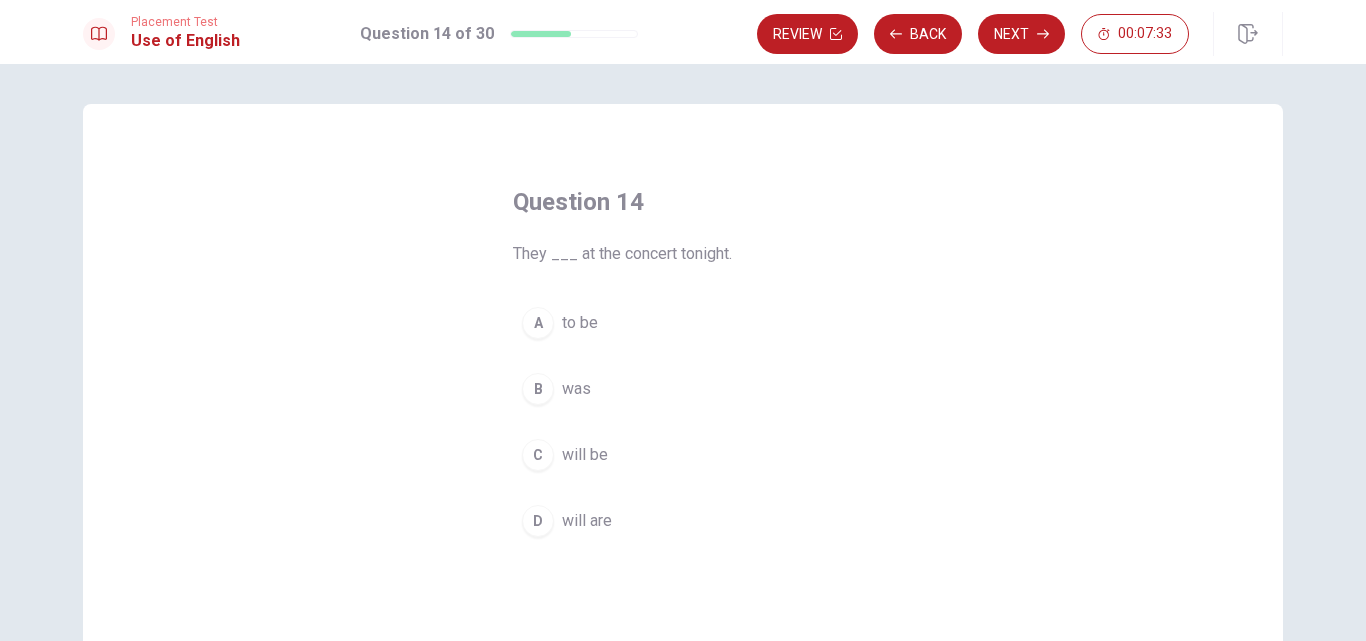 click on "will be" at bounding box center [585, 455] 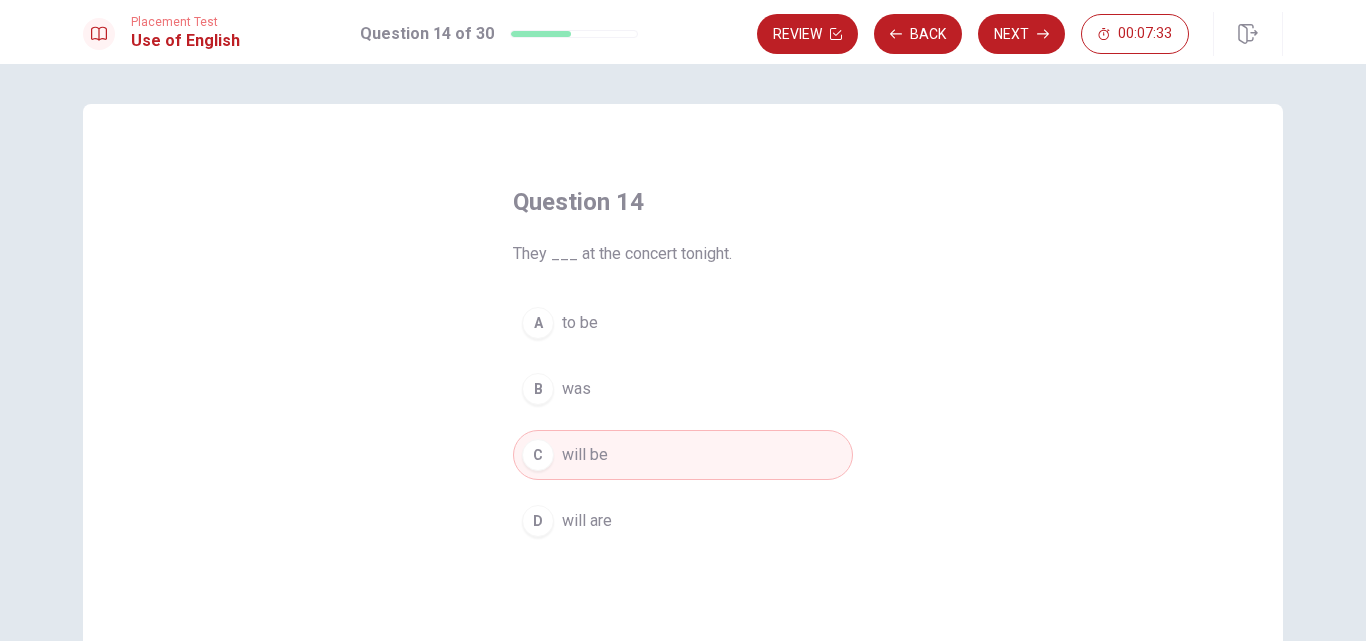 click on "Next" at bounding box center [1021, 34] 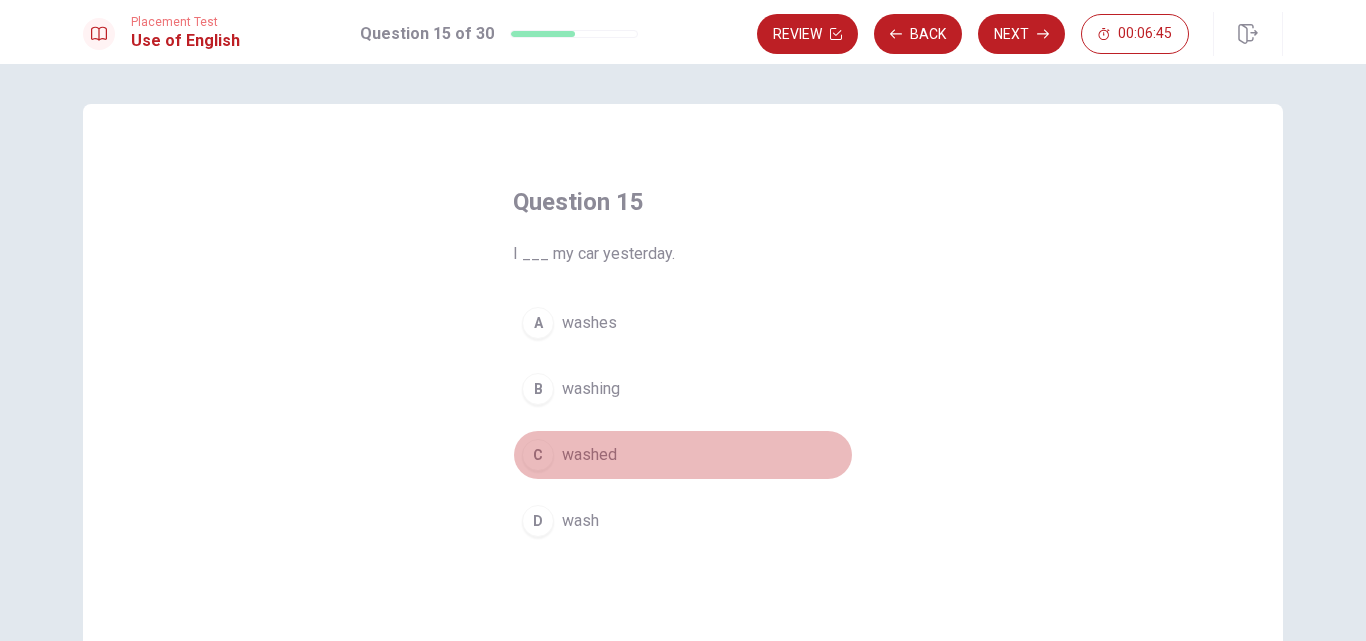 click on "C" at bounding box center [538, 455] 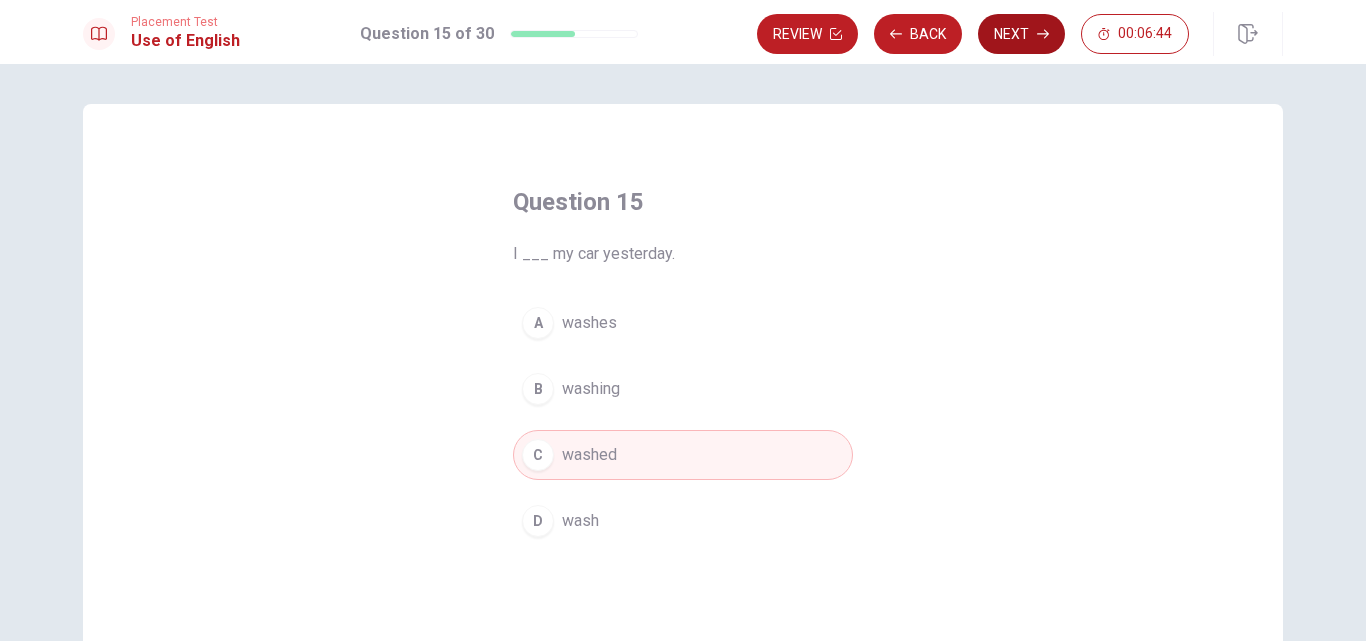 click on "Next" at bounding box center [1021, 34] 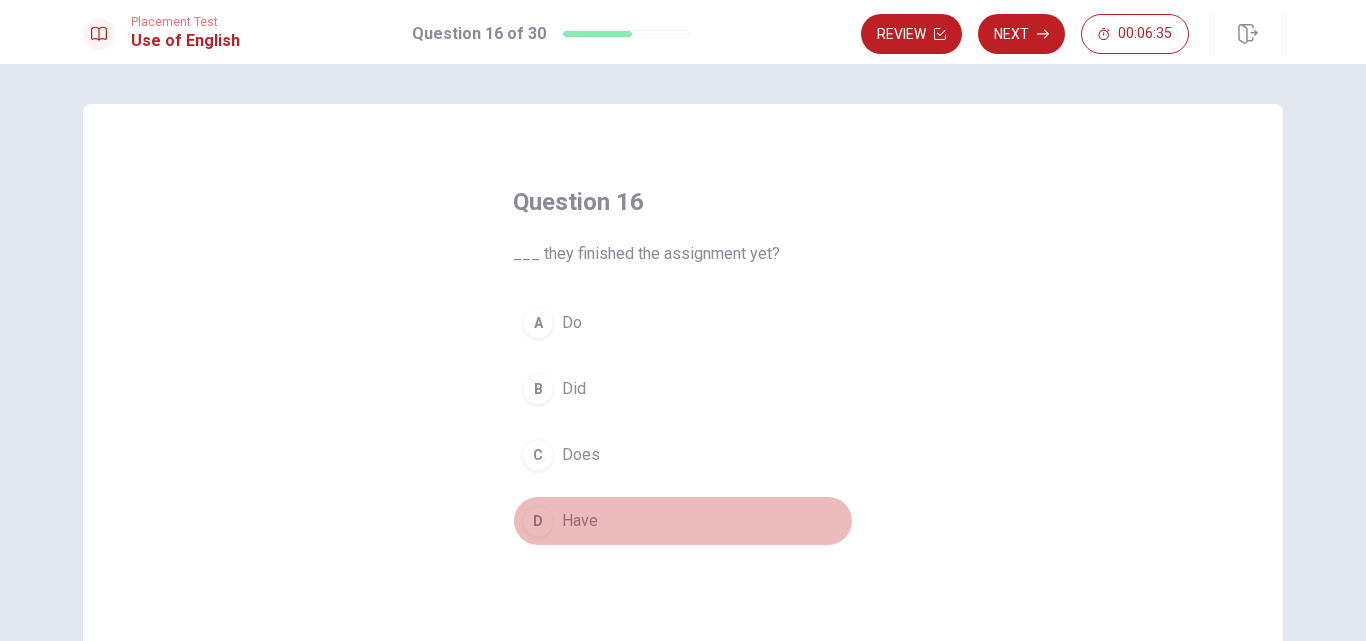 click on "D" at bounding box center [538, 521] 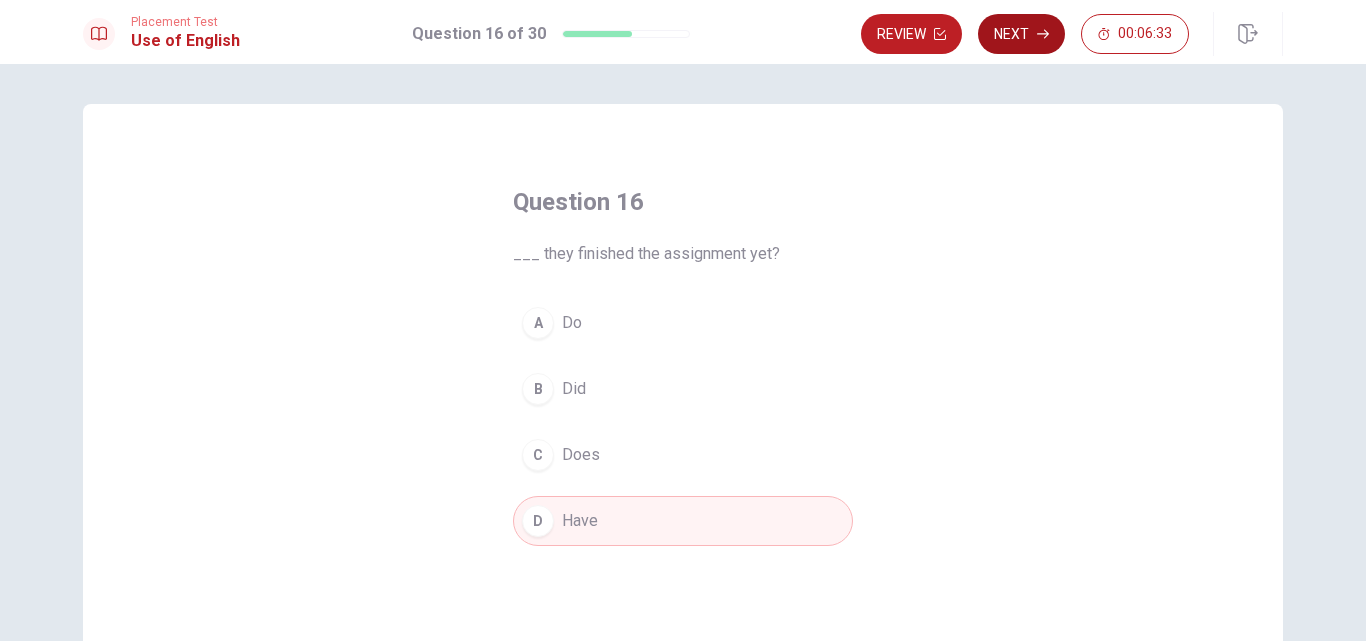 click on "Next" at bounding box center [1021, 34] 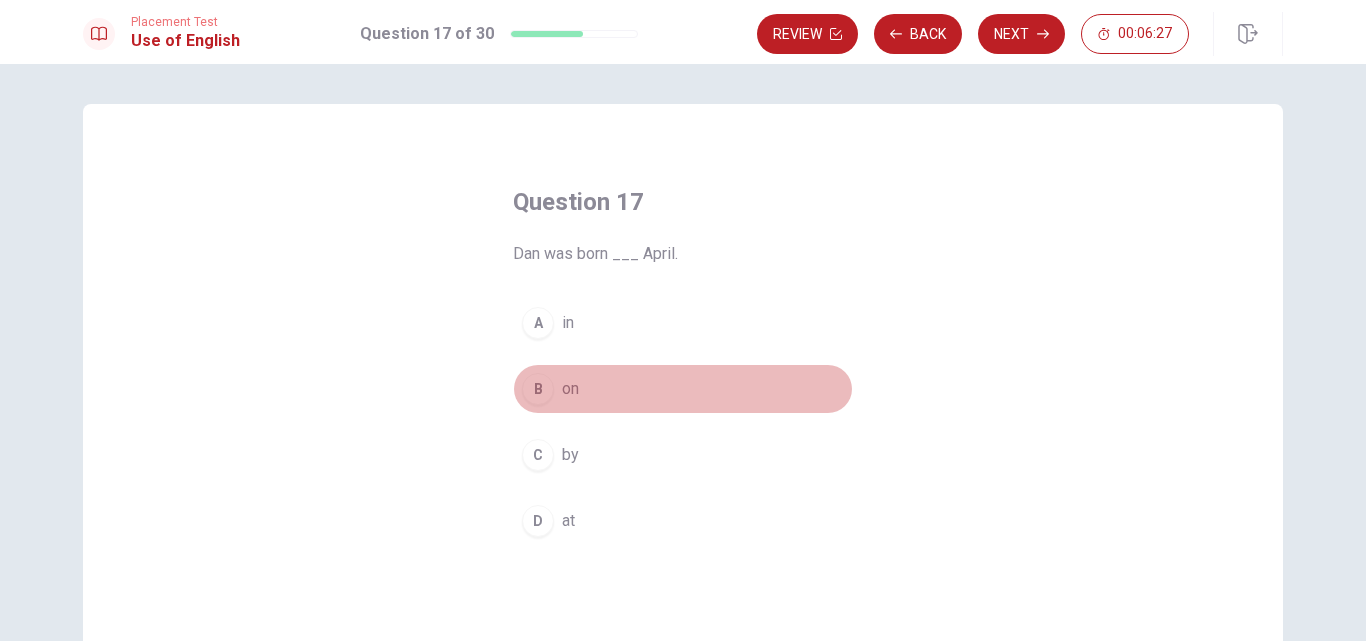 click on "B" at bounding box center [538, 389] 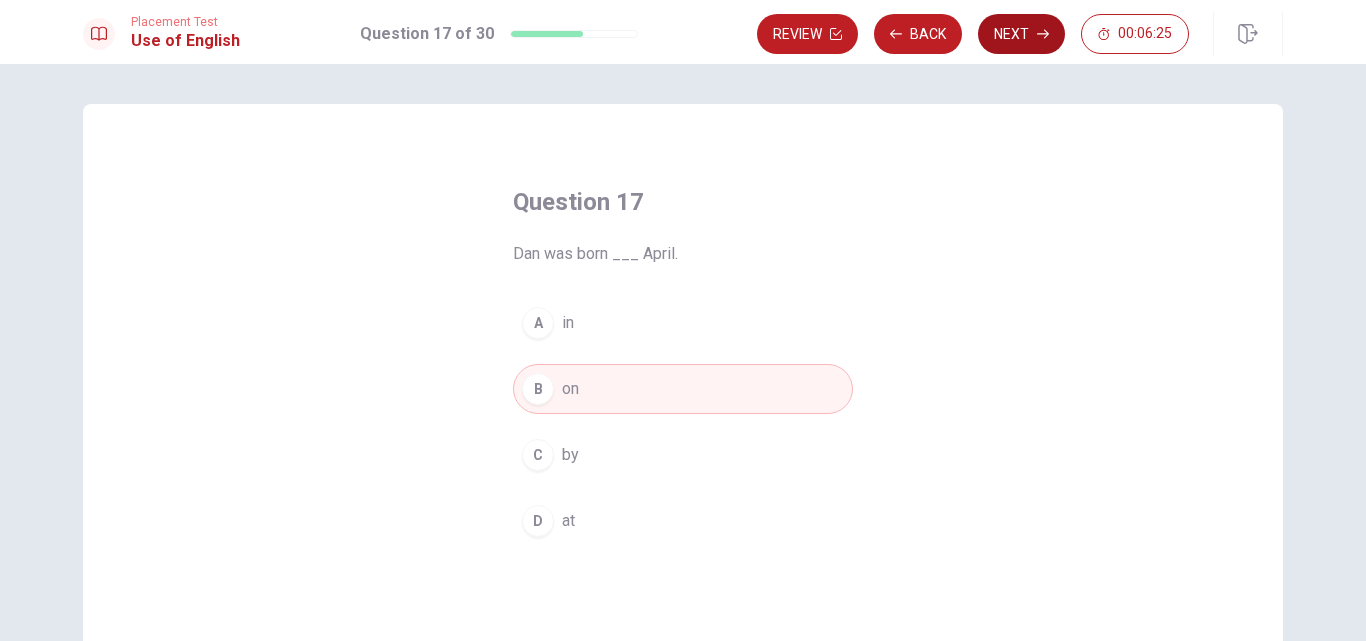 click on "Next" at bounding box center (1021, 34) 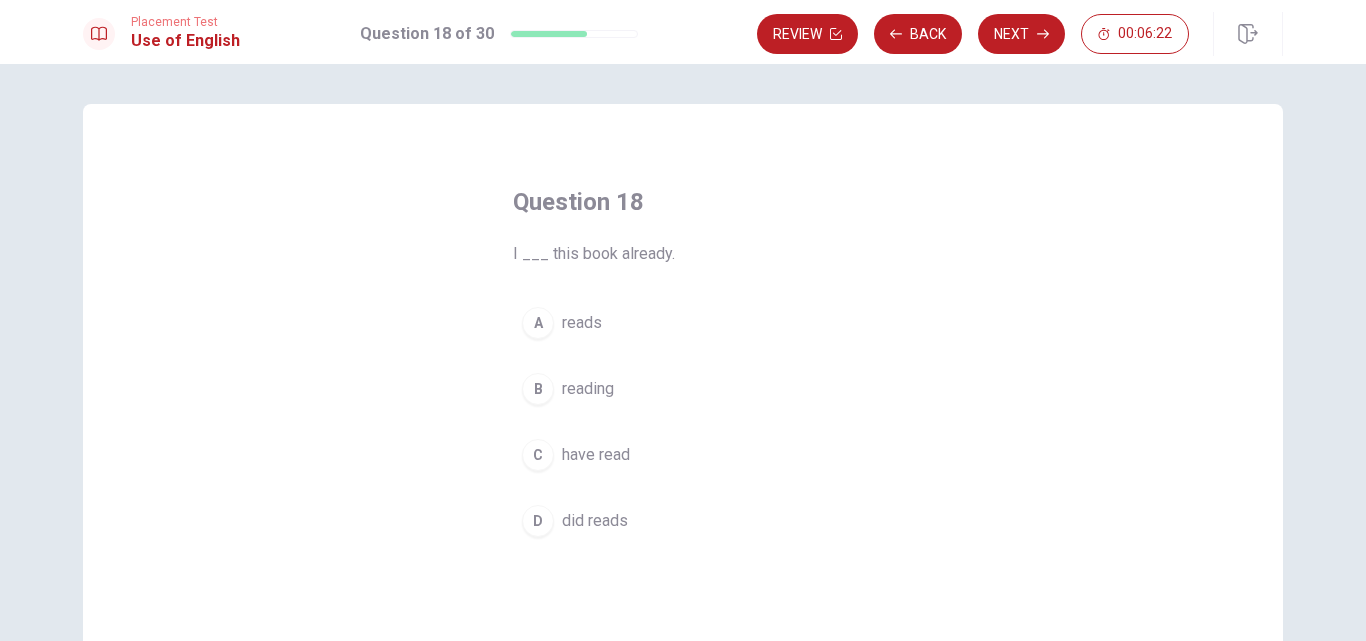 click on "have read" at bounding box center [596, 455] 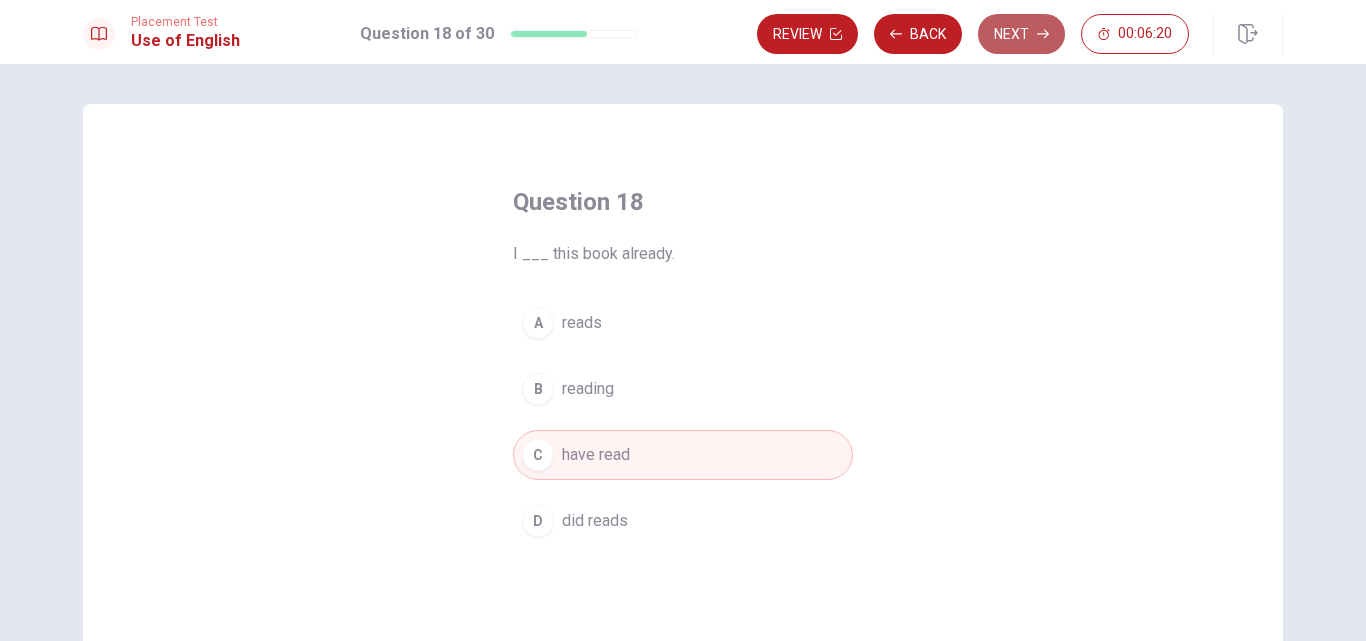 click on "Next" at bounding box center (1021, 34) 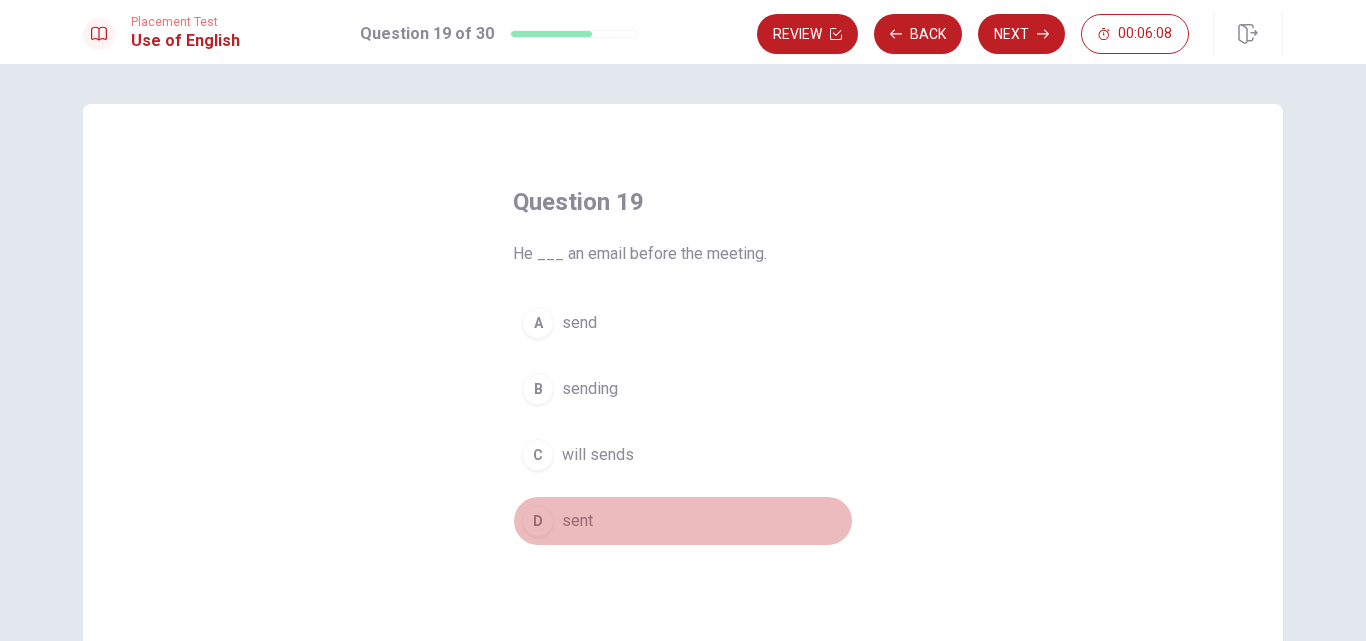 click on "D" at bounding box center [538, 521] 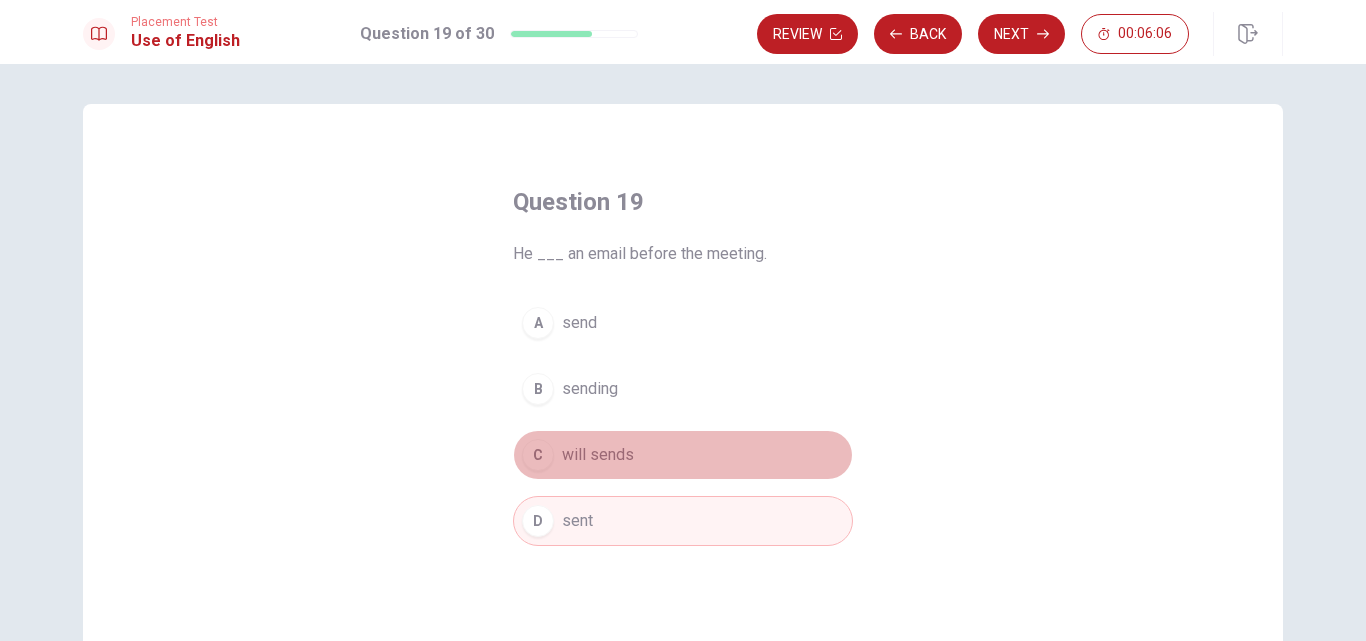 click on "will sends" at bounding box center [598, 455] 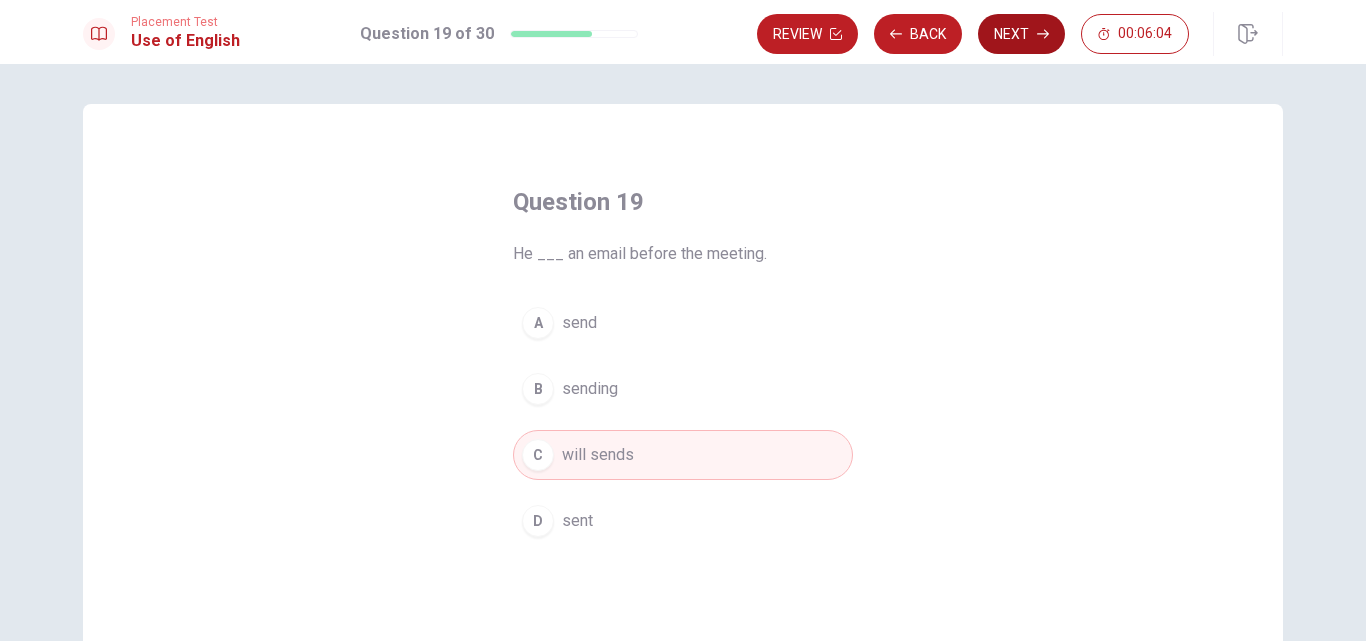 click on "Next" at bounding box center [1021, 34] 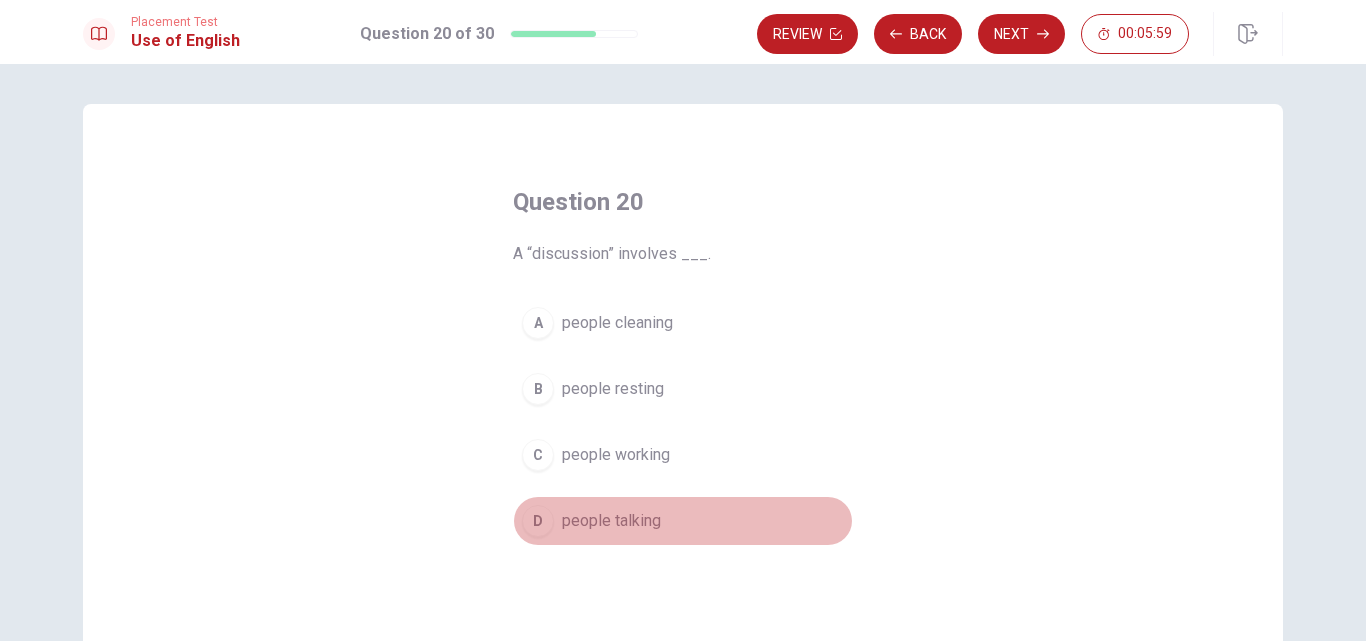 click on "people talking" at bounding box center [611, 521] 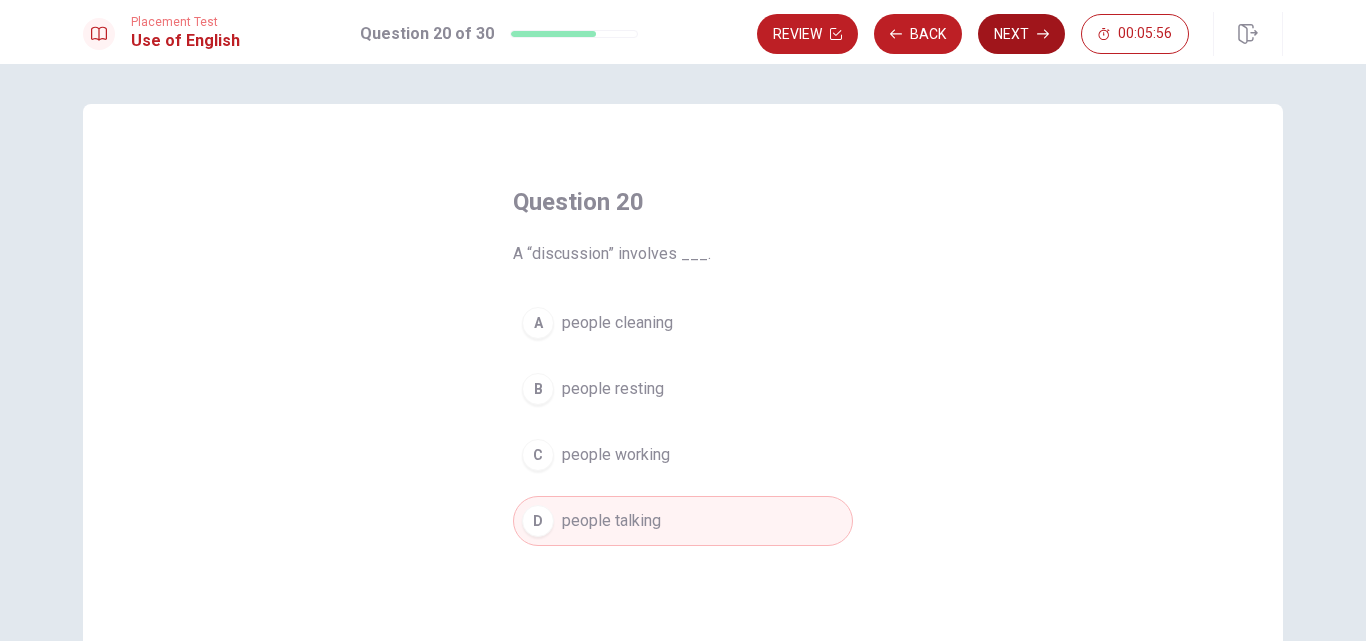 click on "Next" at bounding box center [1021, 34] 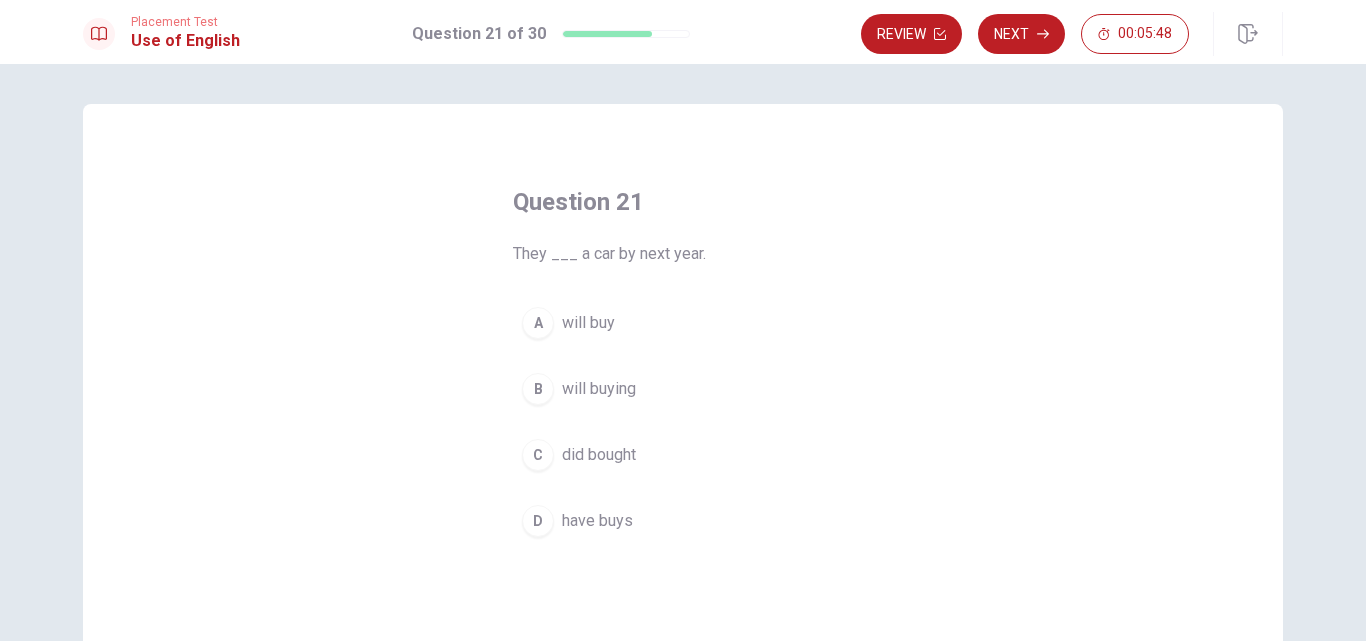 click on "will buy" at bounding box center (588, 323) 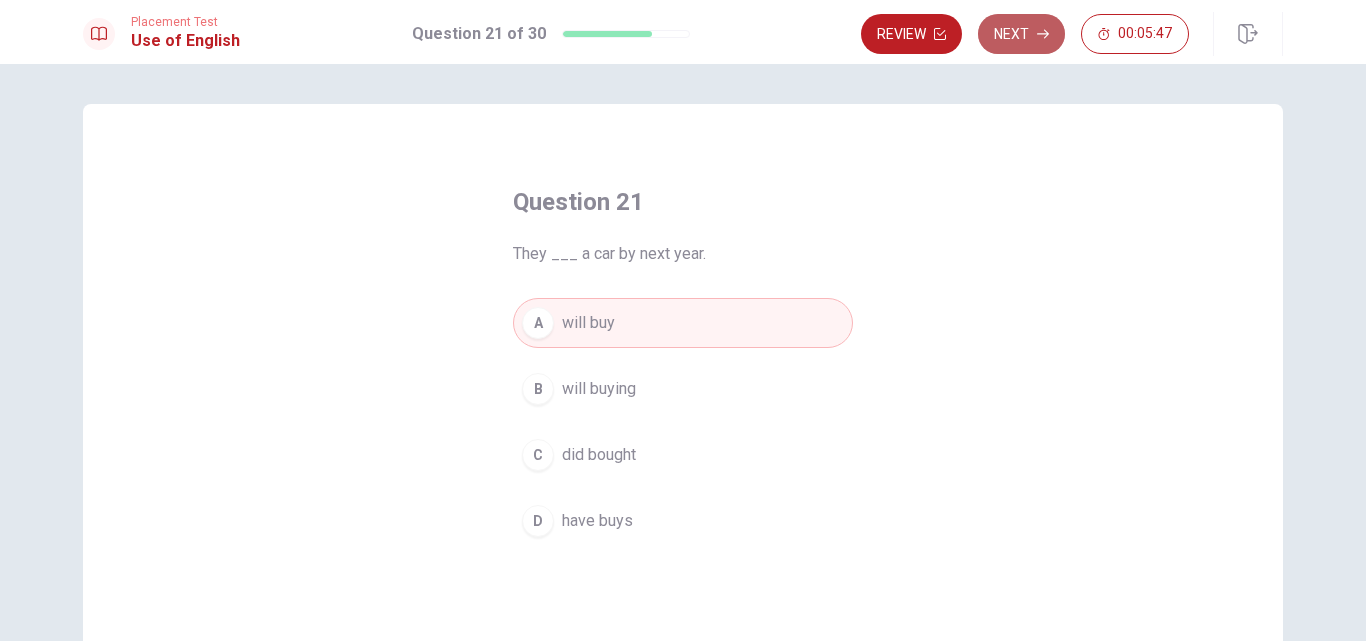 click on "Next" at bounding box center [1021, 34] 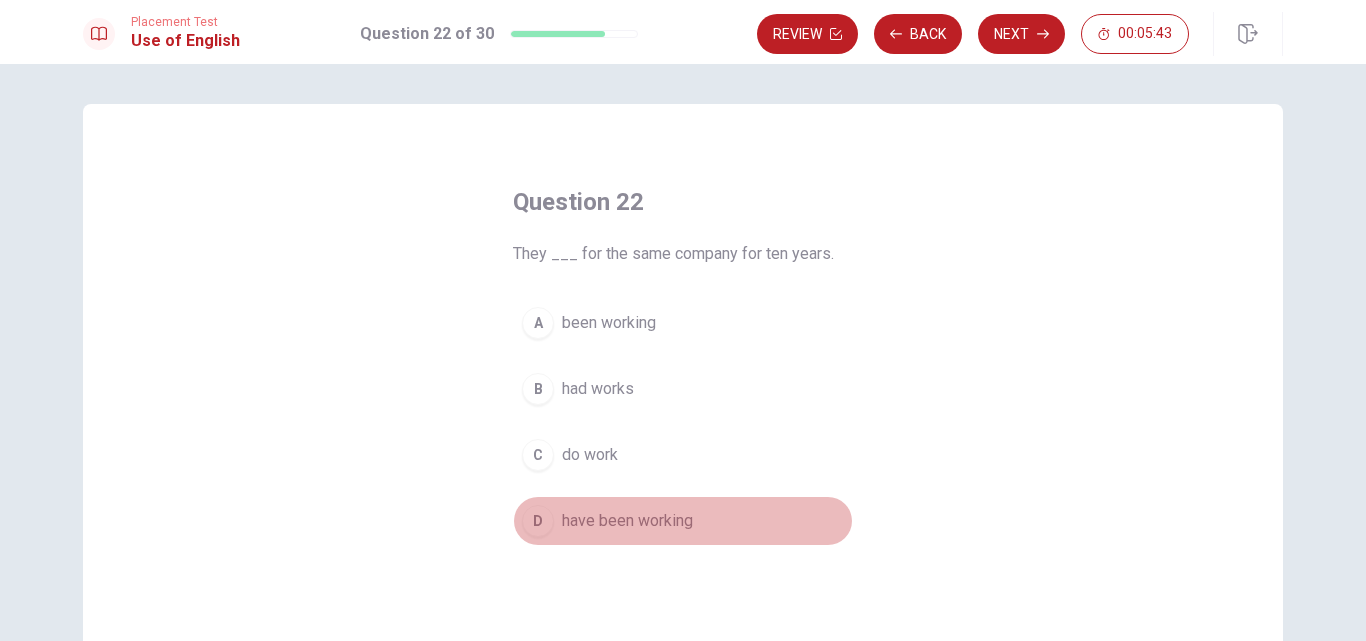 click on "have been working" at bounding box center (627, 521) 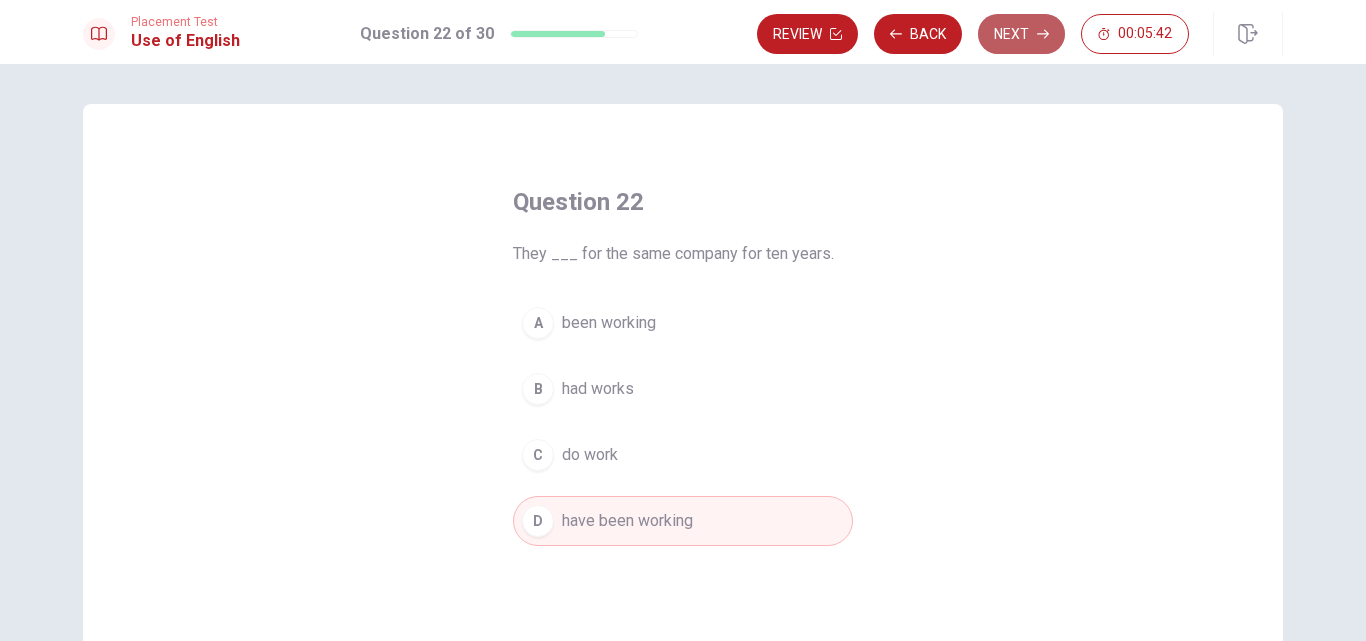 click on "Next" at bounding box center [1021, 34] 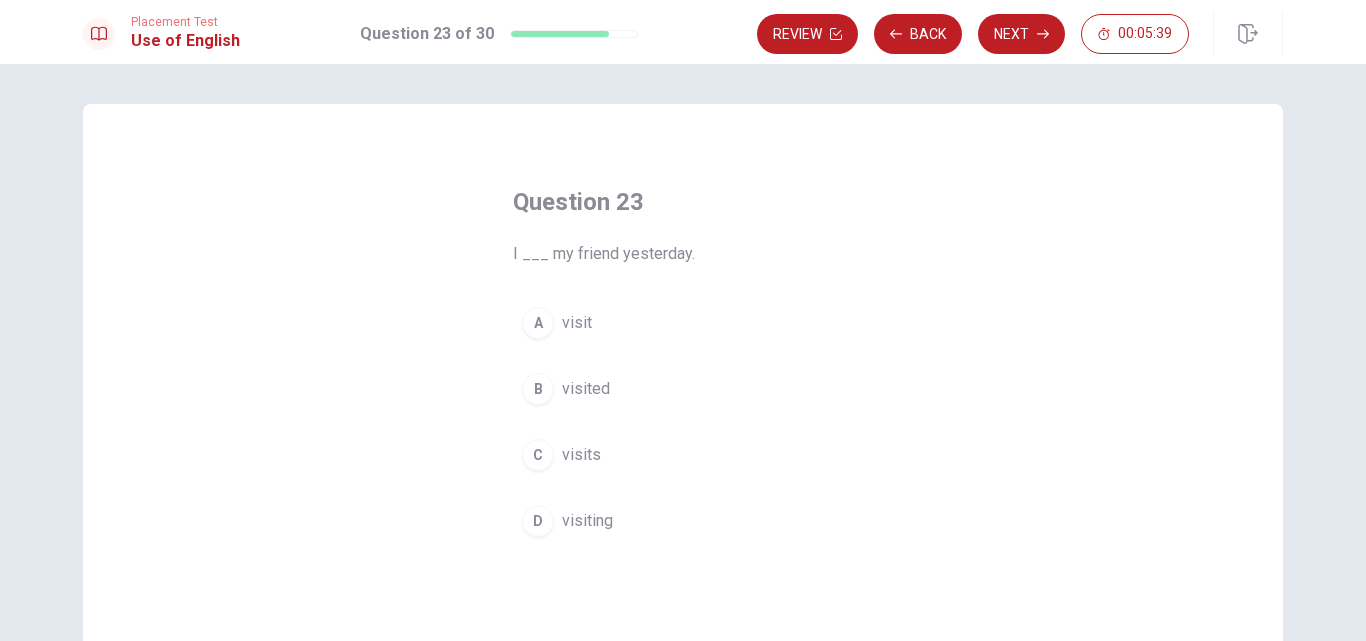 click on "visited" at bounding box center (586, 389) 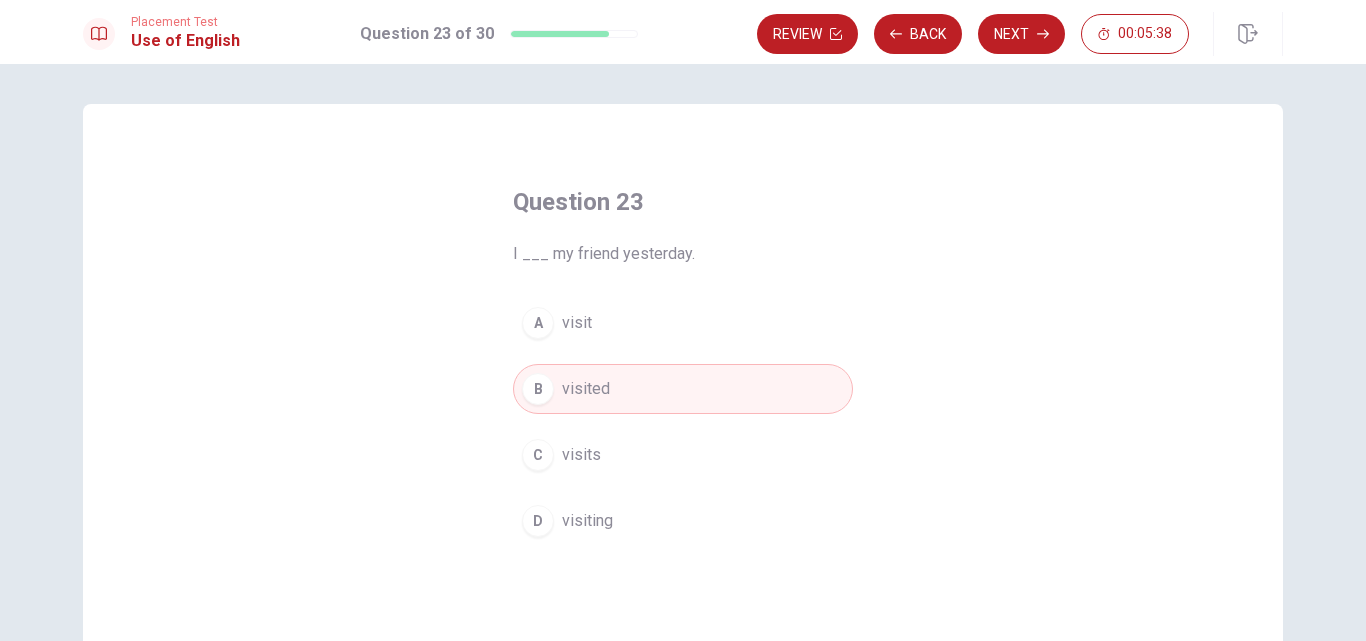 drag, startPoint x: 1007, startPoint y: 29, endPoint x: 1005, endPoint y: 67, distance: 38.052597 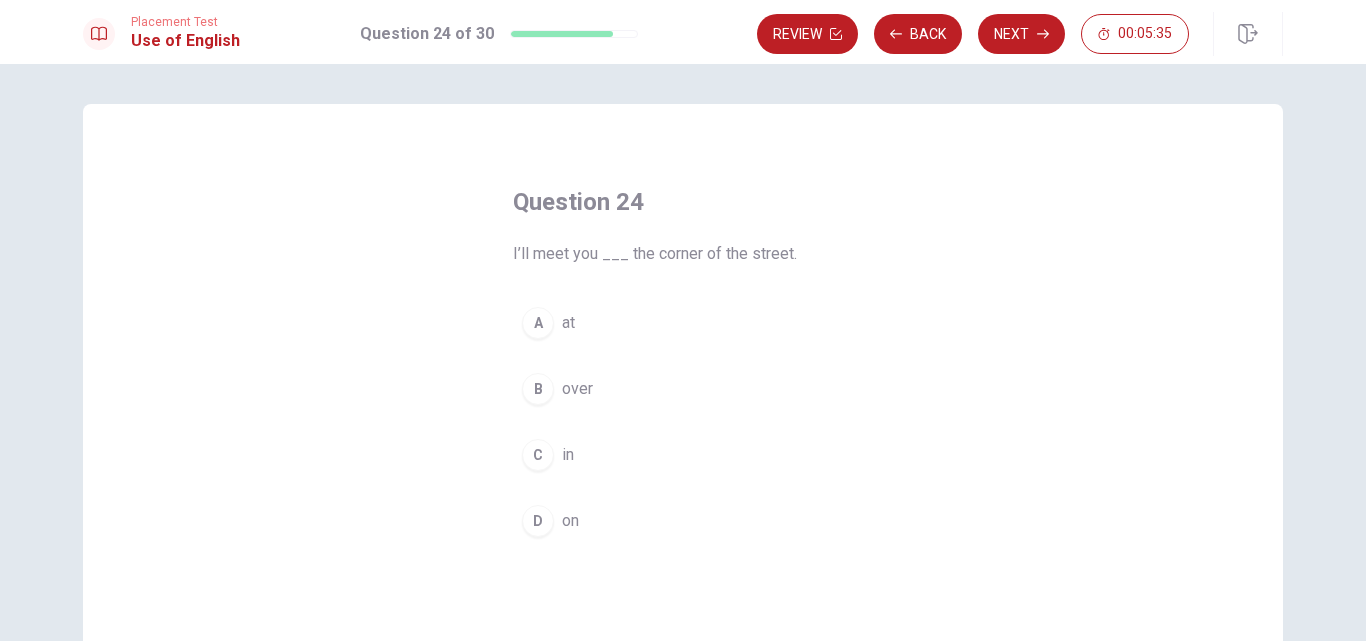 click on "A at" at bounding box center [683, 323] 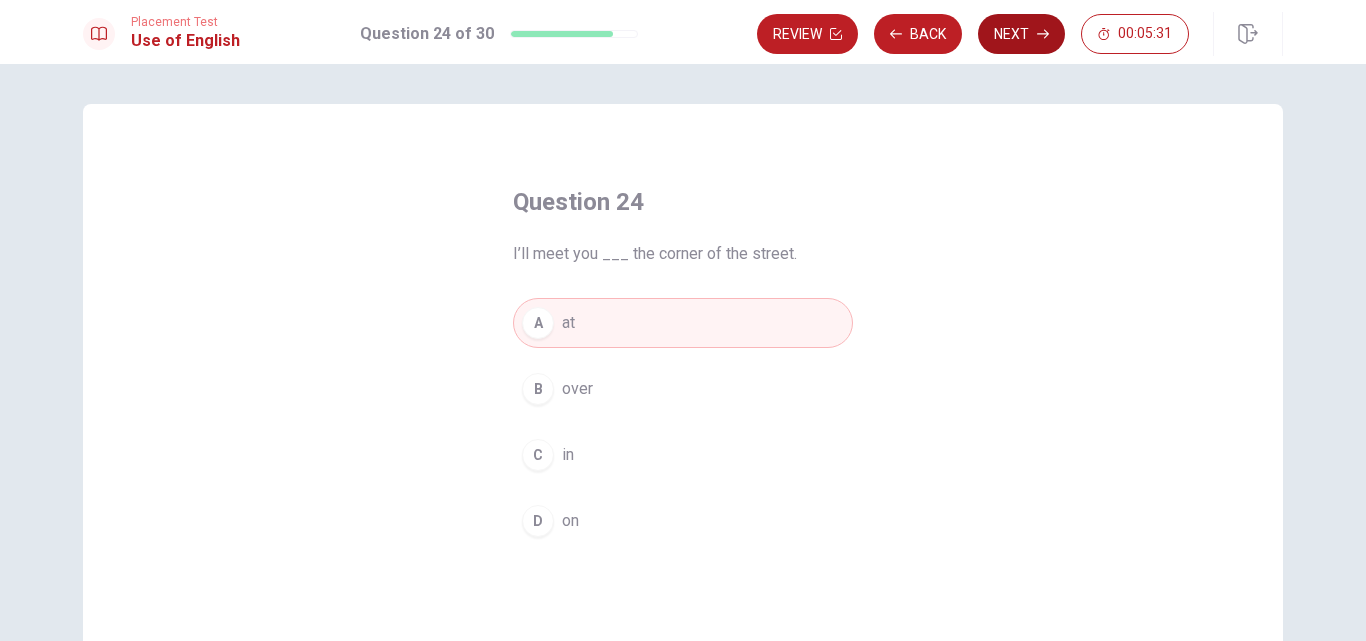 click on "Next" at bounding box center [1021, 34] 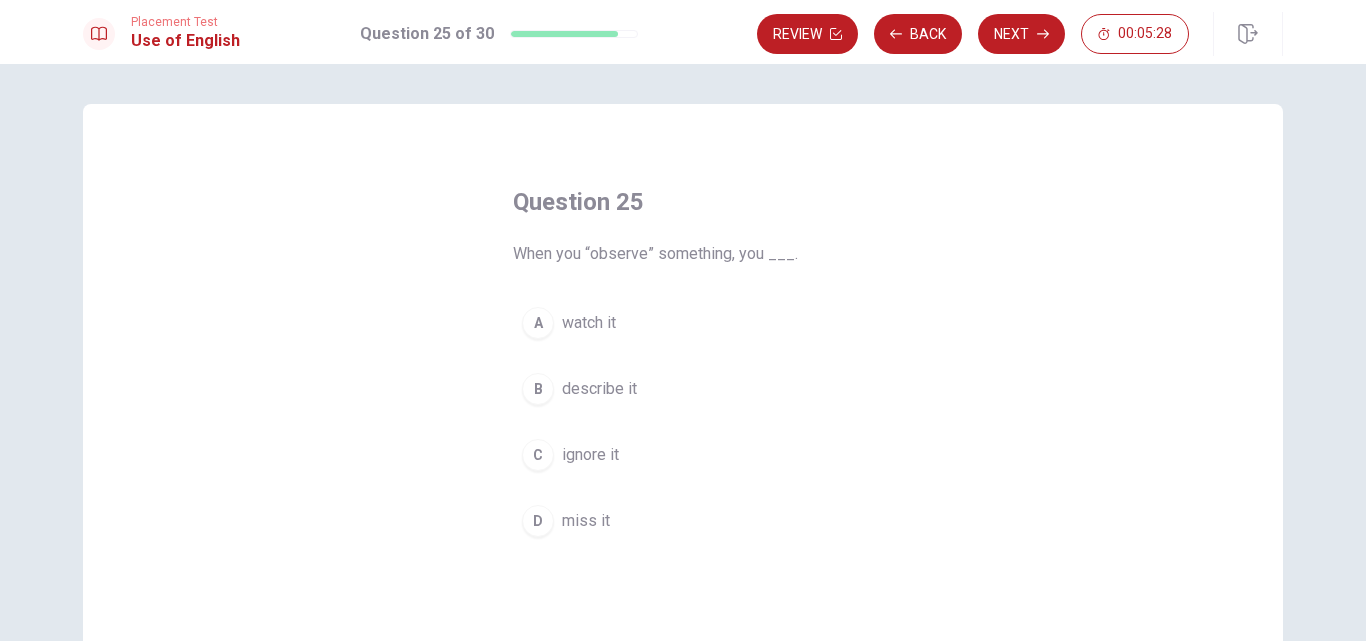 click on "A watch it" at bounding box center (683, 323) 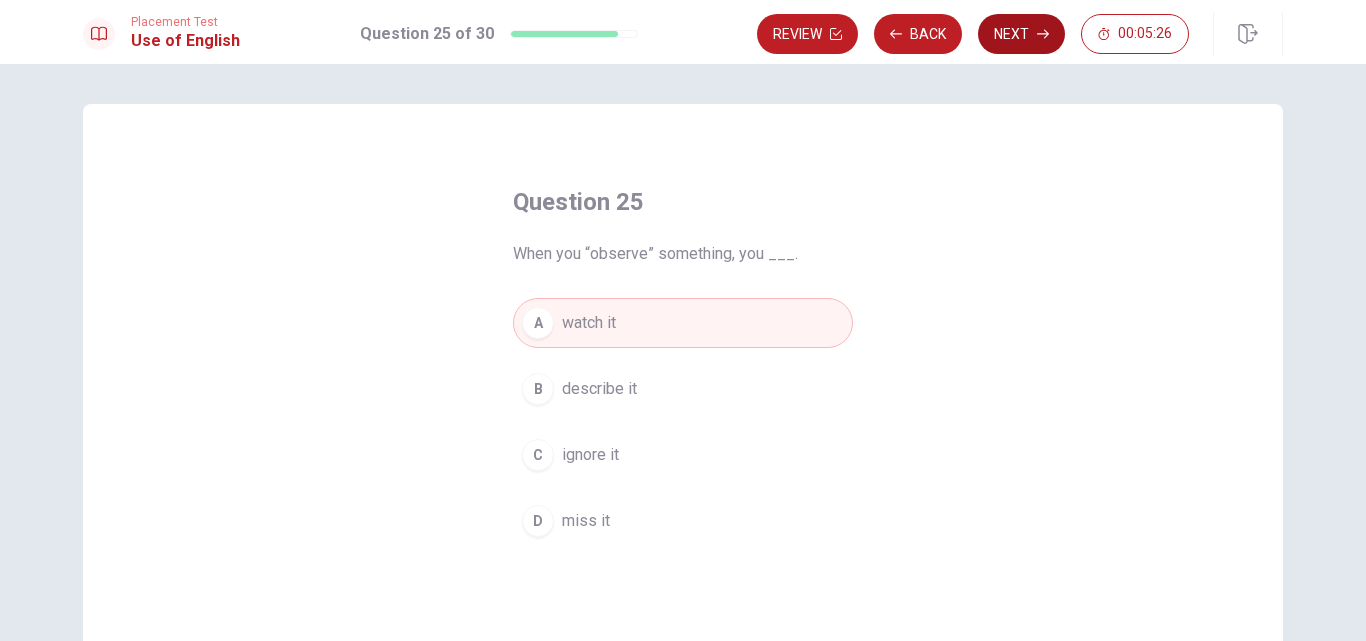 click on "Next" at bounding box center [1021, 34] 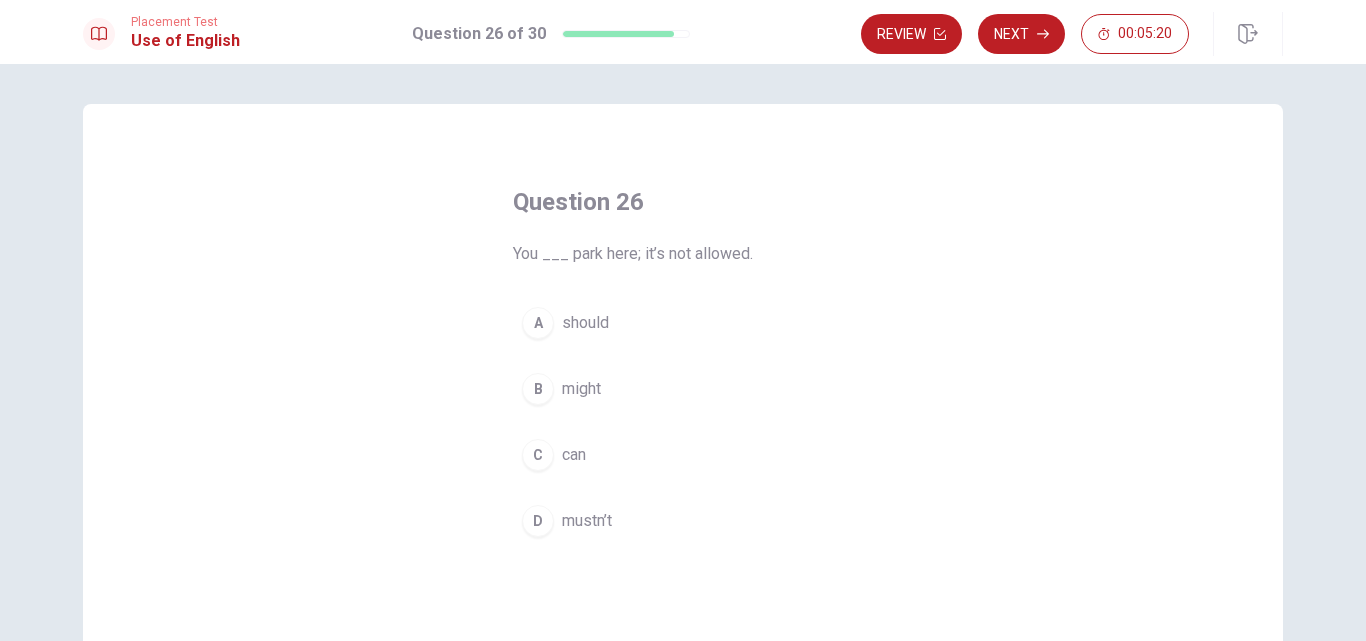 click on "might" at bounding box center (581, 389) 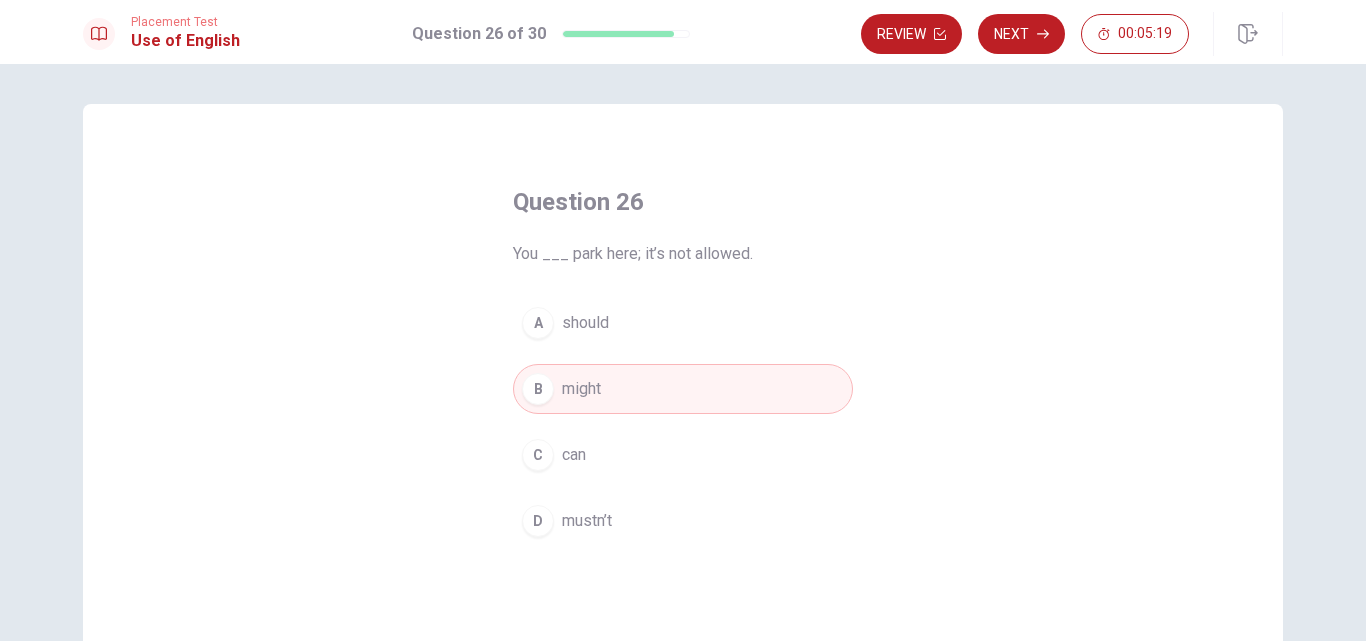 click on "should" at bounding box center [585, 323] 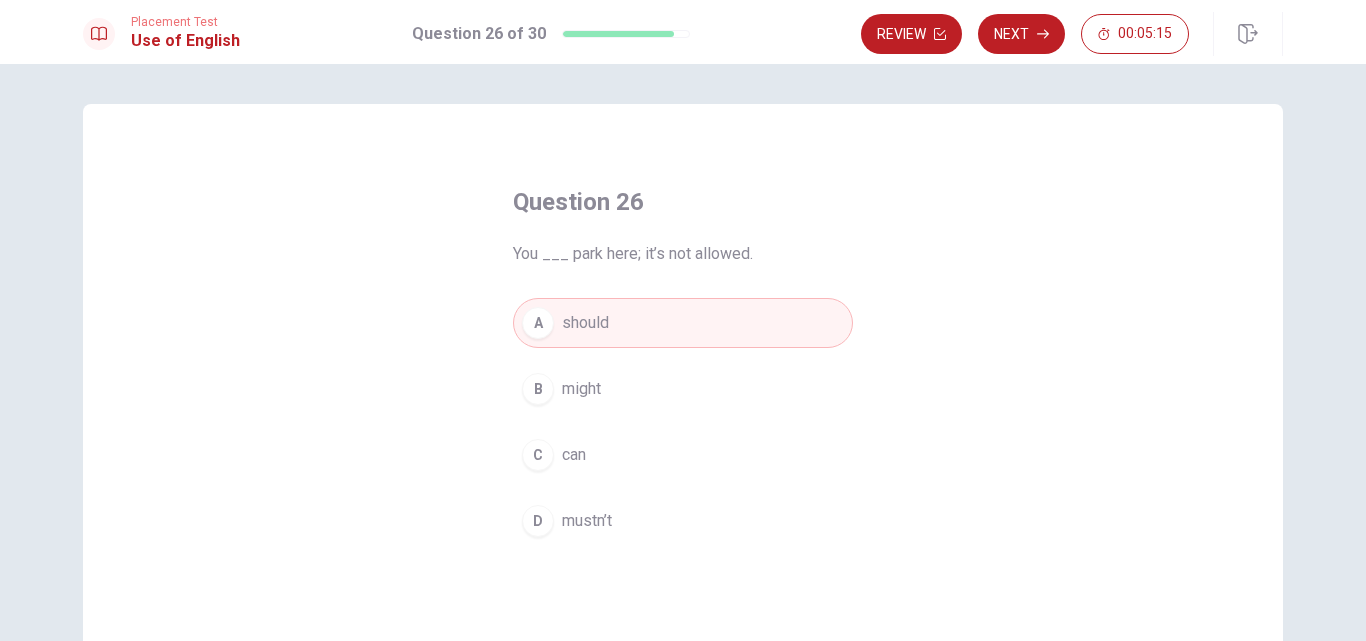 click on "D mustn’t" at bounding box center [683, 521] 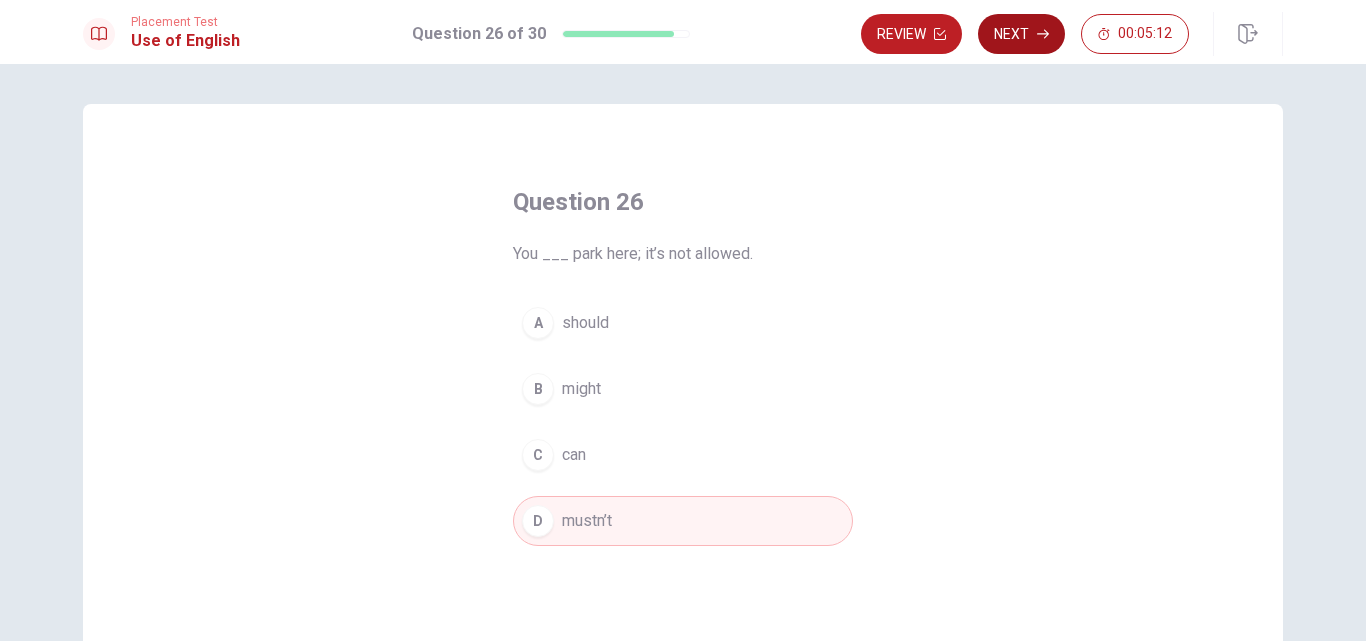 click on "Next" at bounding box center [1021, 34] 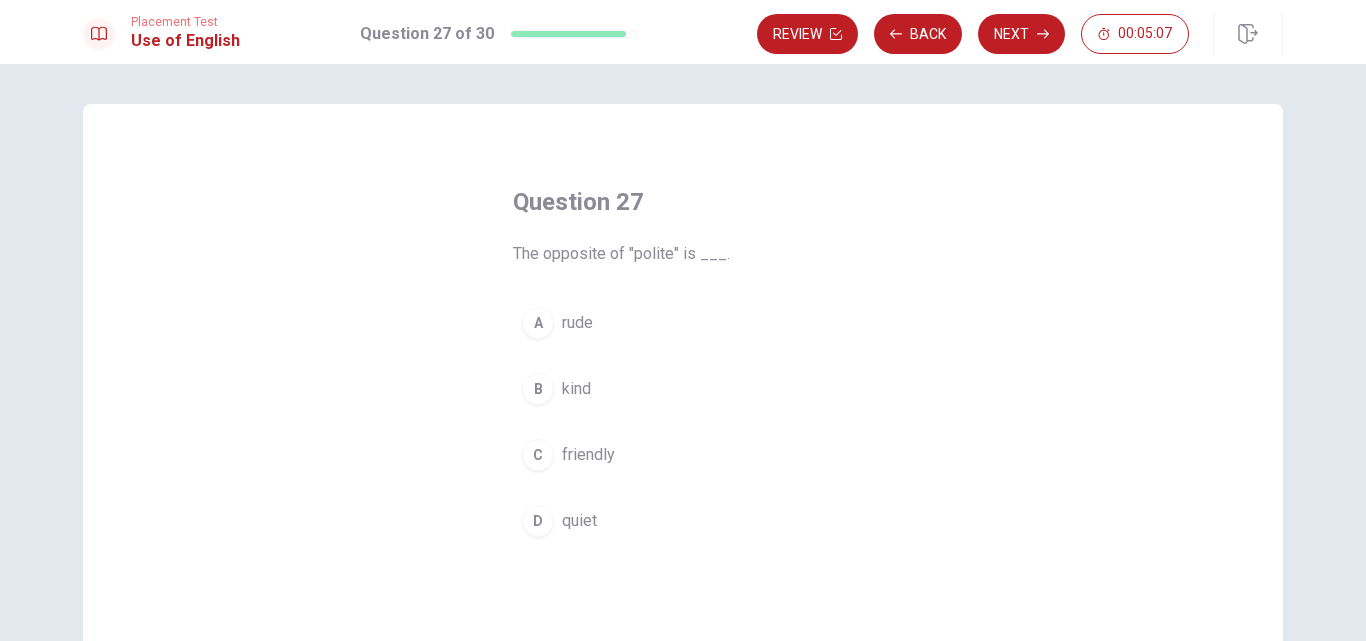 click on "A rude" at bounding box center (683, 323) 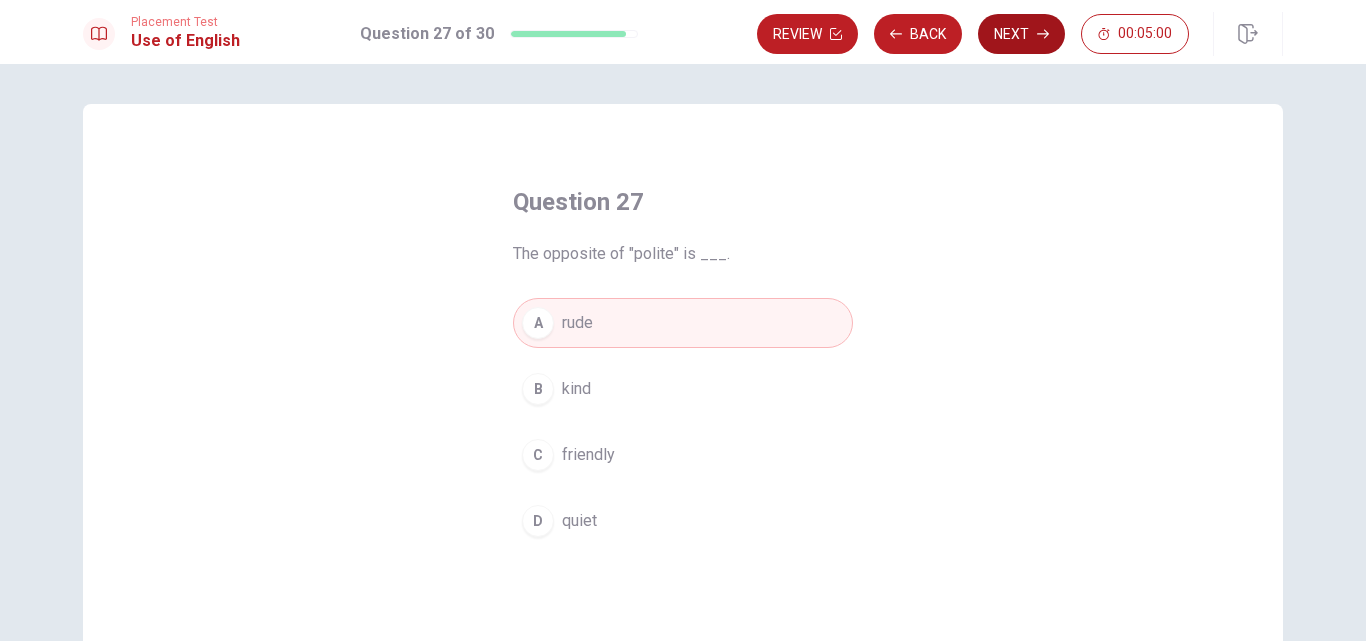 click on "Next" at bounding box center [1021, 34] 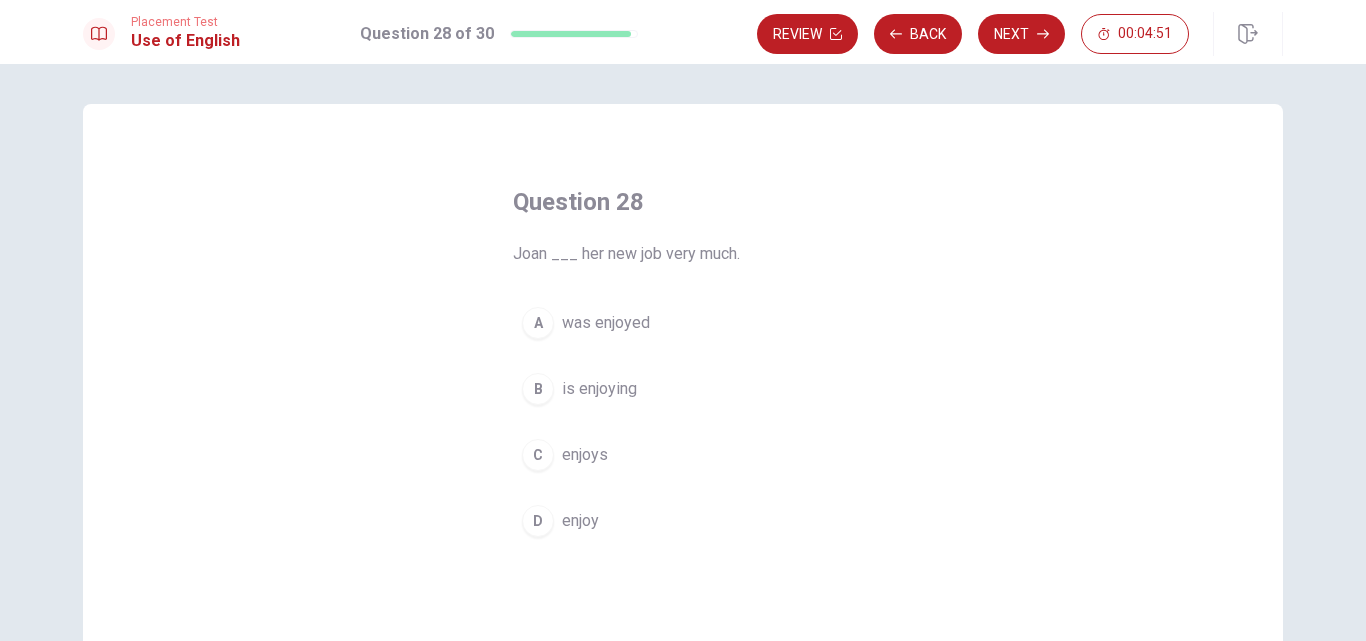 click on "enjoys" at bounding box center [585, 455] 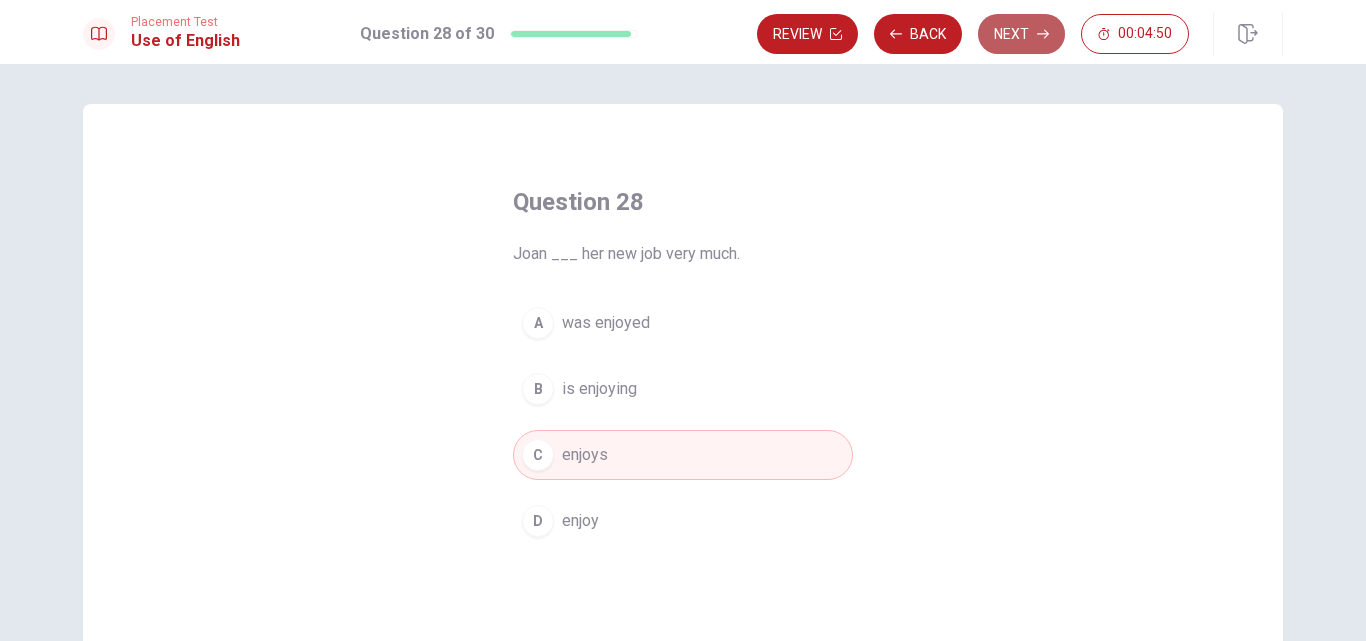 click on "Next" at bounding box center [1021, 34] 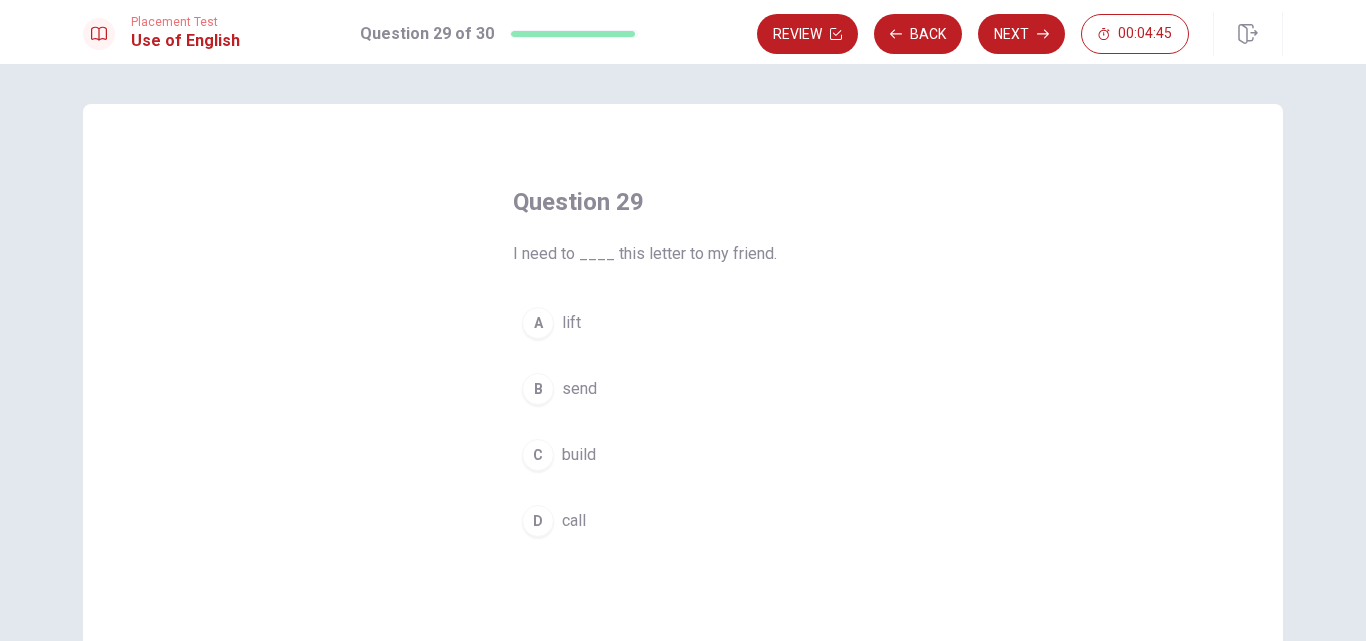 click on "B send" at bounding box center [683, 389] 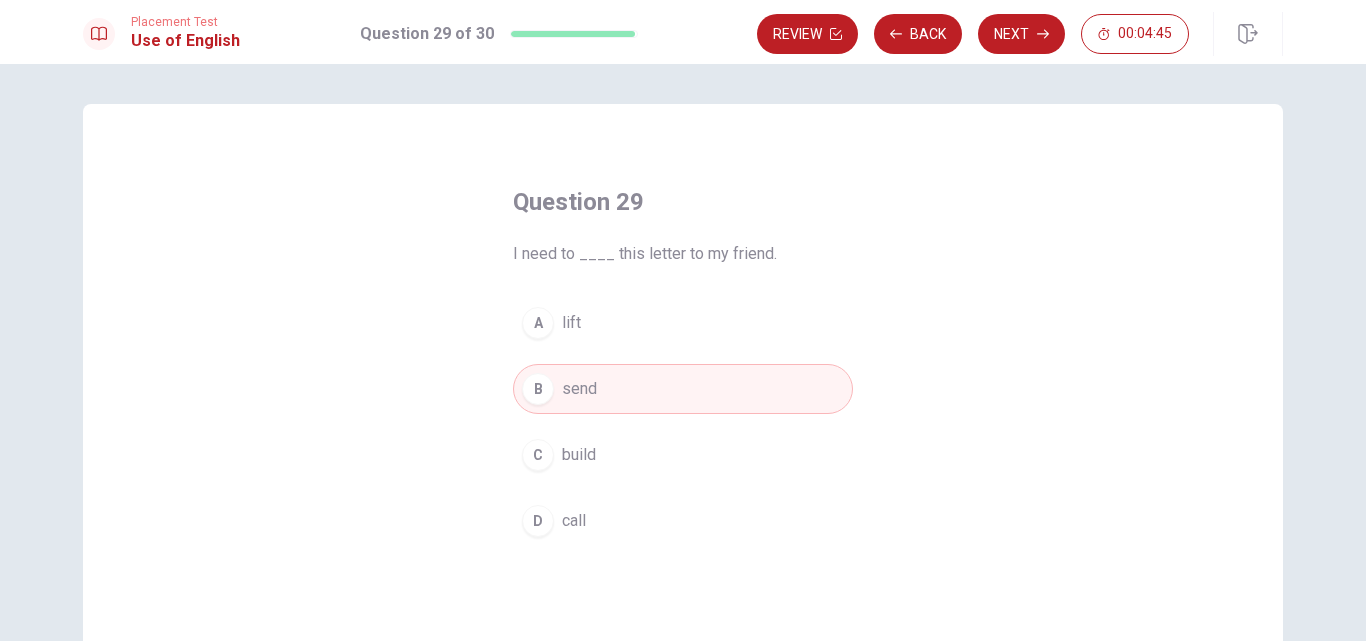 click on "Next" at bounding box center (1021, 34) 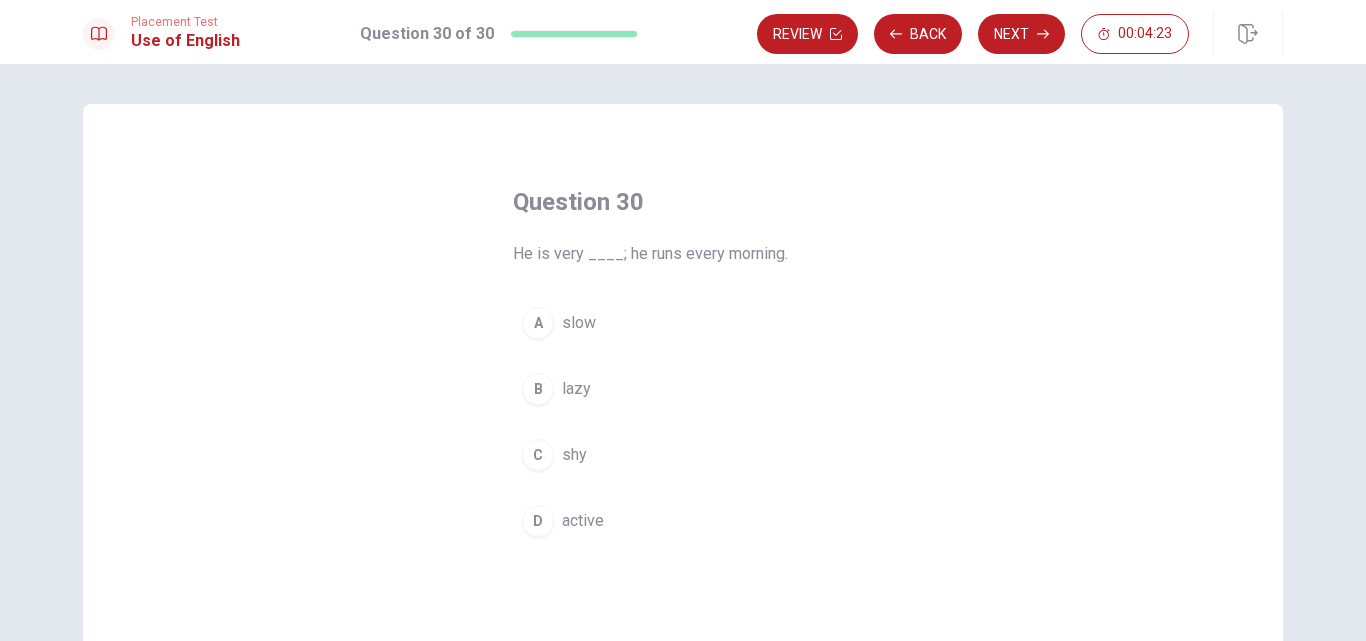 click on "active" at bounding box center [583, 521] 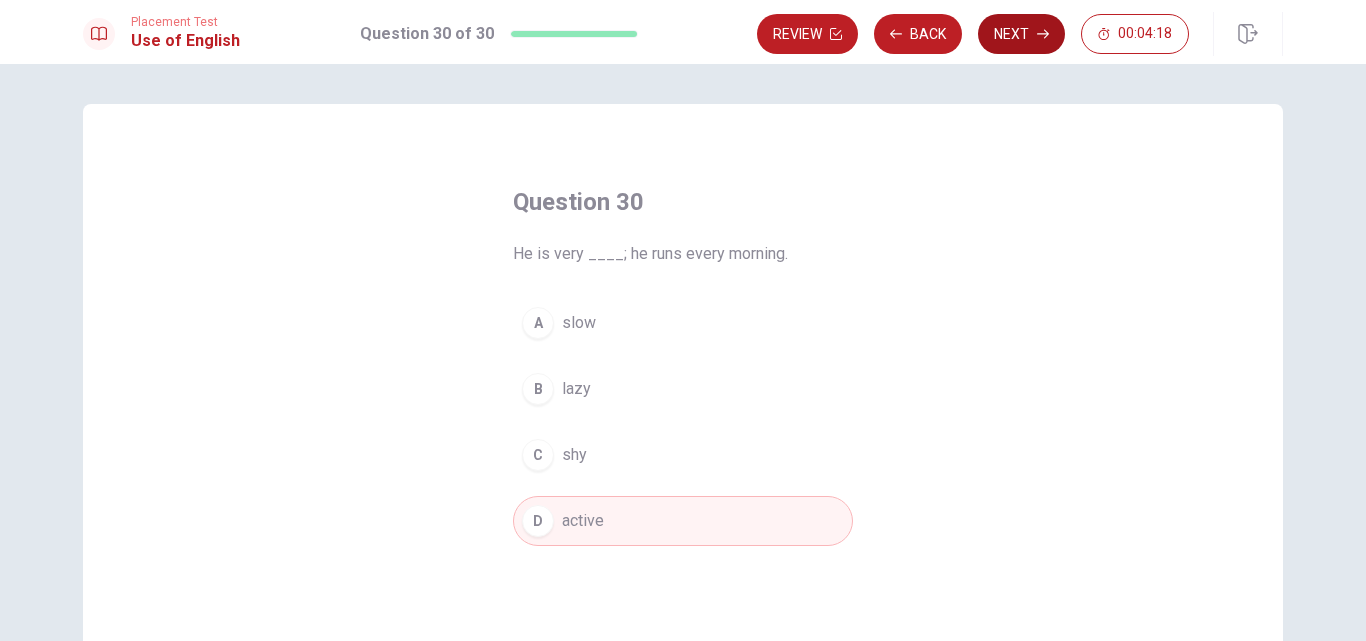 click on "Next" at bounding box center (1021, 34) 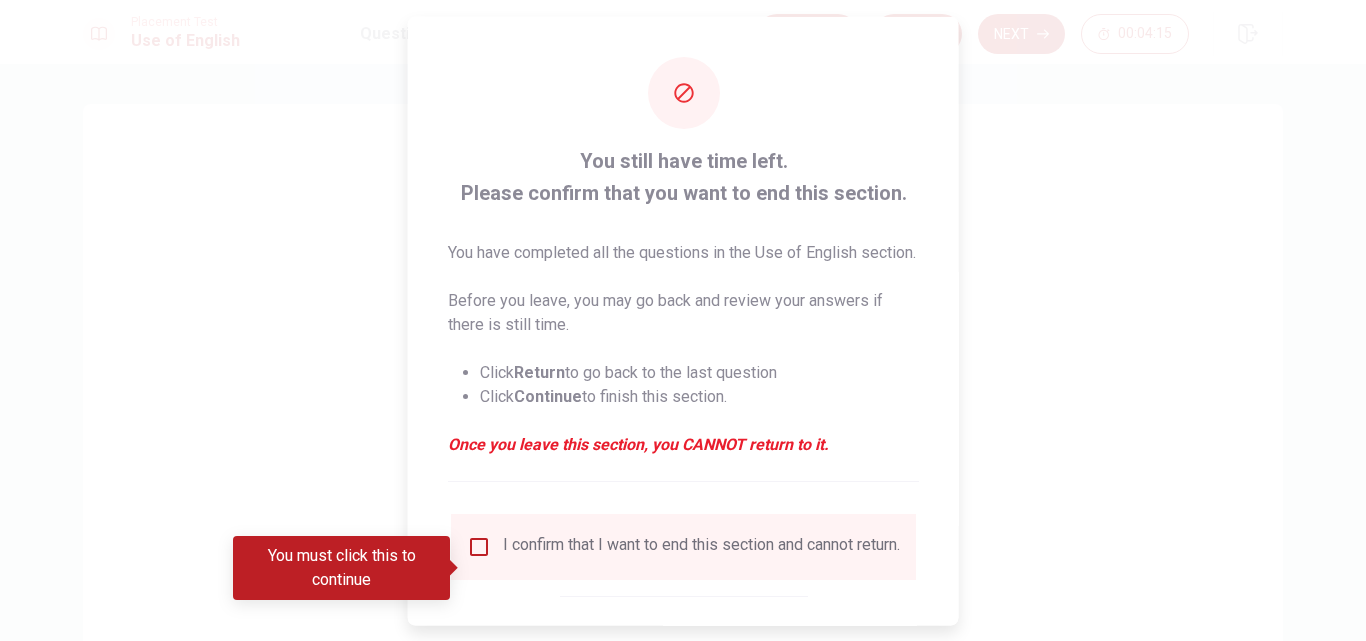 scroll, scrollTop: 129, scrollLeft: 0, axis: vertical 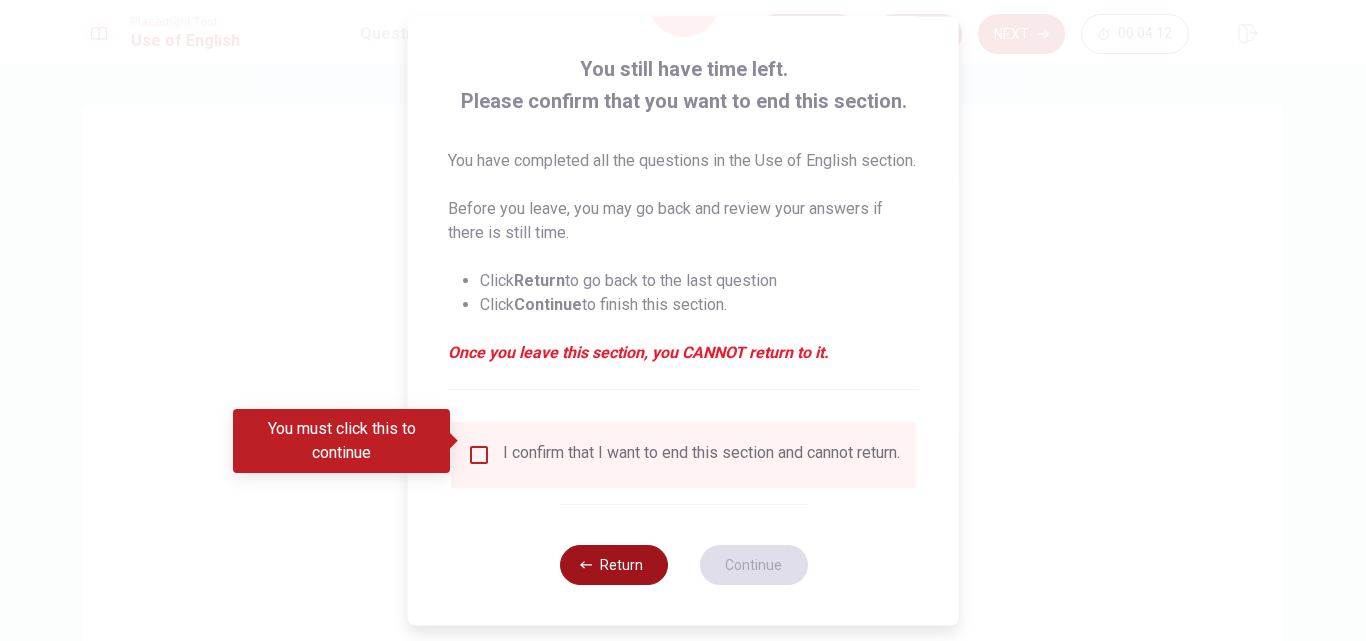 click on "Return" at bounding box center (613, 565) 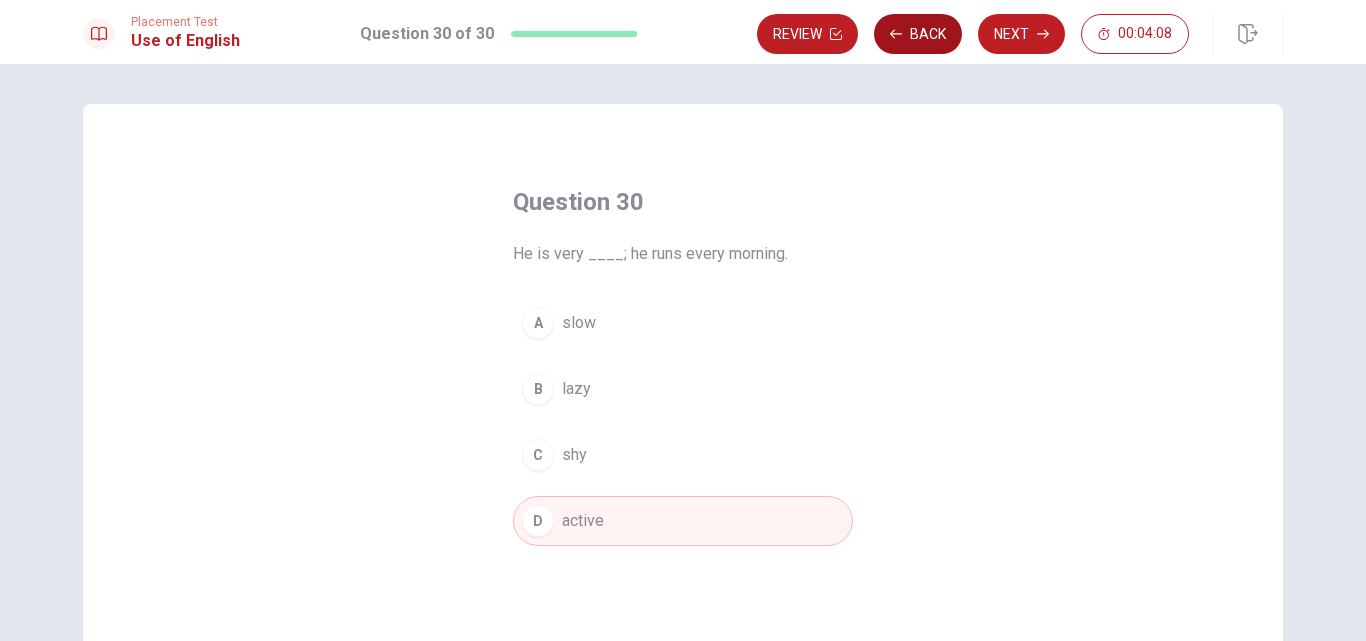 click on "Back" at bounding box center [918, 34] 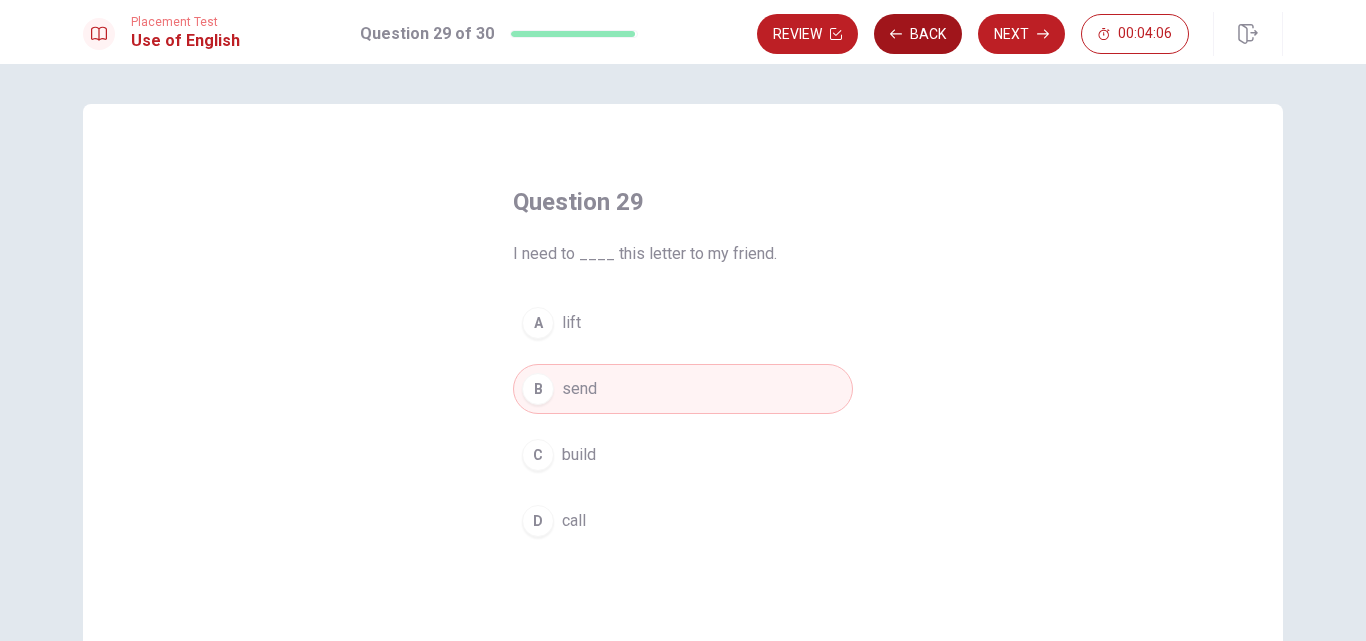 click on "Back" at bounding box center [918, 34] 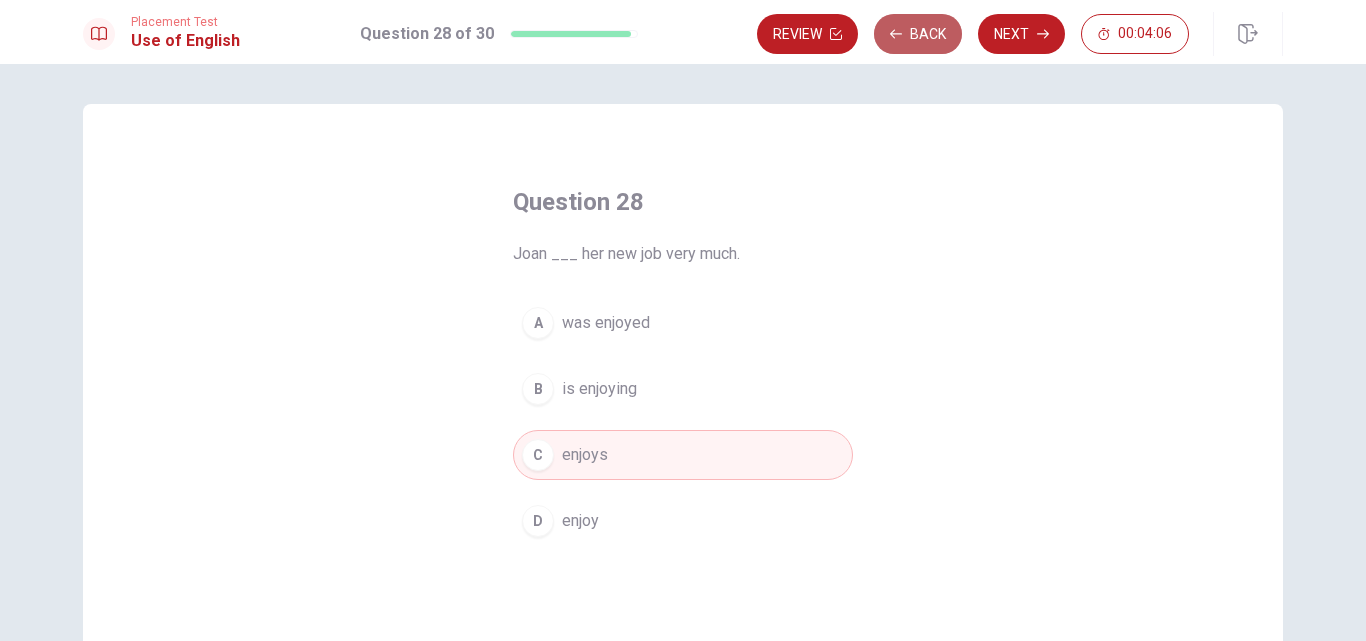 click on "Back" at bounding box center [918, 34] 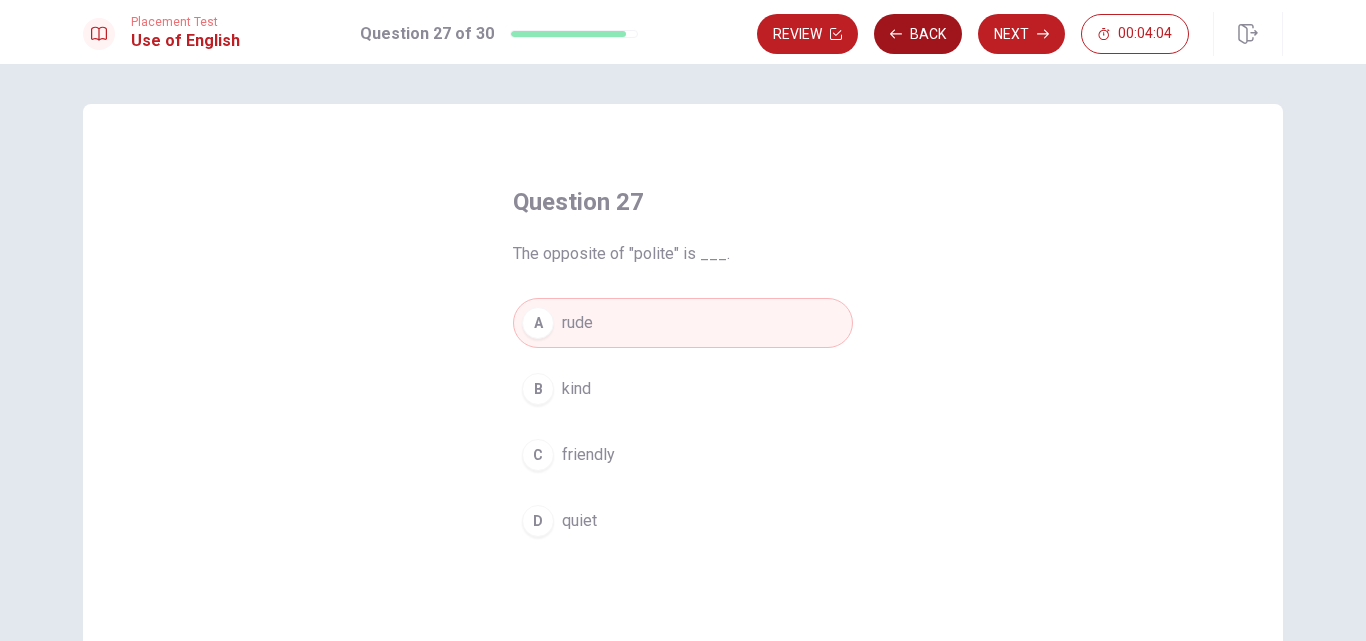click on "Back" at bounding box center (918, 34) 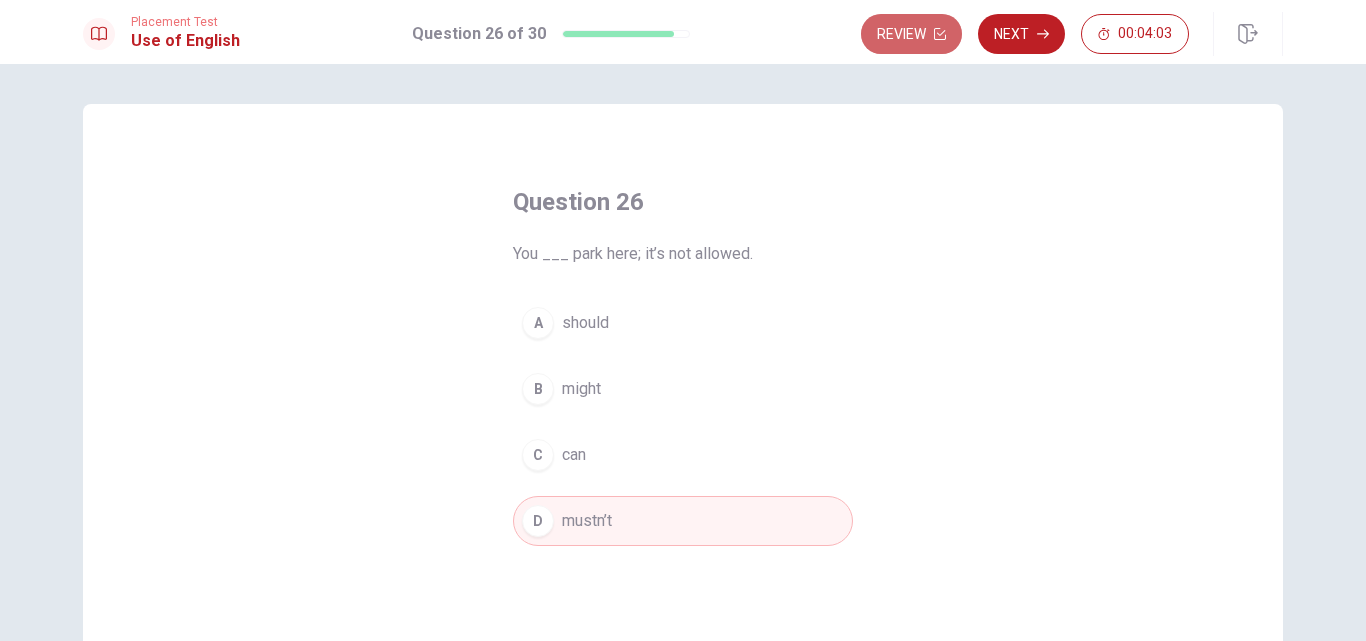 click on "Review" at bounding box center [911, 34] 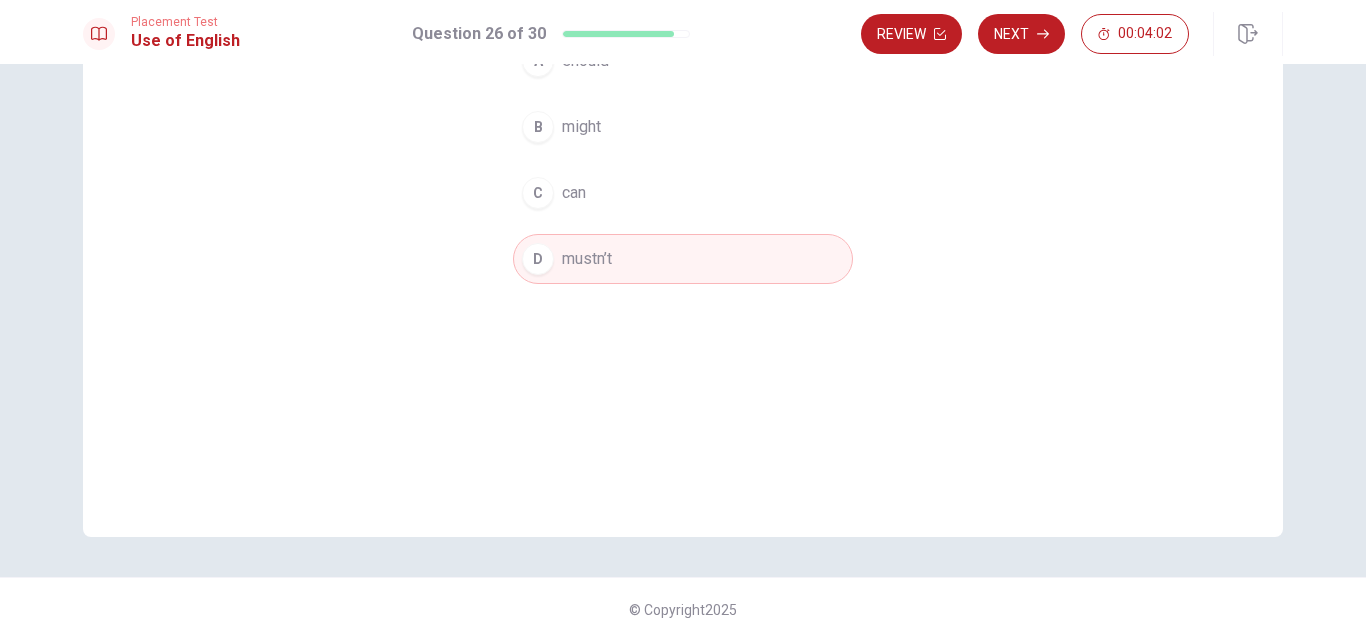 scroll, scrollTop: 0, scrollLeft: 0, axis: both 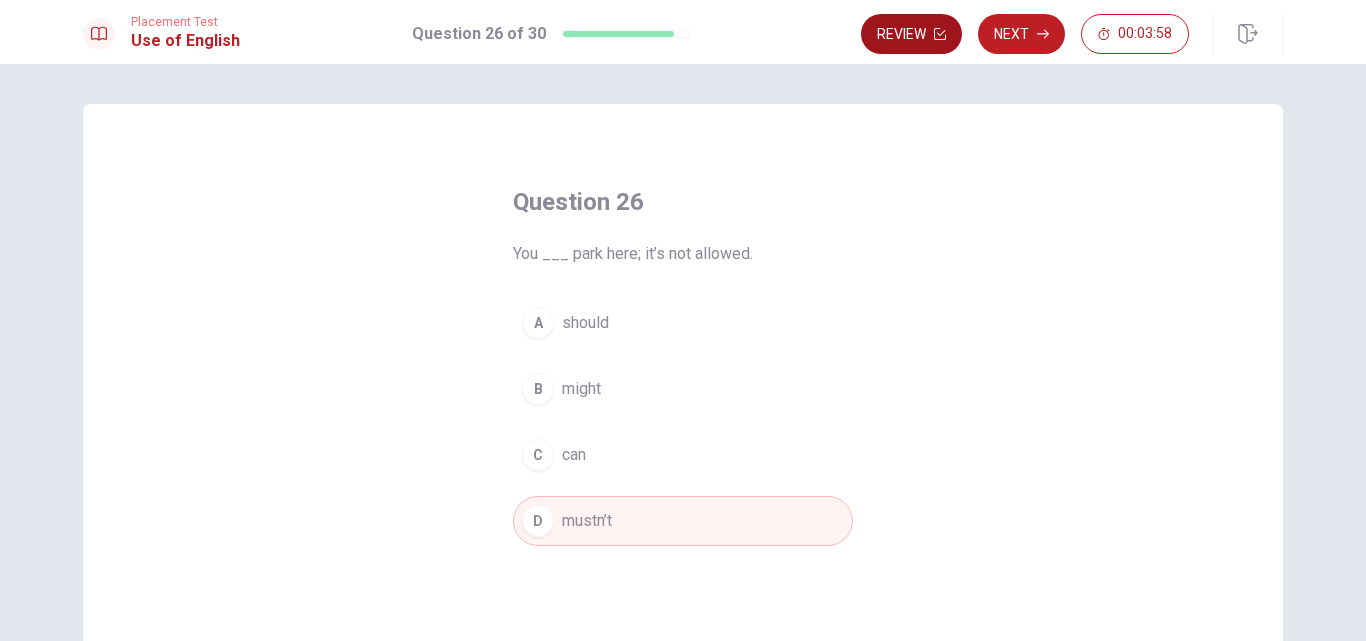 click 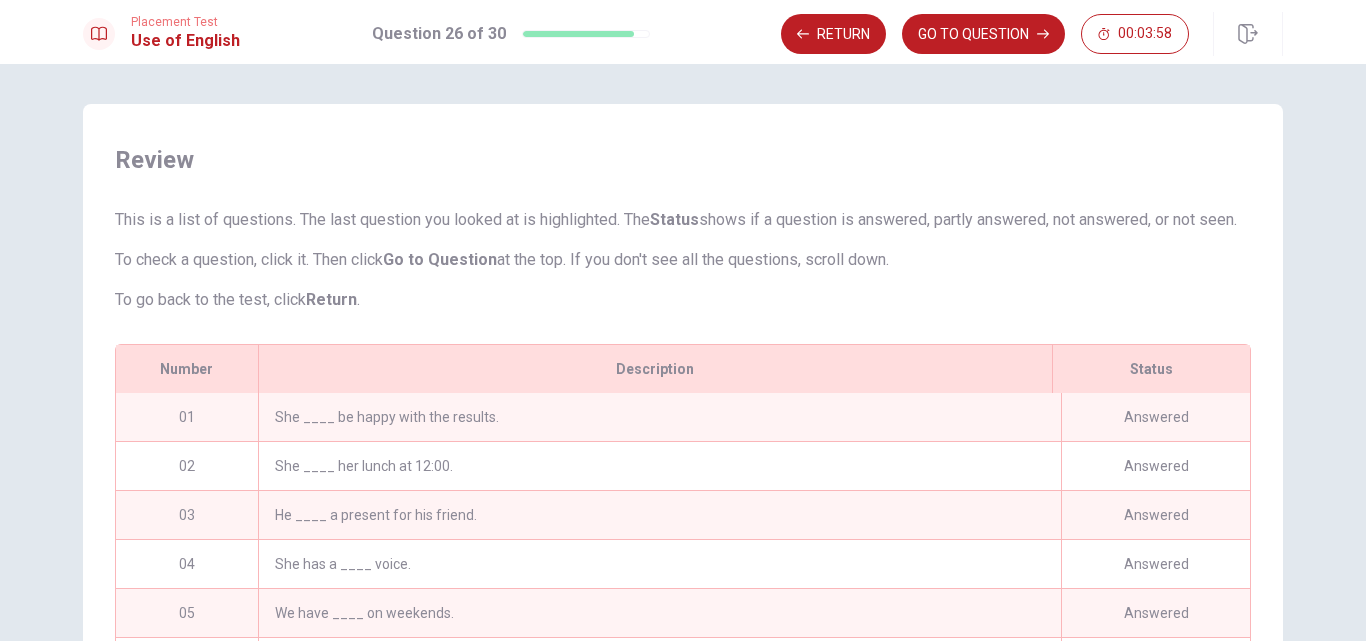 scroll, scrollTop: 289, scrollLeft: 0, axis: vertical 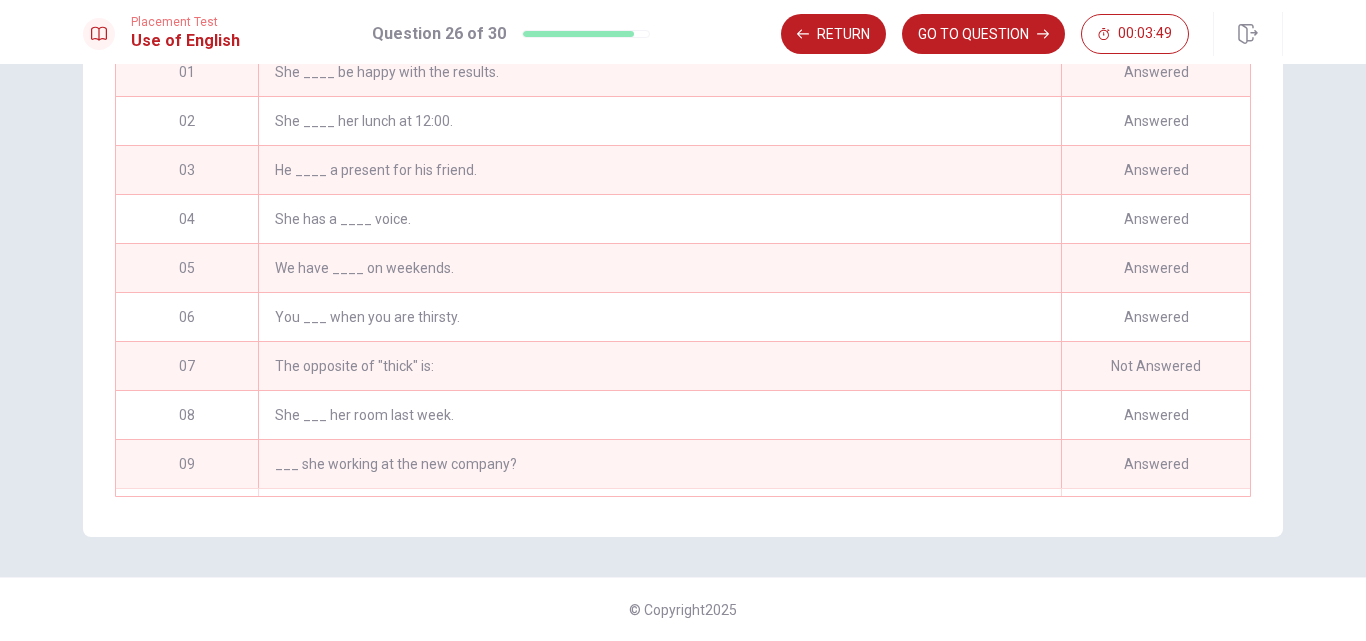 click on "The opposite of "thick" is:" at bounding box center [659, 366] 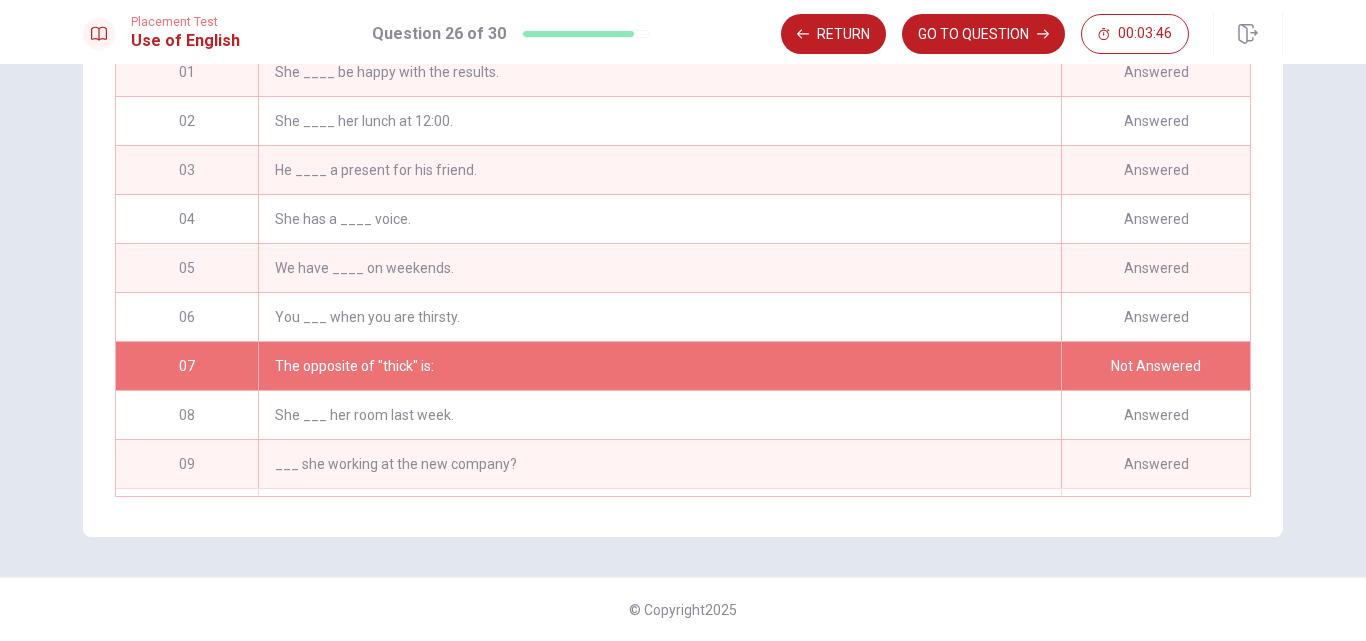 click on "Not Answered" at bounding box center [1155, 366] 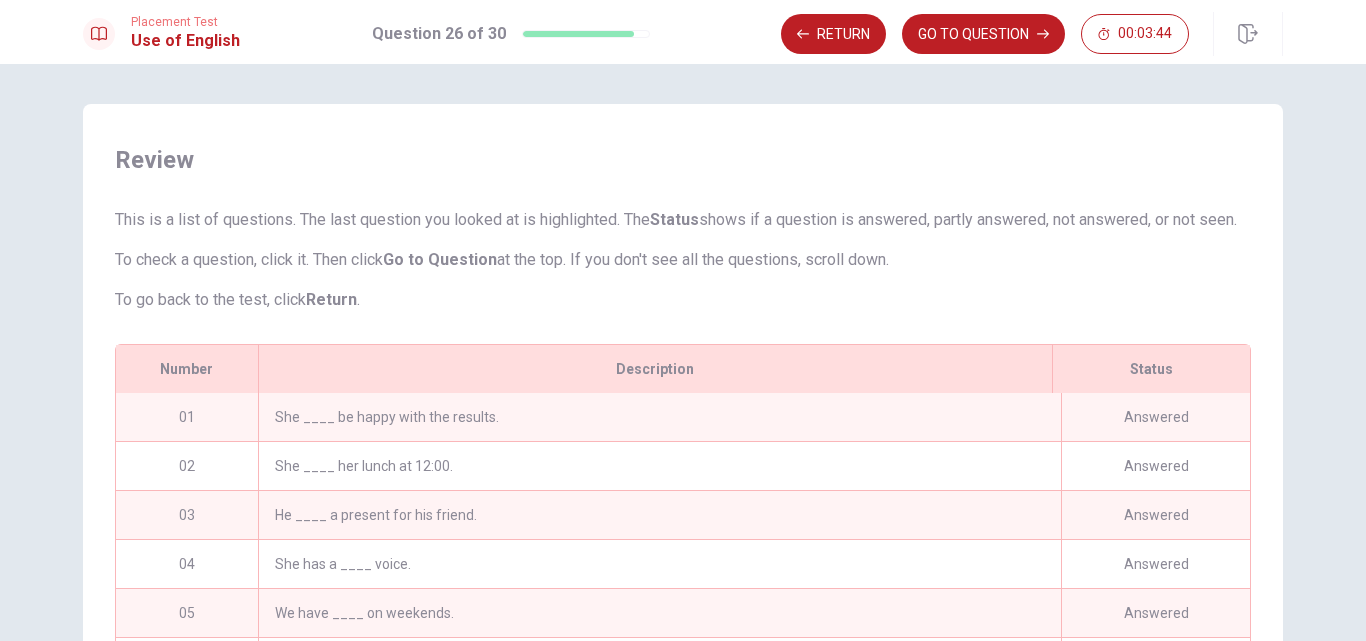 scroll, scrollTop: 369, scrollLeft: 0, axis: vertical 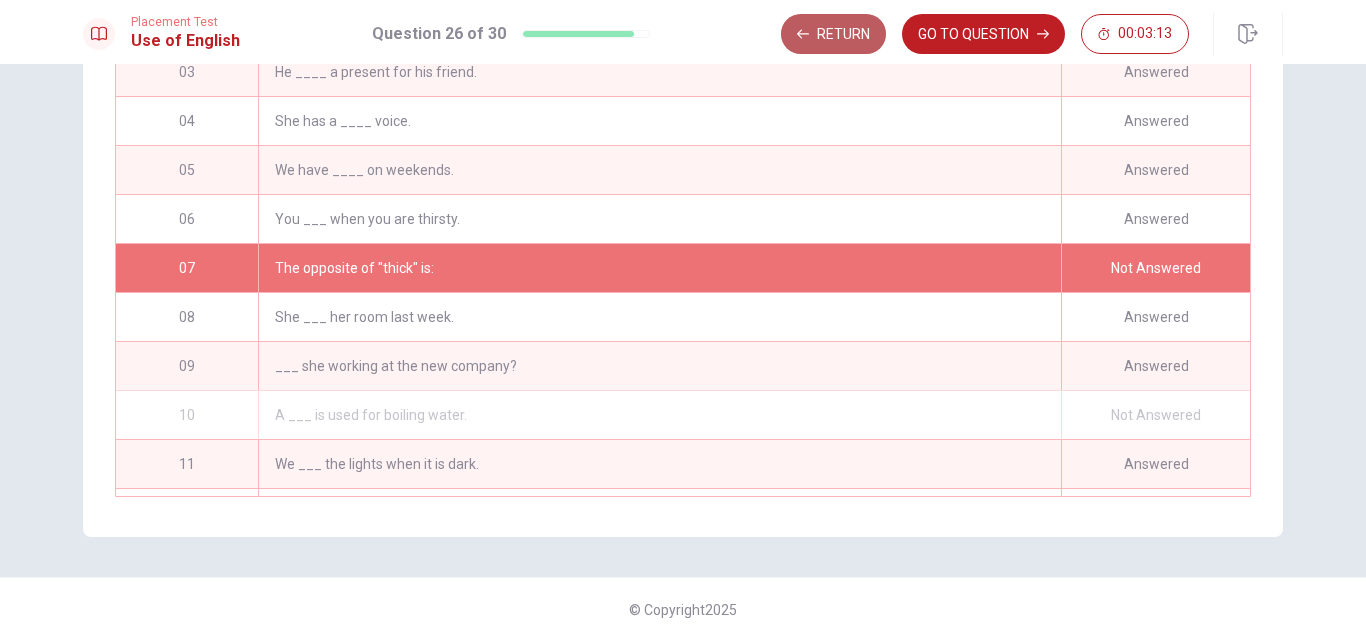 click on "Return" at bounding box center [833, 34] 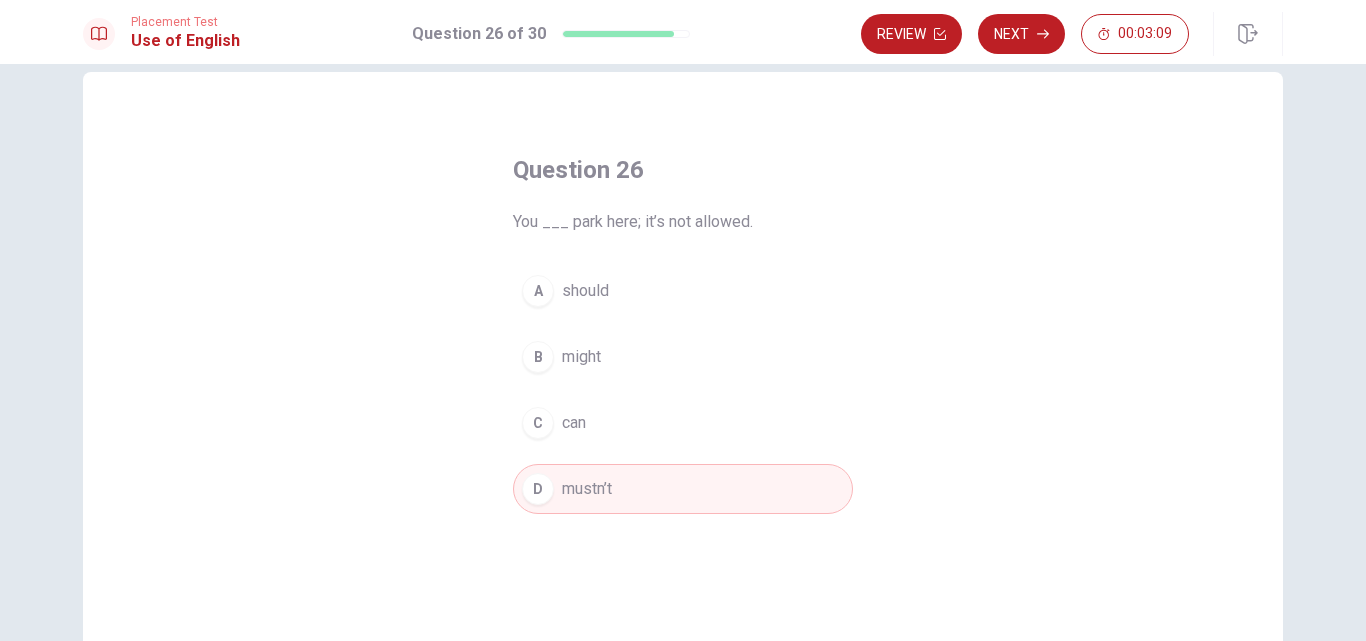 scroll, scrollTop: 0, scrollLeft: 0, axis: both 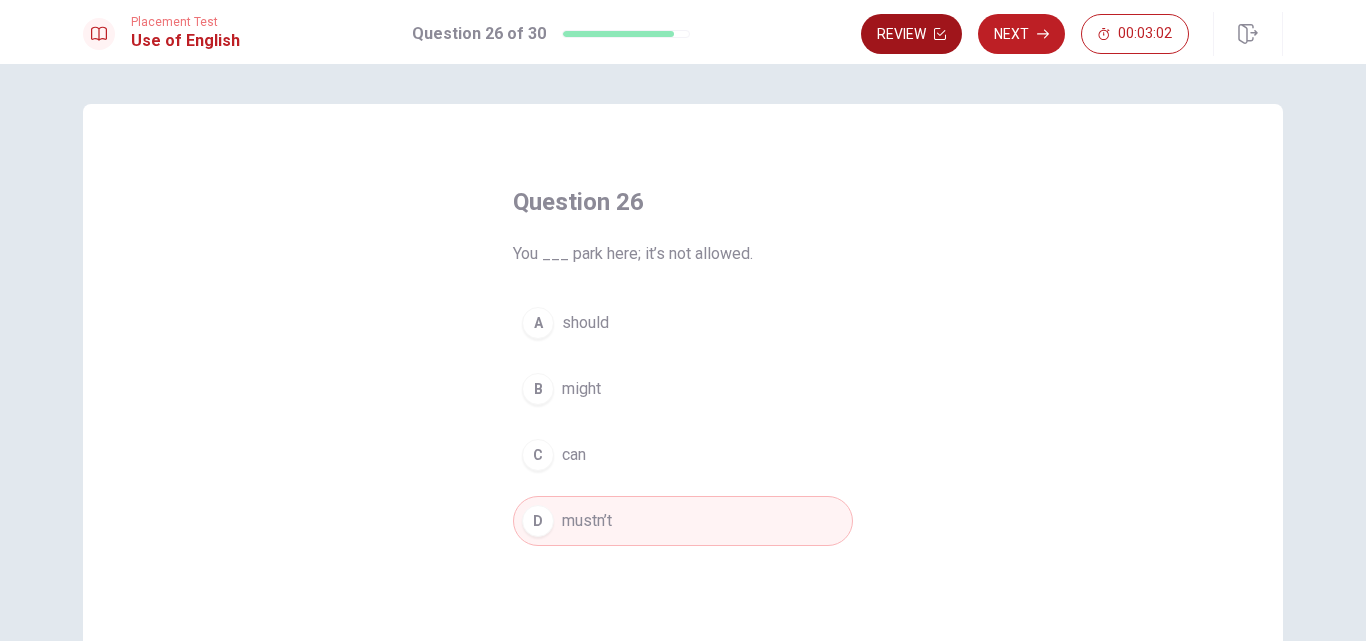 click on "Review" at bounding box center [911, 34] 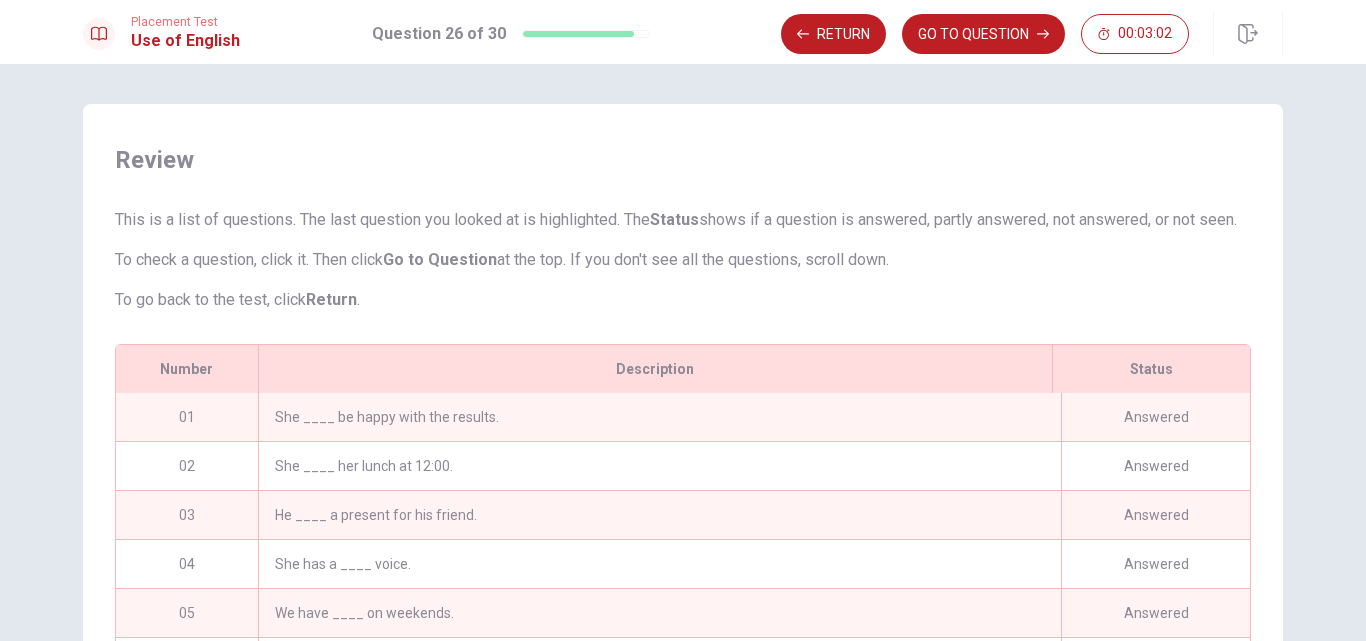 scroll, scrollTop: 230, scrollLeft: 0, axis: vertical 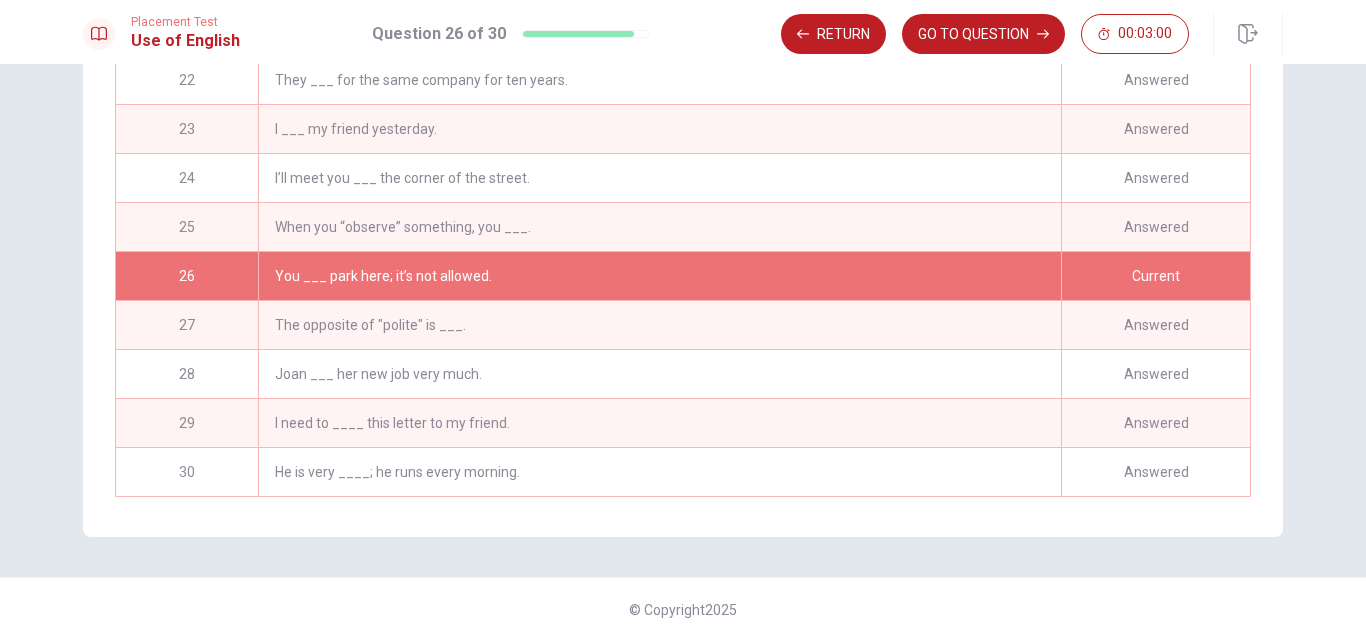 click on "You ___ park here; it’s not allowed." at bounding box center (659, 276) 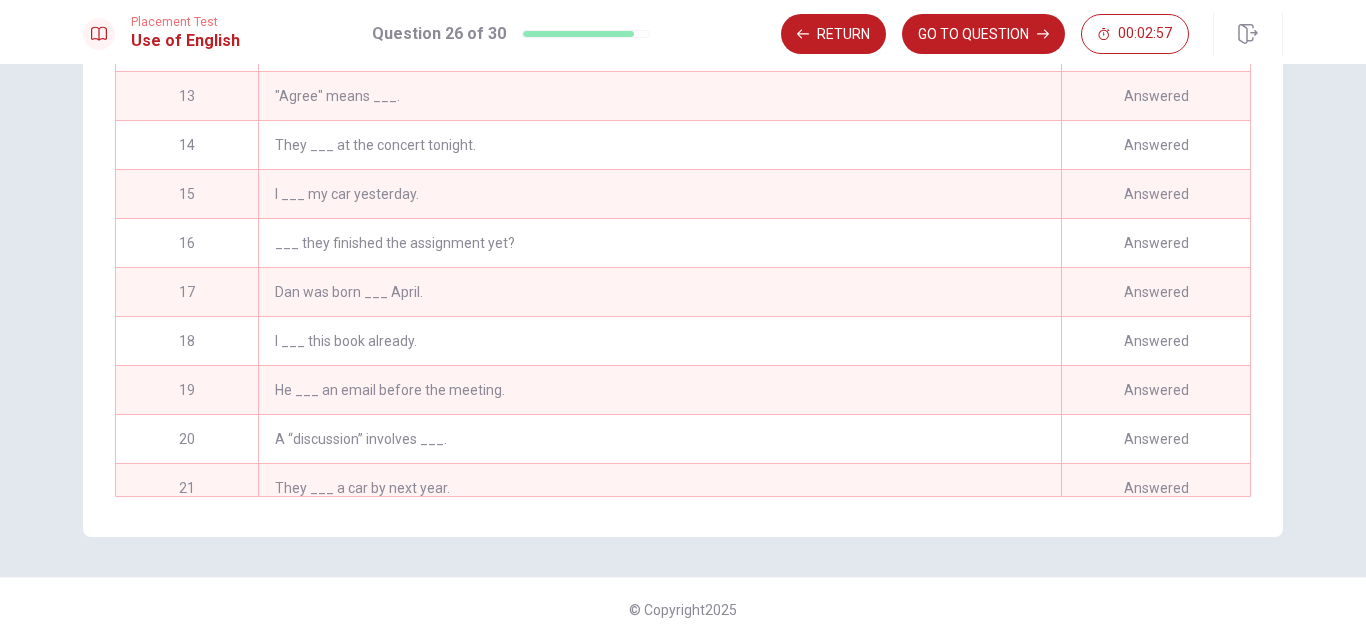 scroll, scrollTop: 98, scrollLeft: 0, axis: vertical 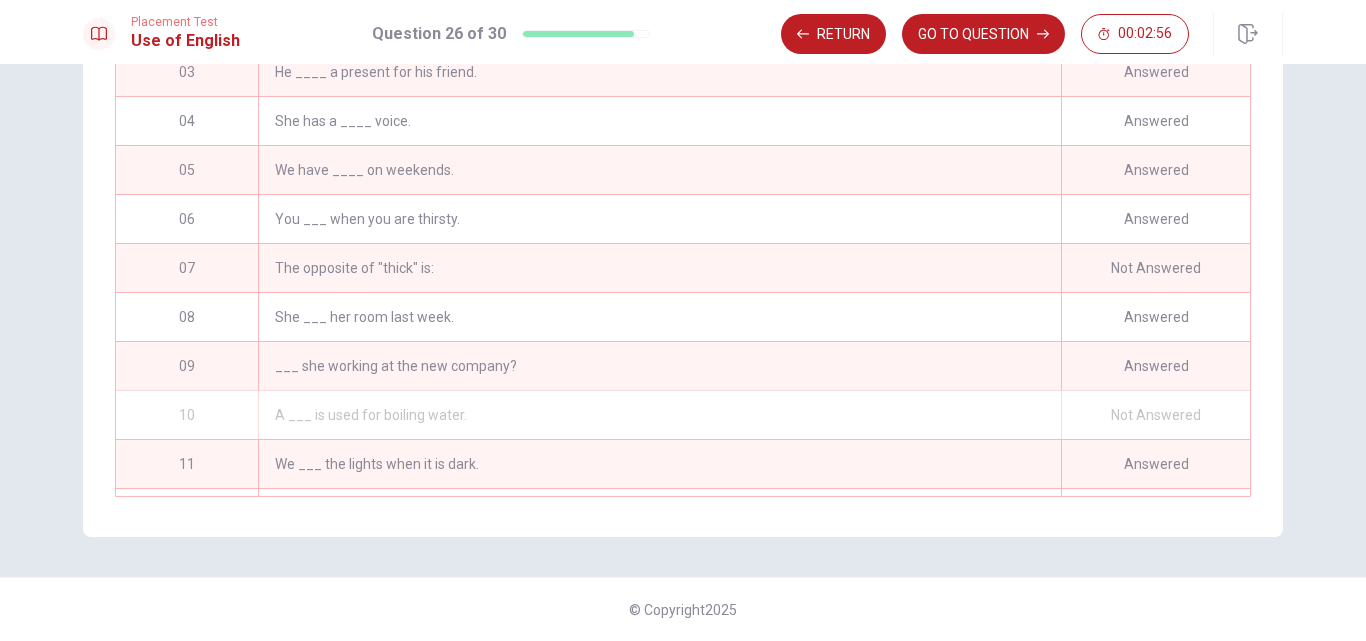 click on "A ___ is used for boiling water." at bounding box center (659, 415) 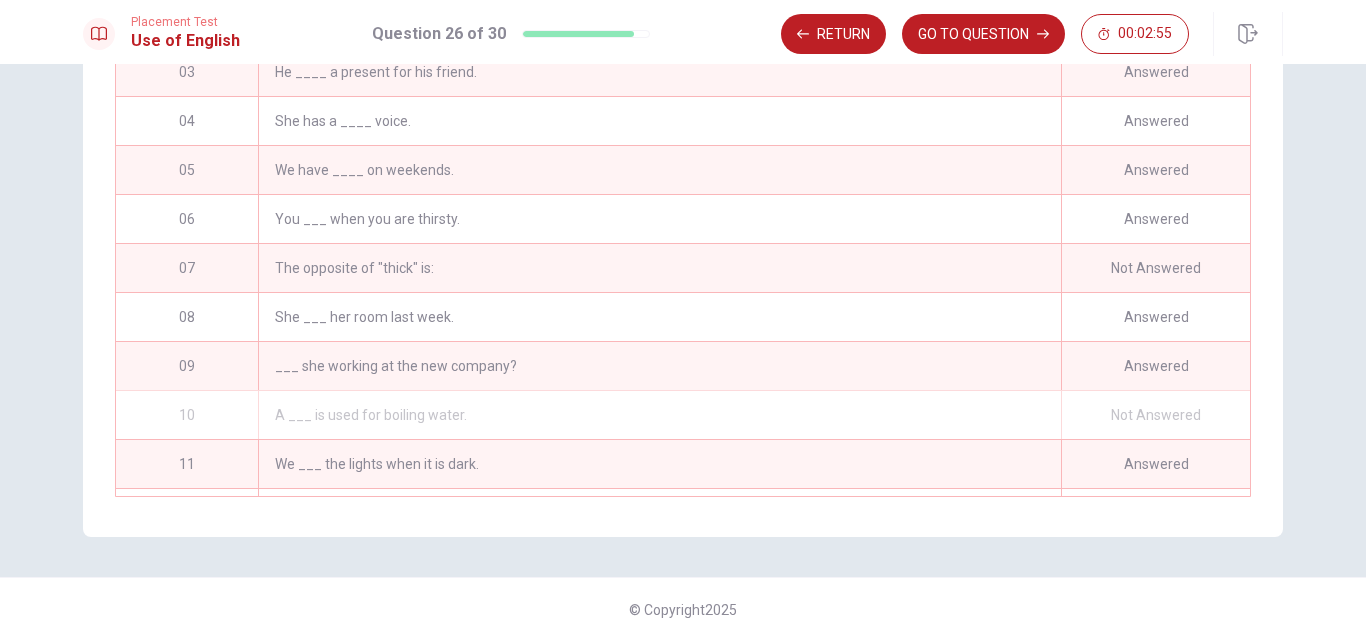 click on "Not Answered" at bounding box center (1155, 415) 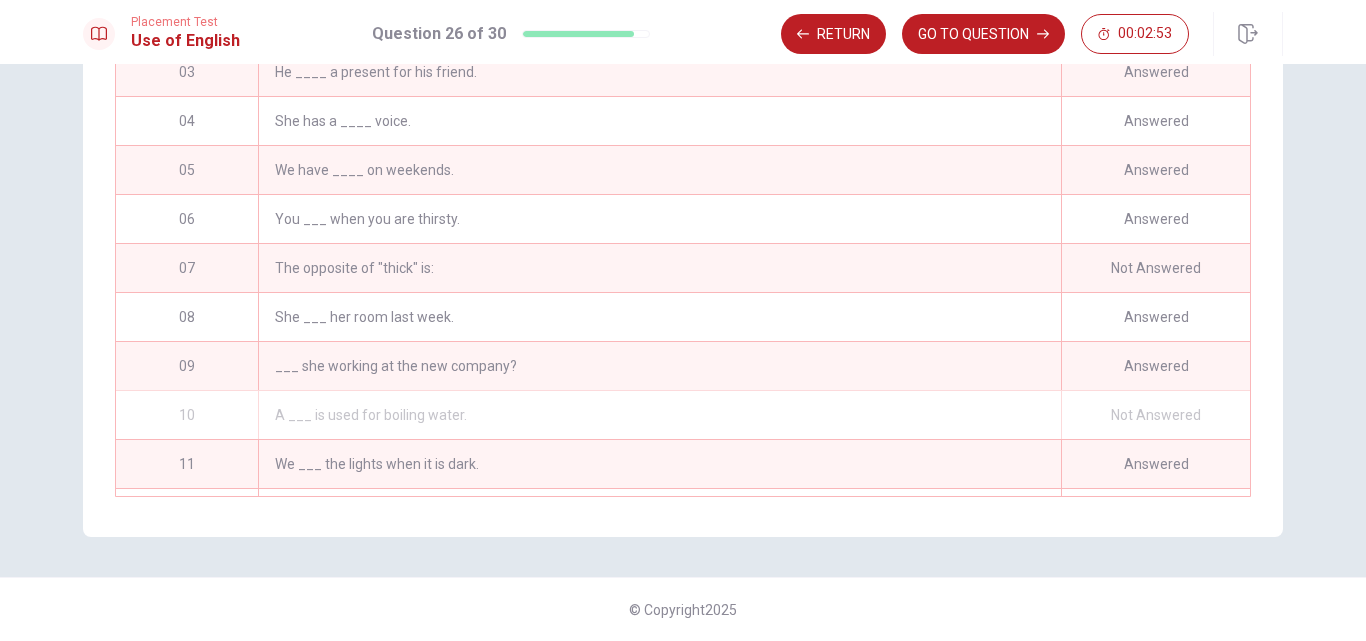 scroll, scrollTop: 0, scrollLeft: 0, axis: both 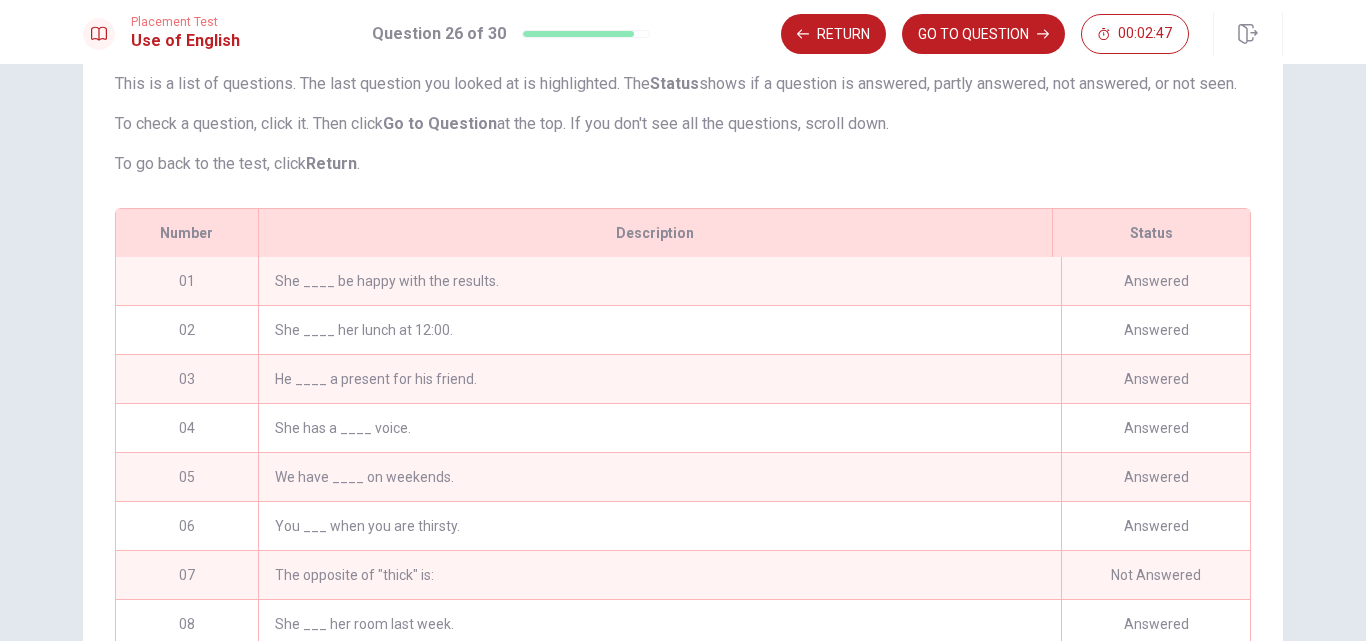 click on "Answered" at bounding box center (1155, 281) 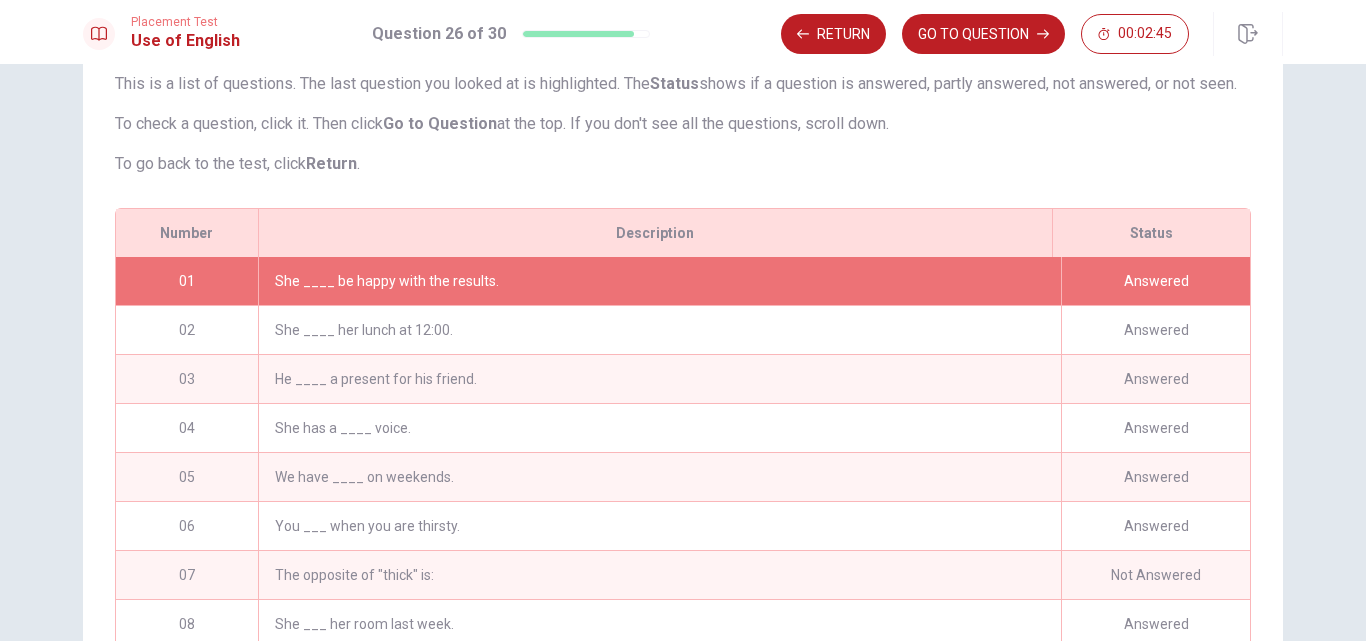 click on "Answered" at bounding box center [1155, 281] 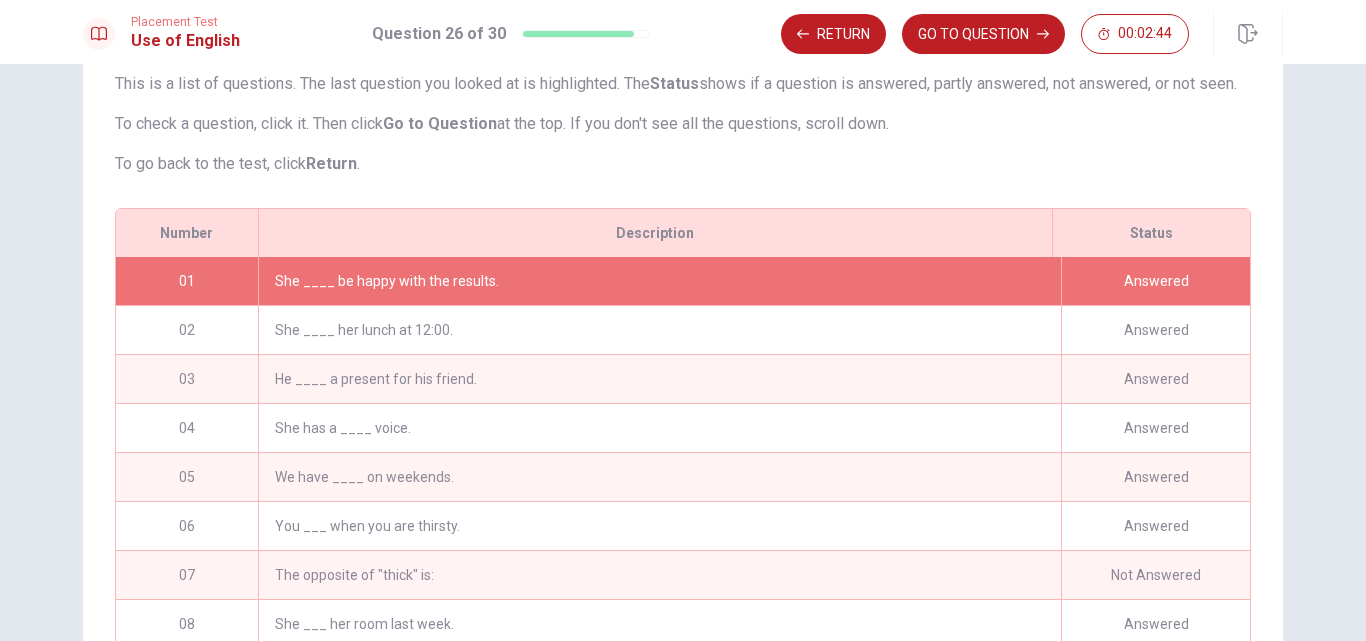 click on "Answered" at bounding box center [1155, 281] 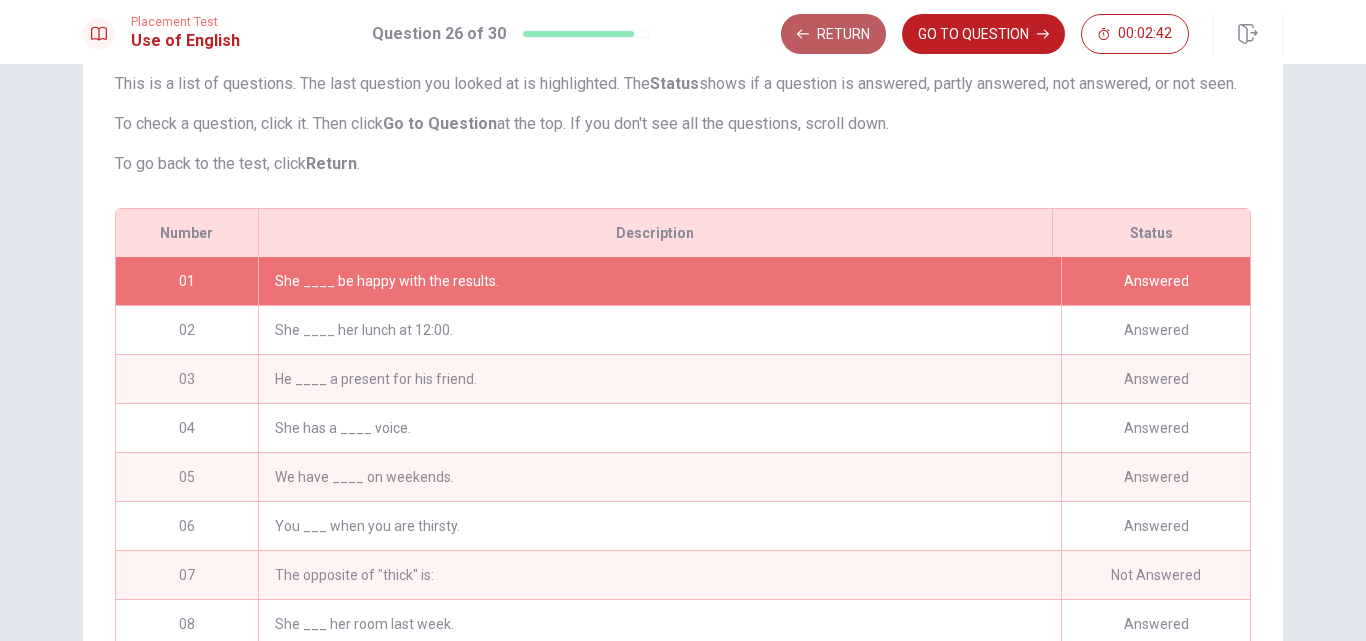 click on "Return" at bounding box center [833, 34] 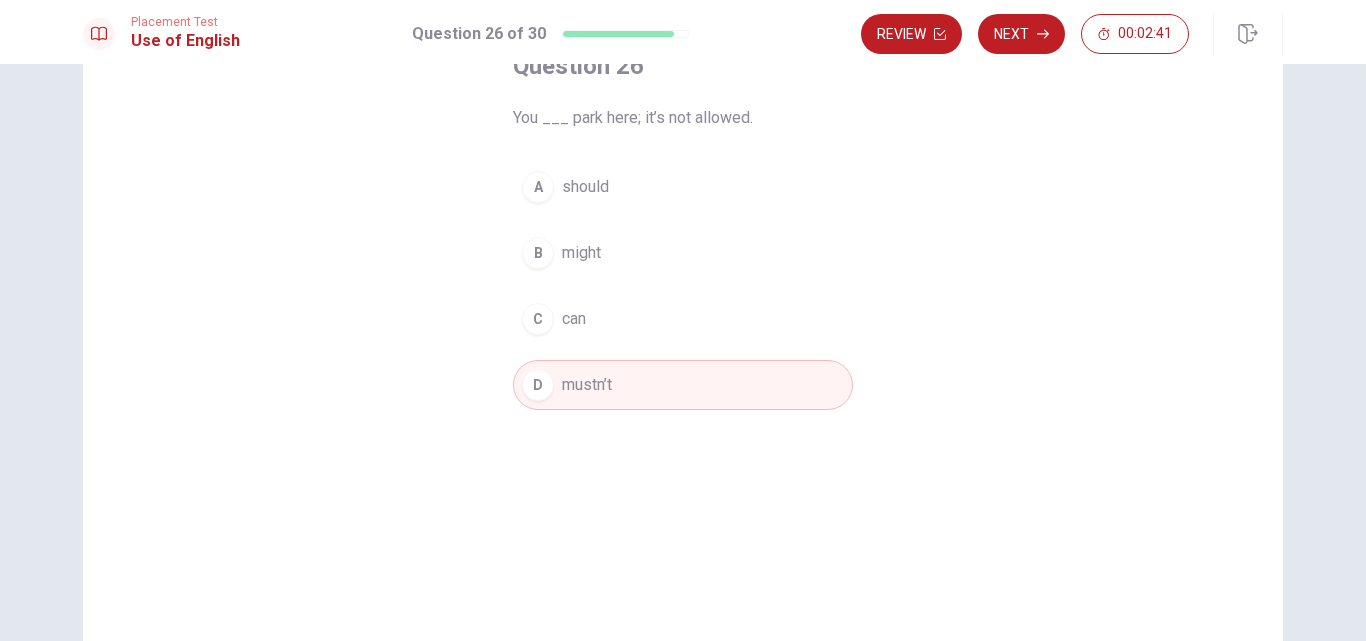 click on "Placement Test   Use of English Question 26 of 30 Review Next 00:02:41" at bounding box center (683, 34) 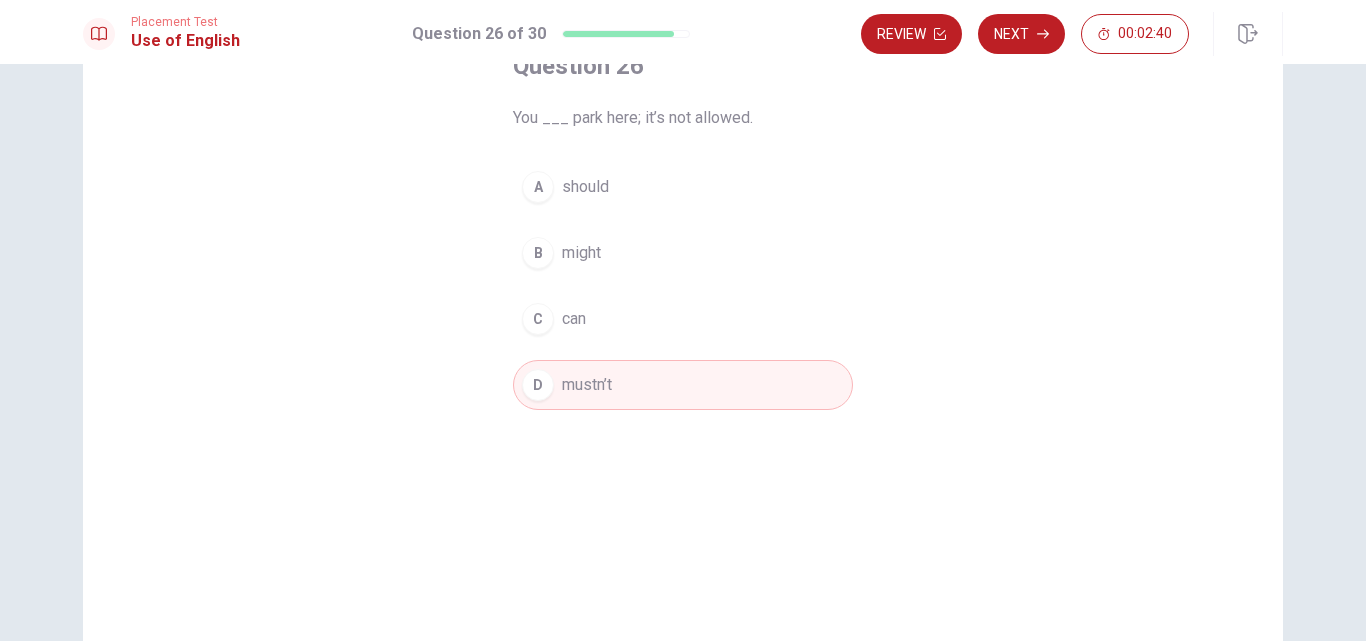 click on "Placement Test   Use of English Question 26 of 30 Review Next 00:02:40" at bounding box center [683, 34] 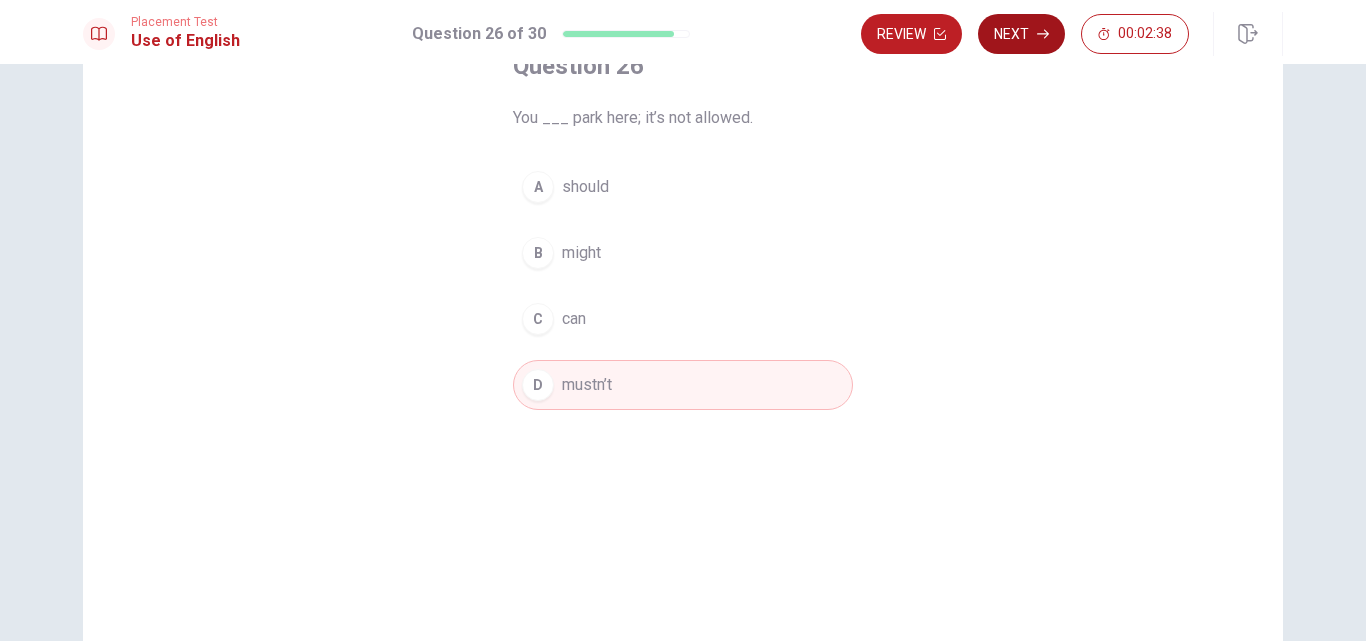 click on "Next" at bounding box center (1021, 34) 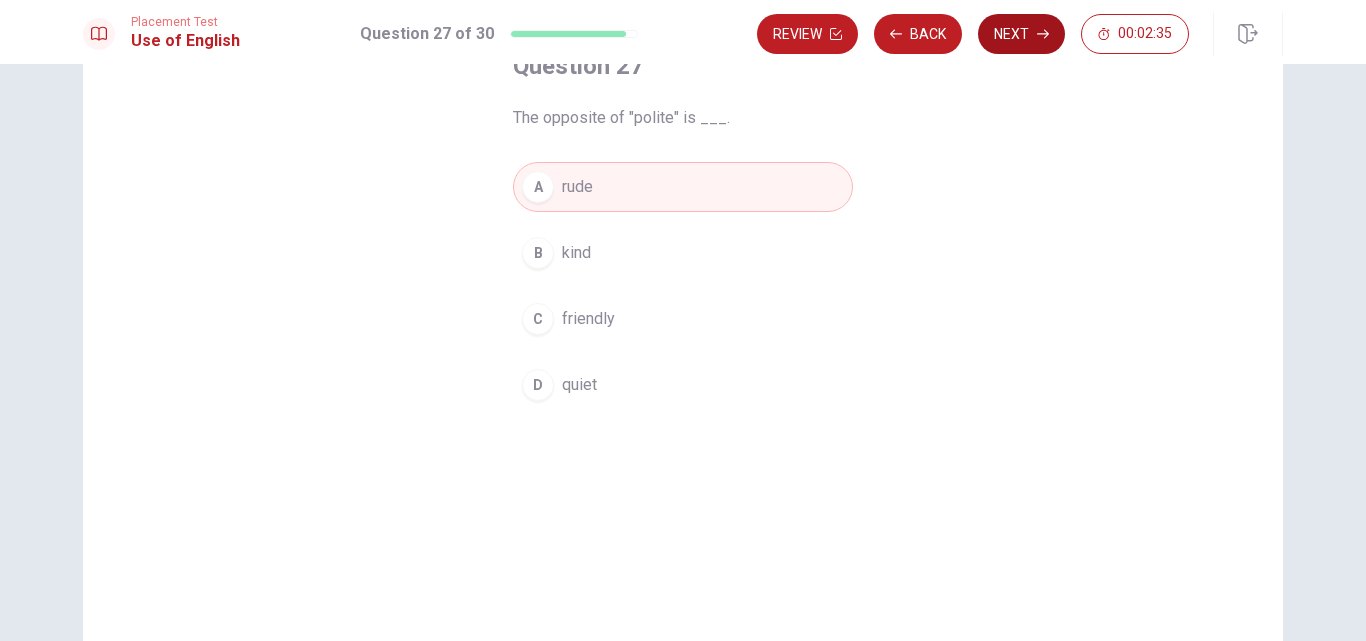 click on "Next" at bounding box center (1021, 34) 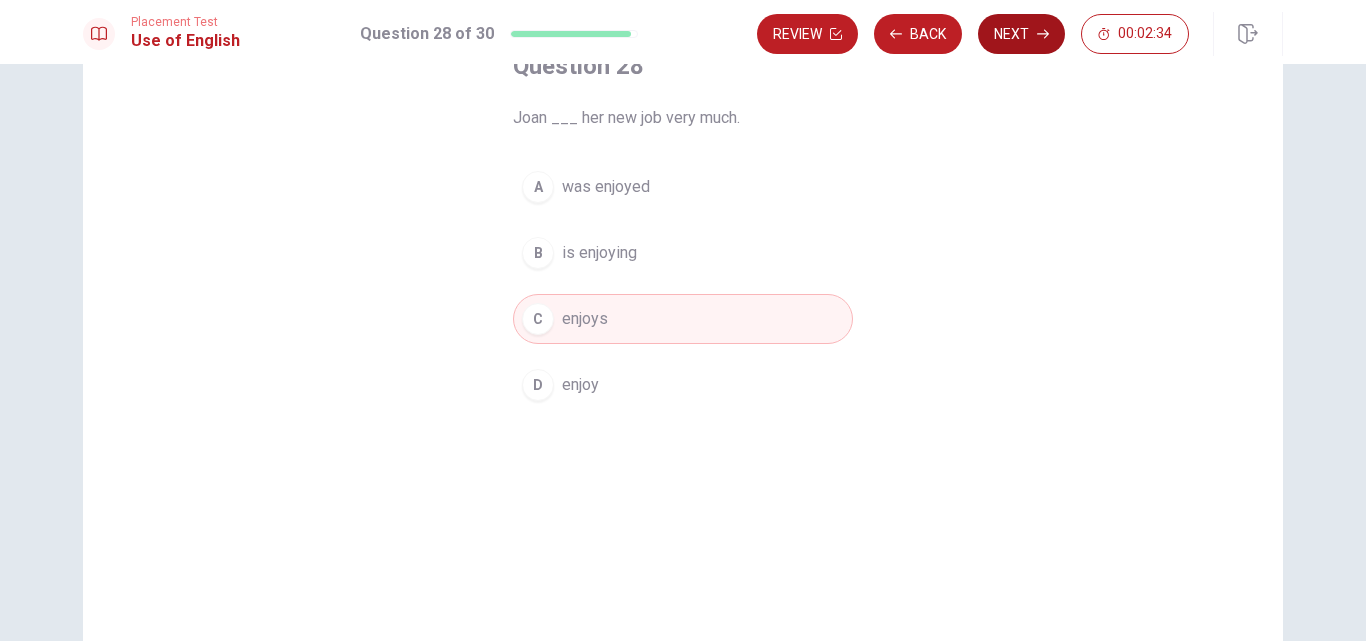 click on "Next" at bounding box center [1021, 34] 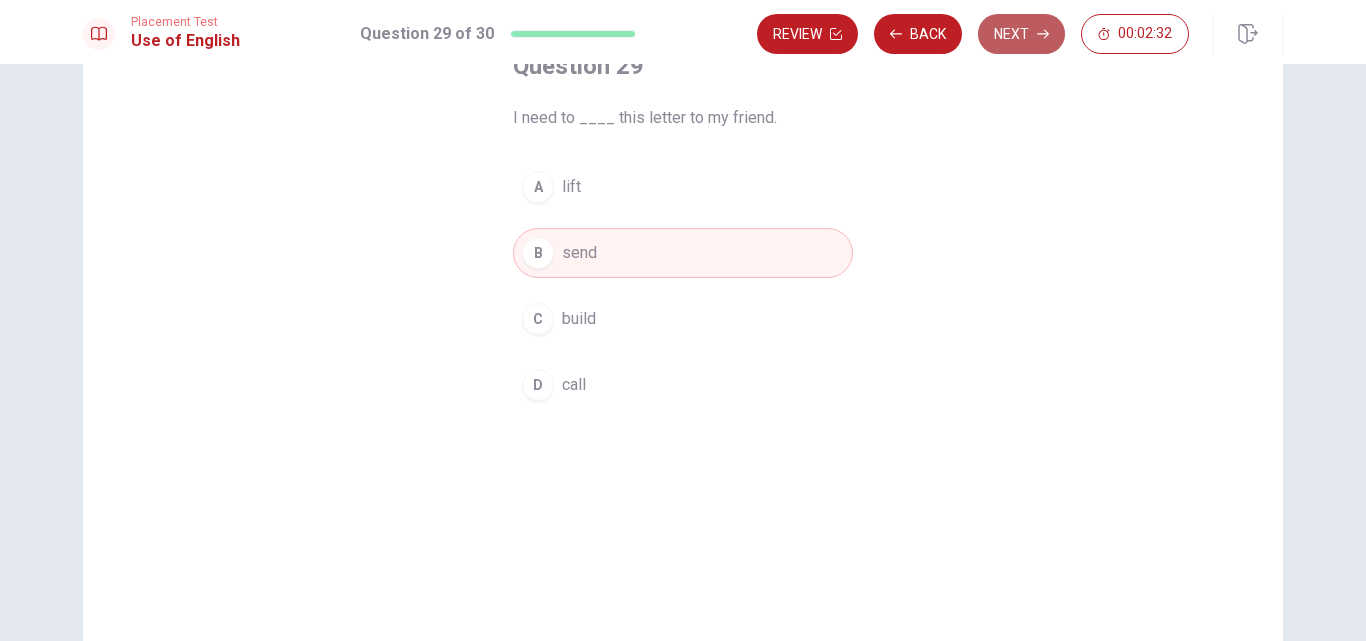 click on "Next" at bounding box center [1021, 34] 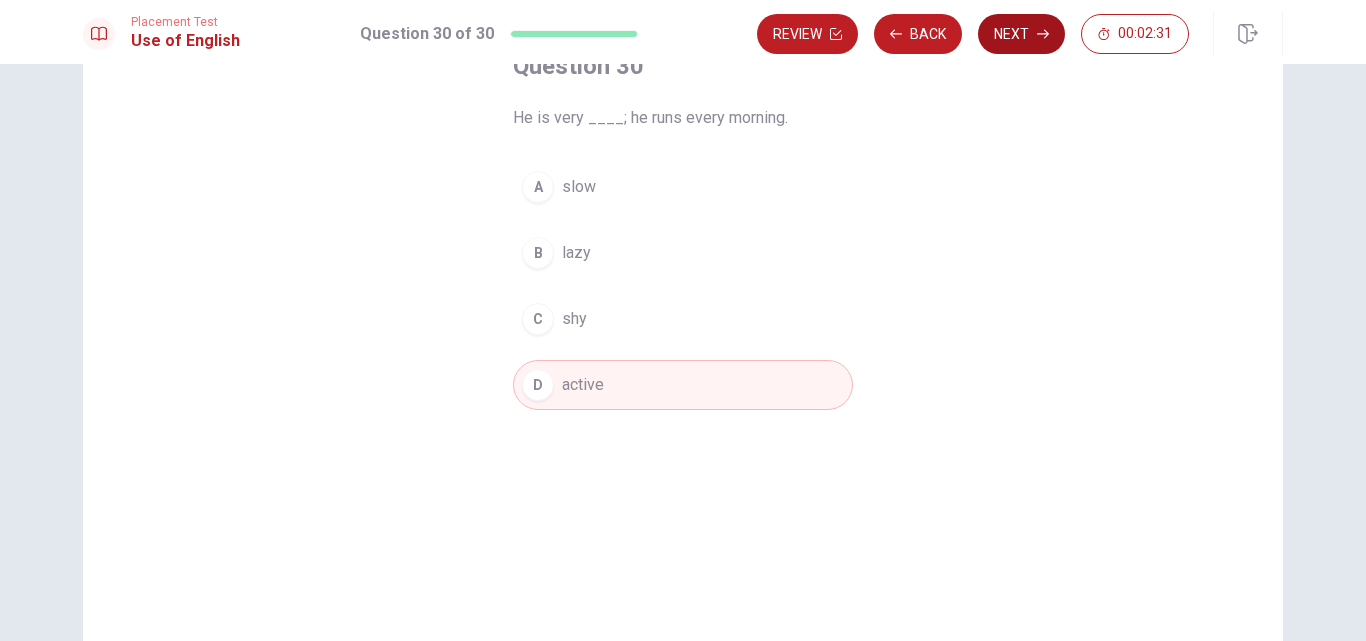 click on "Next" at bounding box center (1021, 34) 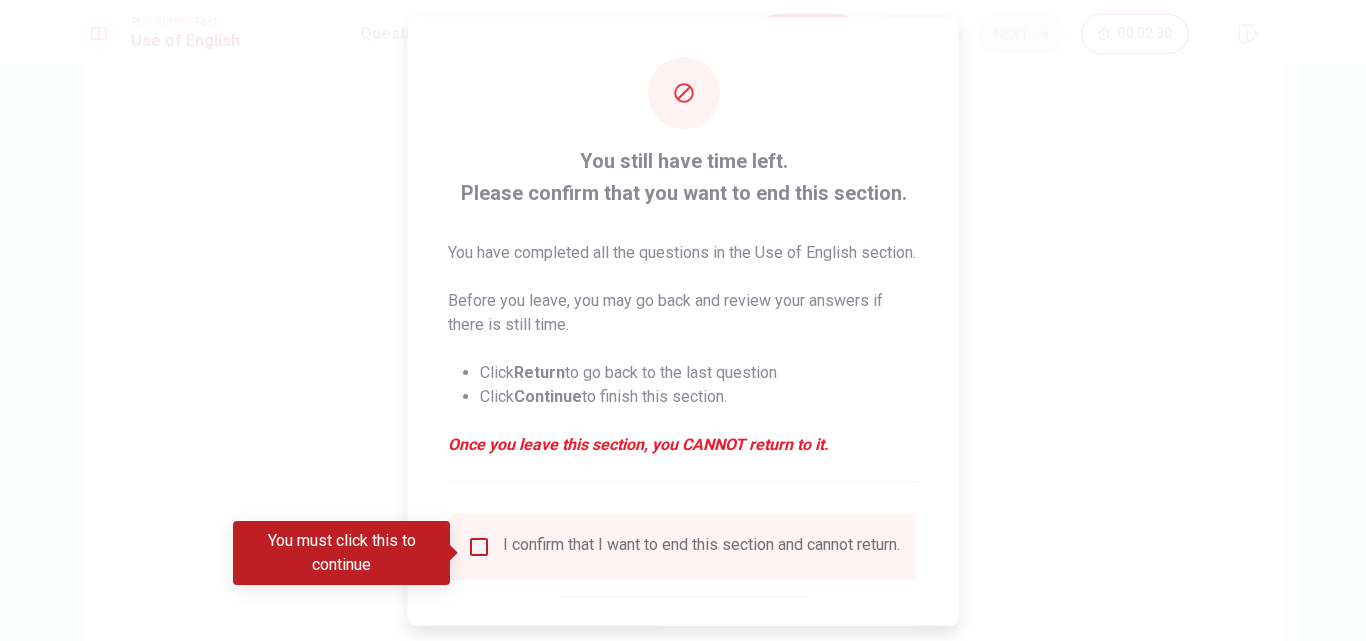 scroll, scrollTop: 129, scrollLeft: 0, axis: vertical 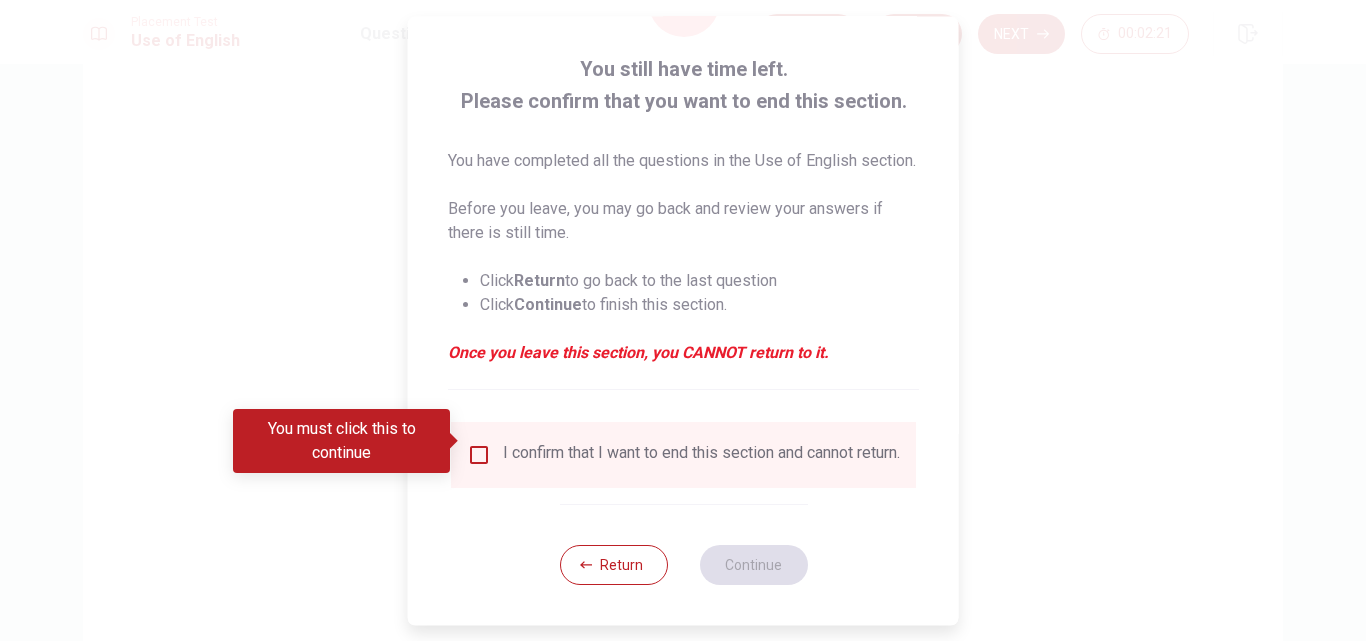 click at bounding box center [479, 455] 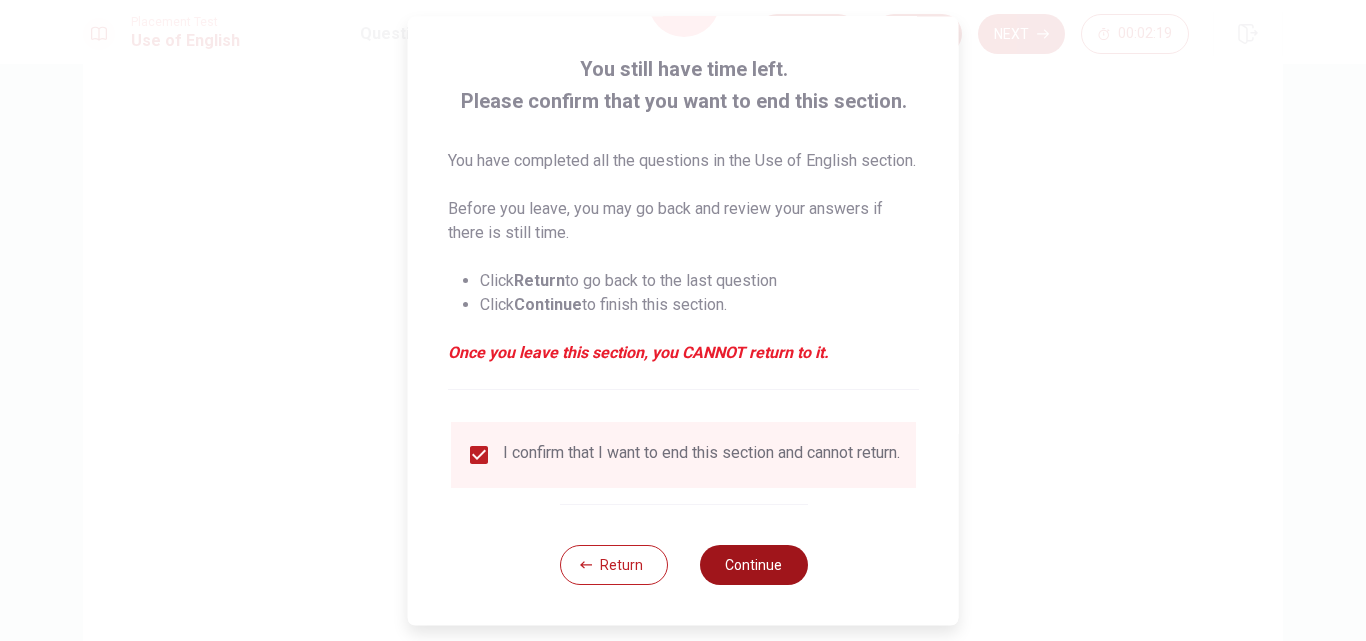 click on "Continue" at bounding box center (753, 565) 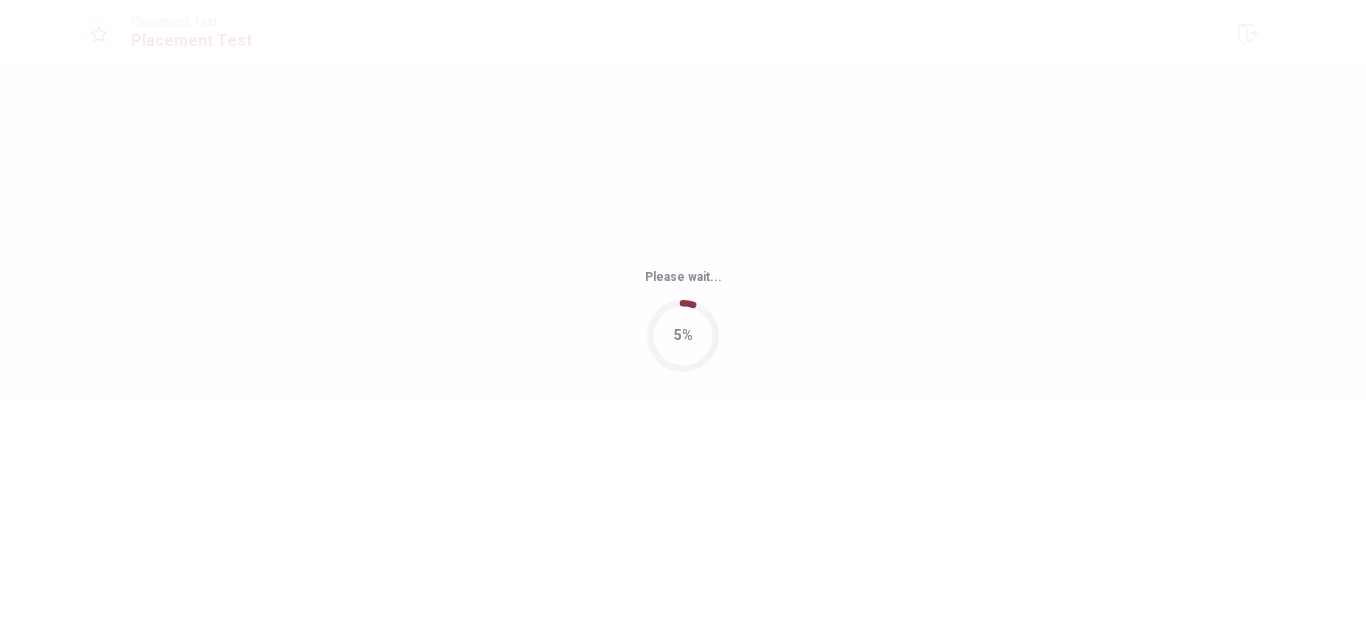 scroll, scrollTop: 0, scrollLeft: 0, axis: both 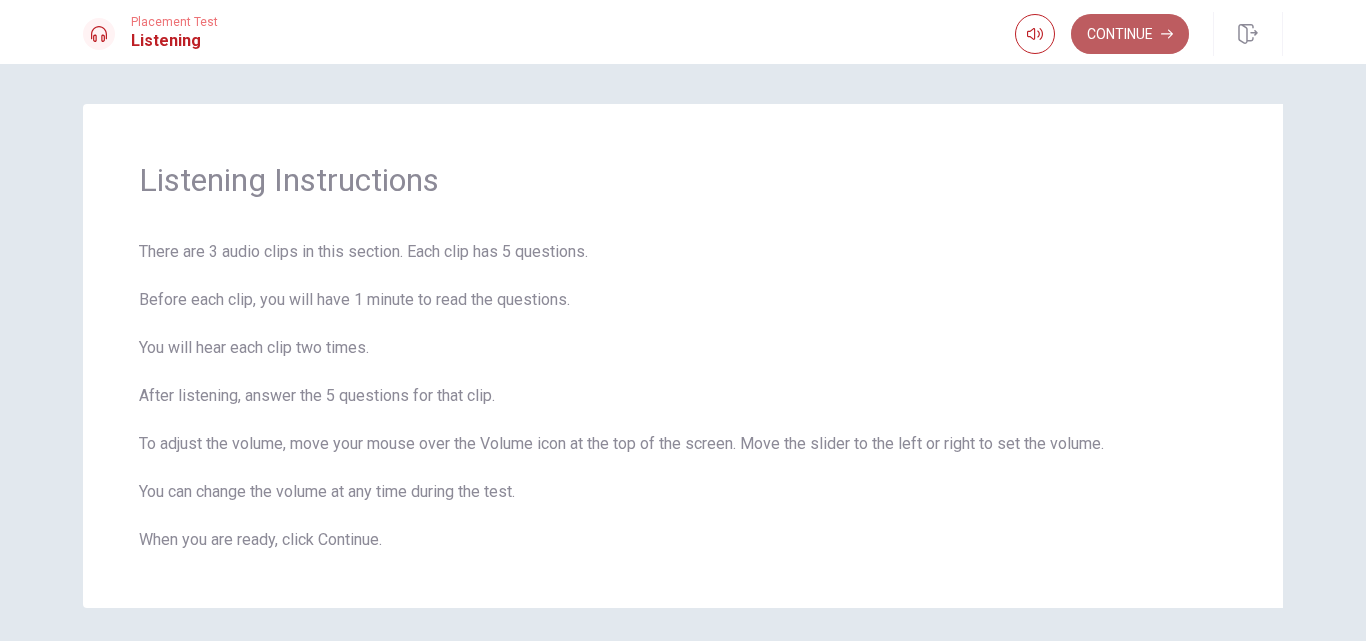 click on "Continue" at bounding box center [1130, 34] 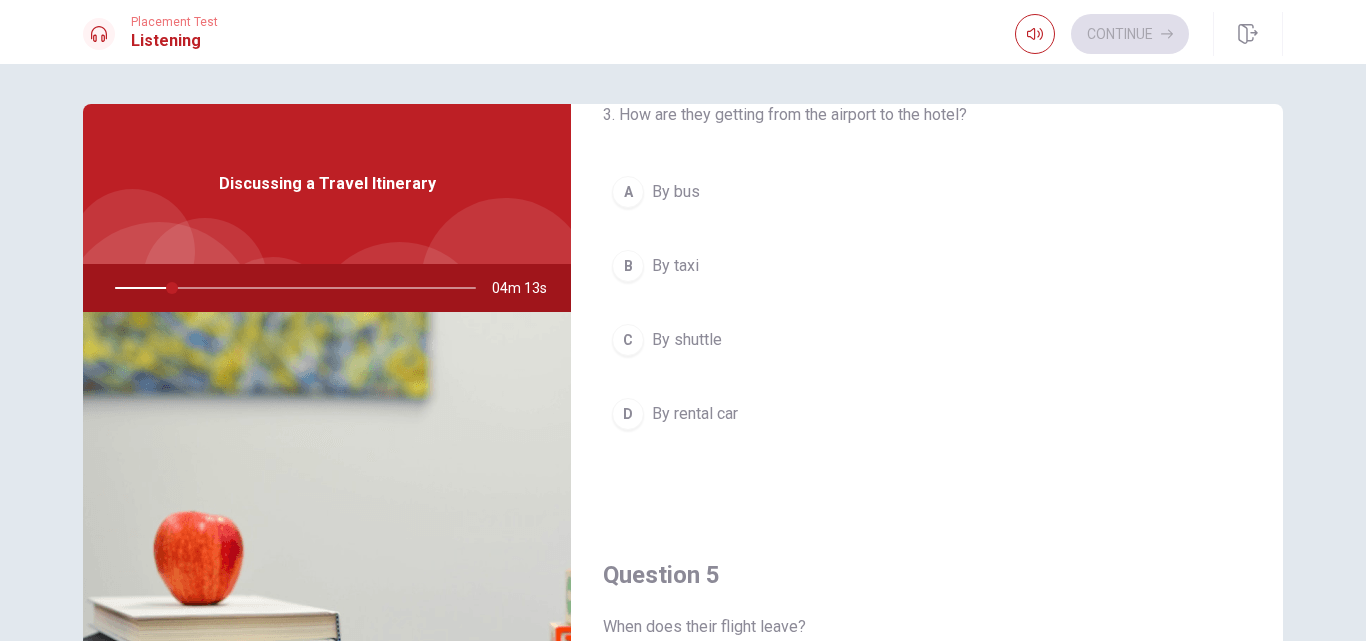 scroll, scrollTop: 1865, scrollLeft: 0, axis: vertical 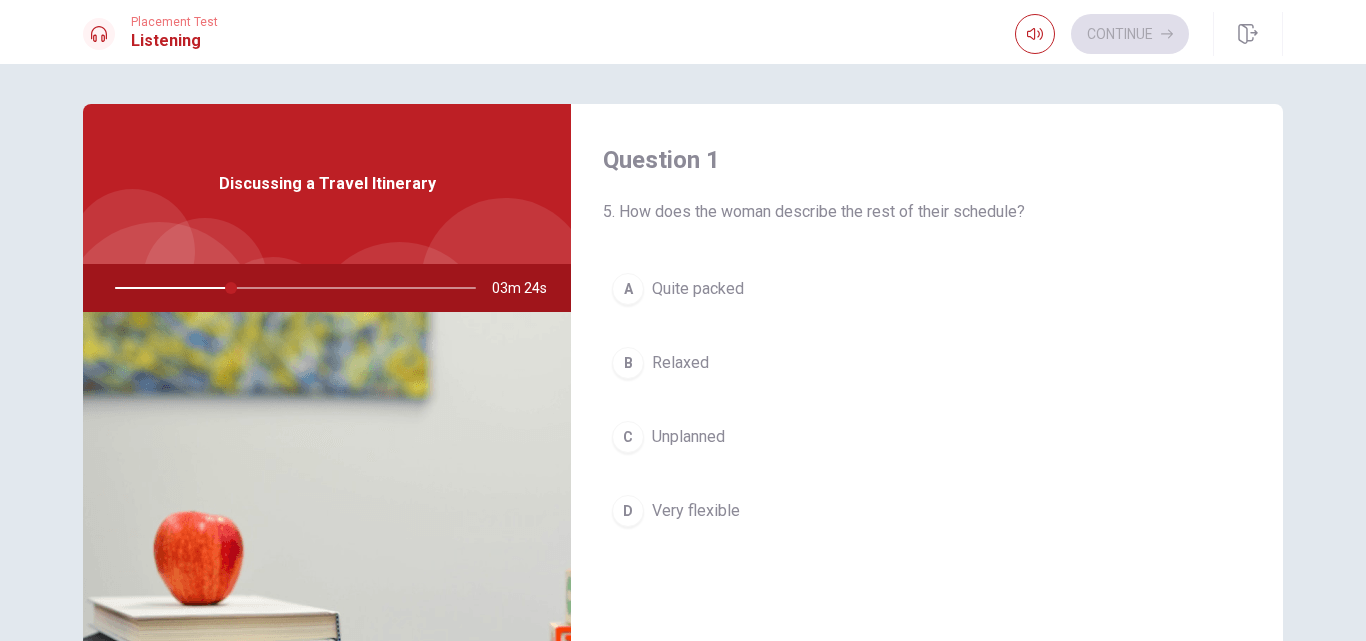 click on "Question 1 5. How does the woman describe the rest of their schedule? A Quite packed B Relaxed C Unplanned D Very flexible Question 2 When do they plan to arrive at the airport? A At 6 AM B At 8 AM C At 7 AM D At 5 AM Question 3 4. When do they have free time? A In the afternoon B In the morning C In the evening D The entire day Question 4 3. How are they getting from the airport to the hotel? A By bus B By taxi C By shuttle D By rental car Question 5 When does their flight leave? A 6 a.m. B 7 a.m. C 8 a.m. D 9a.m. Discussing a Travel Itinerary 03m 24s © Copyright 2025" at bounding box center (683, 352) 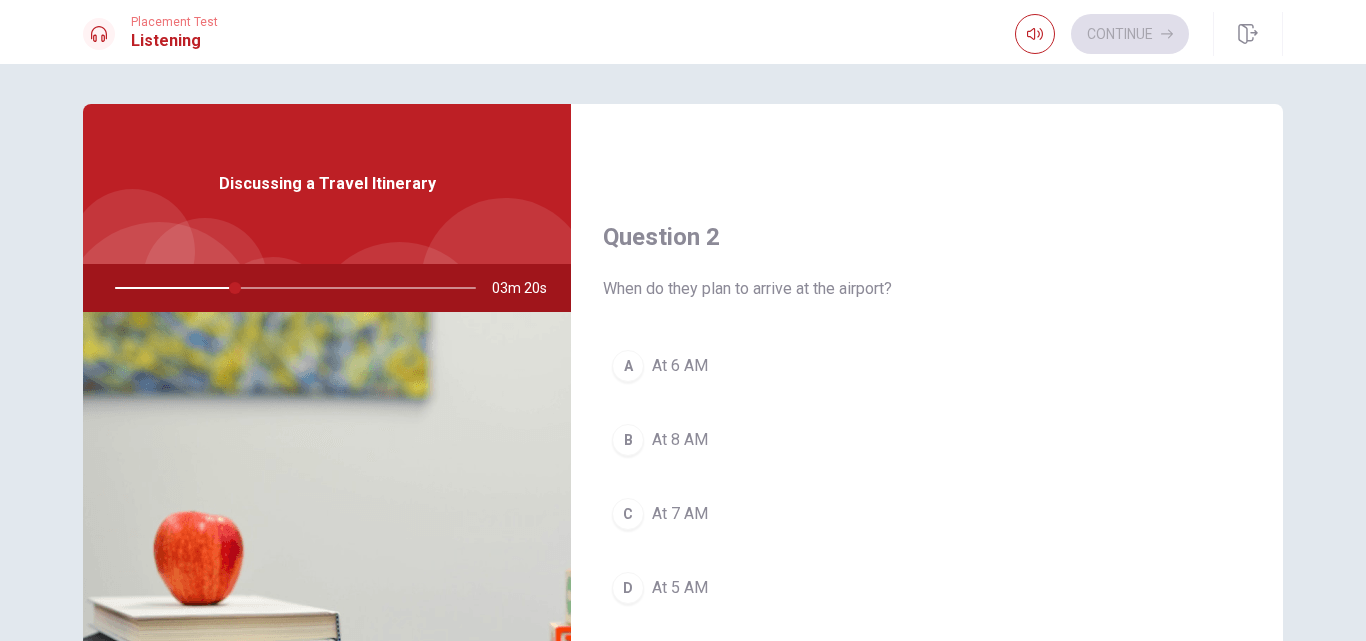 scroll, scrollTop: 467, scrollLeft: 0, axis: vertical 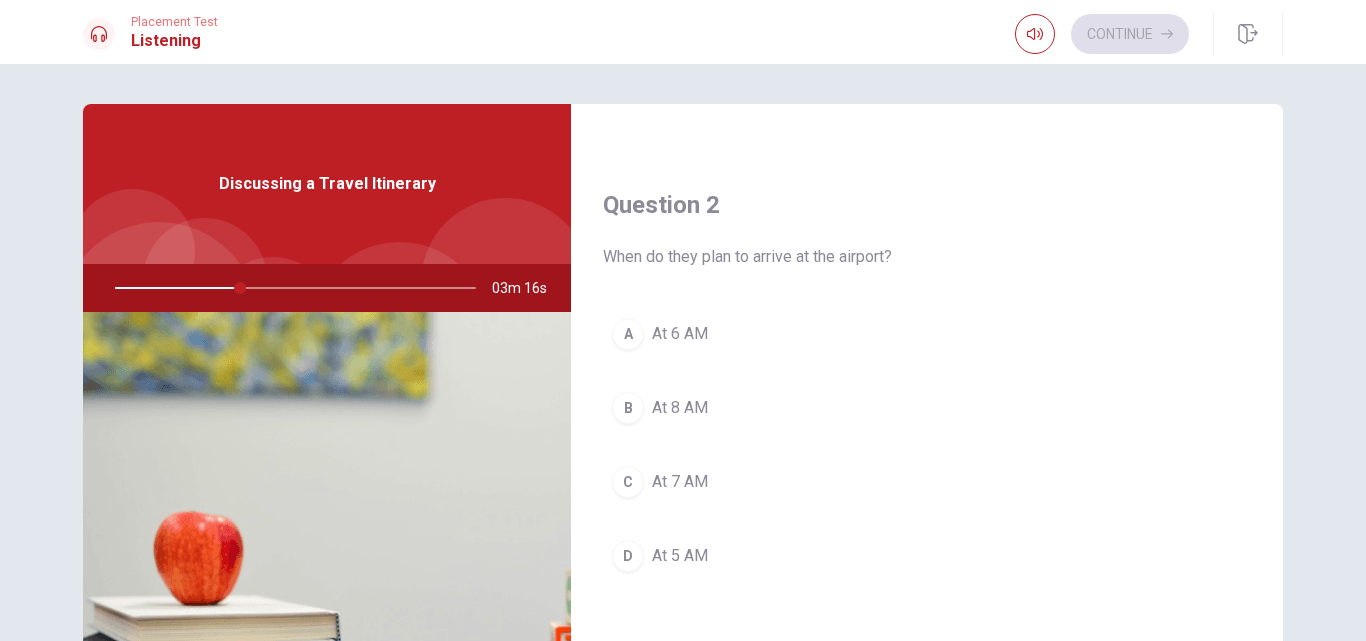 click on "At 7 AM" at bounding box center (680, 482) 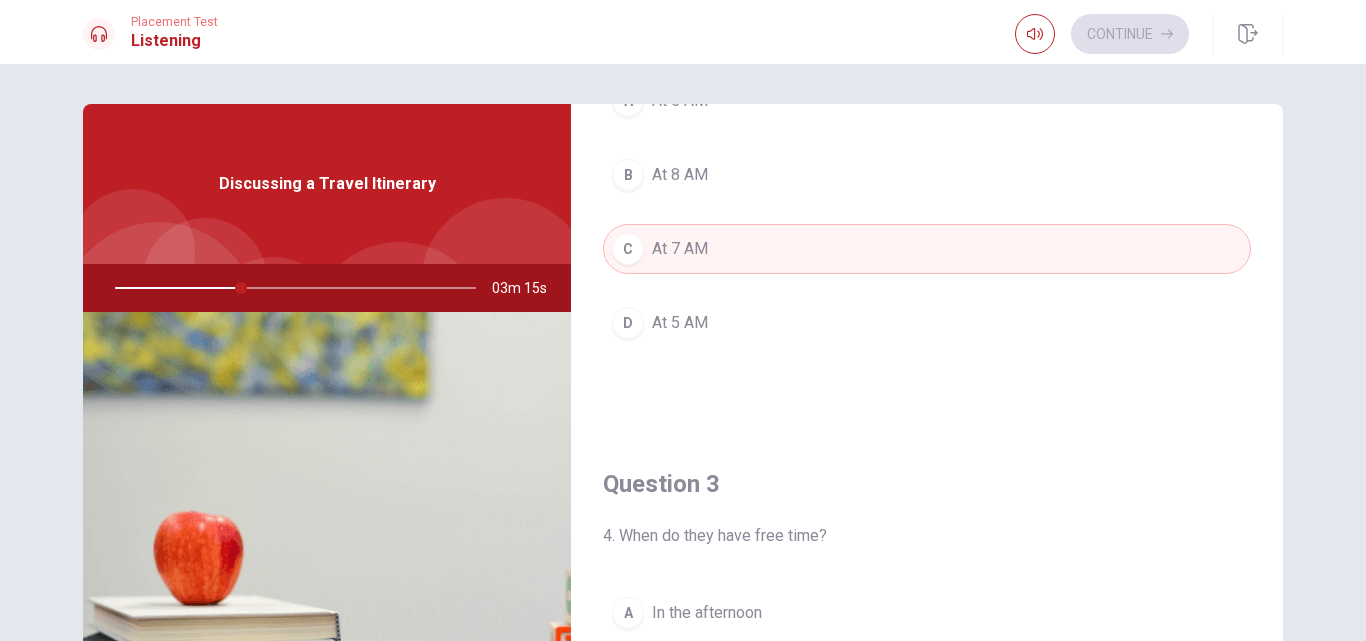 scroll, scrollTop: 933, scrollLeft: 0, axis: vertical 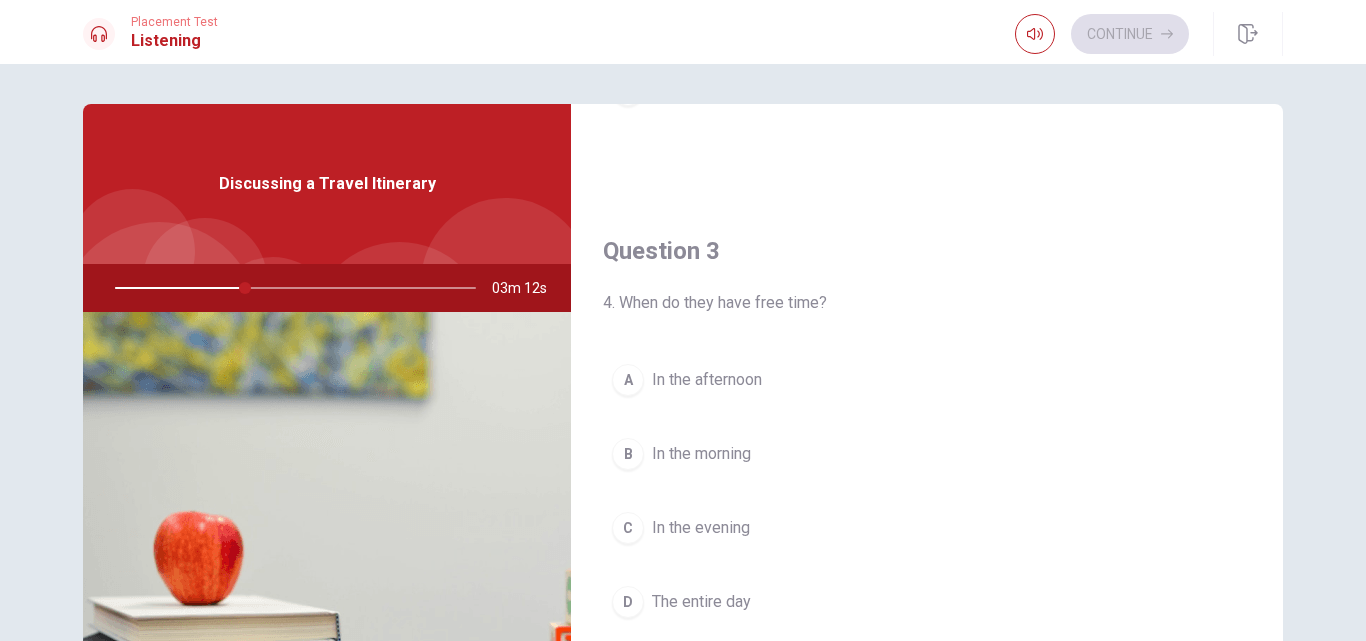 drag, startPoint x: 714, startPoint y: 376, endPoint x: 712, endPoint y: 391, distance: 15.132746 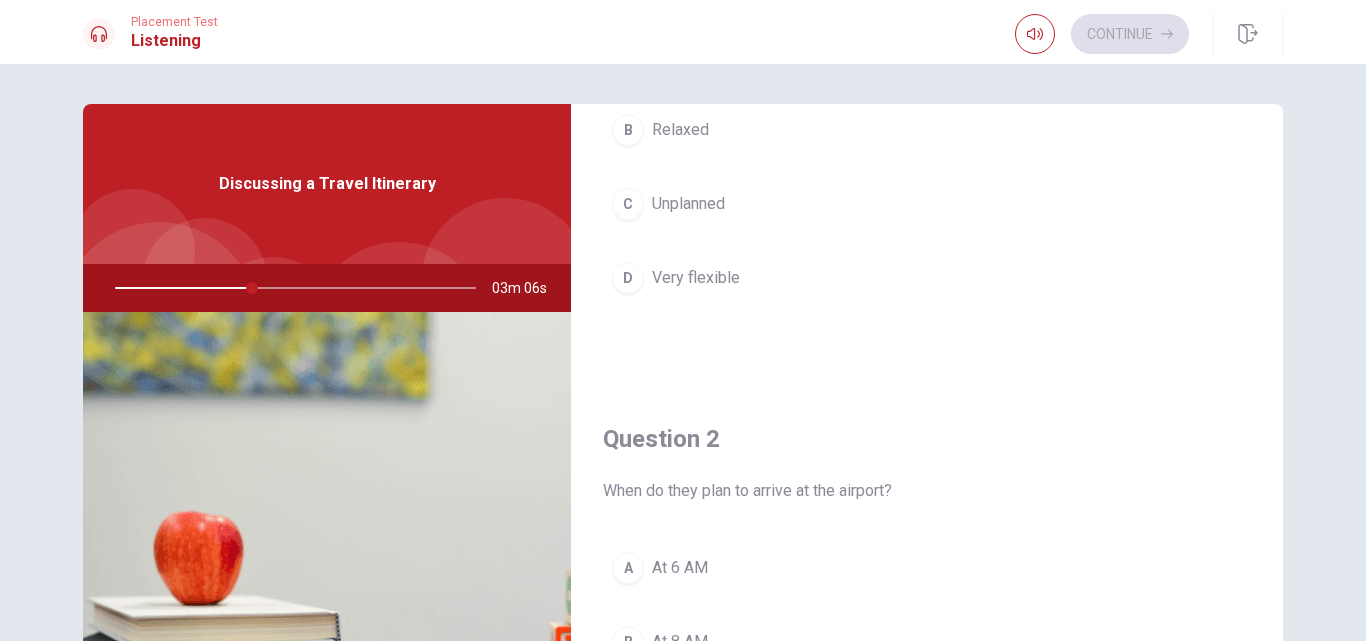 scroll, scrollTop: 0, scrollLeft: 0, axis: both 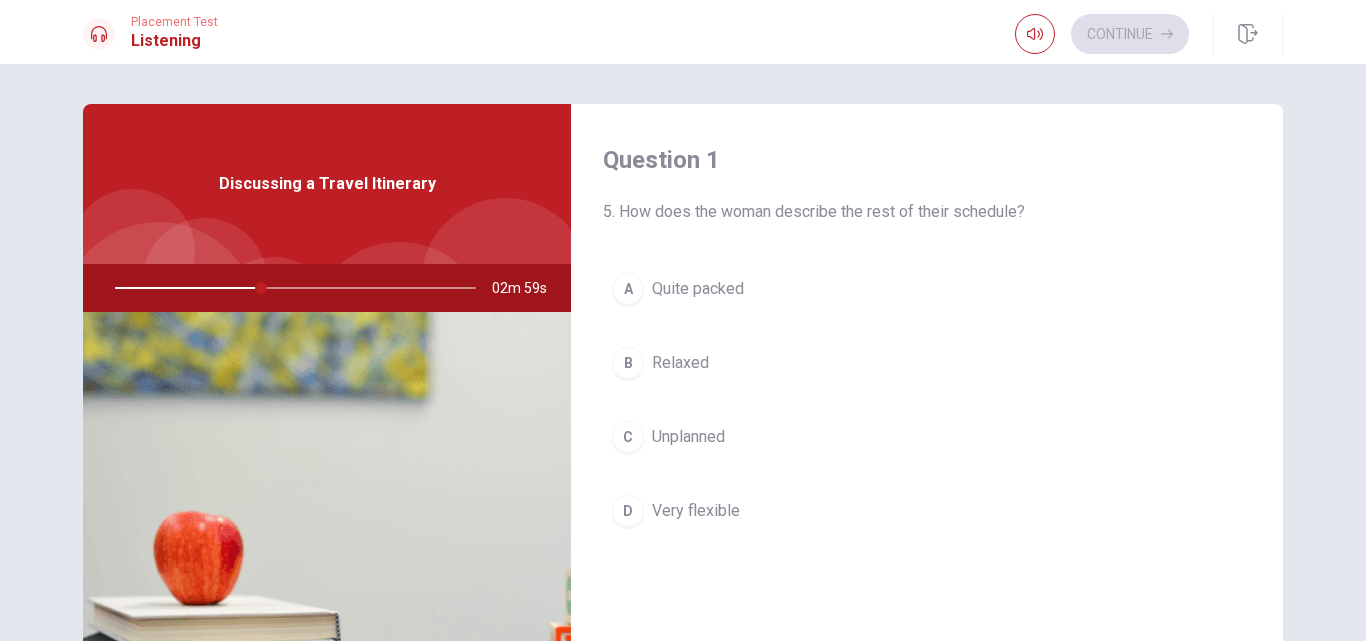 click on "Quite packed" at bounding box center [698, 289] 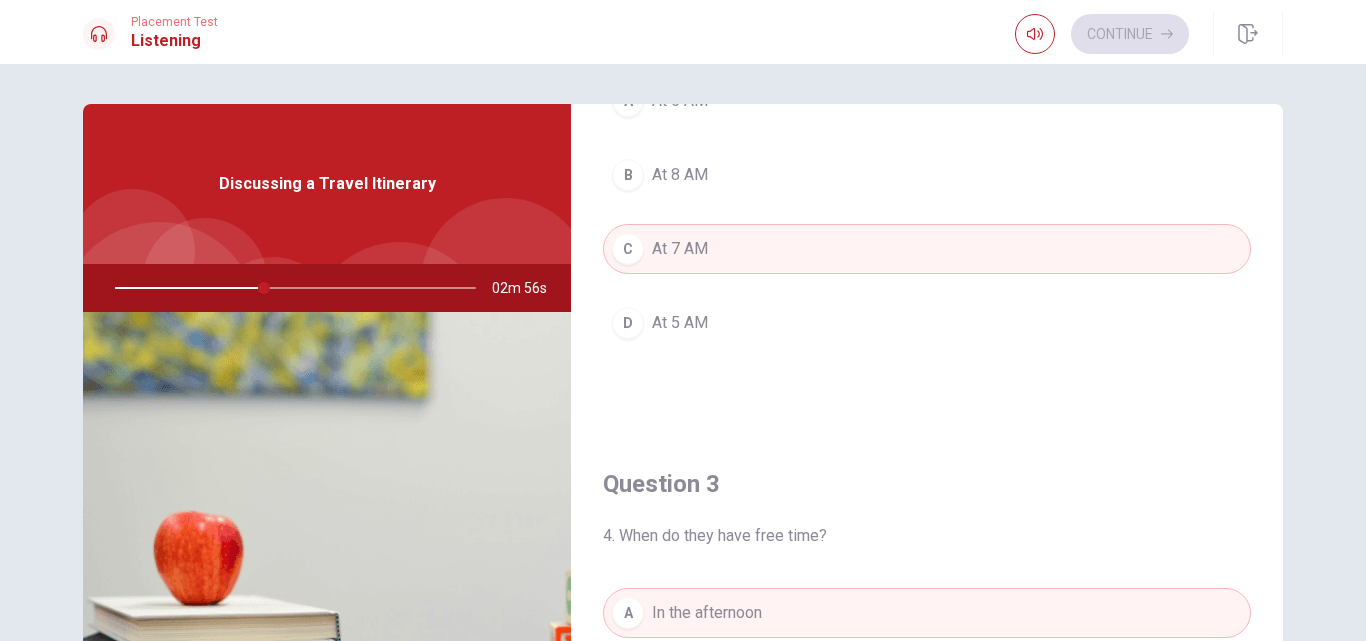 scroll, scrollTop: 467, scrollLeft: 0, axis: vertical 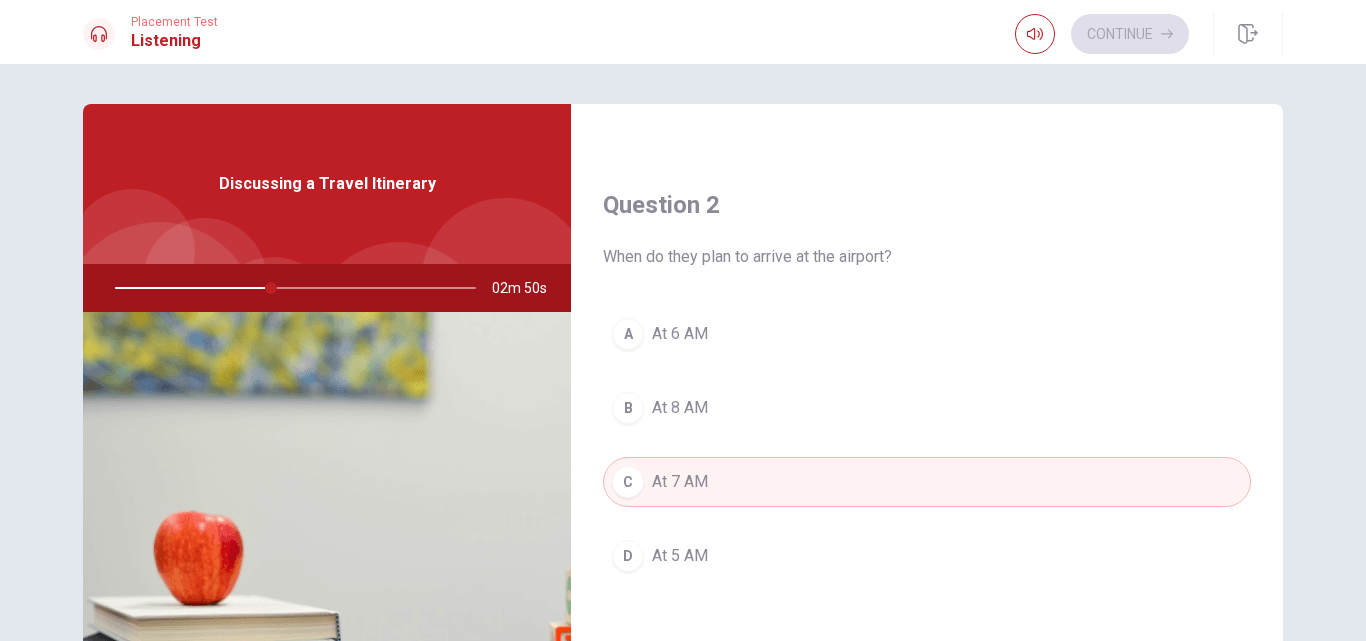 click on "At 6 AM" at bounding box center (680, 334) 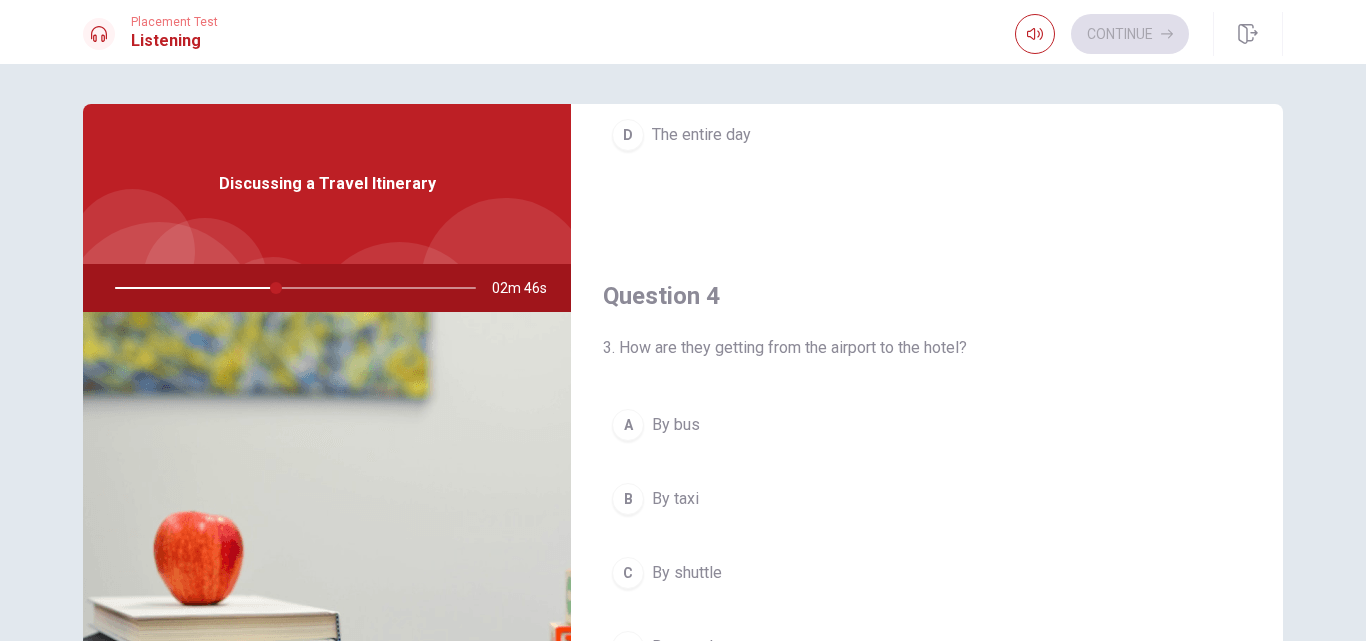 scroll, scrollTop: 1633, scrollLeft: 0, axis: vertical 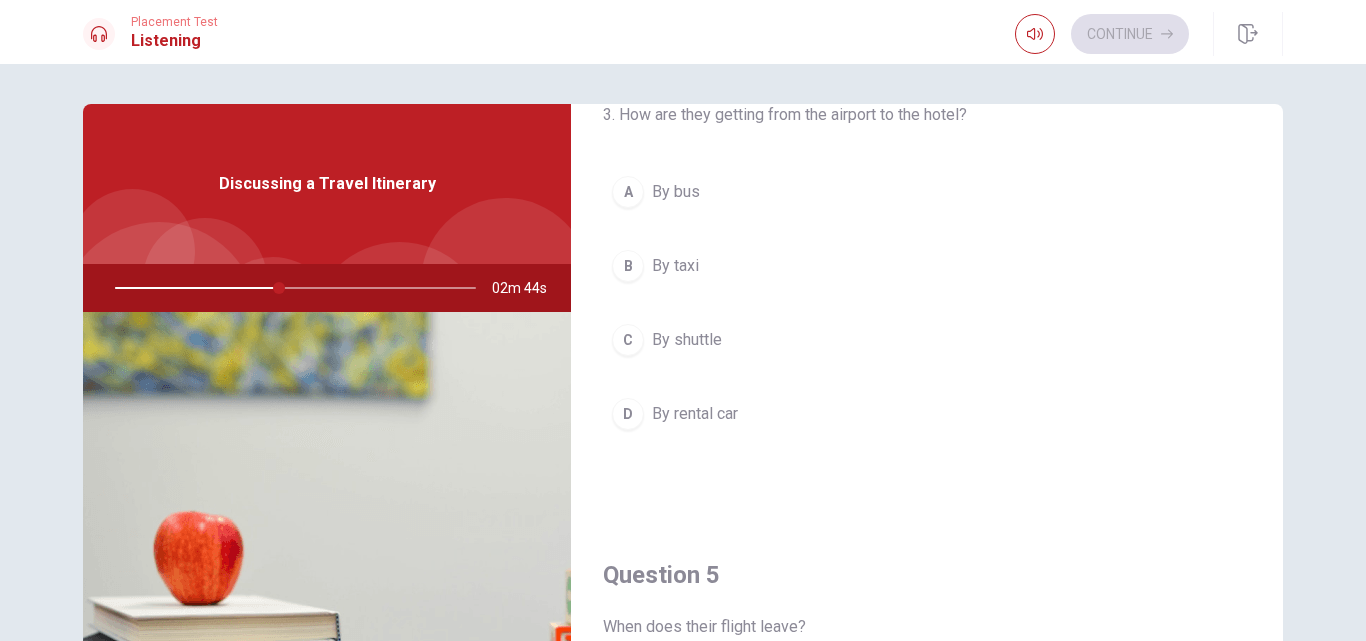click on "By shuttle" at bounding box center (687, 340) 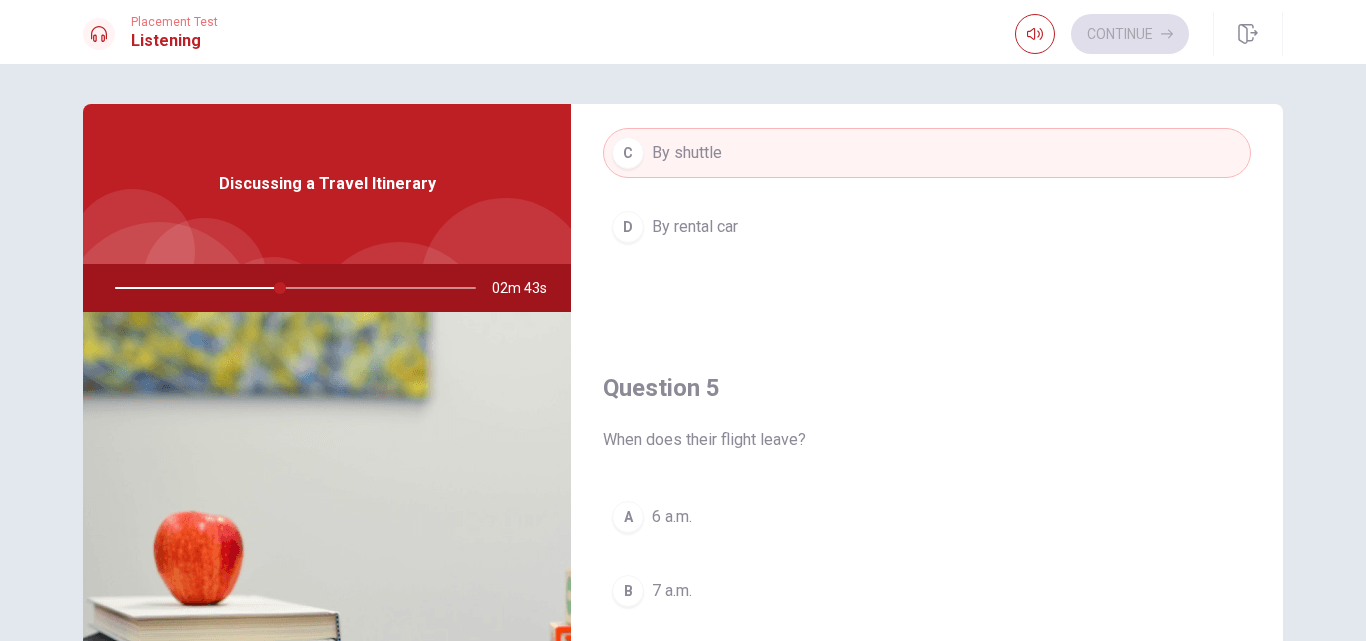 scroll, scrollTop: 1865, scrollLeft: 0, axis: vertical 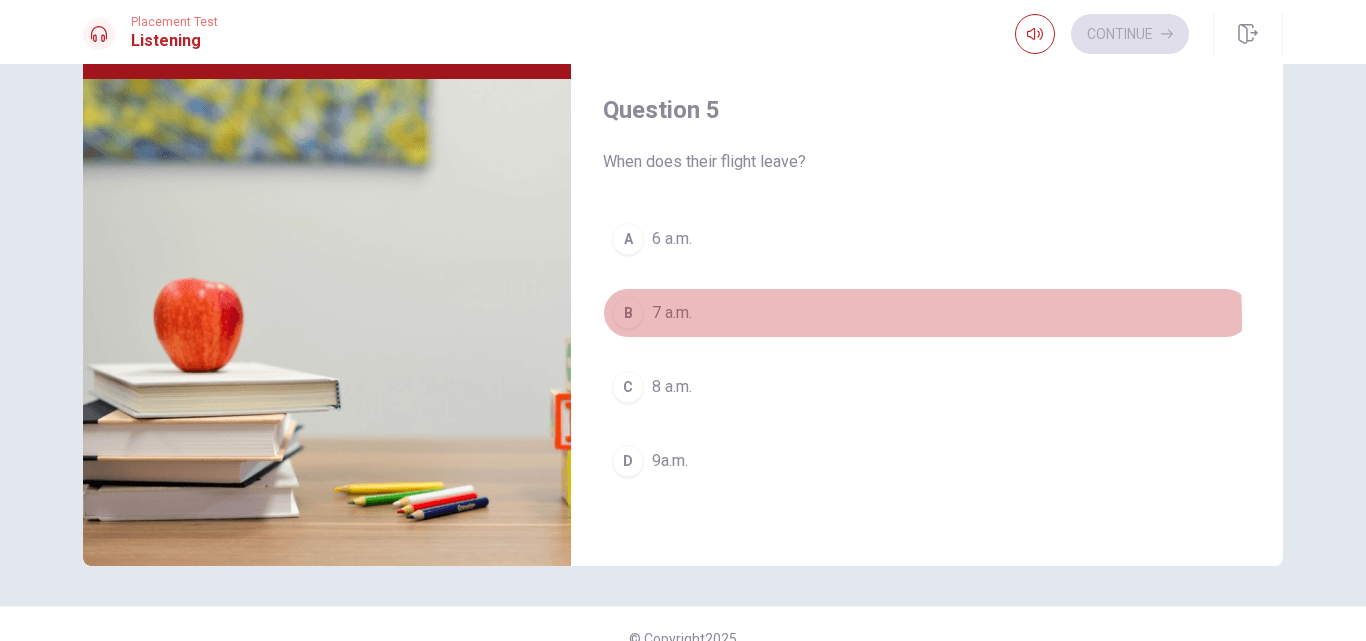 click on "7 a.m." at bounding box center [672, 313] 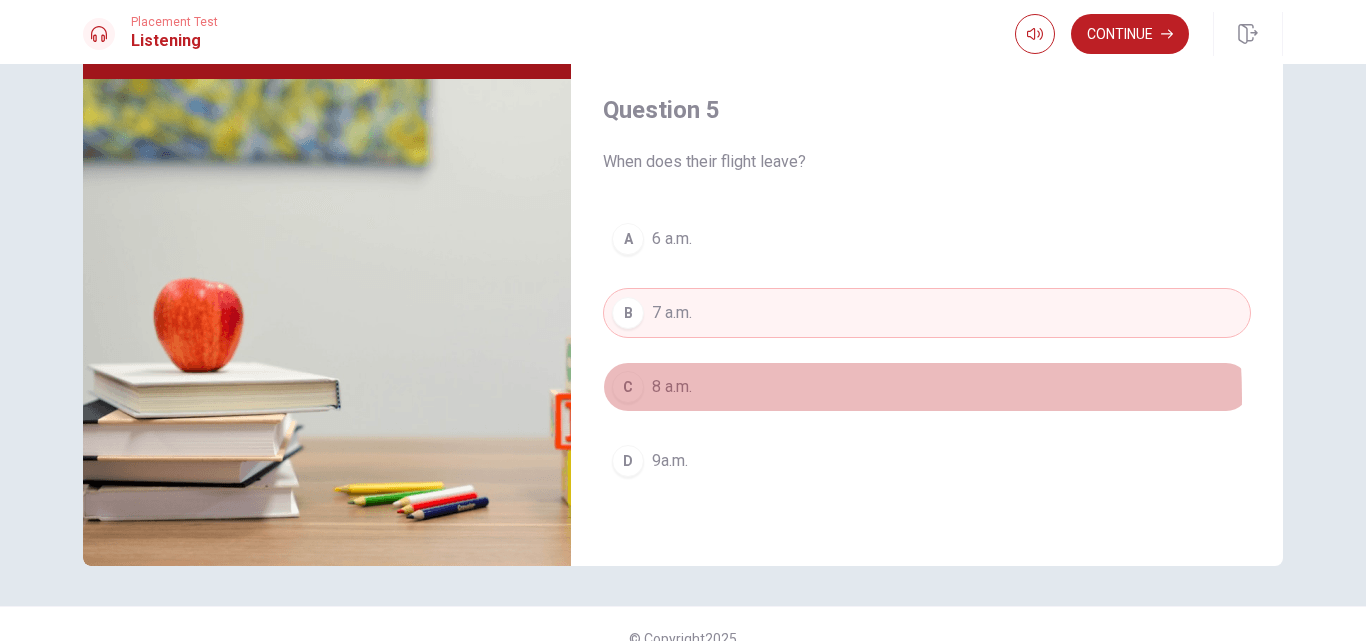click on "8 a.m." at bounding box center (672, 387) 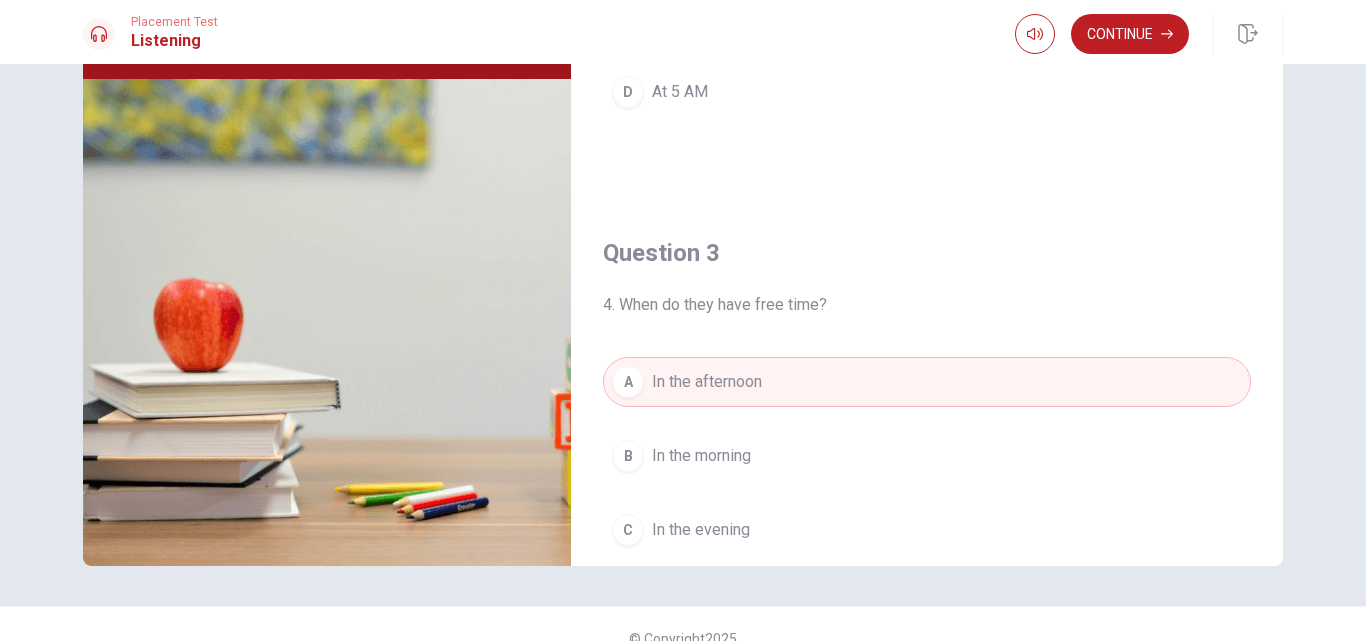 scroll, scrollTop: 0, scrollLeft: 0, axis: both 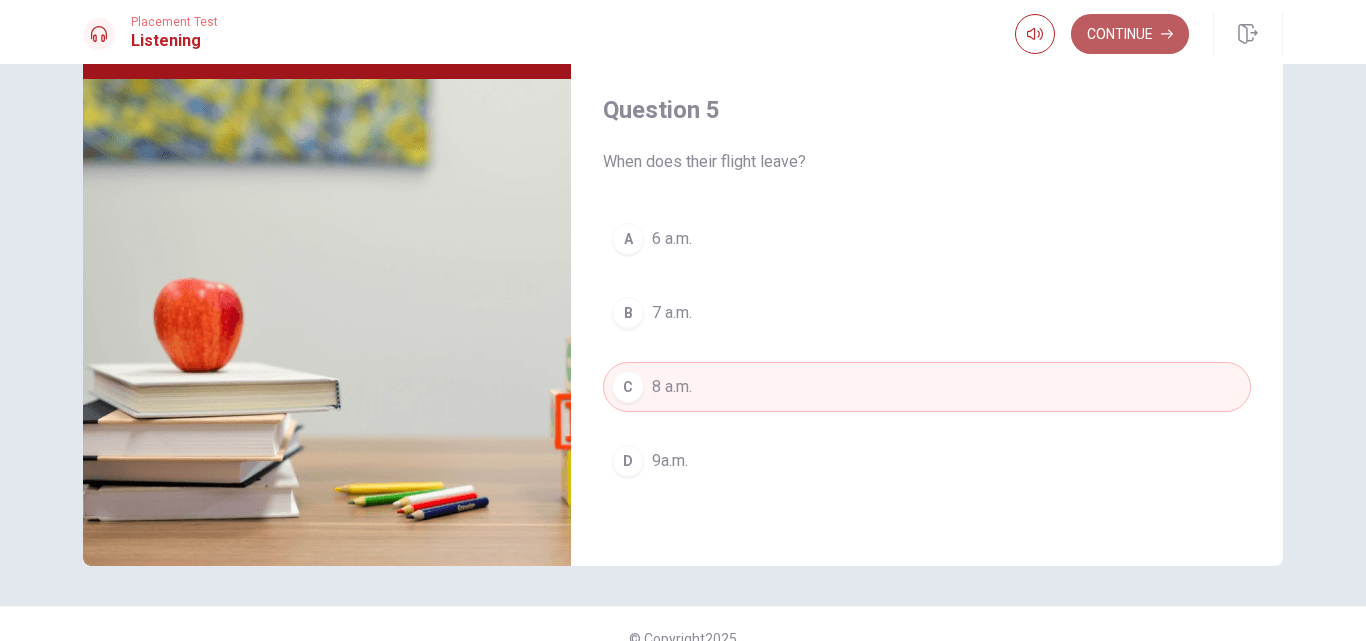 click on "Continue" at bounding box center (1130, 34) 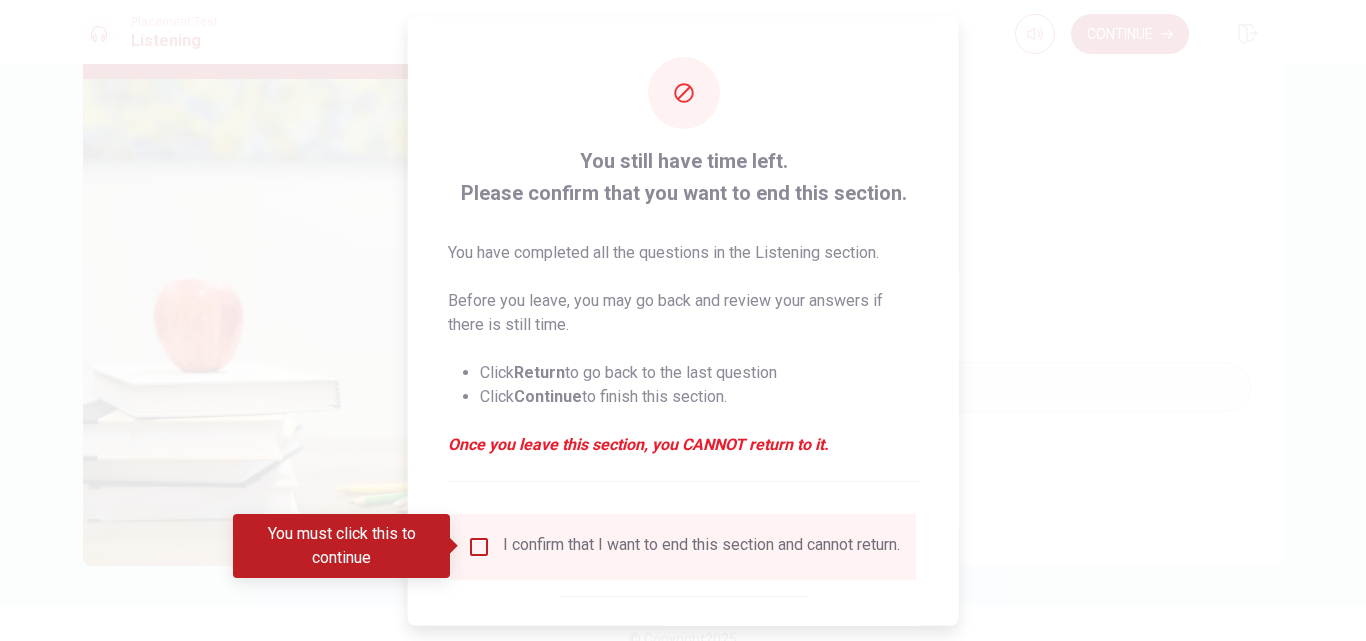 click at bounding box center (479, 546) 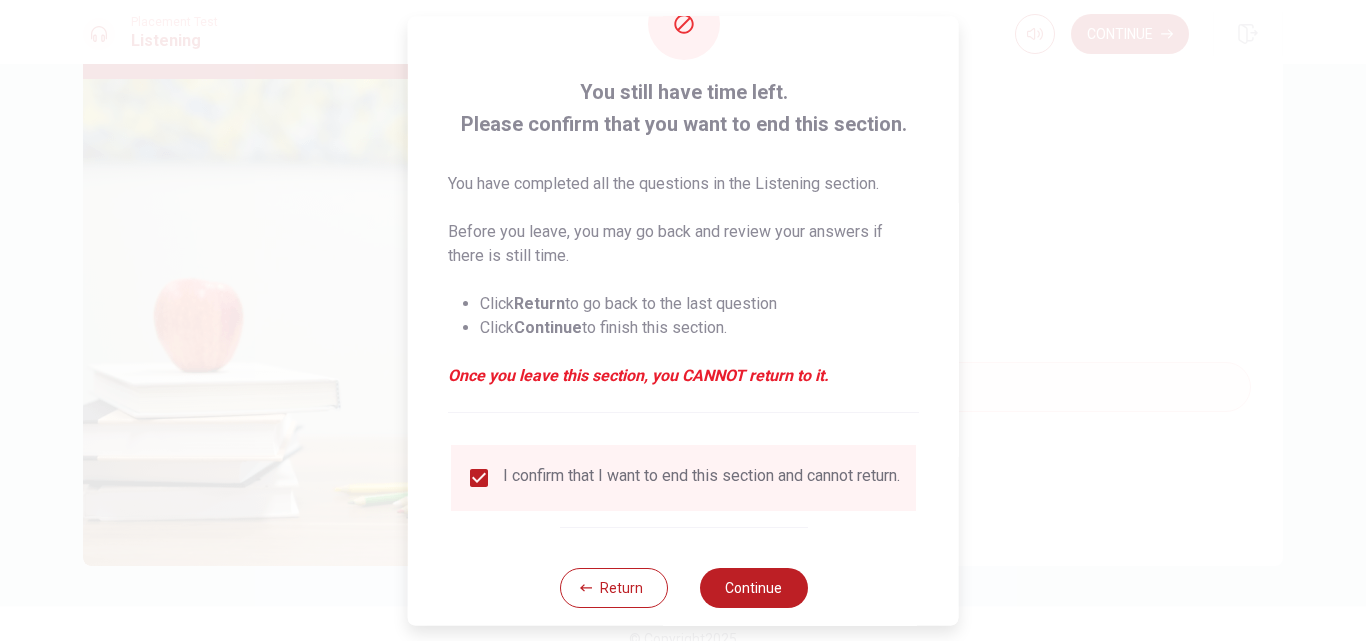 scroll, scrollTop: 105, scrollLeft: 0, axis: vertical 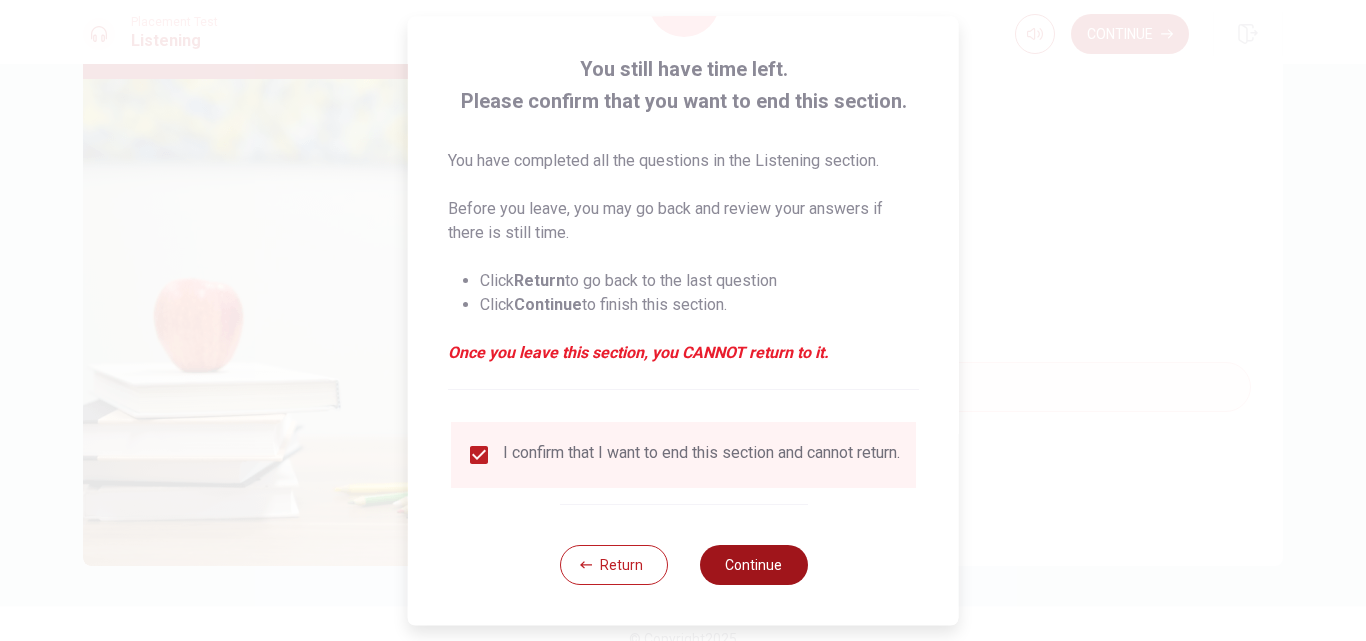 click on "Continue" at bounding box center (753, 565) 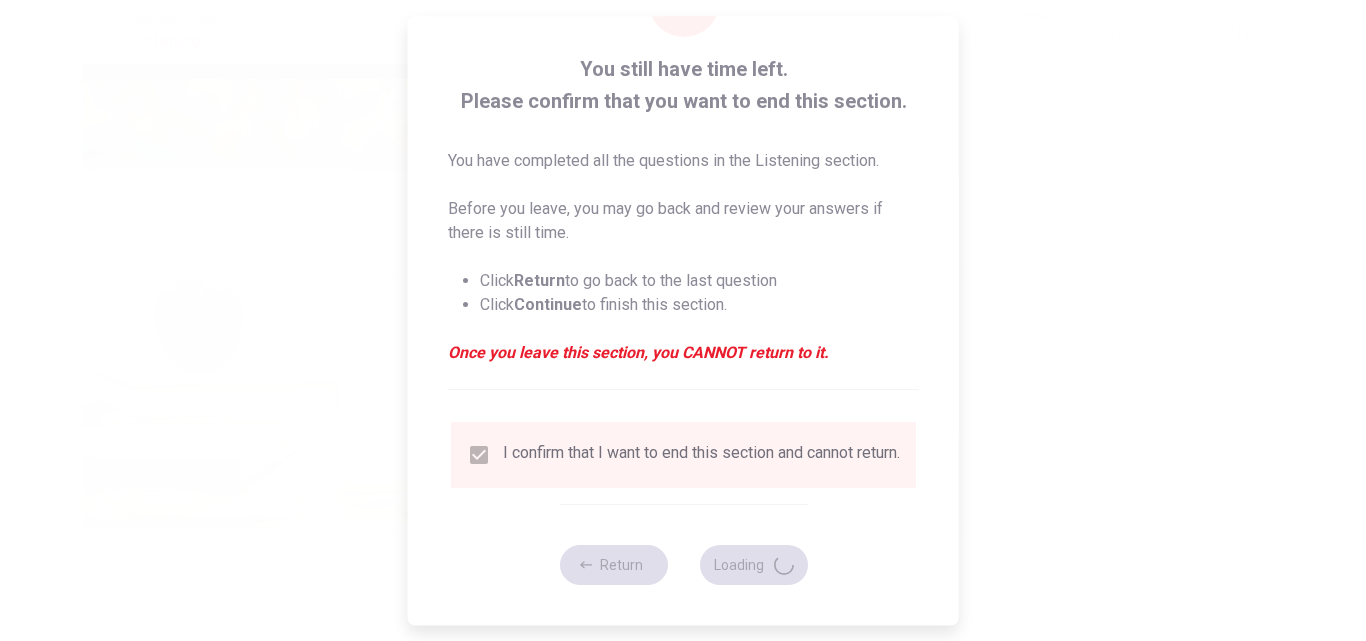 type on "60" 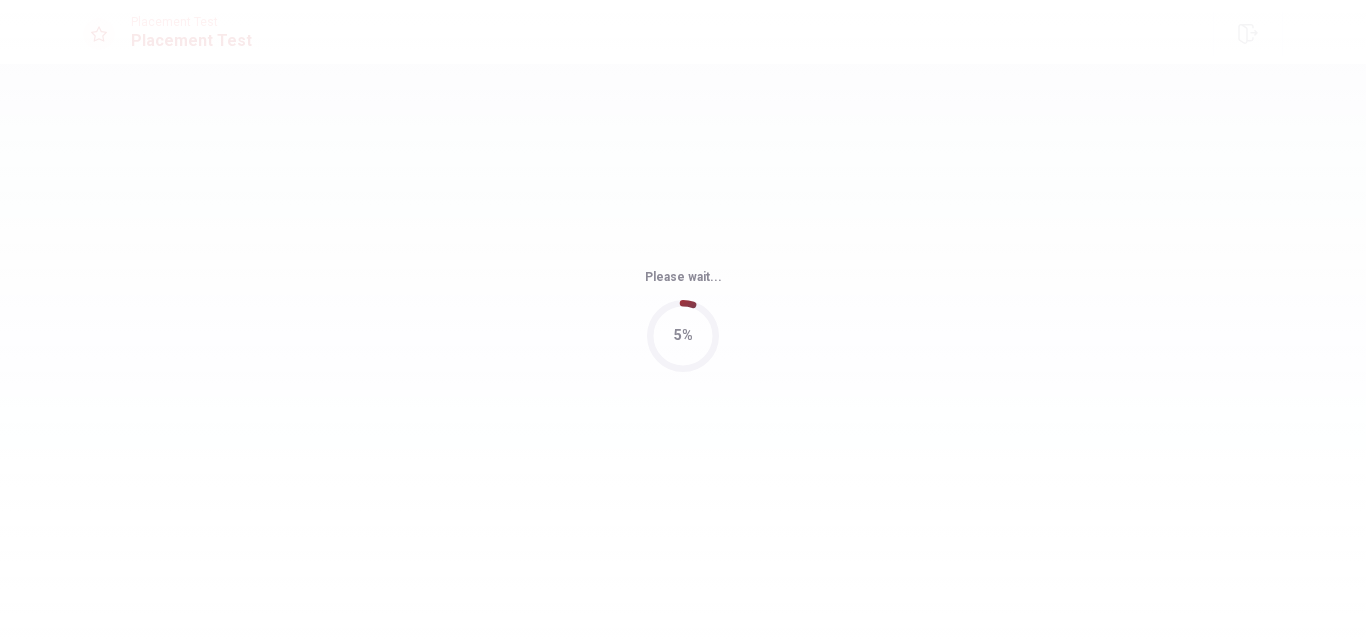 scroll, scrollTop: 0, scrollLeft: 0, axis: both 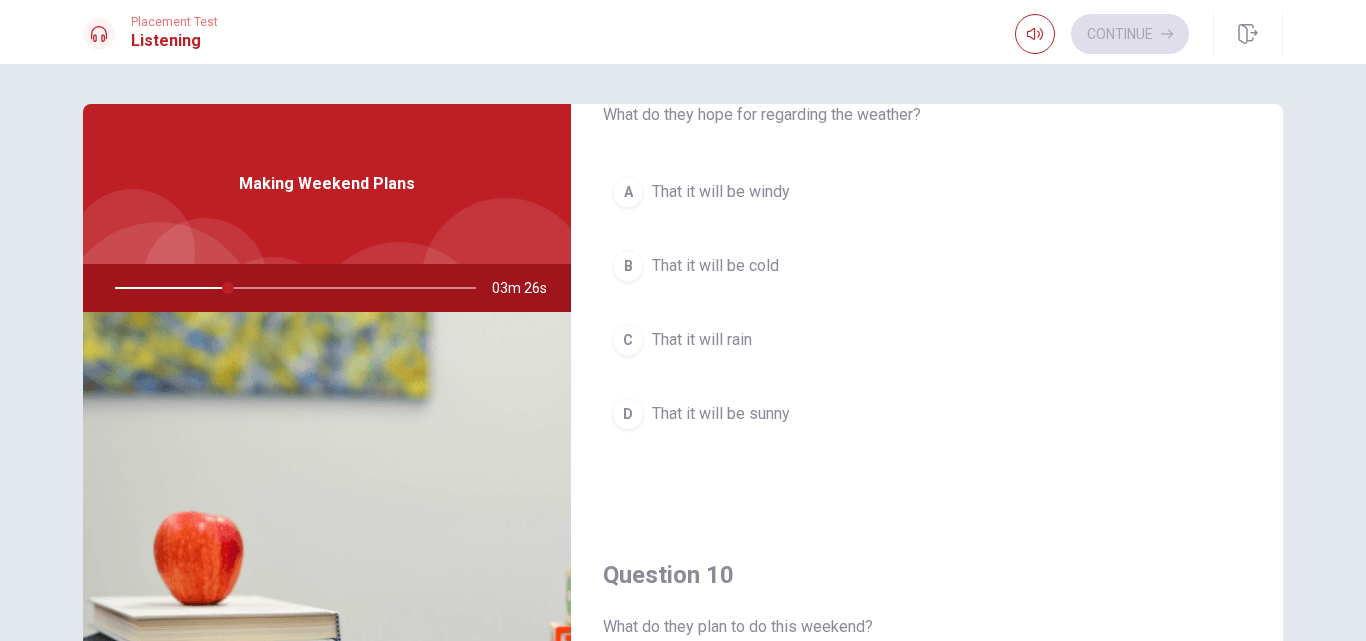 click on "That it will be sunny" at bounding box center (721, 414) 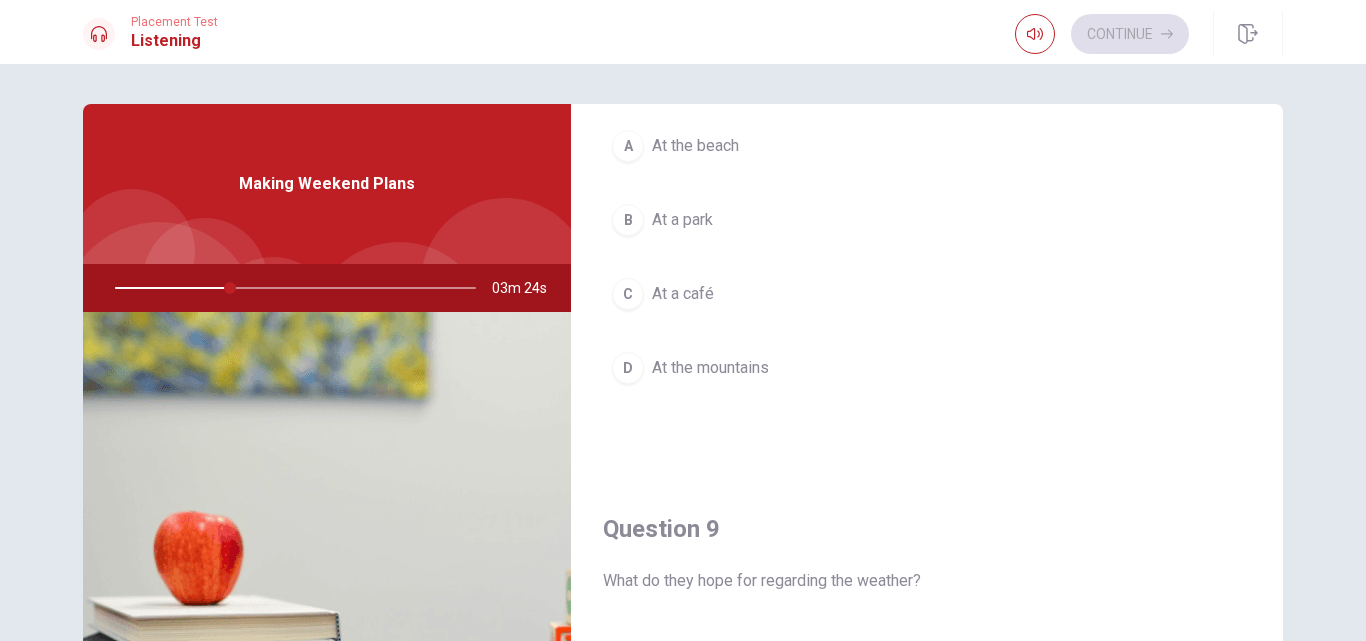 scroll, scrollTop: 1865, scrollLeft: 0, axis: vertical 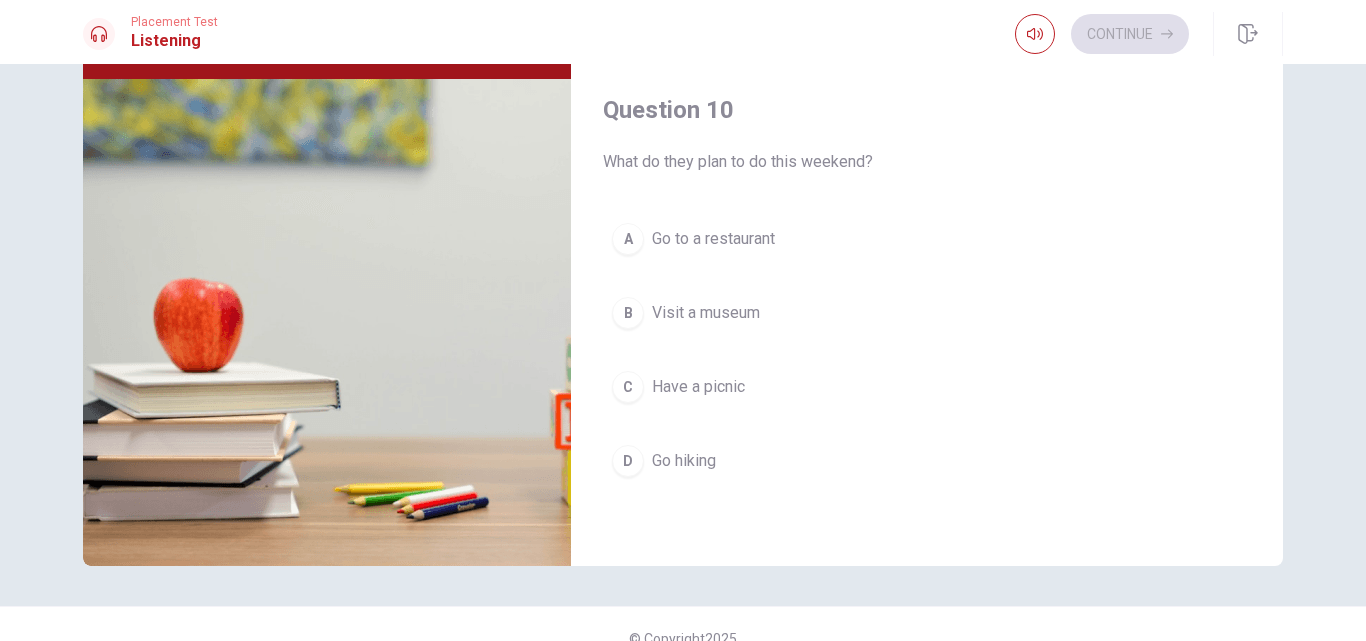 click on "Have a picnic" at bounding box center (698, 387) 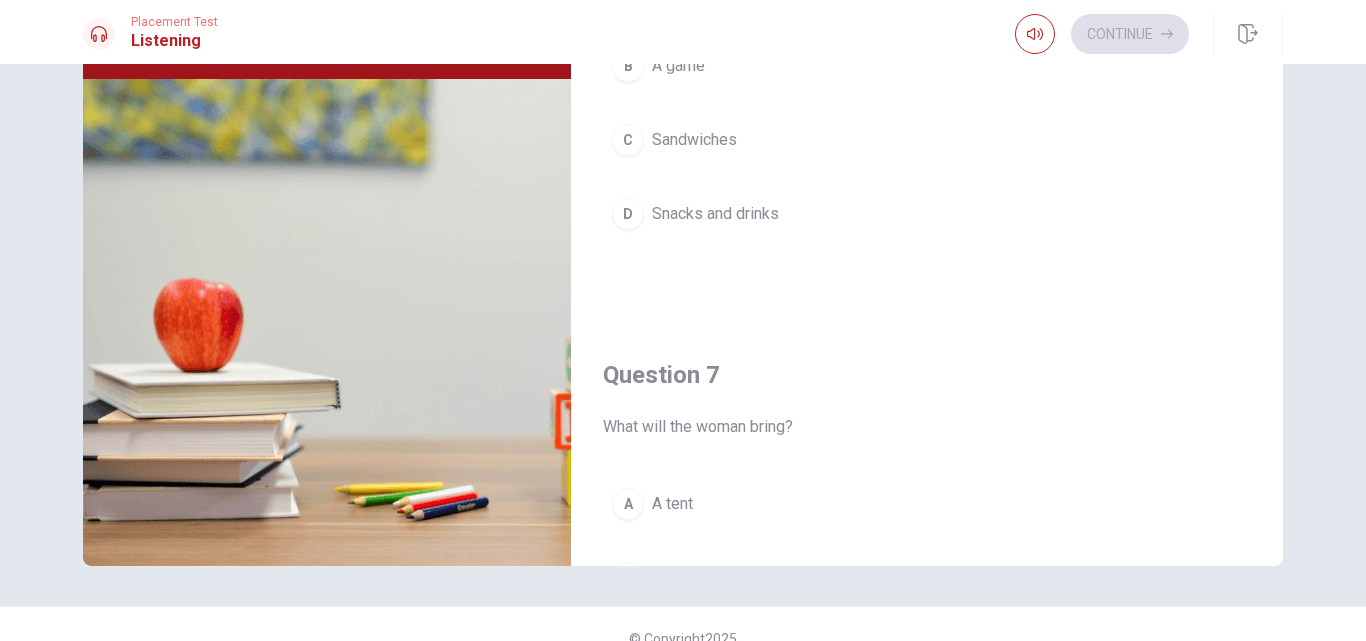 scroll, scrollTop: 0, scrollLeft: 0, axis: both 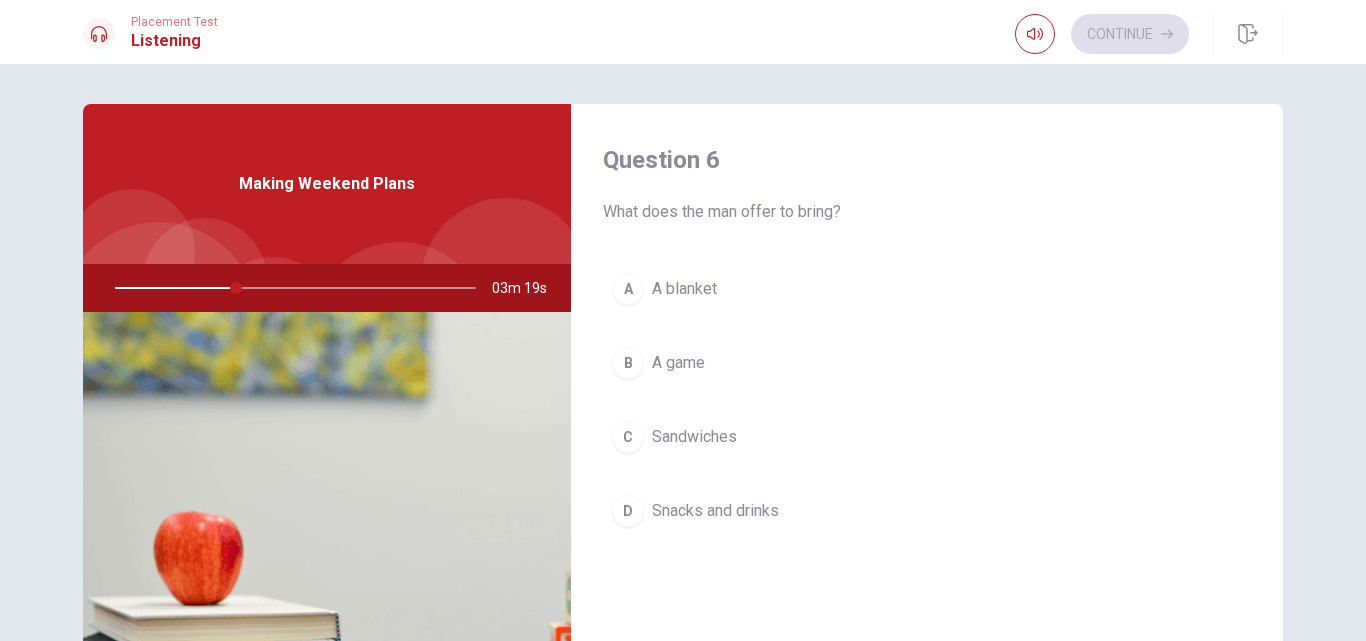click on "Snacks and drinks" at bounding box center (715, 511) 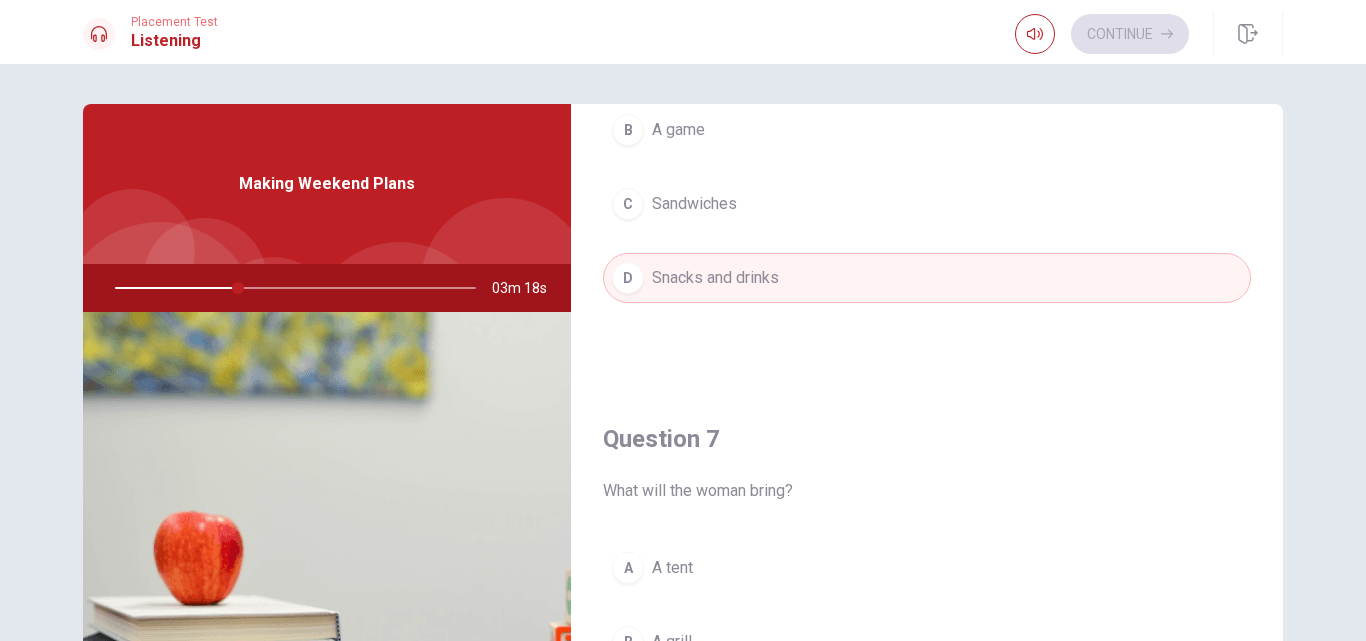 scroll, scrollTop: 467, scrollLeft: 0, axis: vertical 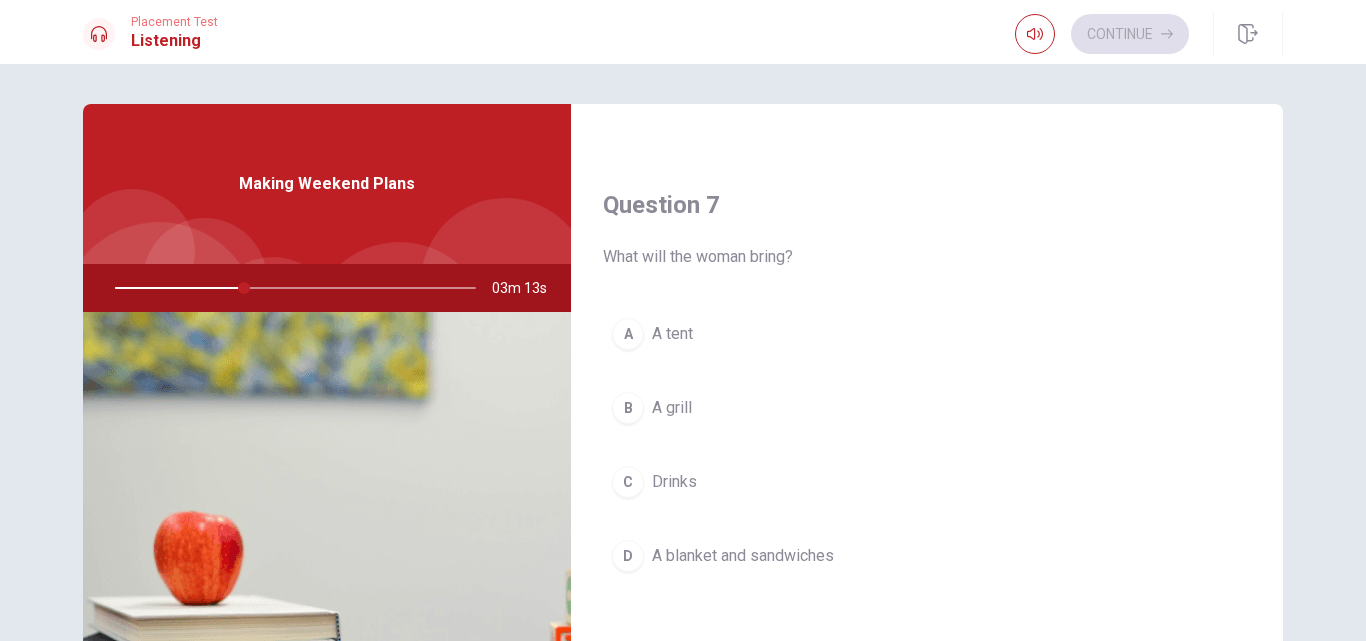 click on "A blanket and sandwiches" at bounding box center [743, 556] 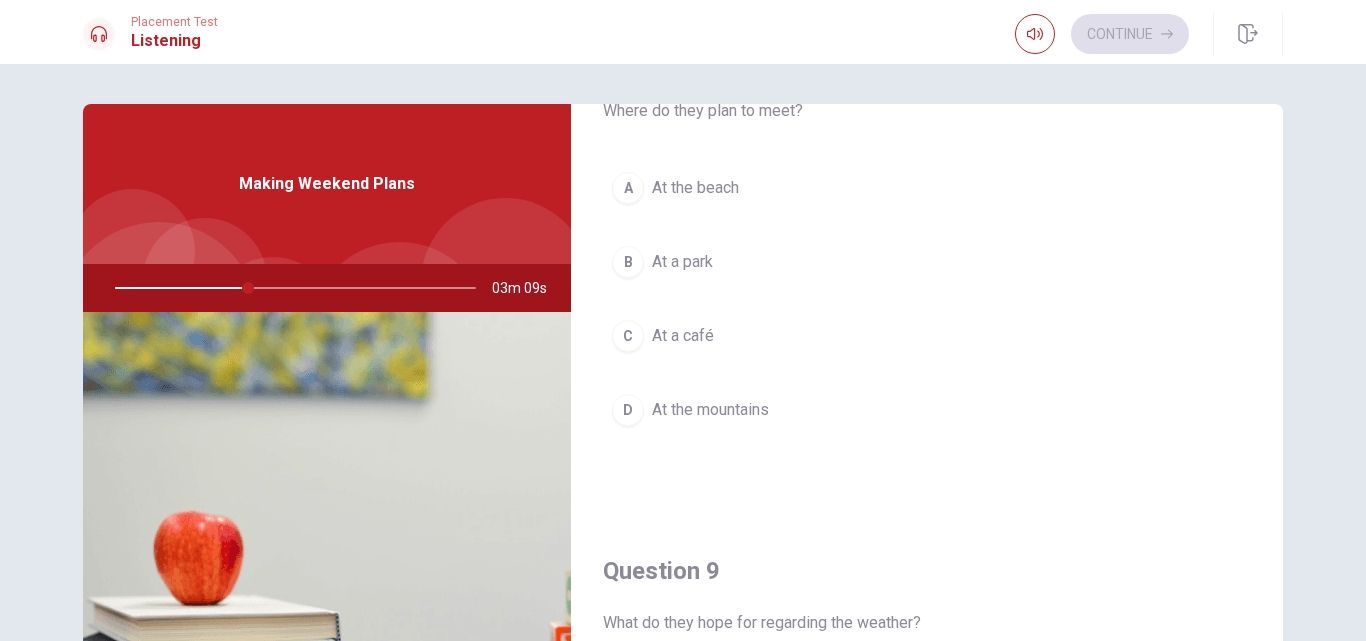 scroll, scrollTop: 1167, scrollLeft: 0, axis: vertical 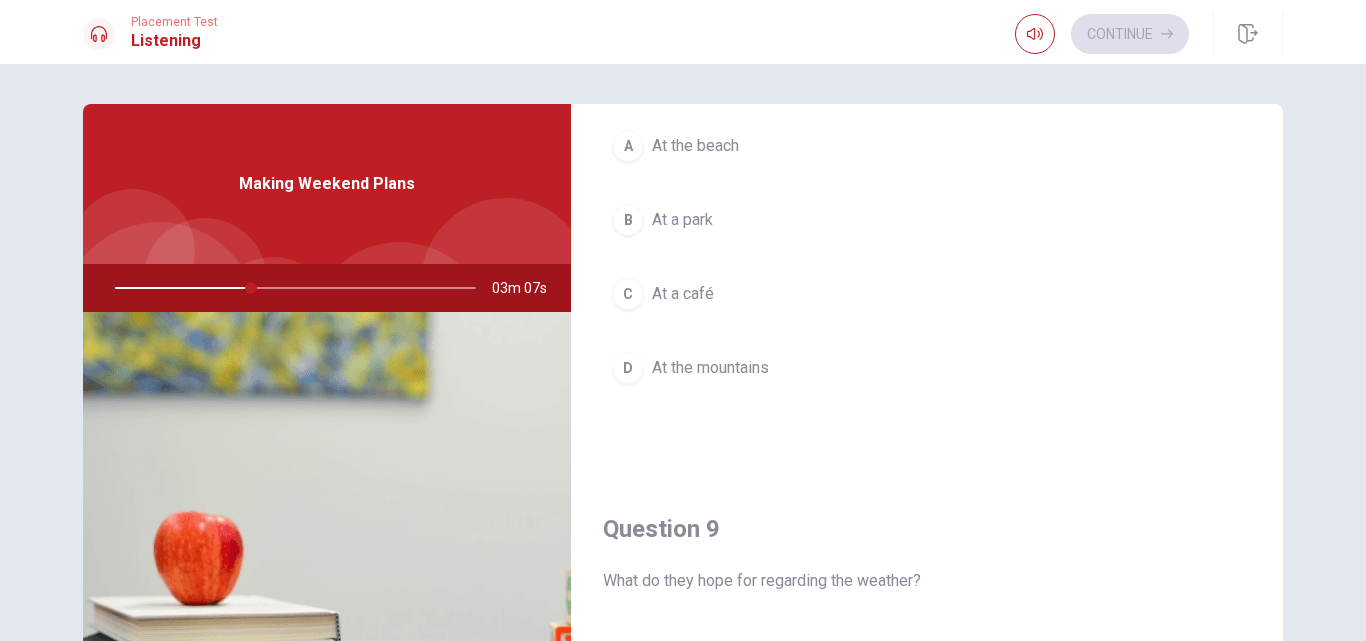 click on "At a park" at bounding box center (682, 220) 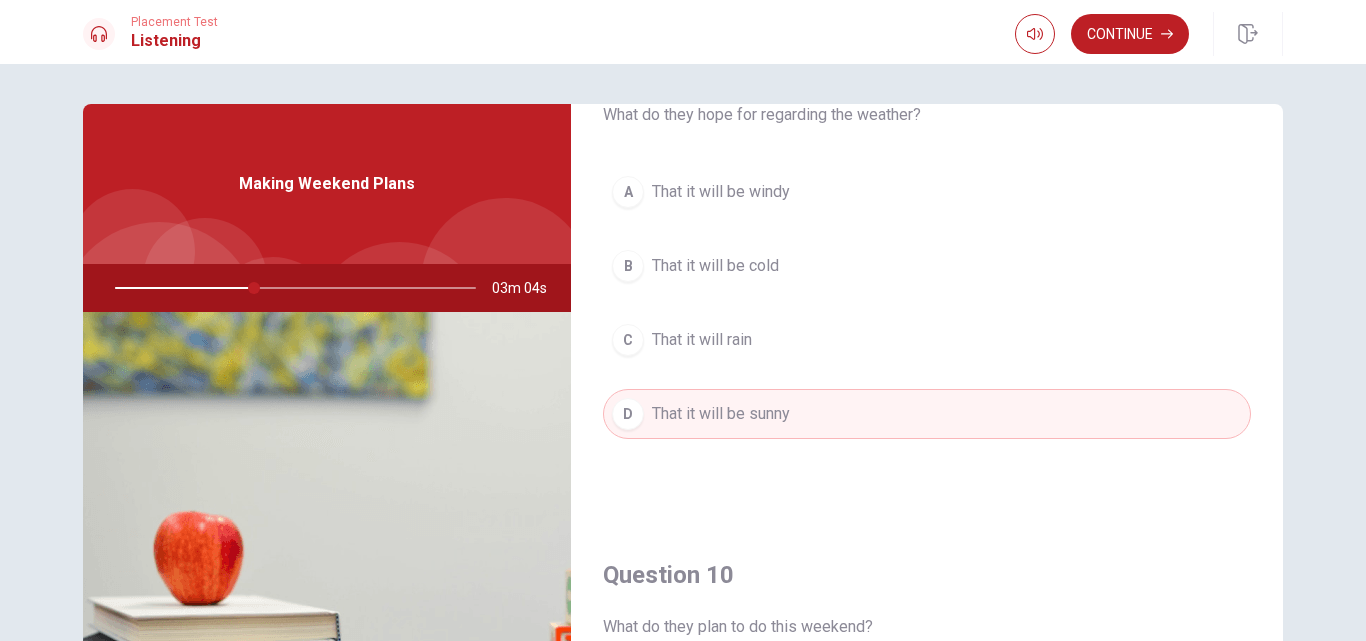 scroll, scrollTop: 1865, scrollLeft: 0, axis: vertical 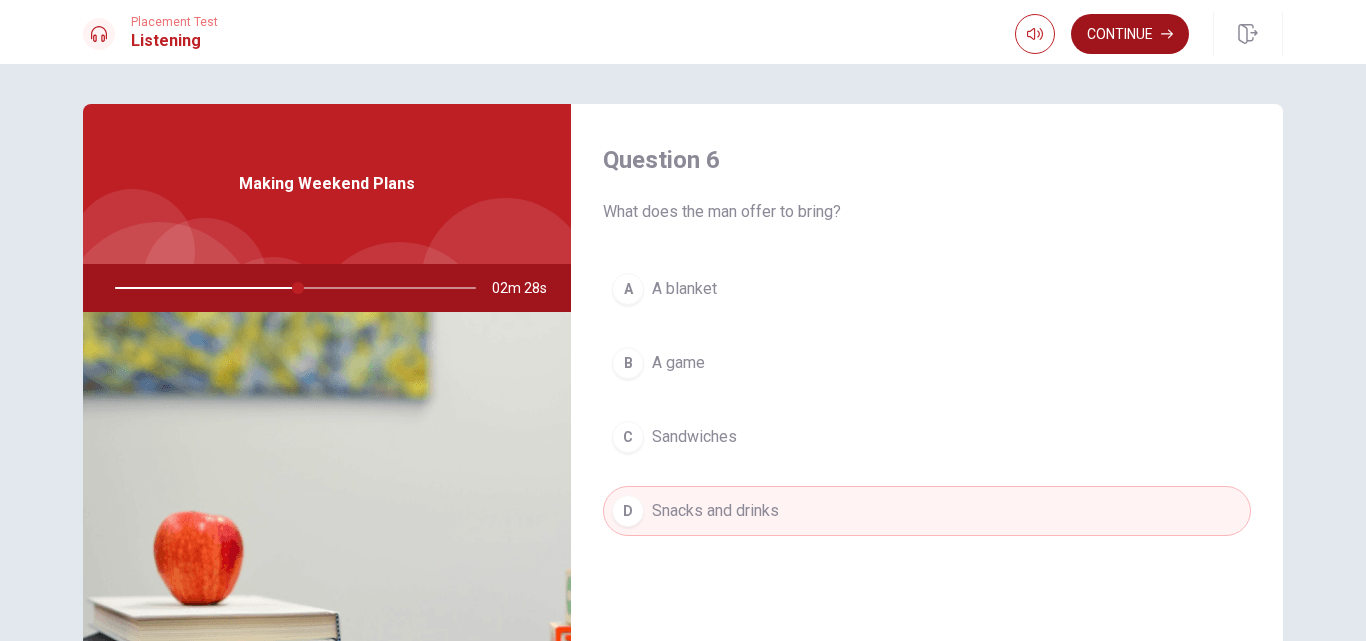 click on "Continue" at bounding box center (1130, 34) 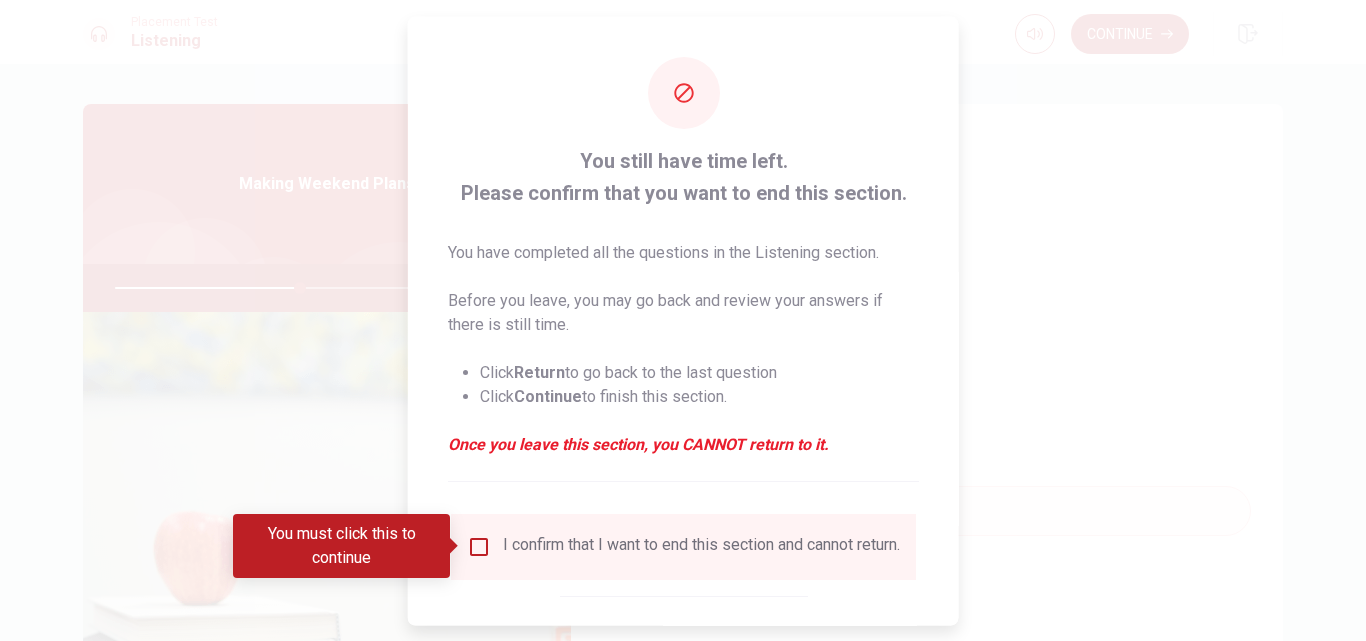 click at bounding box center (479, 546) 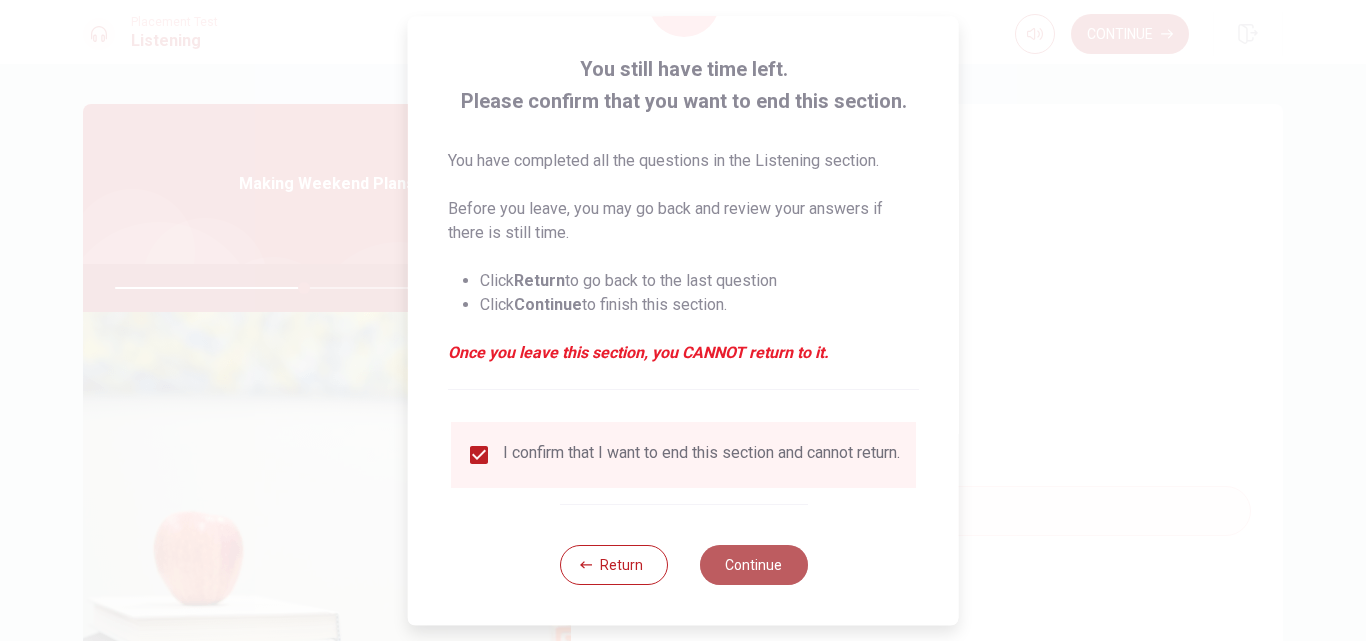 click on "Continue" at bounding box center [753, 565] 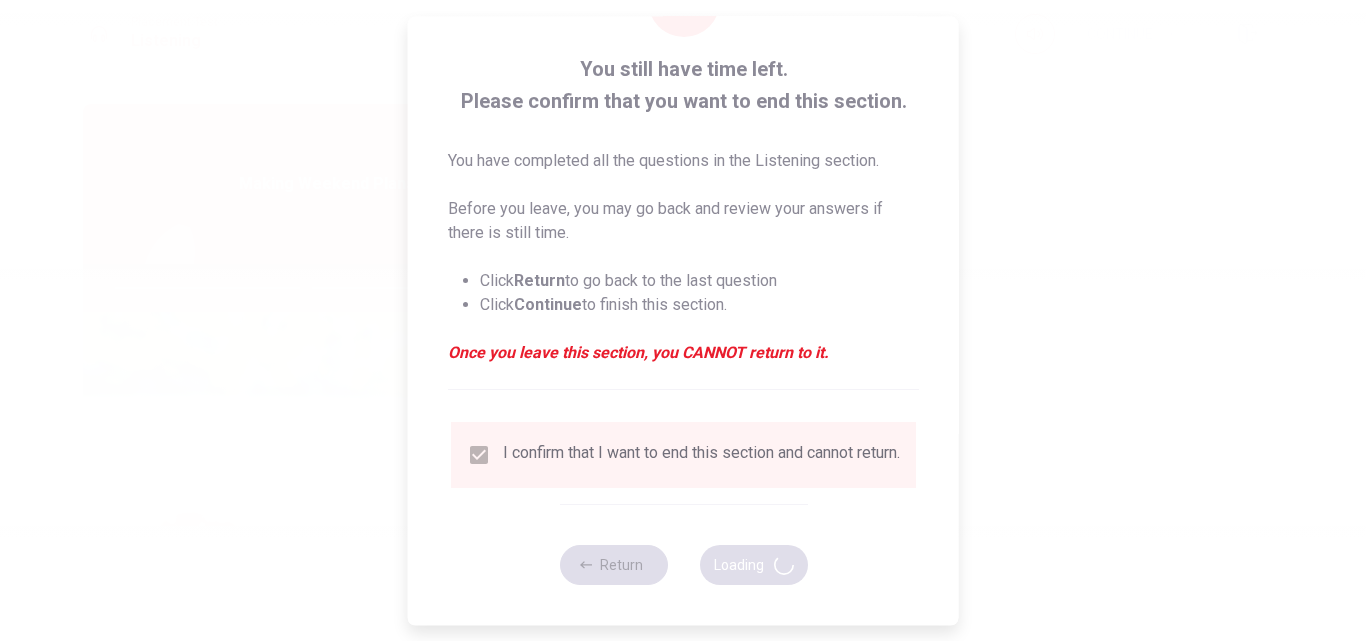 type on "53" 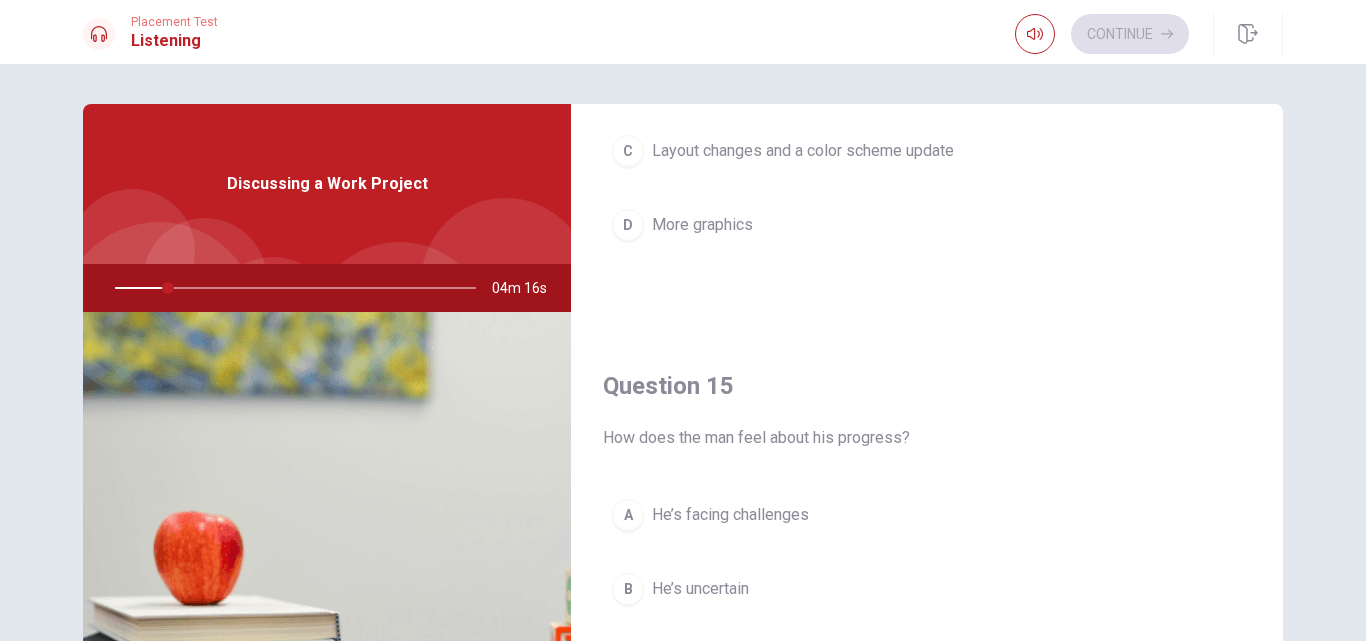 scroll, scrollTop: 1865, scrollLeft: 0, axis: vertical 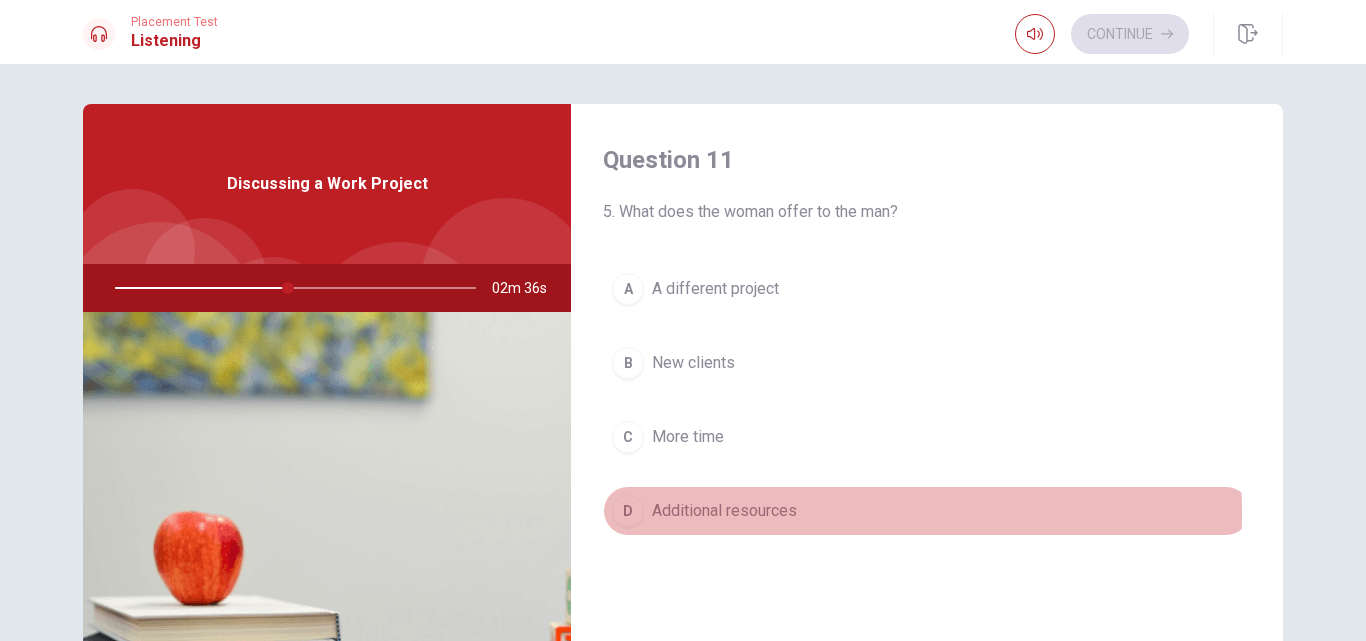 click on "Additional resources" at bounding box center (724, 511) 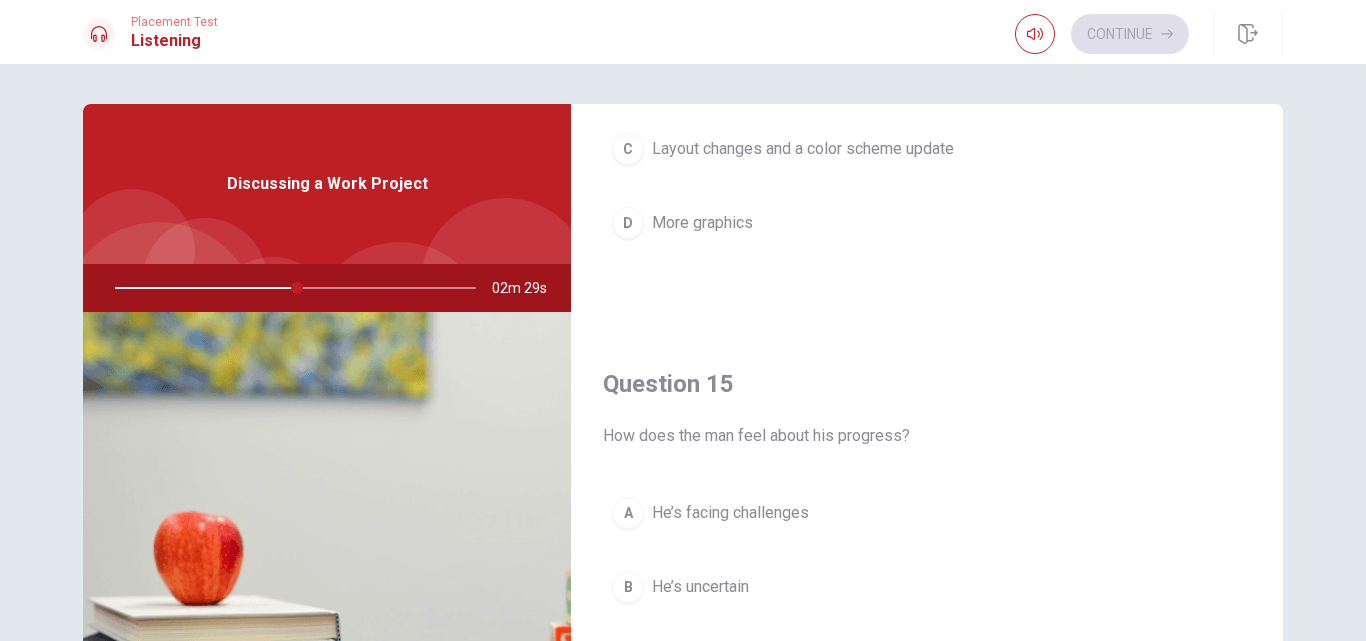 scroll, scrollTop: 1865, scrollLeft: 0, axis: vertical 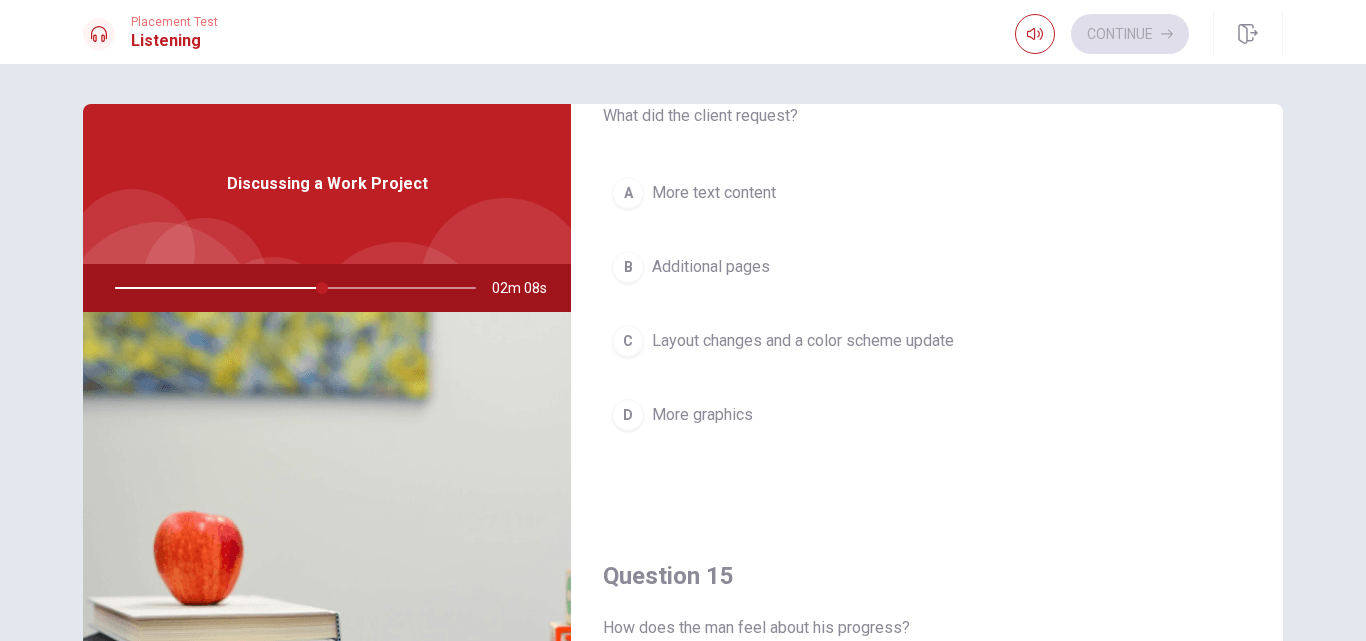 click on "Layout changes and a color scheme update" at bounding box center [803, 341] 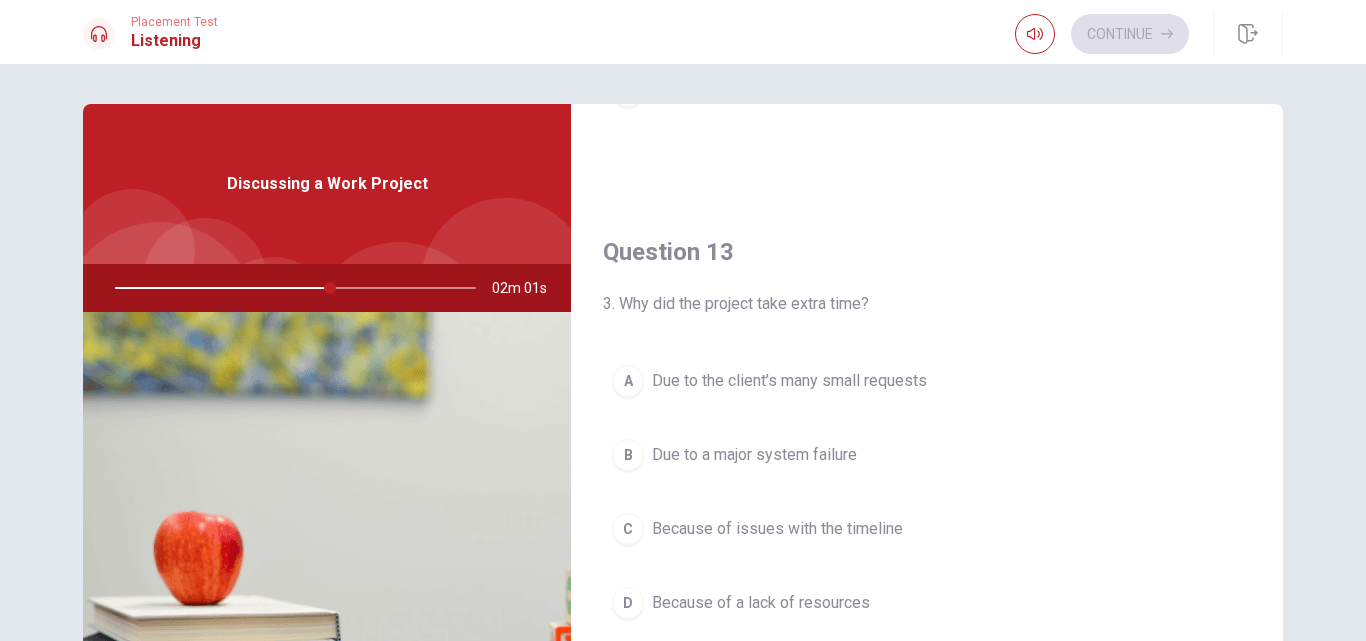 scroll, scrollTop: 465, scrollLeft: 0, axis: vertical 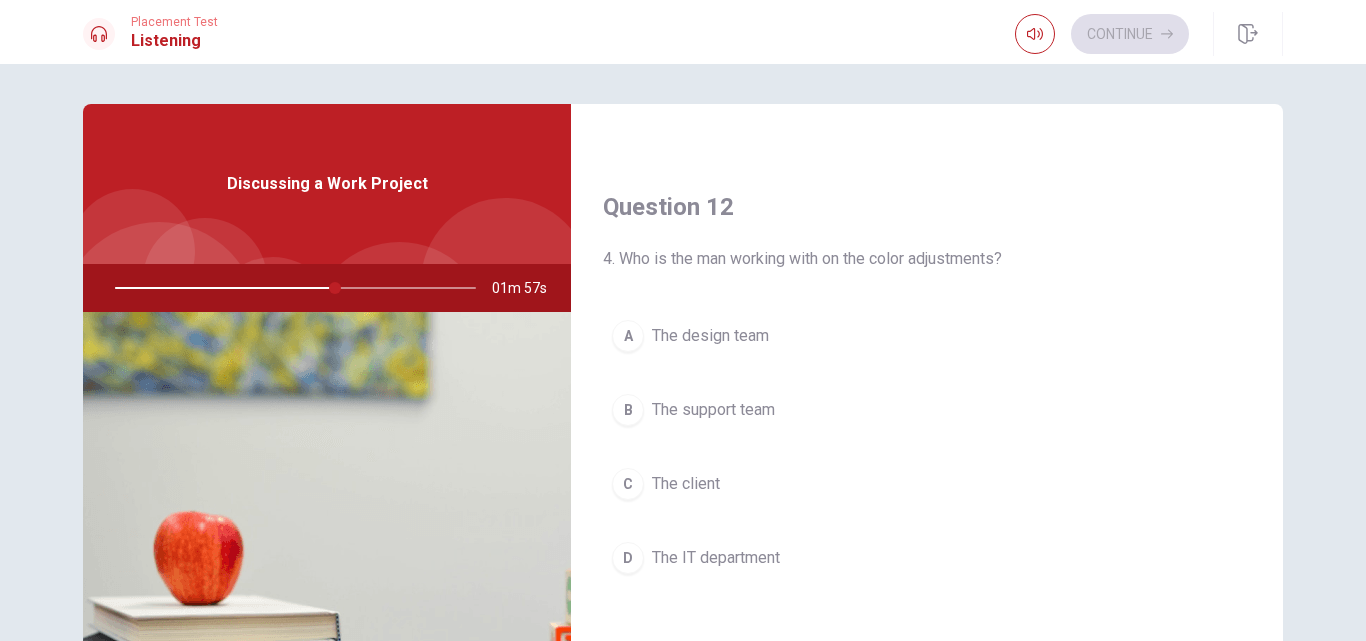 click on "The design team" at bounding box center [710, 336] 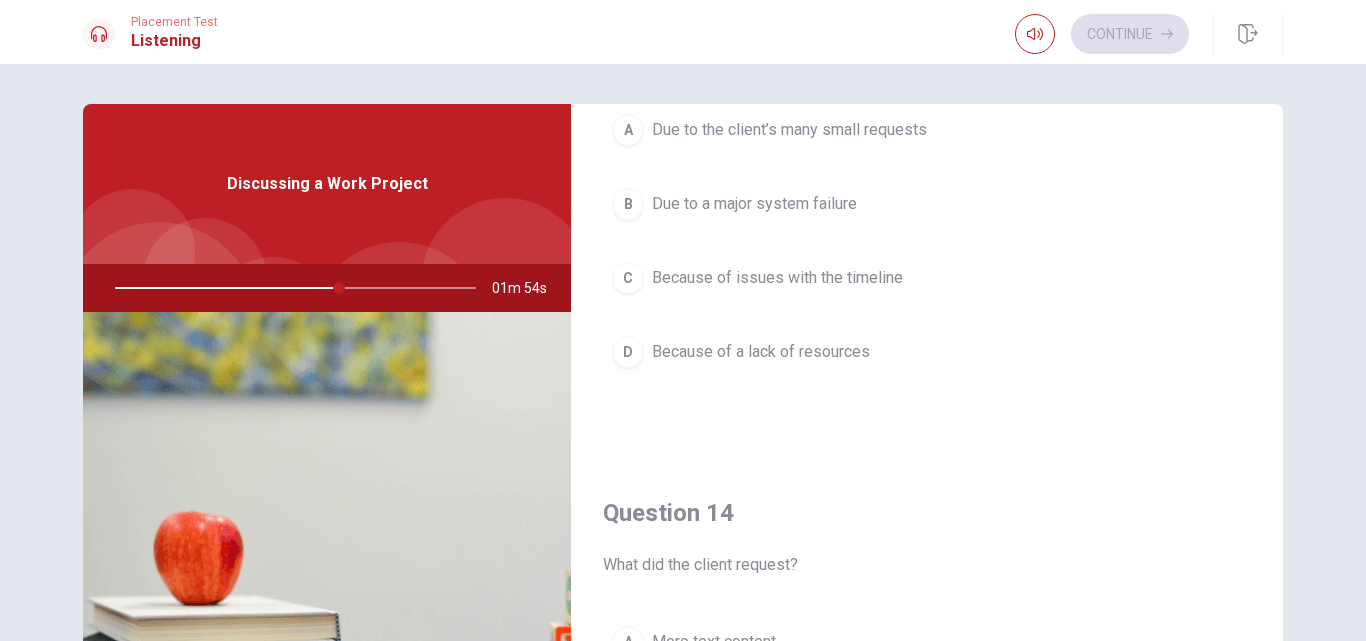 scroll, scrollTop: 1165, scrollLeft: 0, axis: vertical 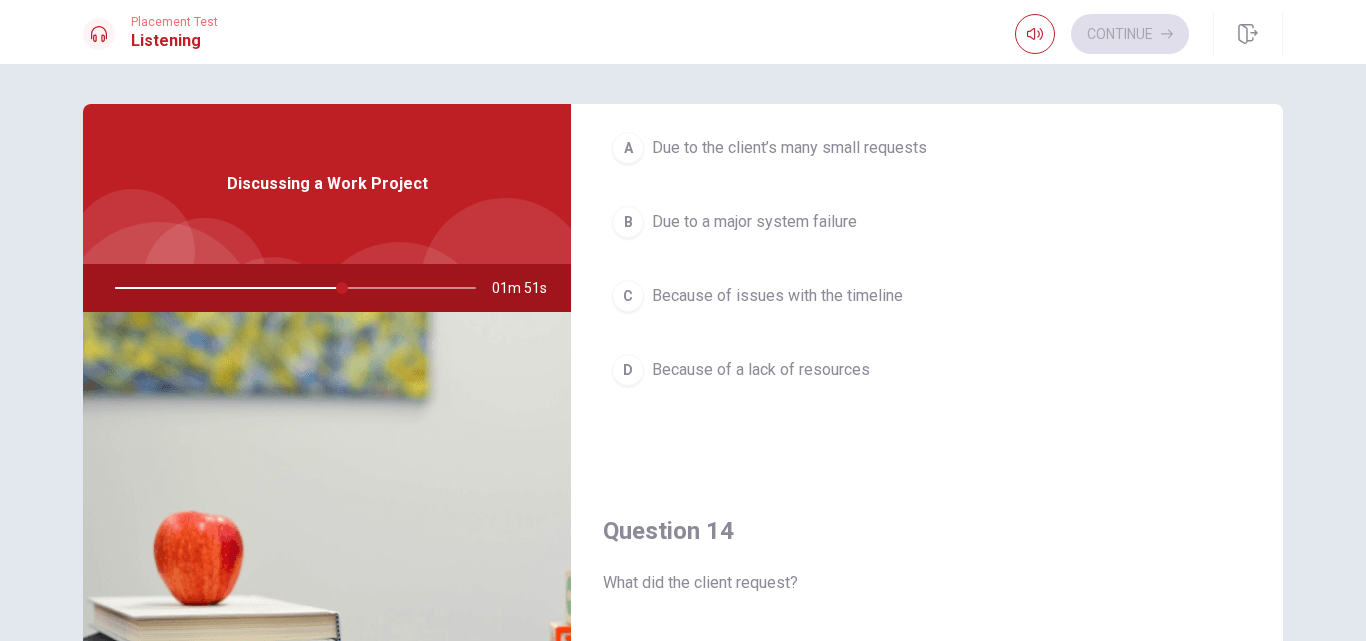 click on "D Because of a lack of resources" at bounding box center (927, 370) 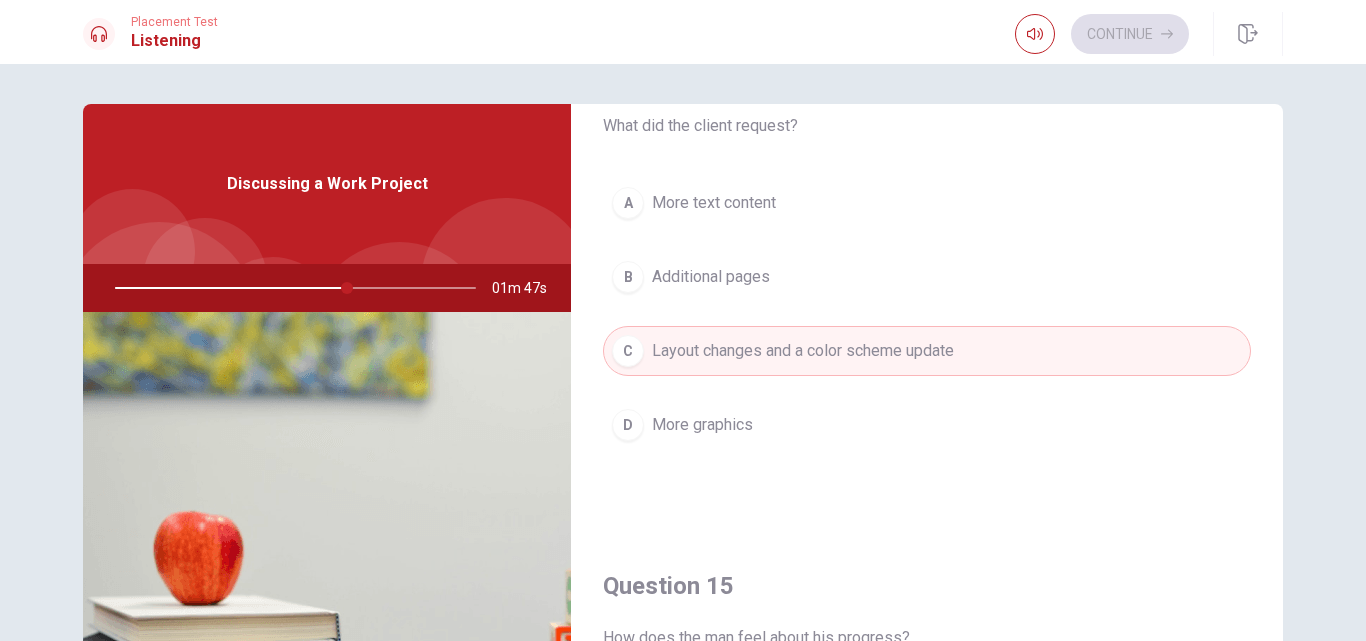 scroll, scrollTop: 1865, scrollLeft: 0, axis: vertical 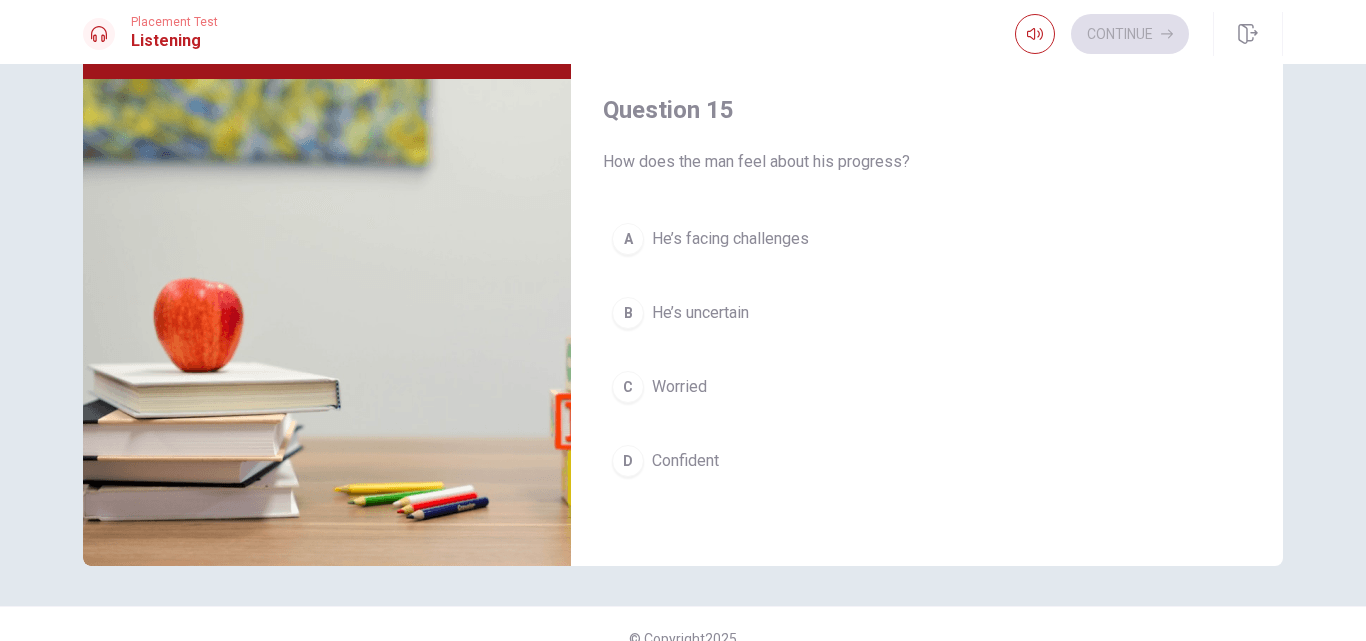 click on "He’s facing challenges" at bounding box center (730, 239) 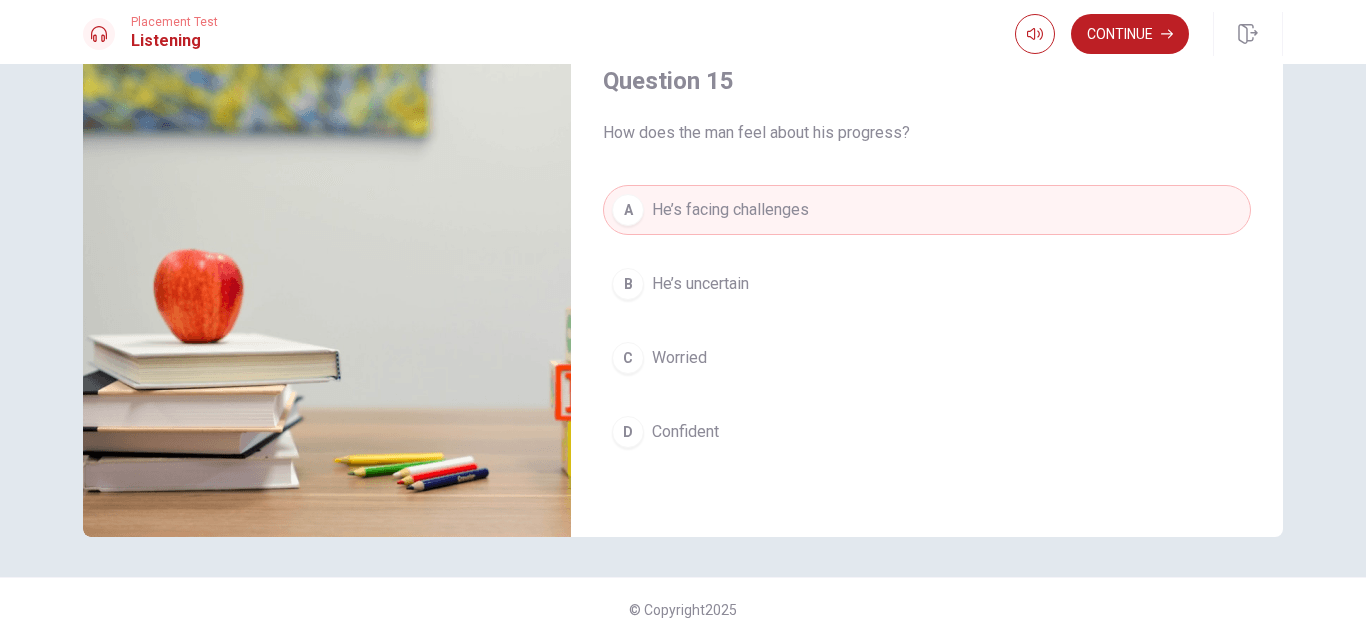 scroll, scrollTop: 0, scrollLeft: 0, axis: both 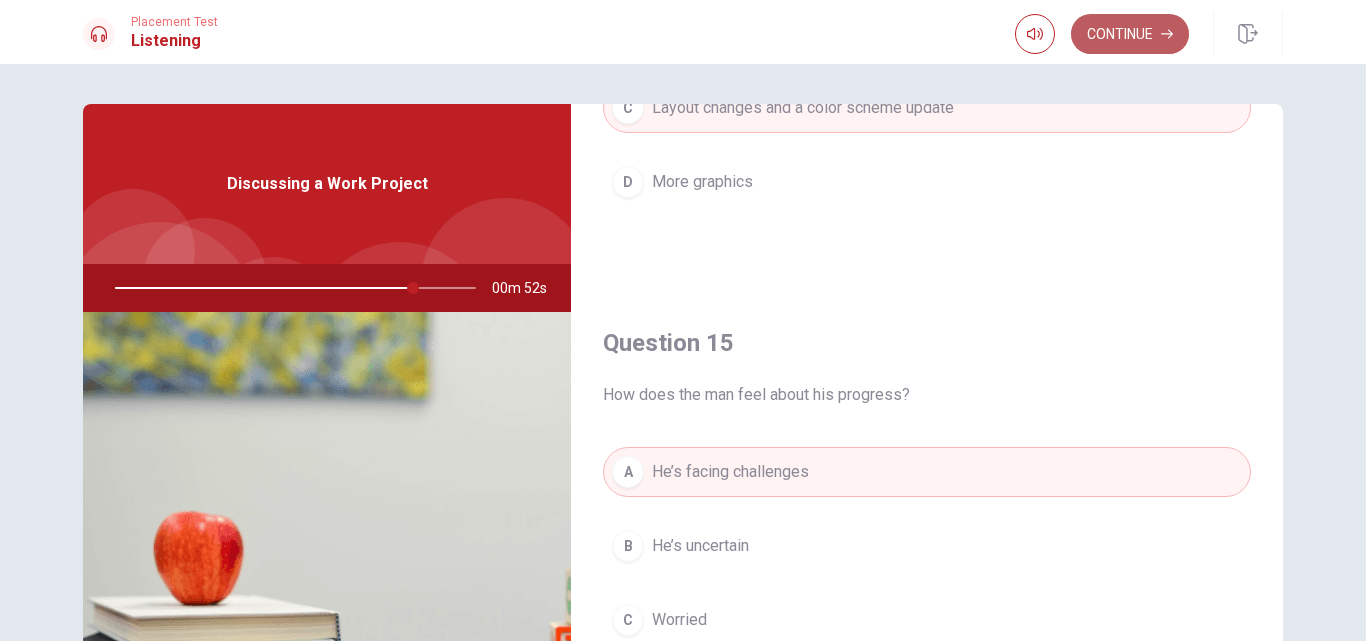 click on "Continue" at bounding box center (1130, 34) 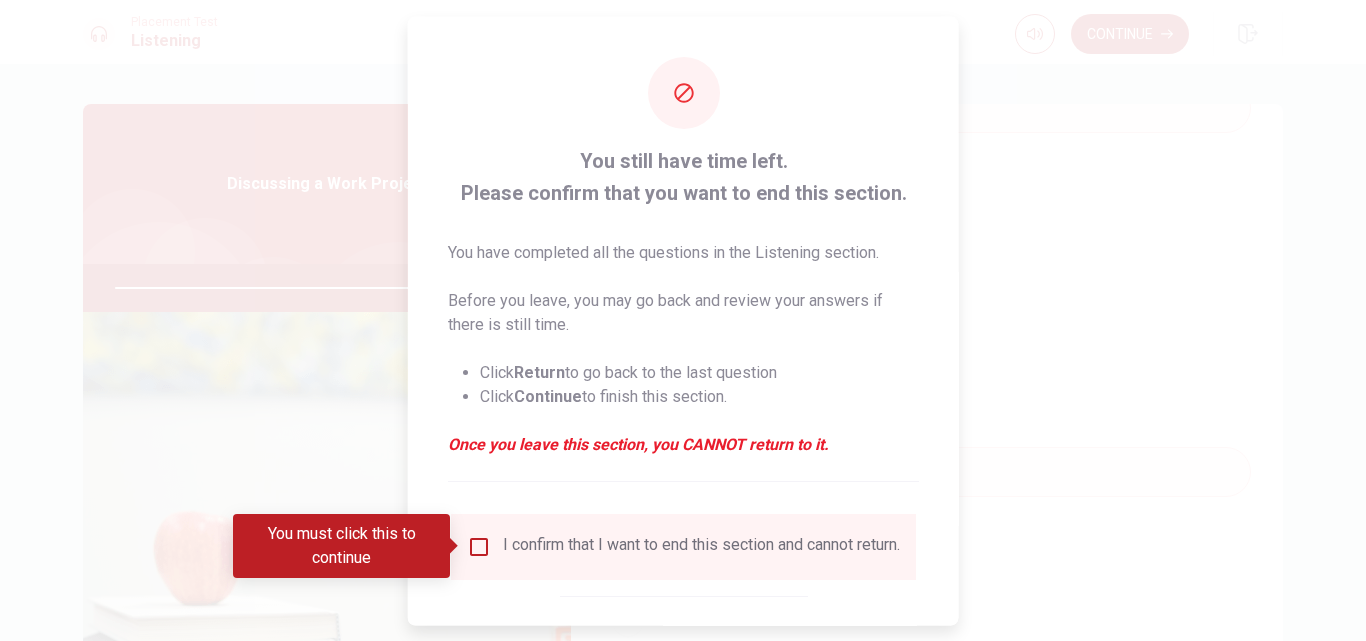 click on "I confirm that I want to end this section and cannot return." at bounding box center (683, 546) 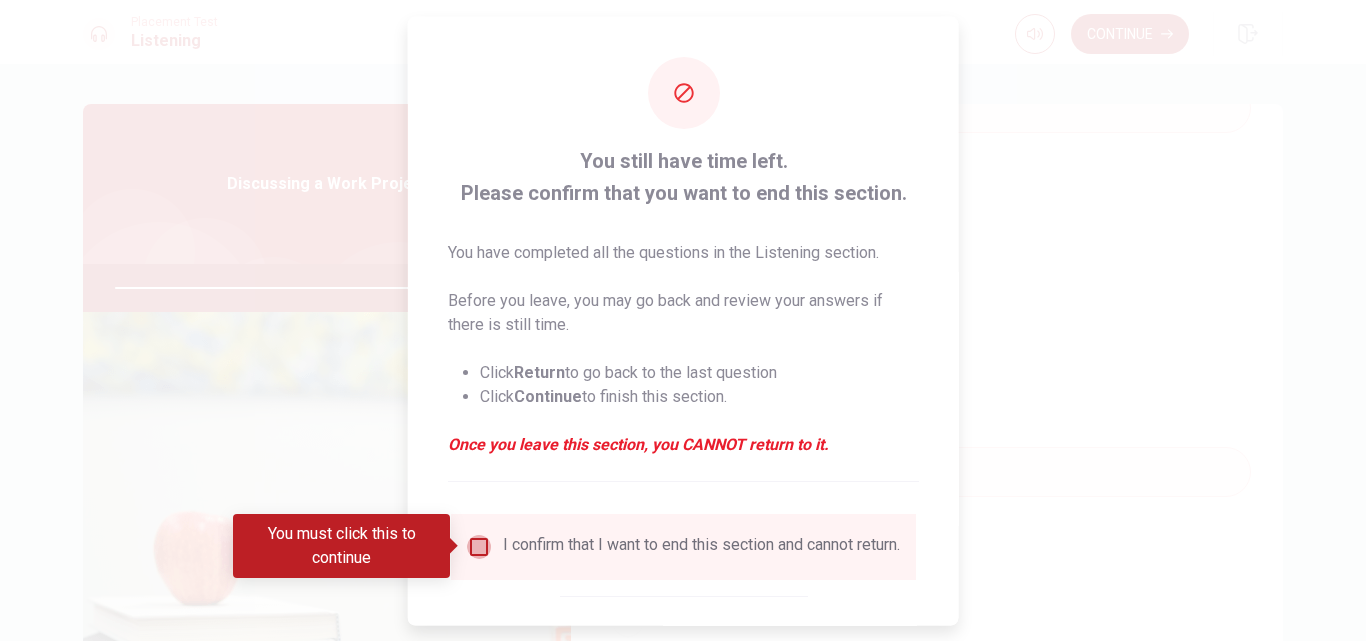 click at bounding box center [479, 546] 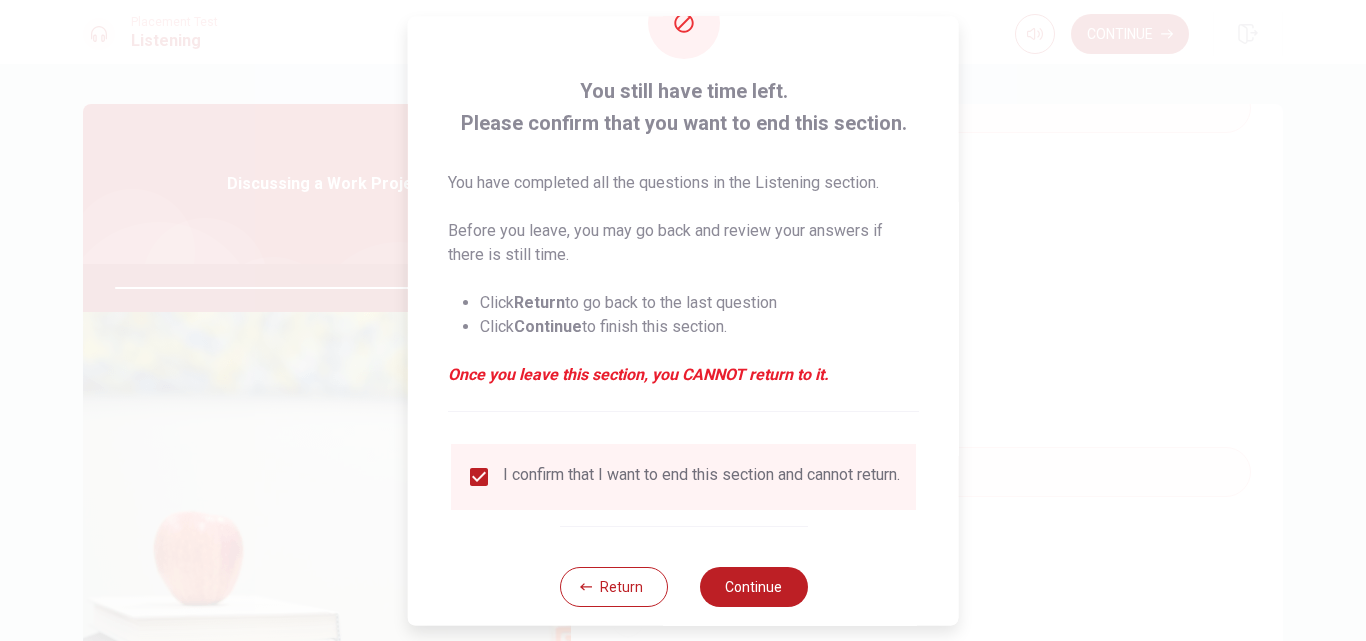 scroll, scrollTop: 105, scrollLeft: 0, axis: vertical 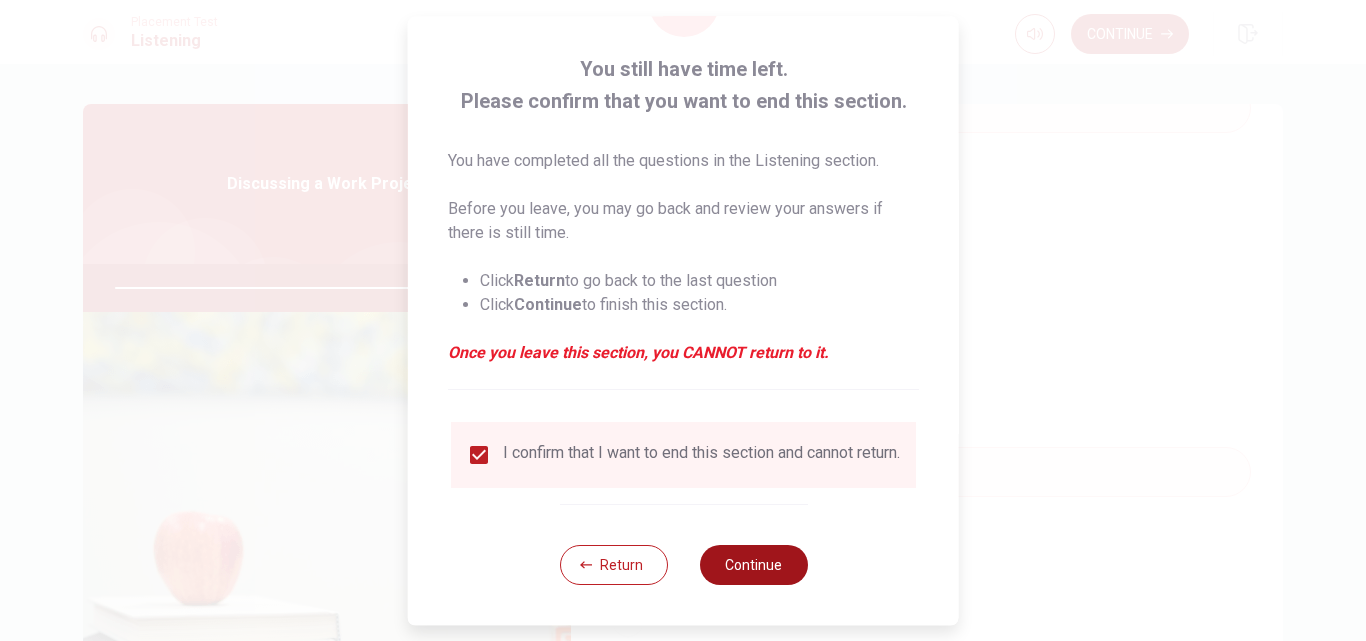click on "Continue" at bounding box center (753, 565) 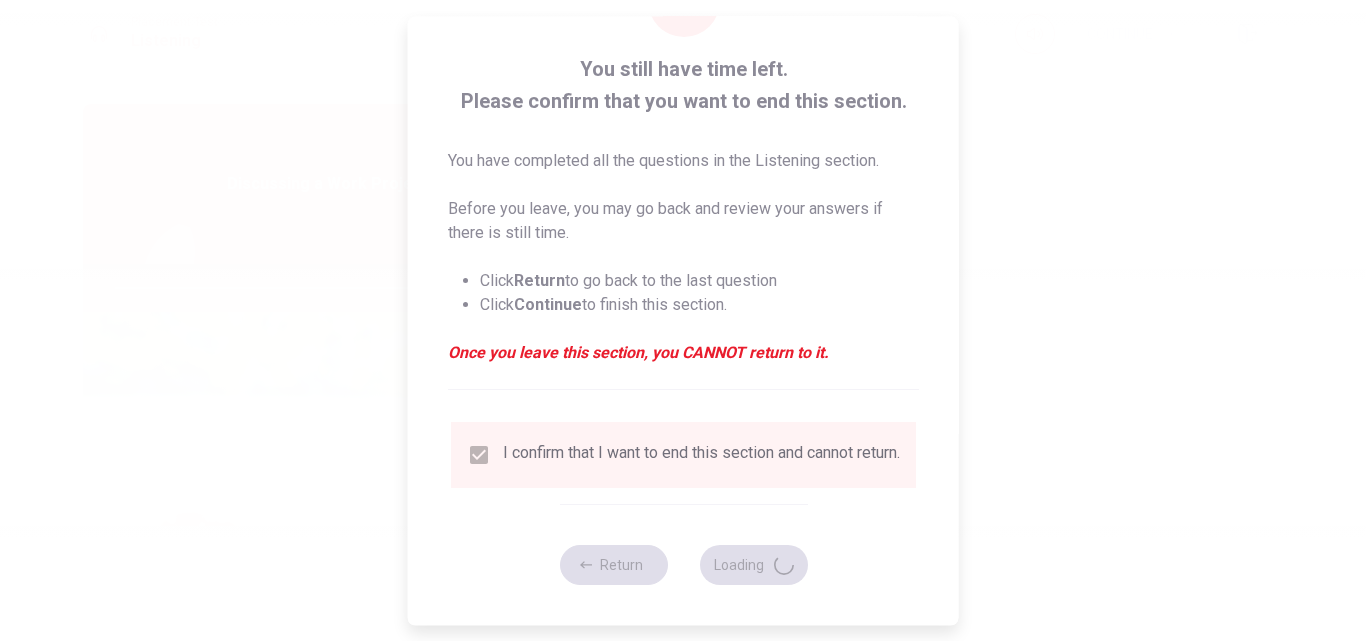 type on "84" 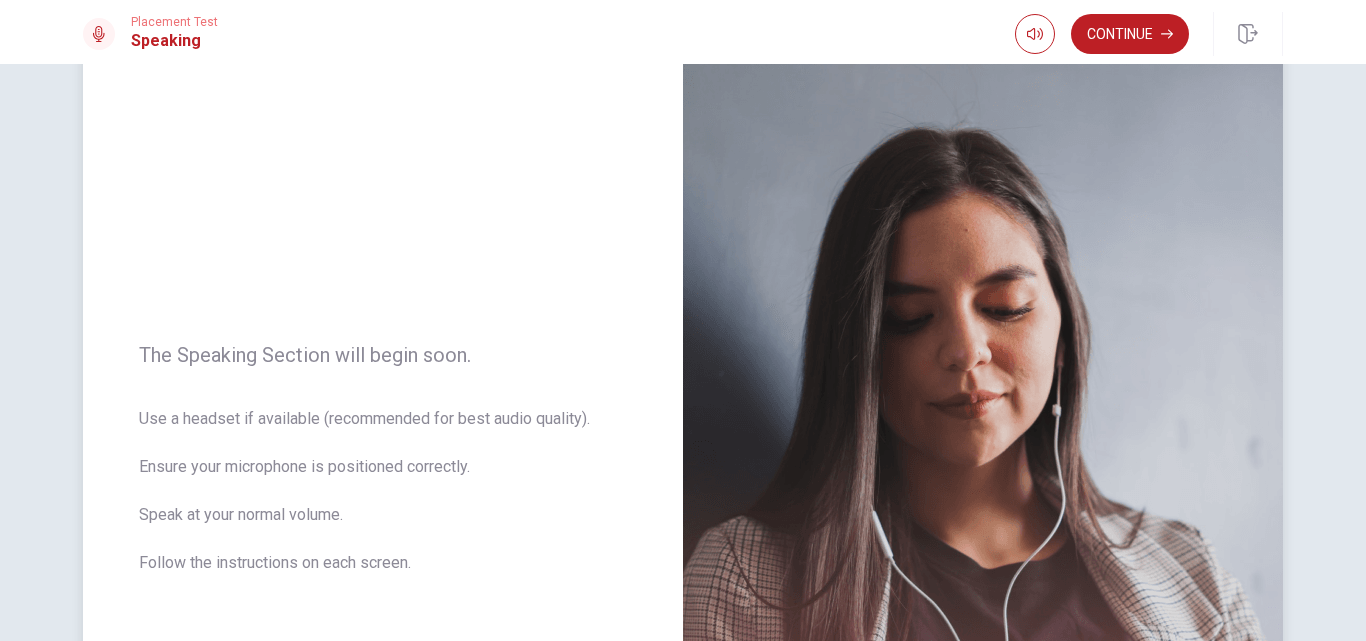 scroll, scrollTop: 0, scrollLeft: 0, axis: both 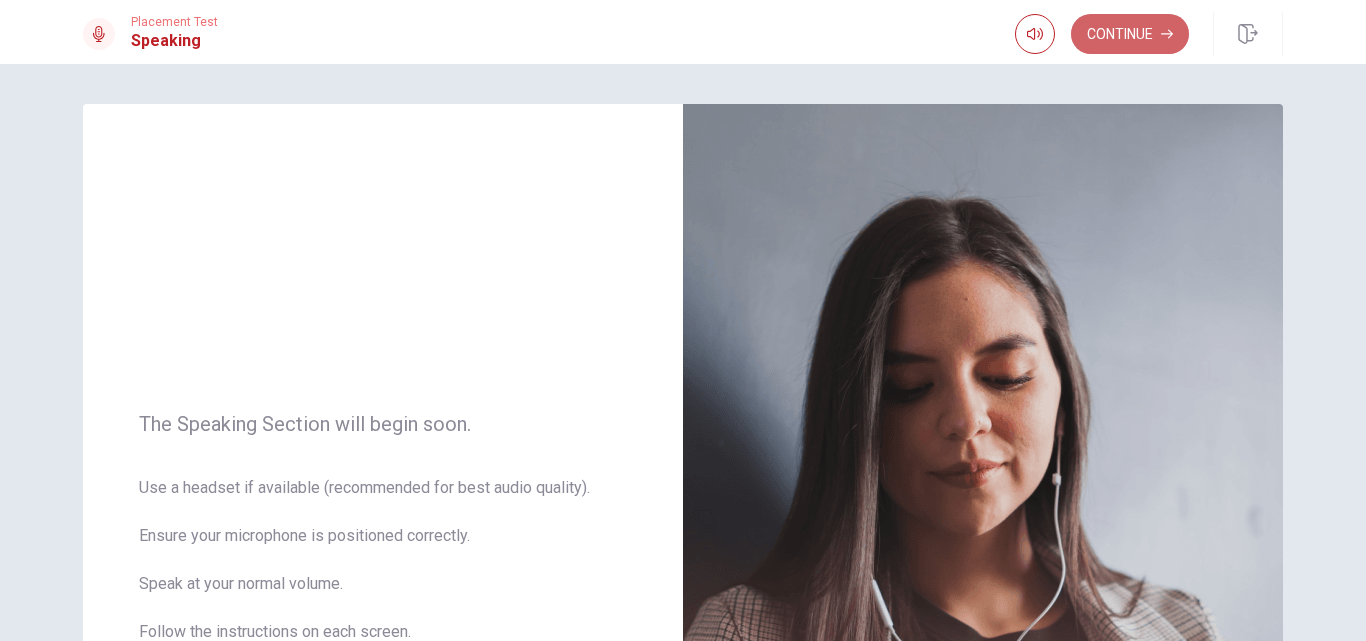 click on "Continue" at bounding box center [1130, 34] 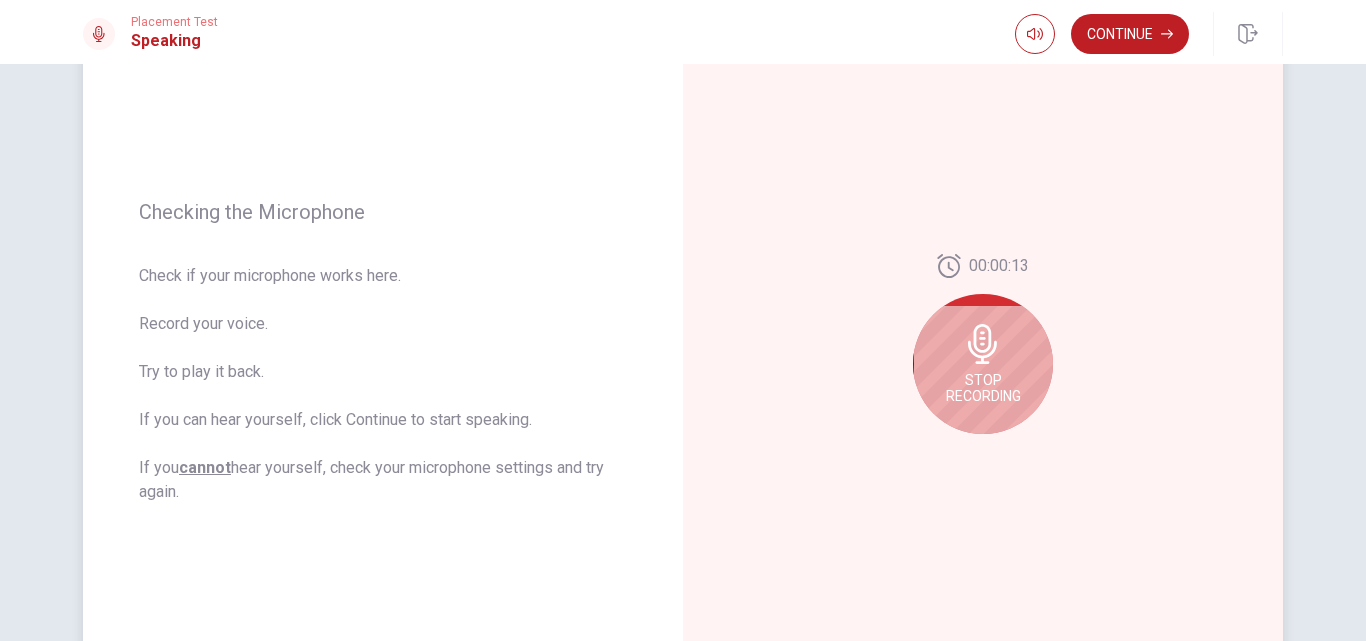 scroll, scrollTop: 233, scrollLeft: 0, axis: vertical 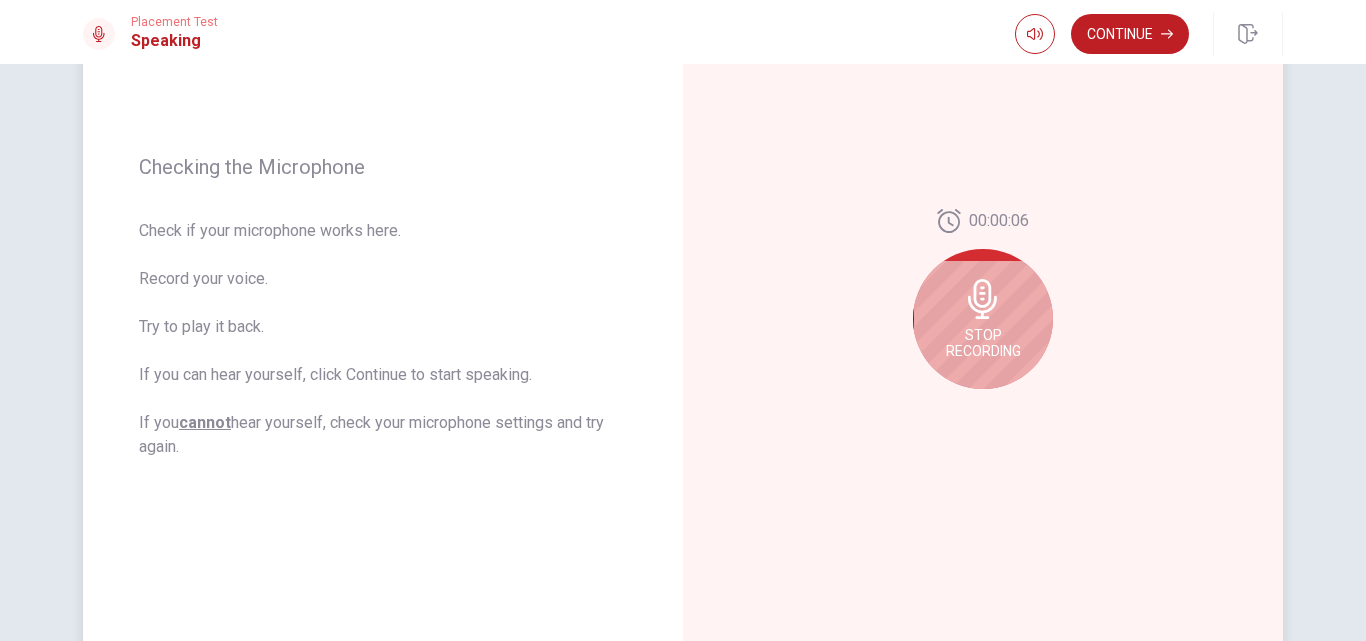 click on "Stop   Recording" at bounding box center (983, 343) 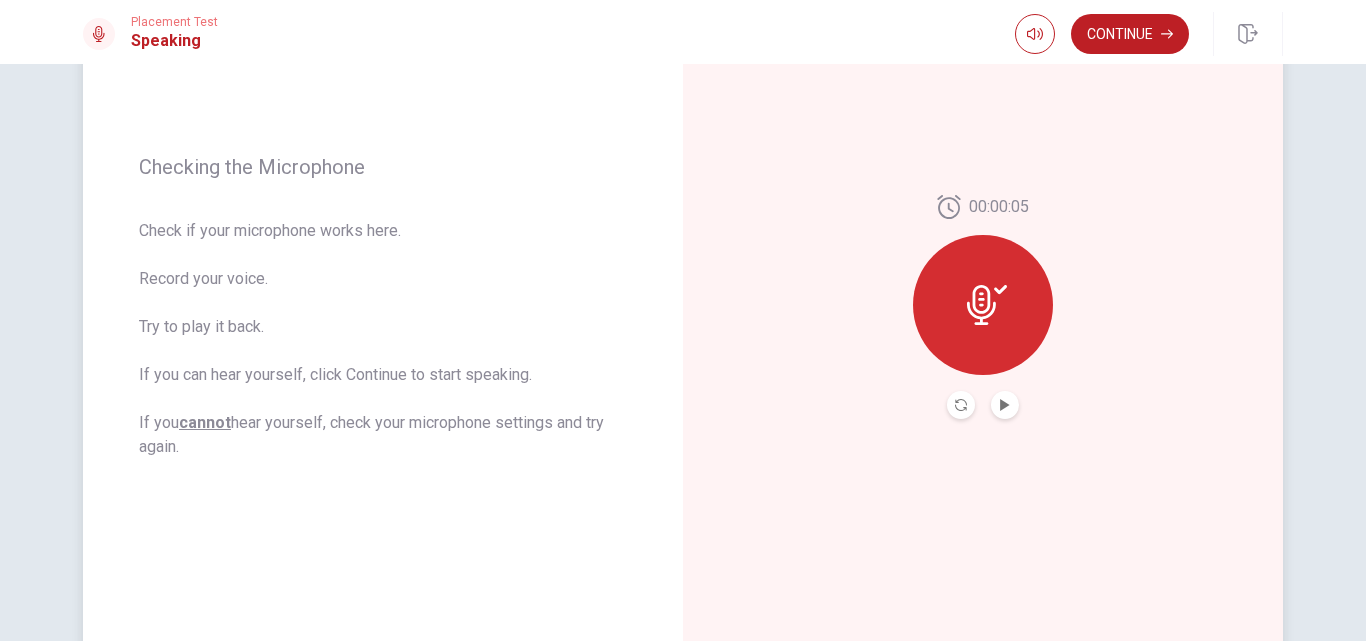 click at bounding box center (1005, 405) 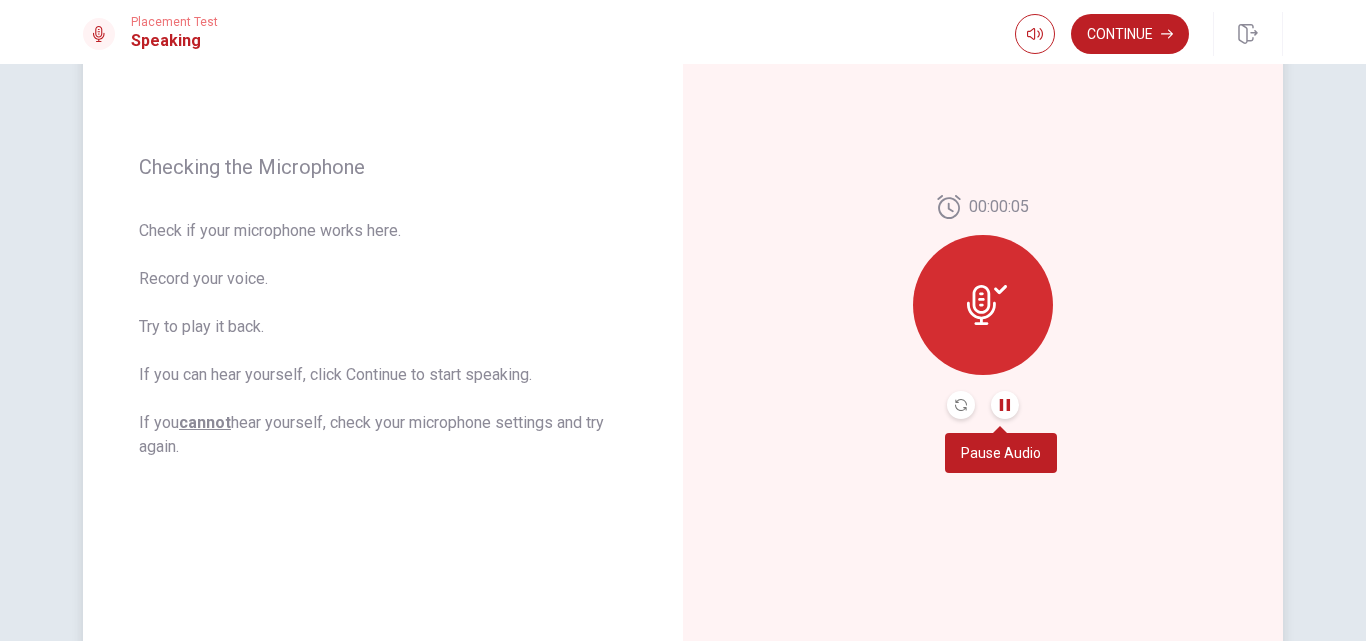 click 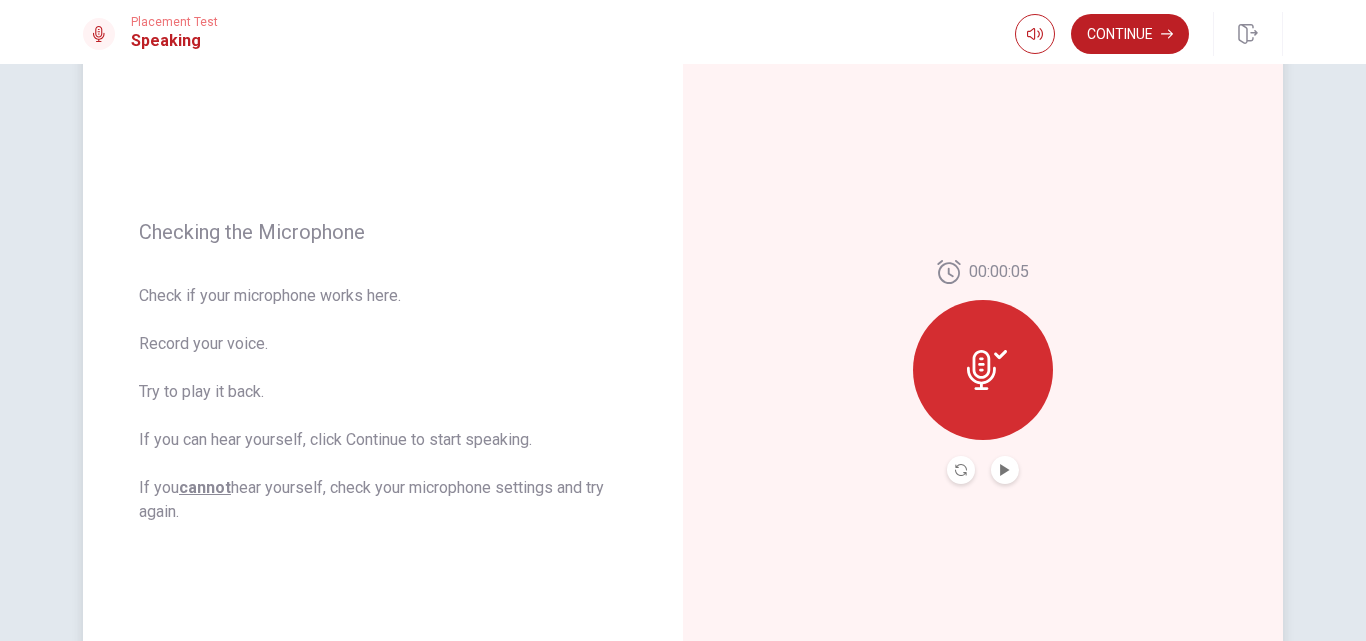 scroll, scrollTop: 0, scrollLeft: 0, axis: both 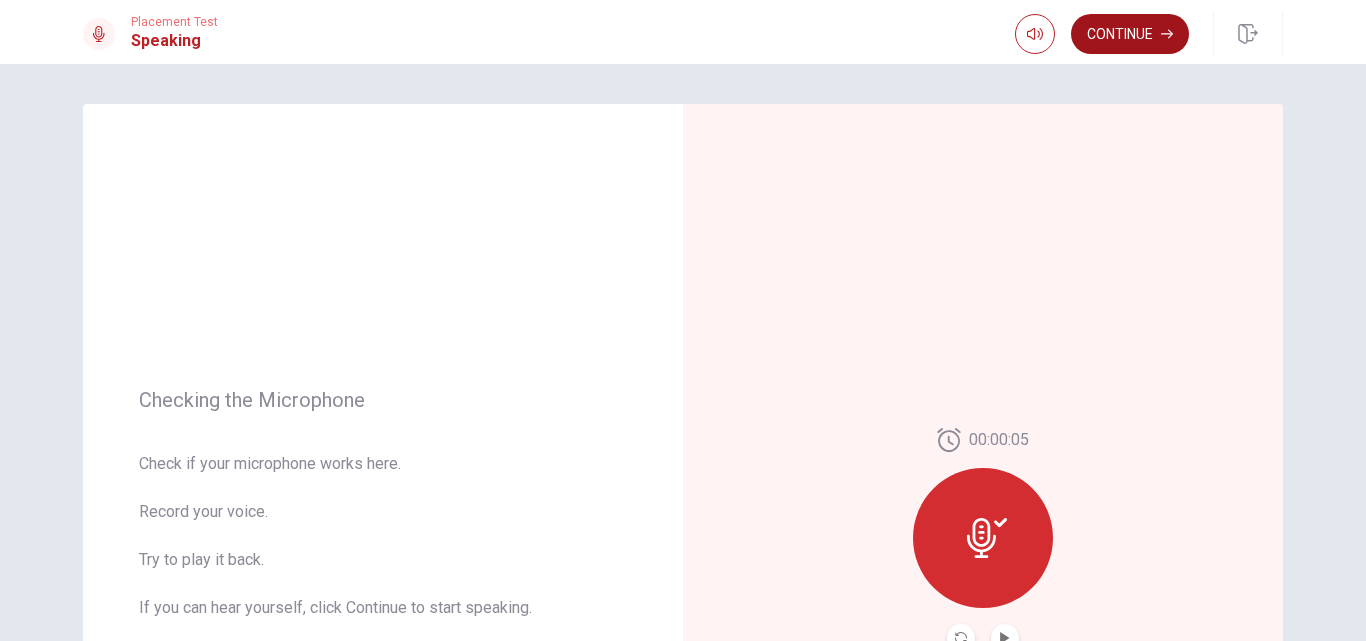 click 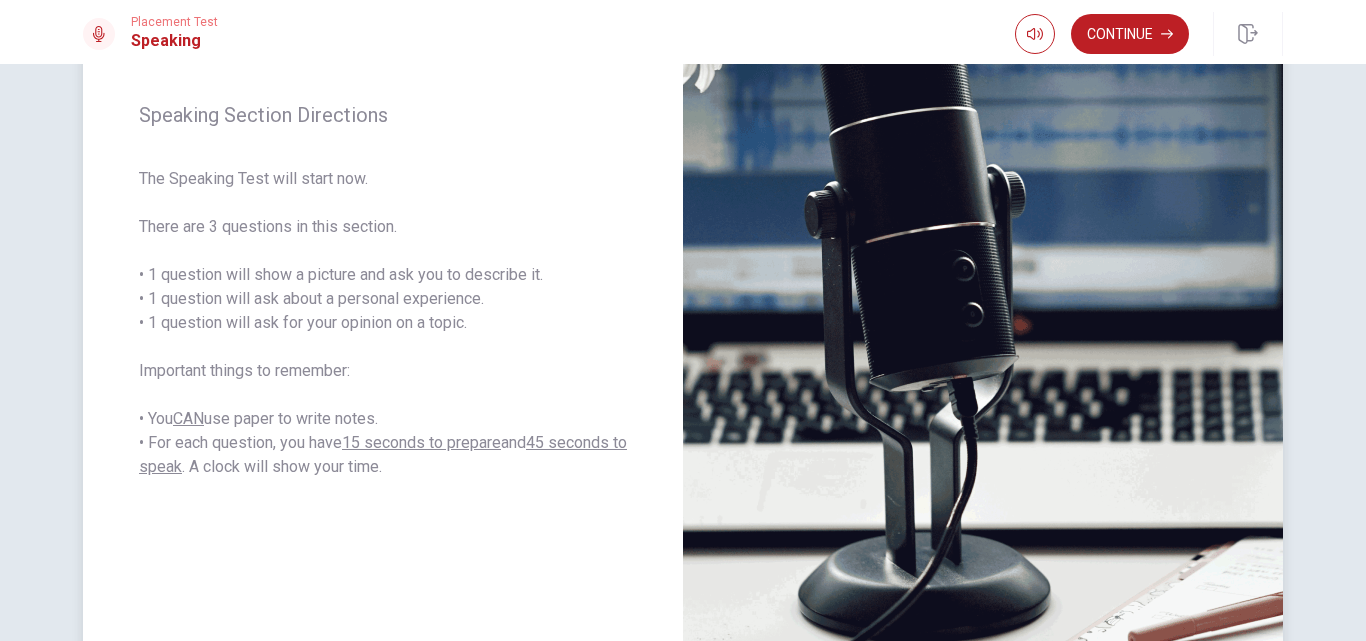 scroll, scrollTop: 206, scrollLeft: 0, axis: vertical 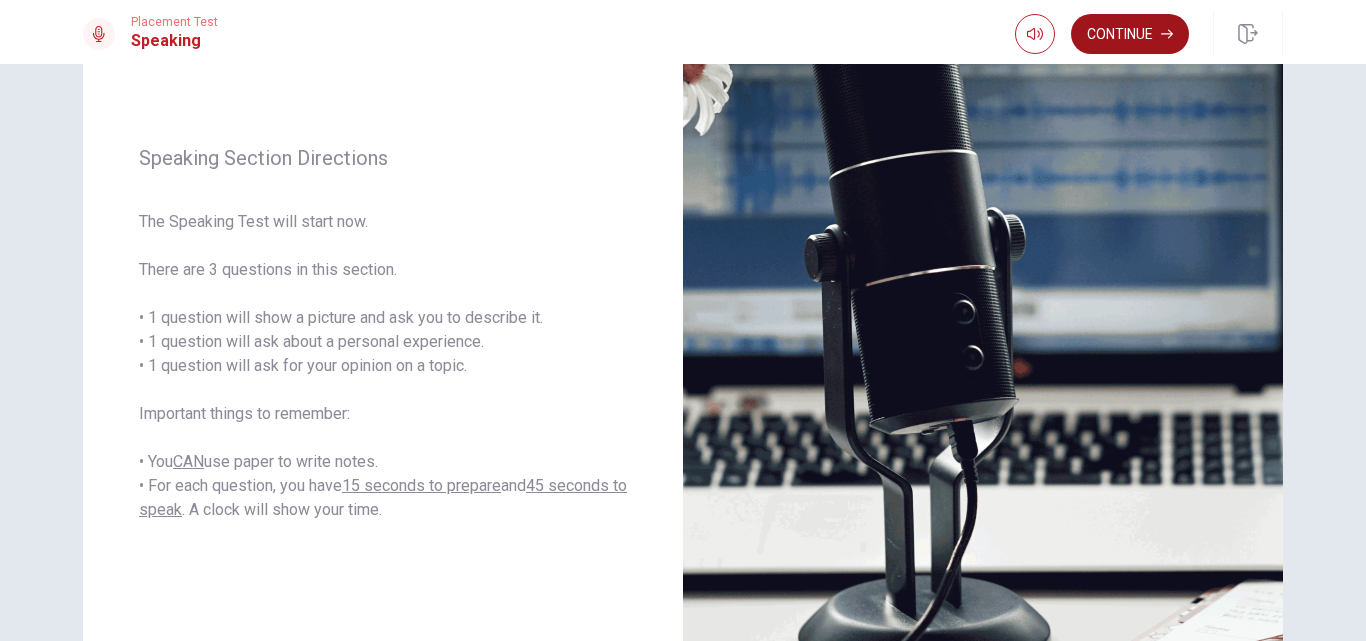 click on "Continue" at bounding box center (1130, 34) 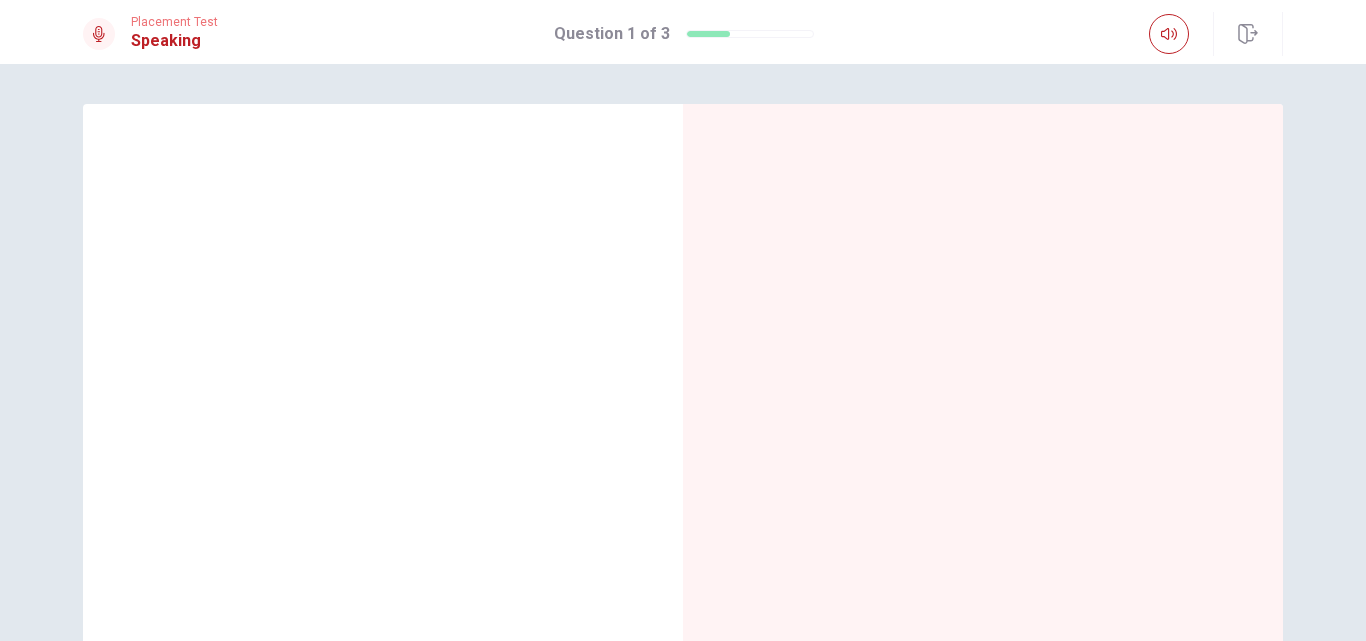 scroll, scrollTop: 233, scrollLeft: 0, axis: vertical 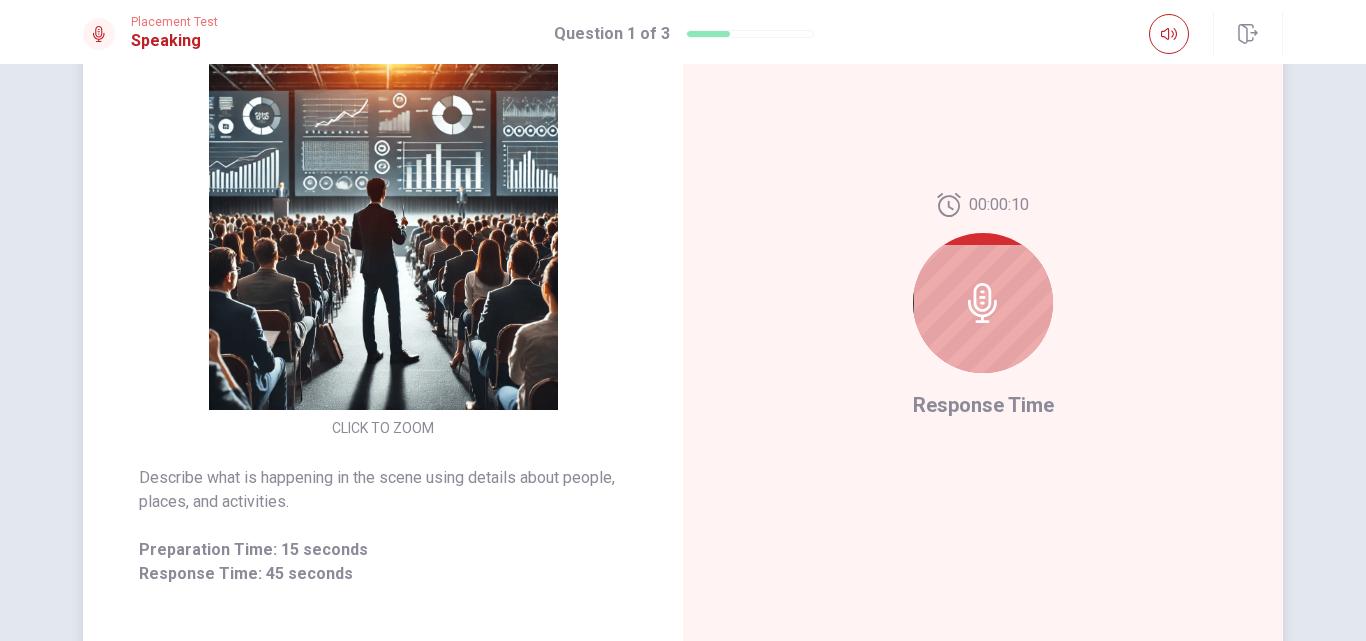 click 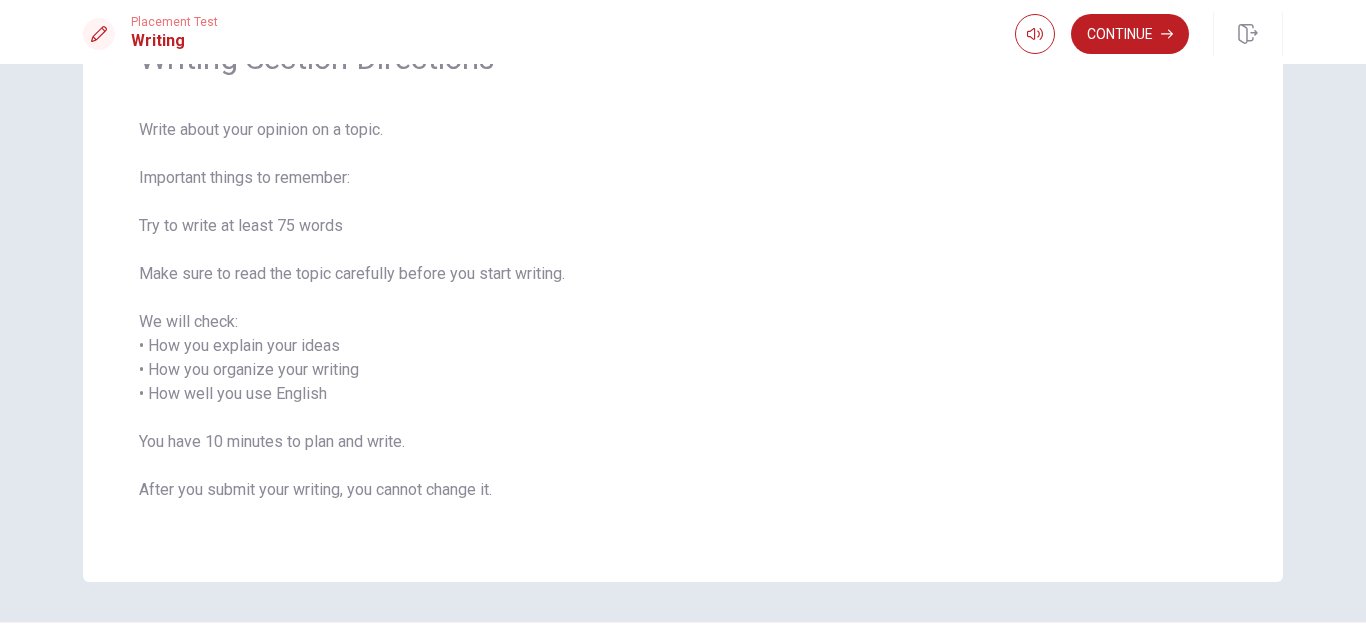 scroll, scrollTop: 167, scrollLeft: 0, axis: vertical 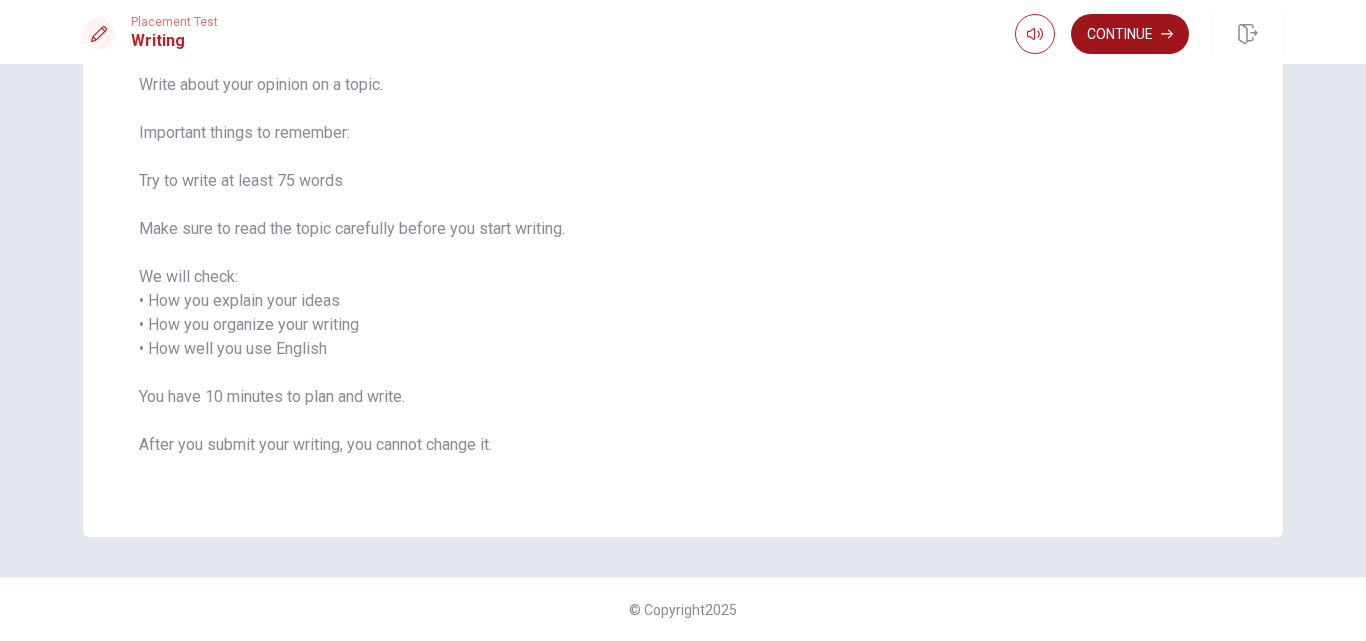 click on "Continue" at bounding box center (1130, 34) 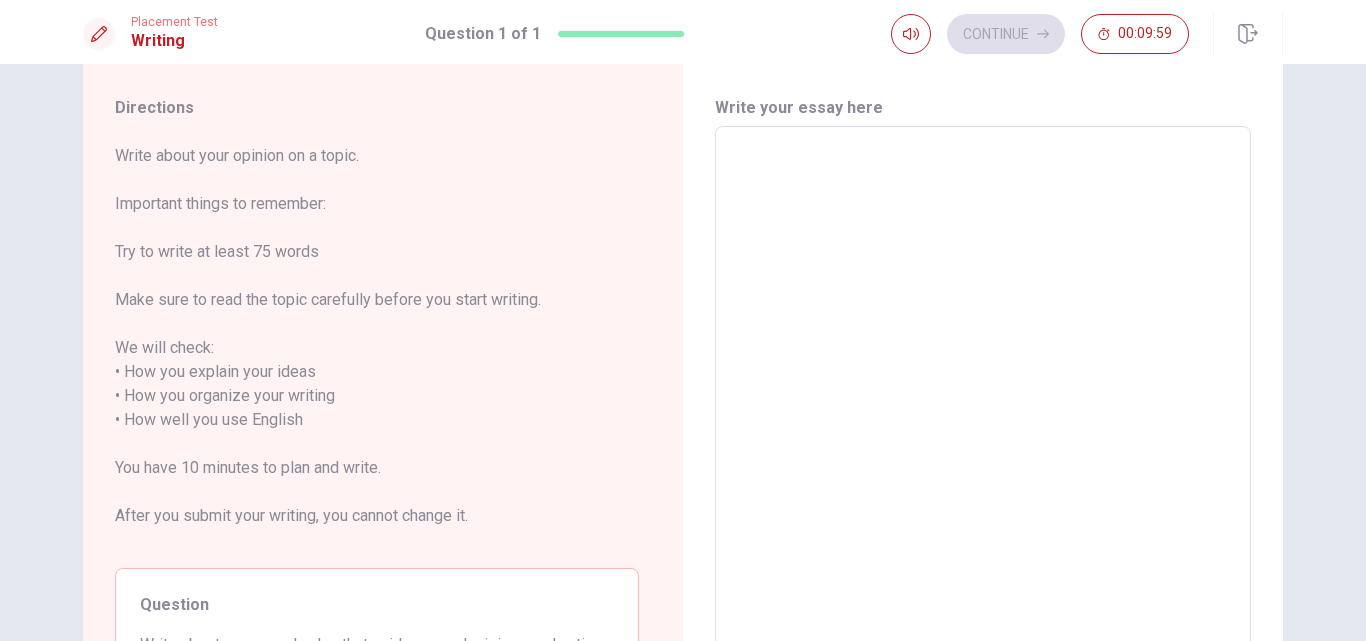scroll, scrollTop: 0, scrollLeft: 0, axis: both 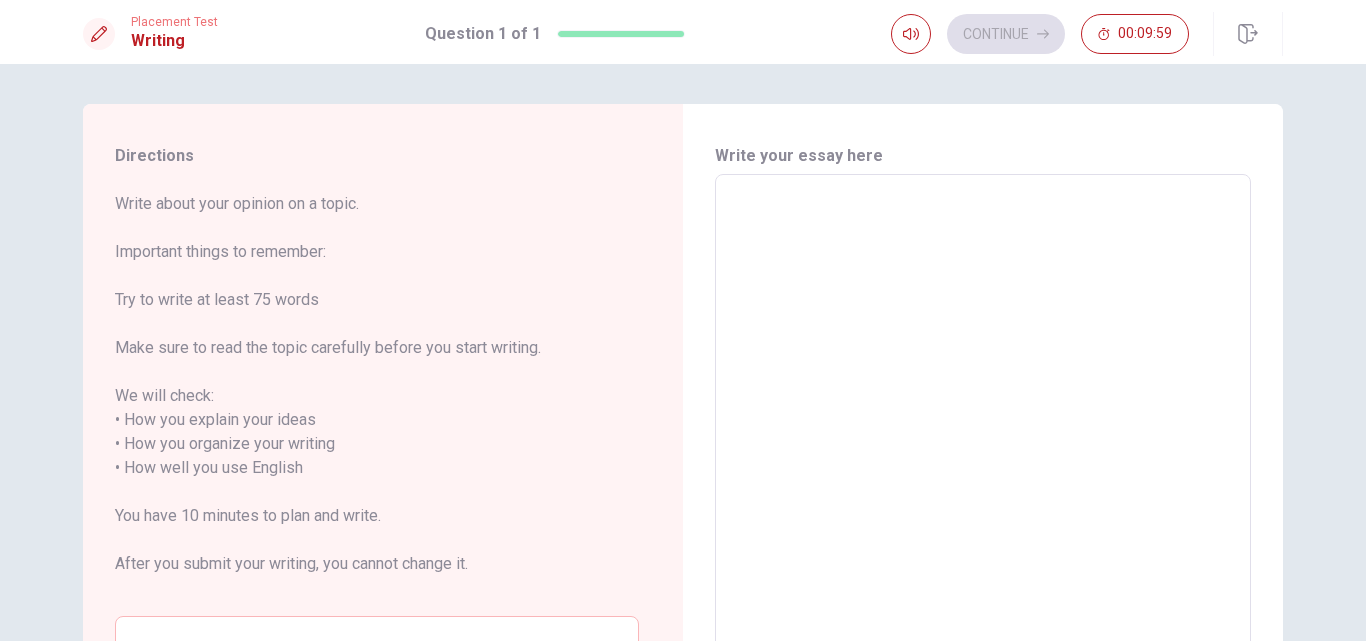 click at bounding box center [983, 456] 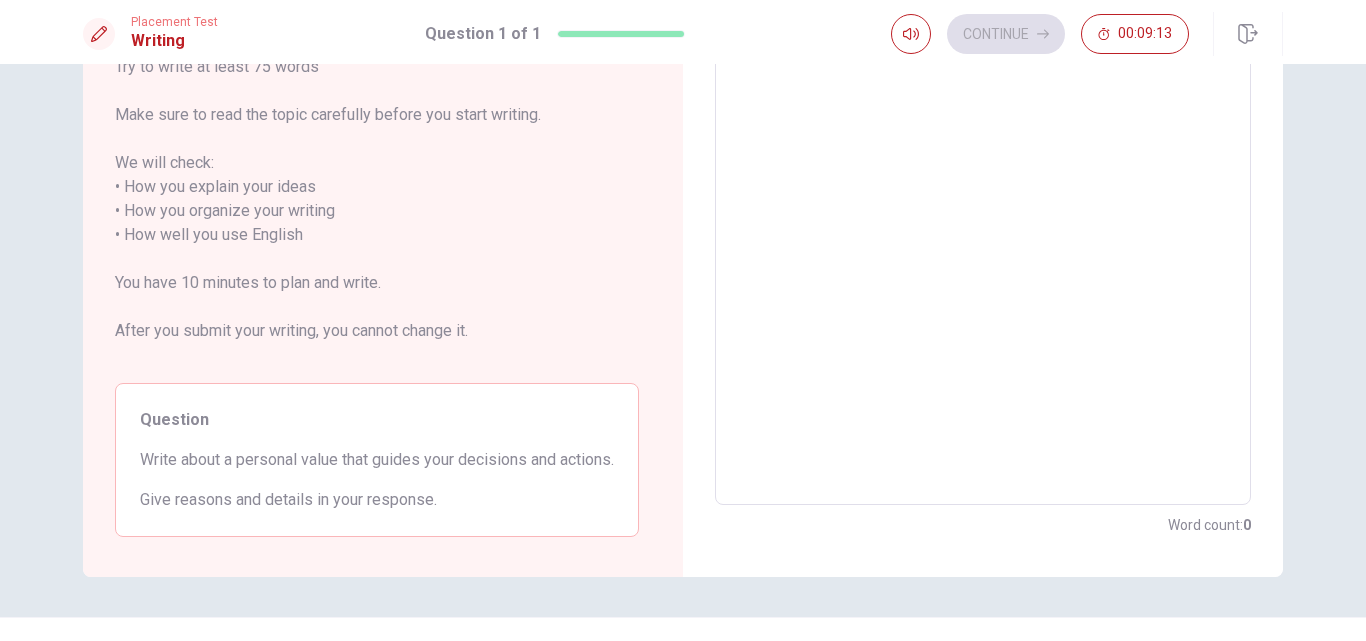 scroll, scrollTop: 0, scrollLeft: 0, axis: both 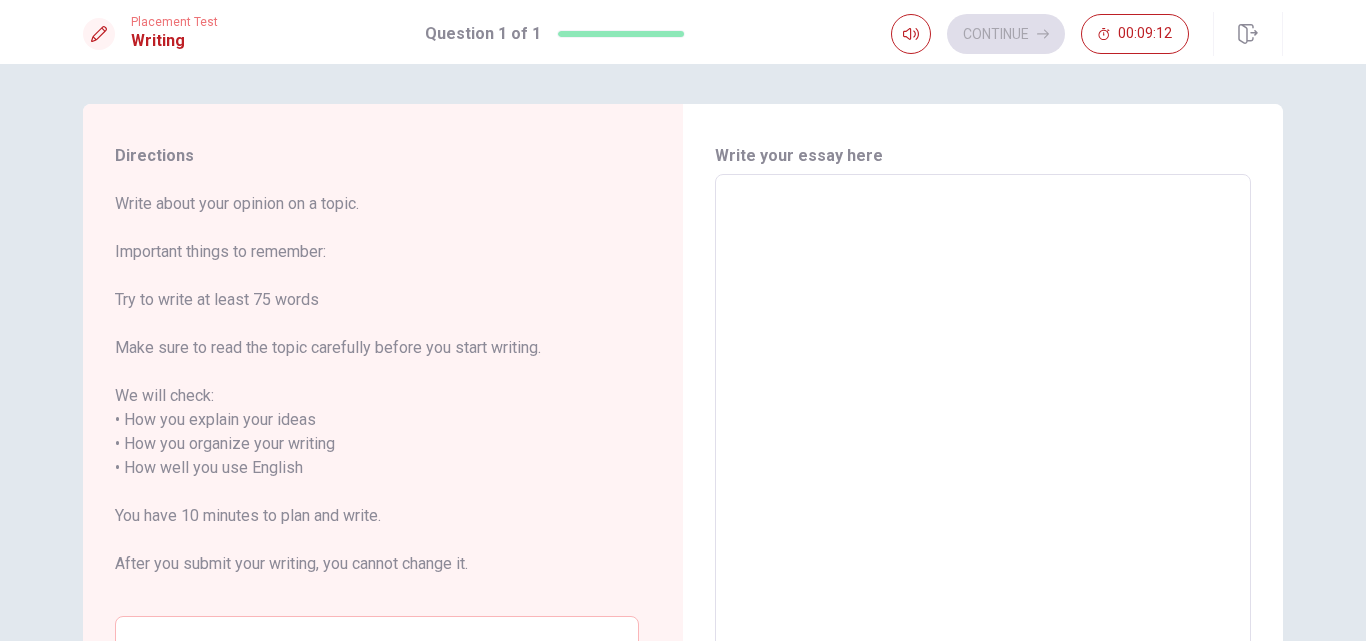click at bounding box center [983, 456] 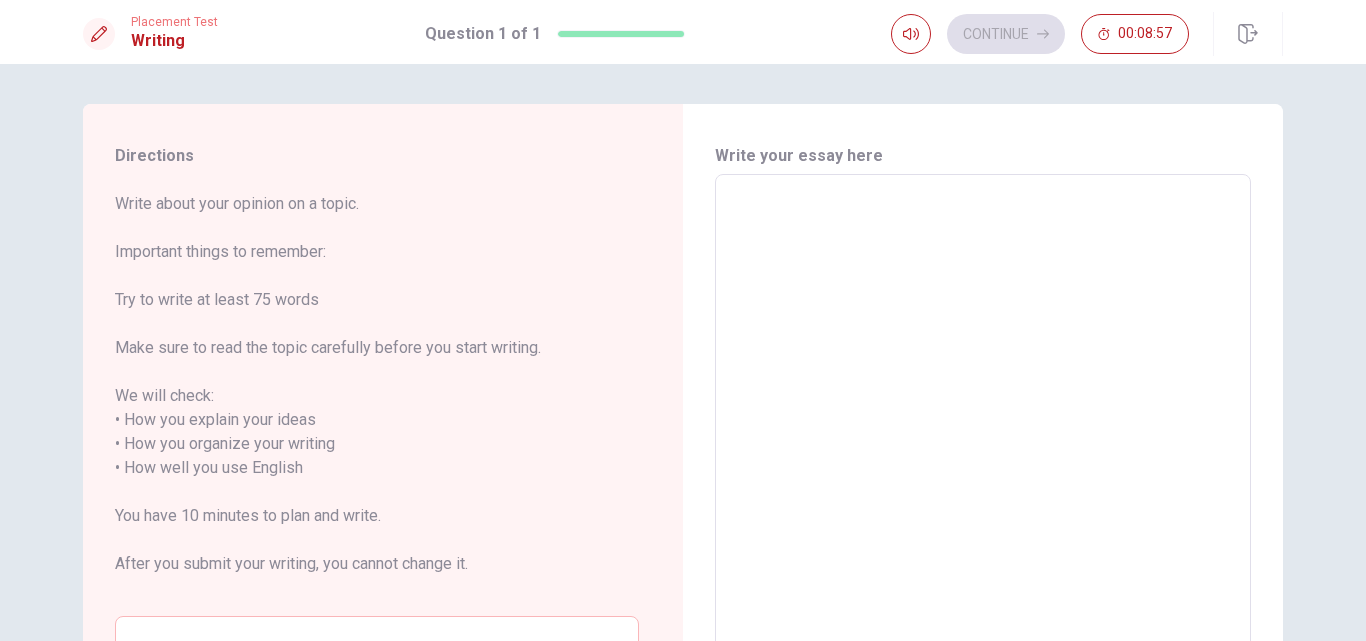 type on "I" 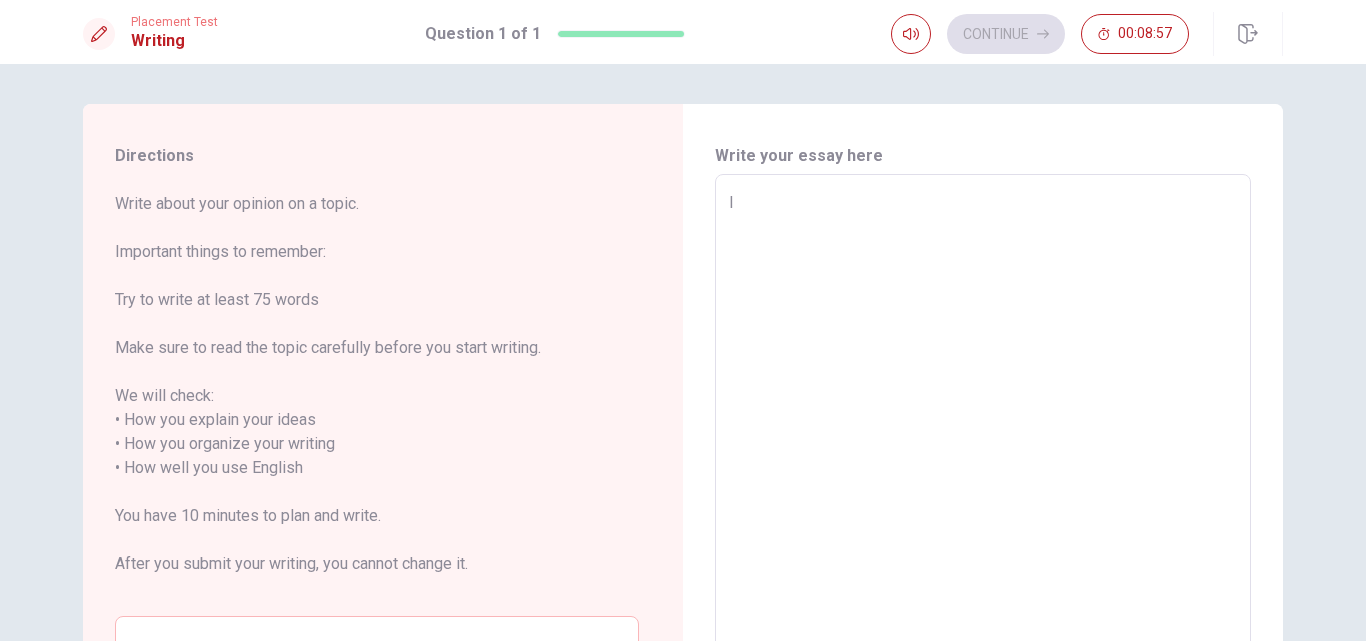 type on "x" 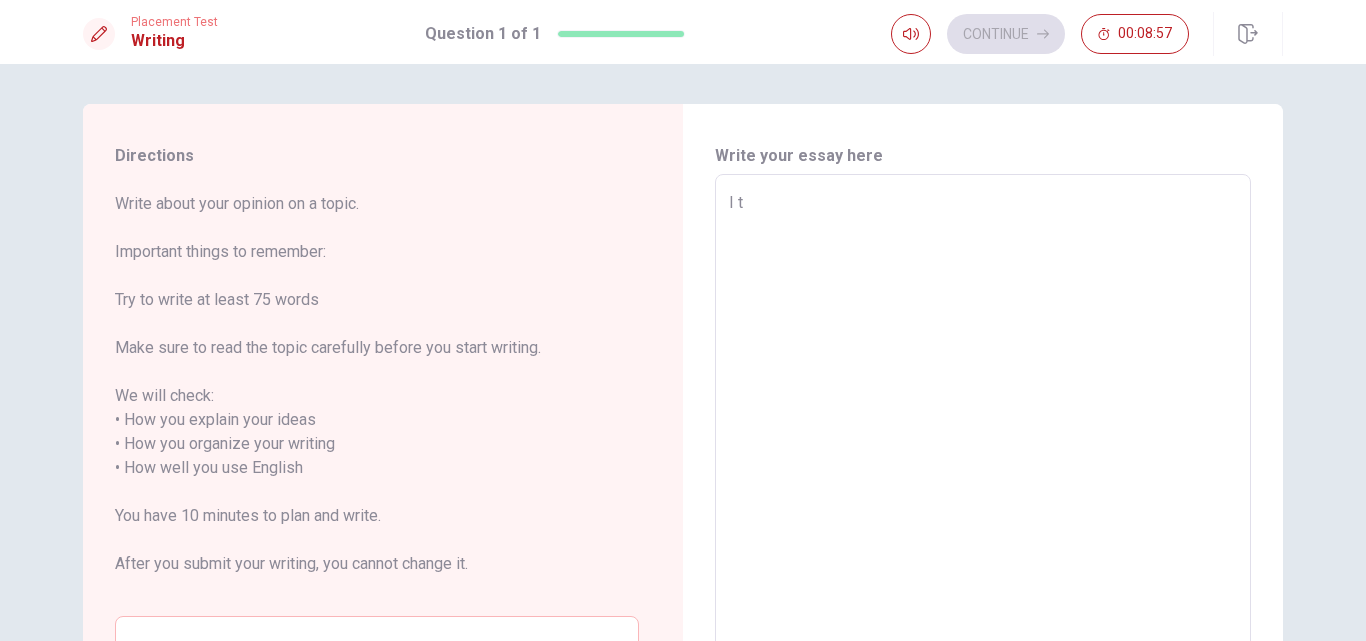 type on "x" 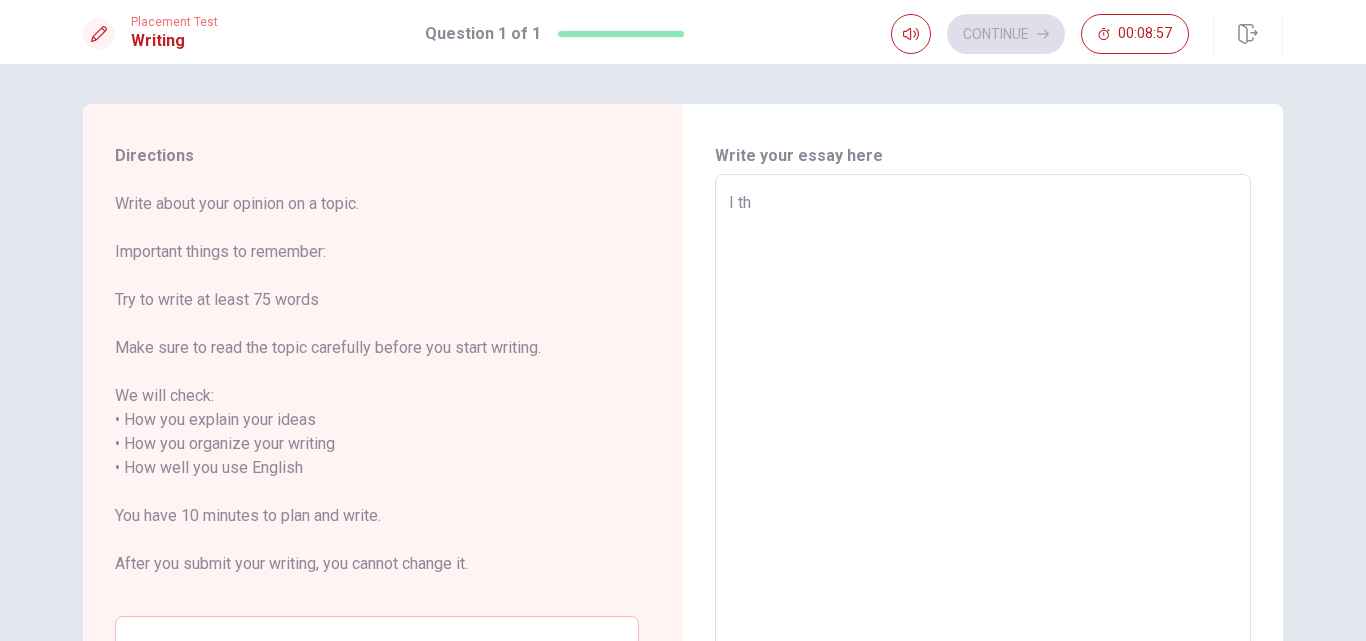 type on "x" 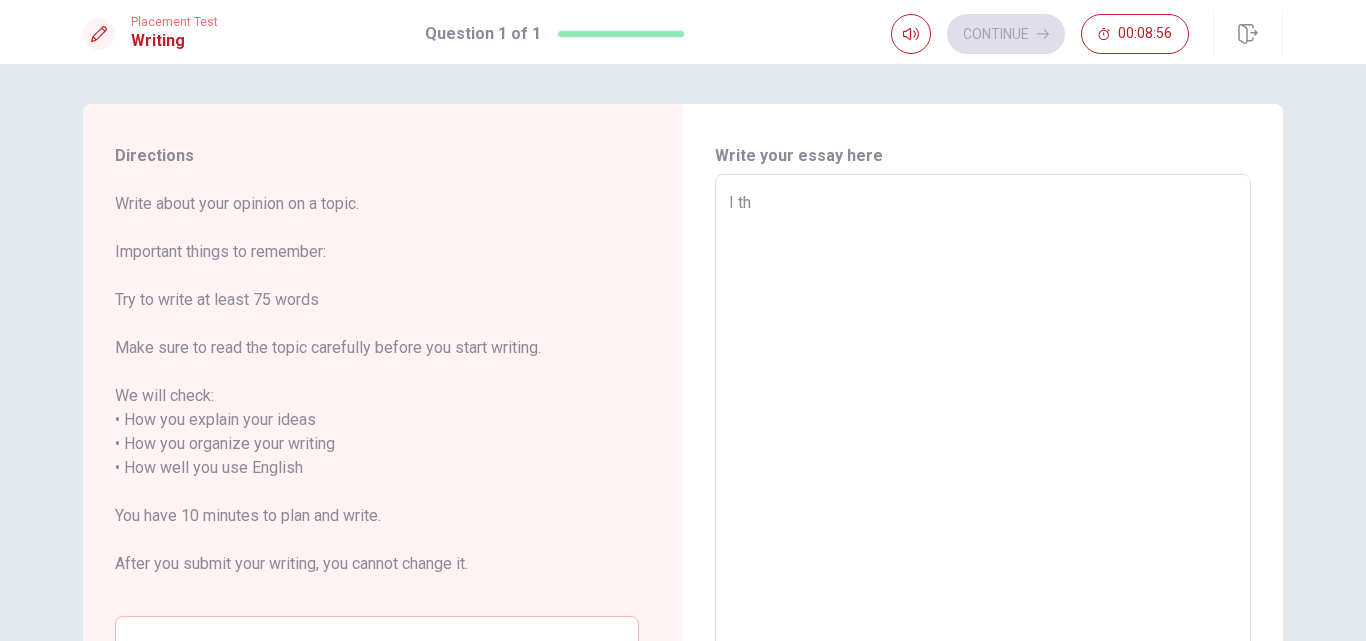 type on "I thi" 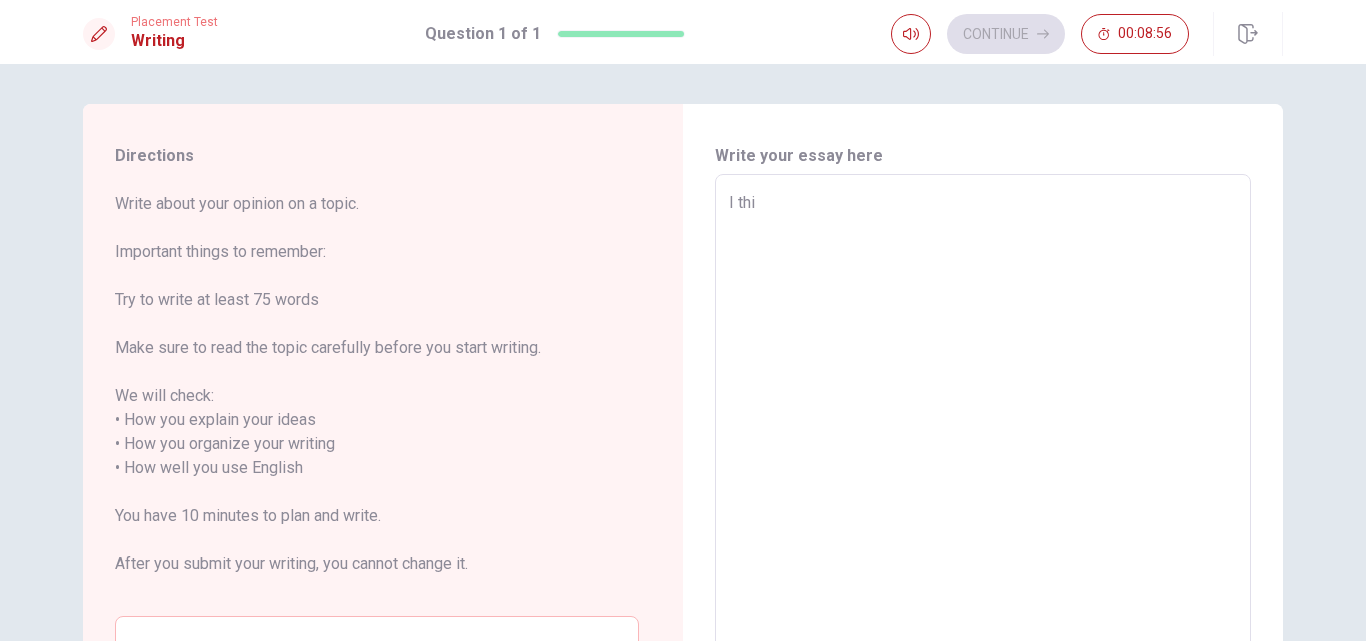 type on "x" 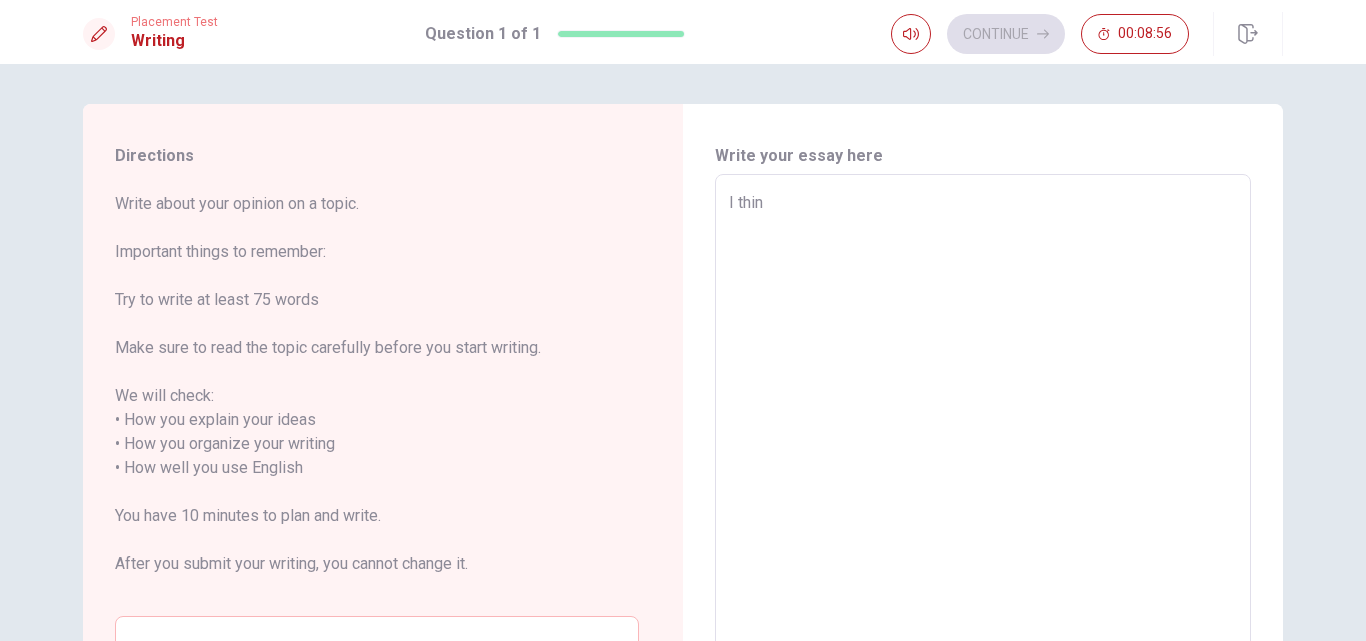 type on "x" 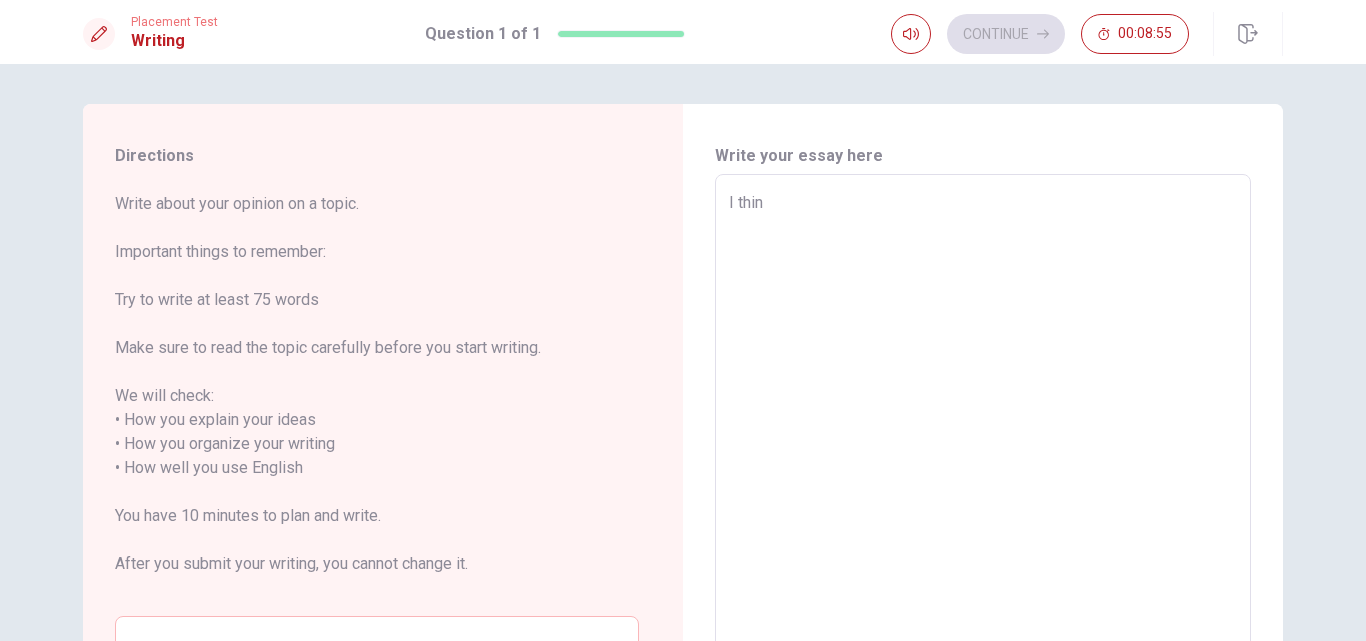 type on "I think" 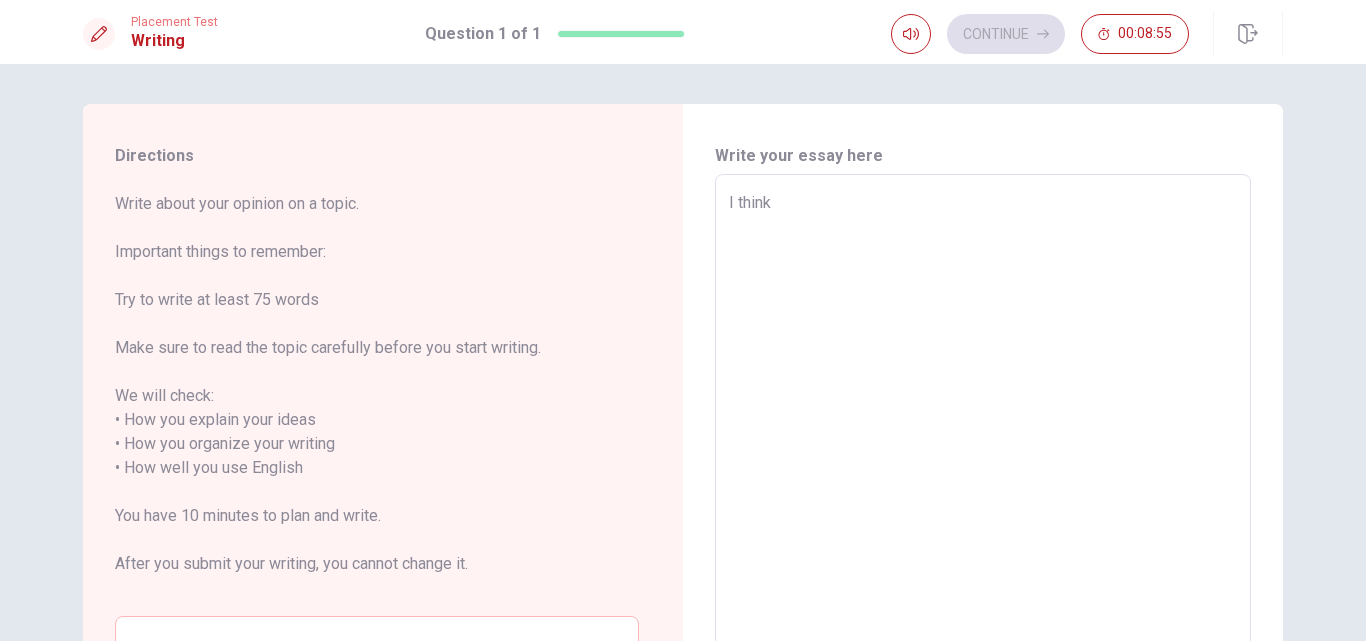 type on "x" 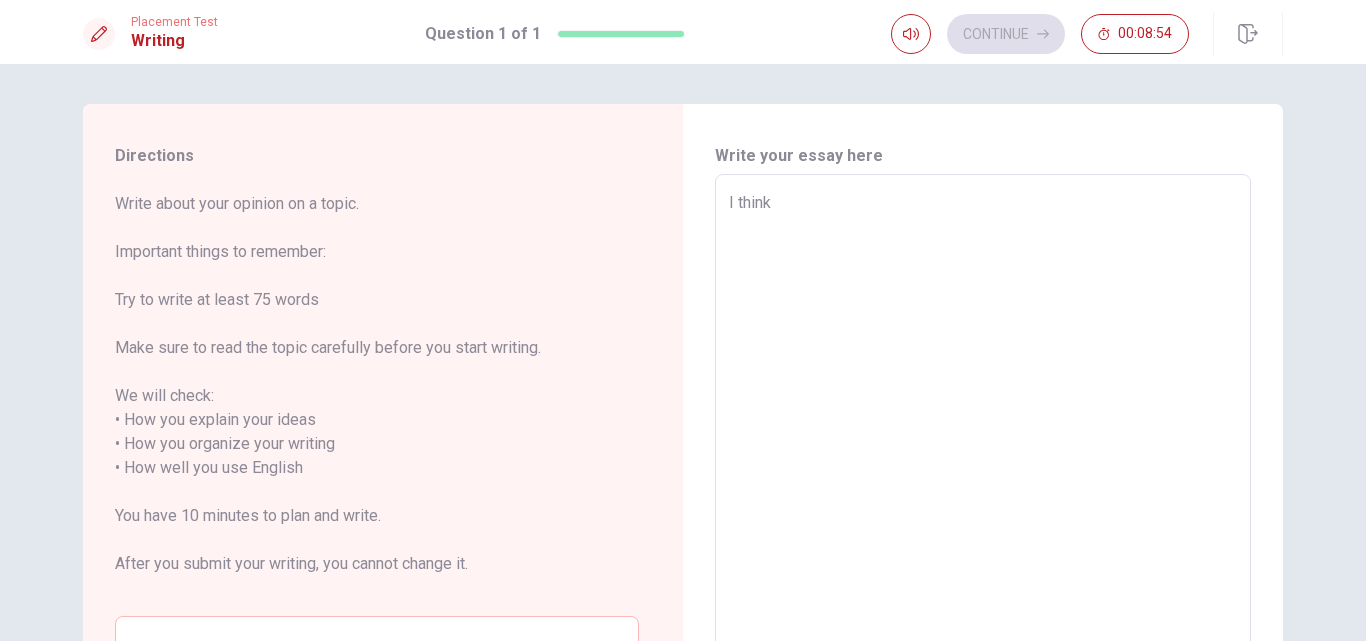 type on "I thin" 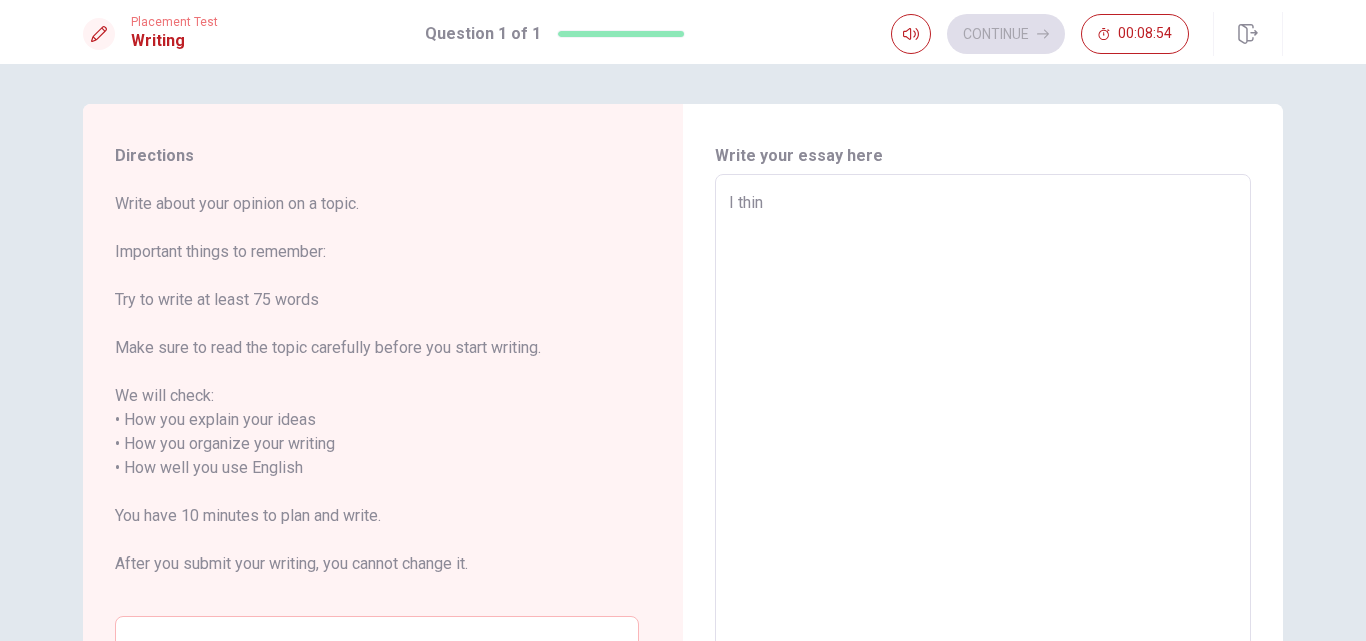 type on "x" 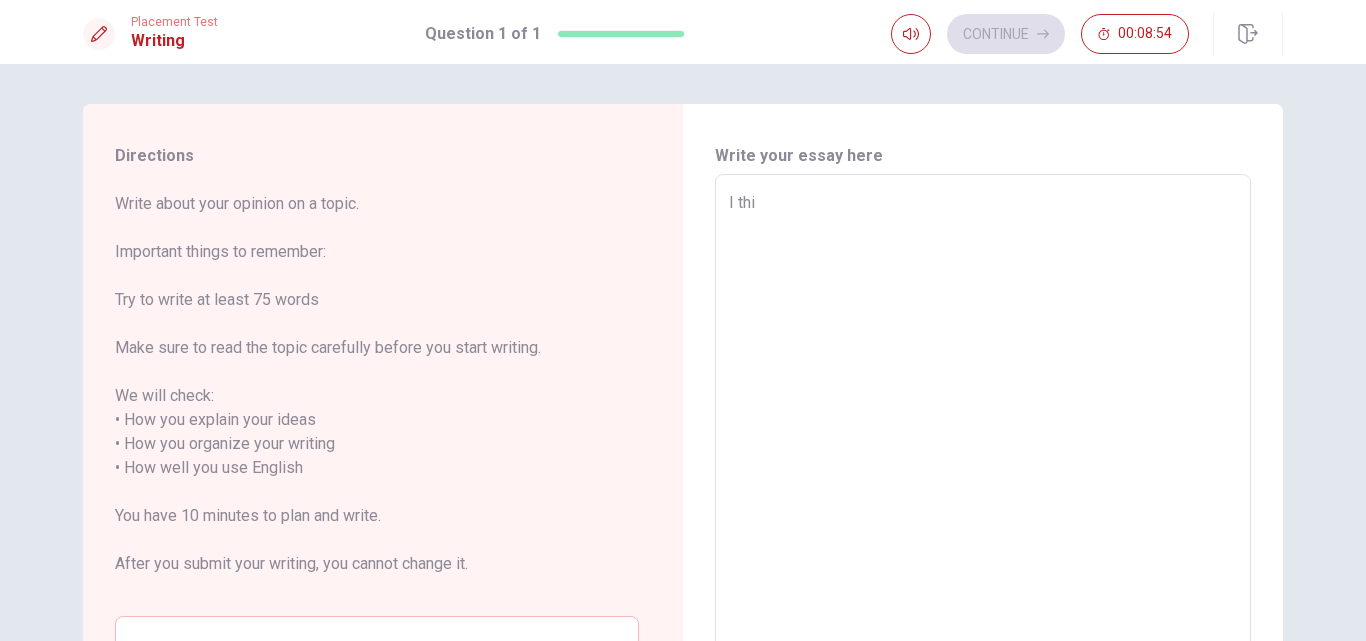 type on "x" 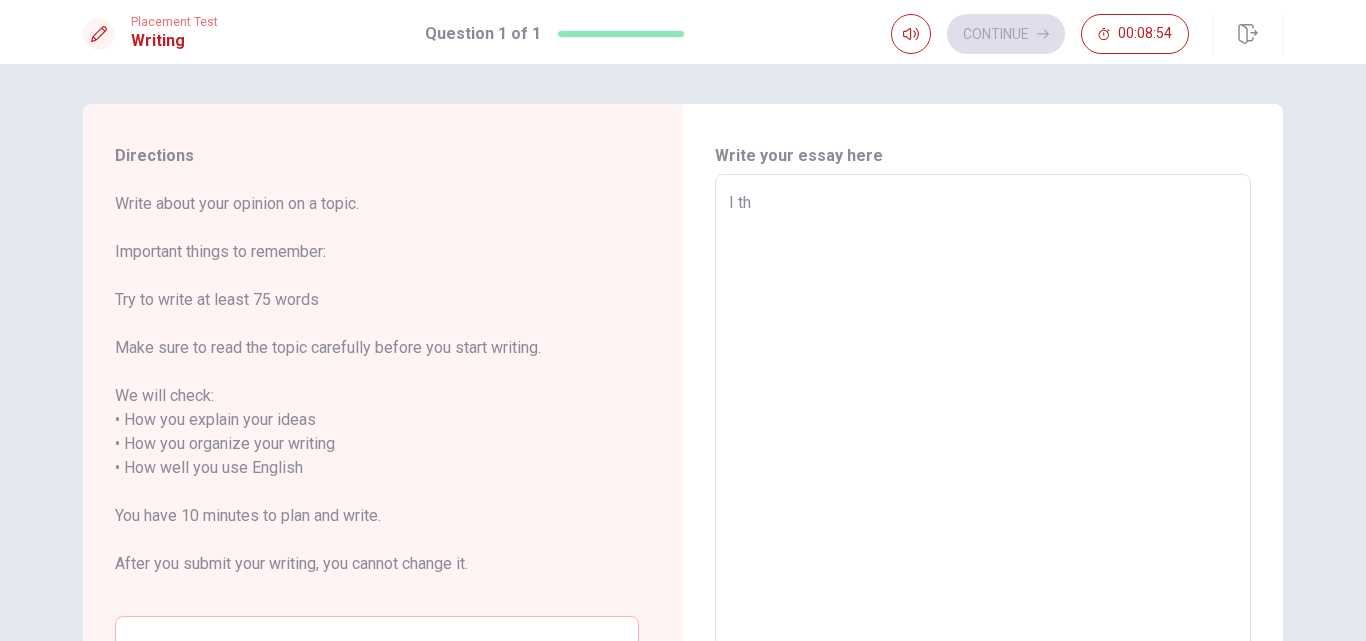 type on "I t" 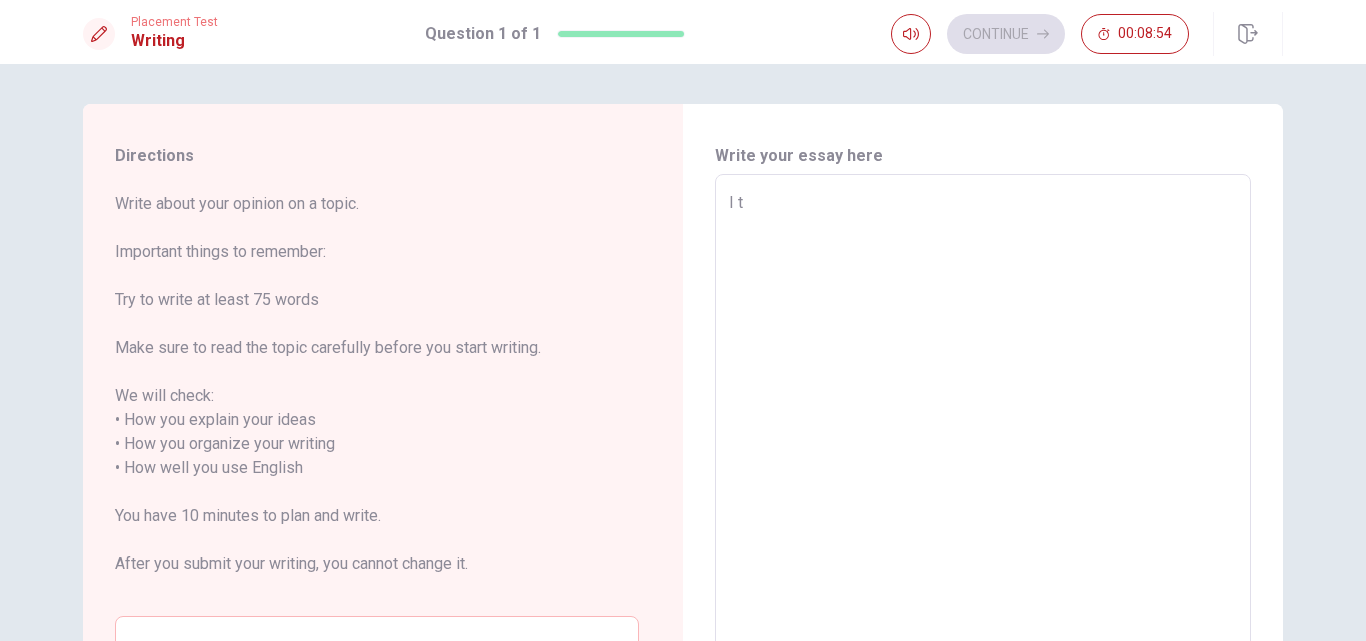 type on "I" 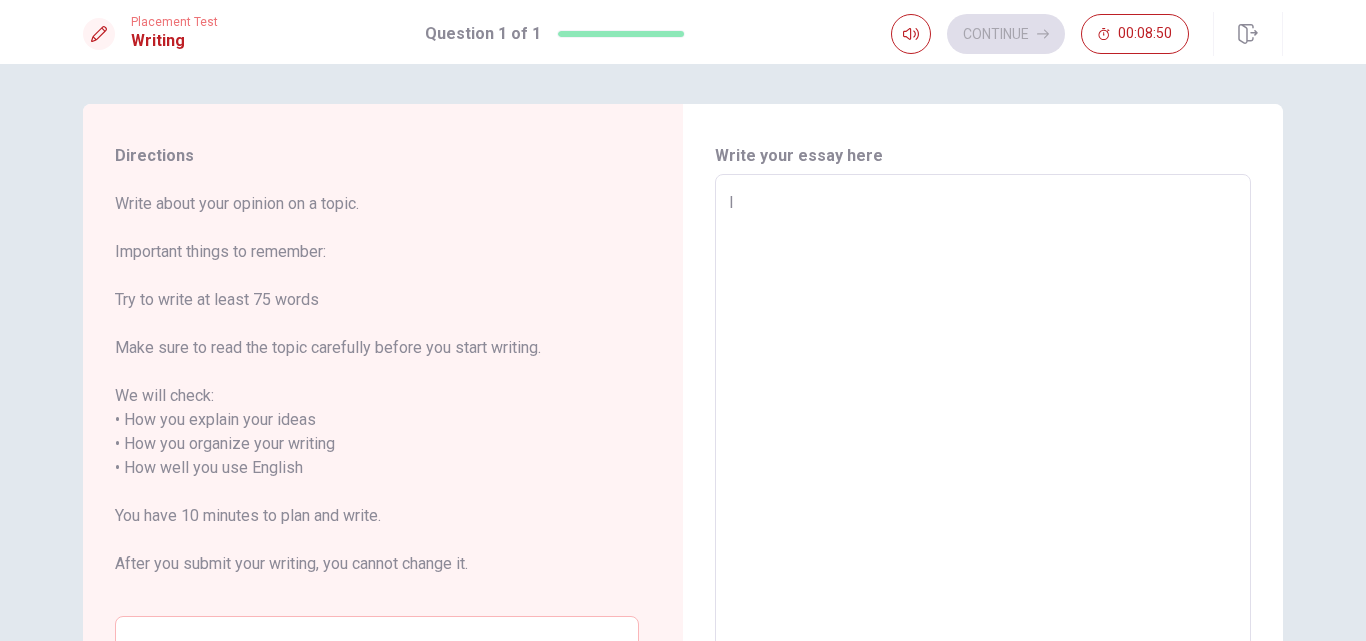 type on "x" 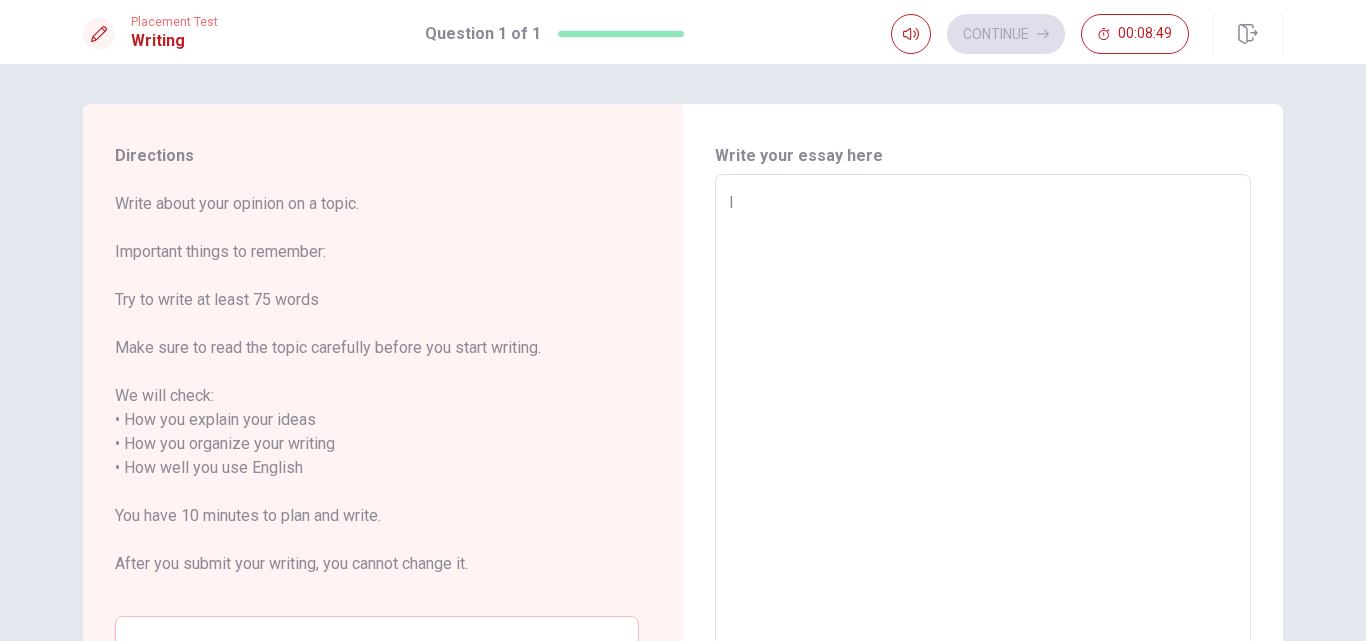 type on "I" 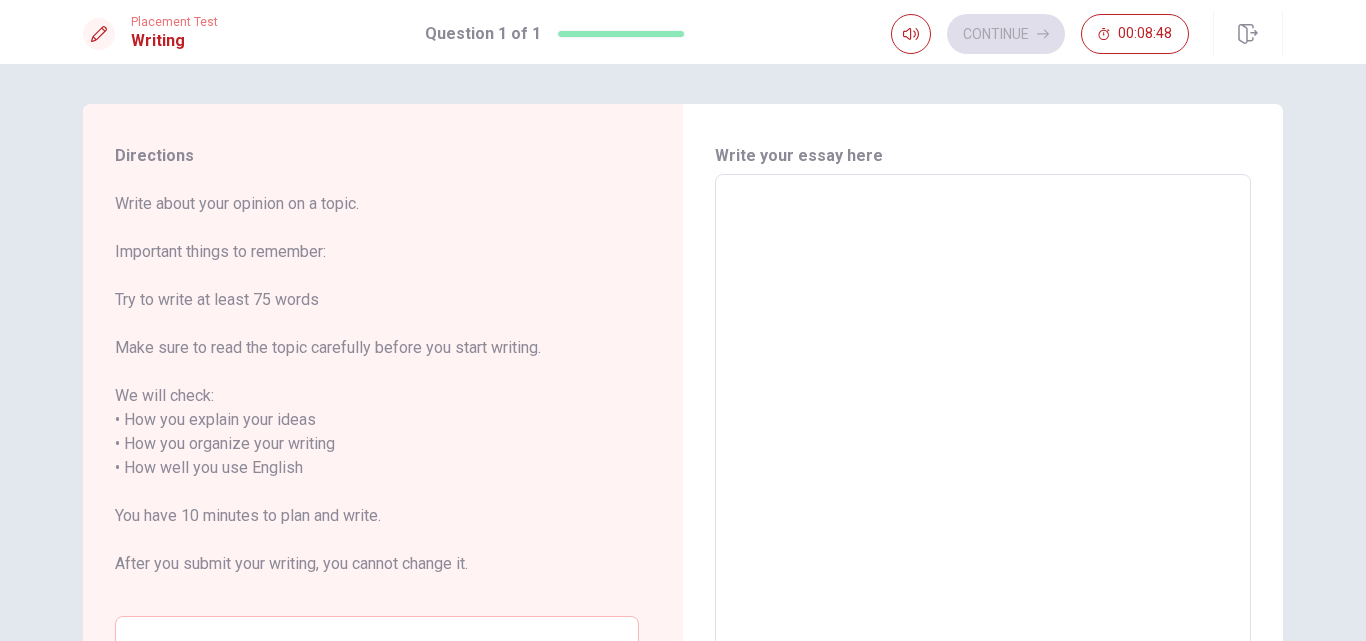 type on "M" 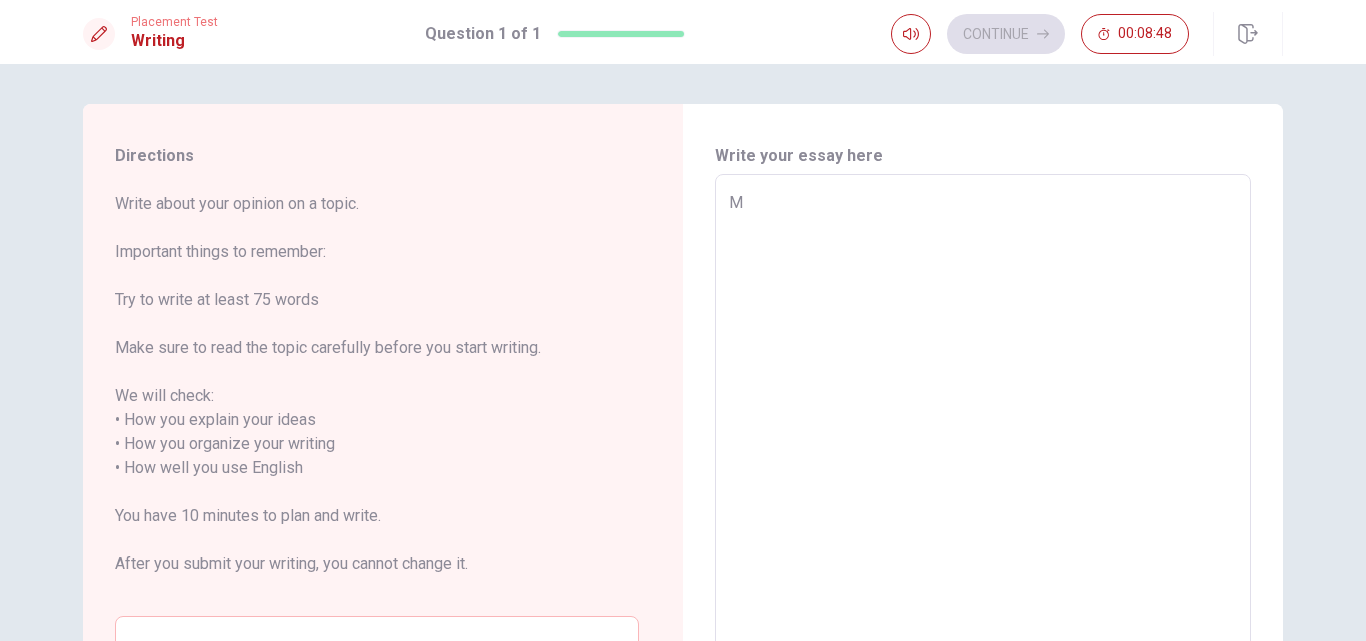type on "x" 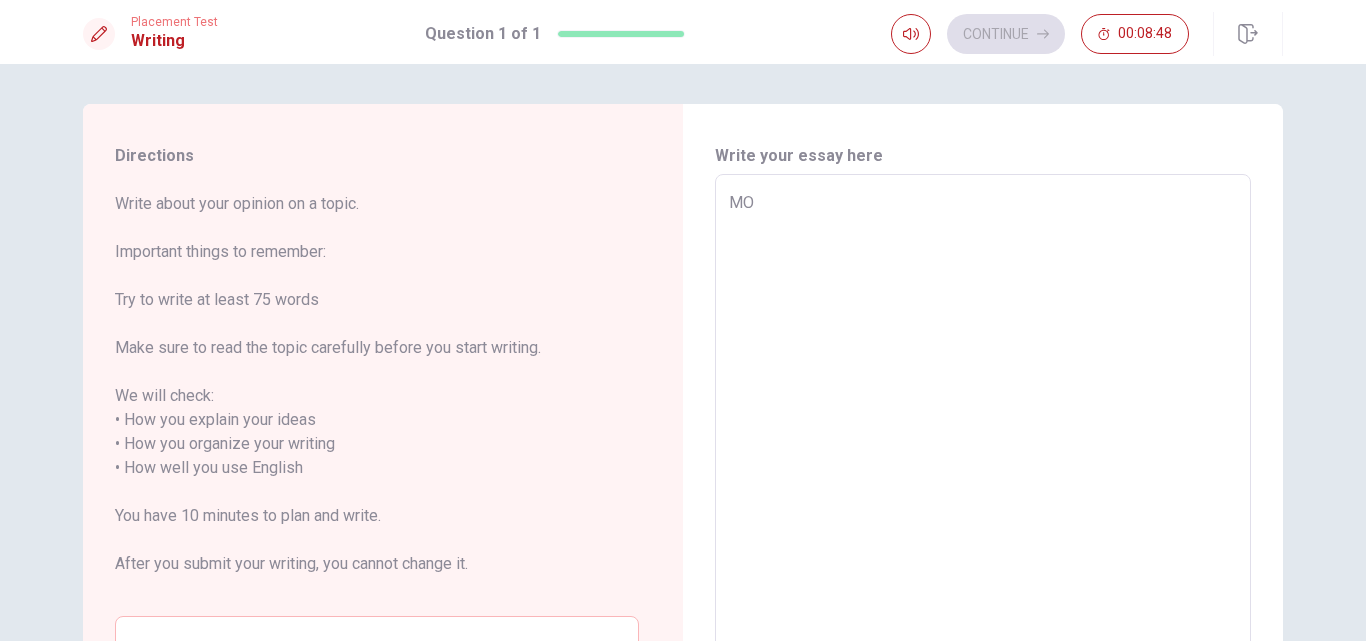 type on "x" 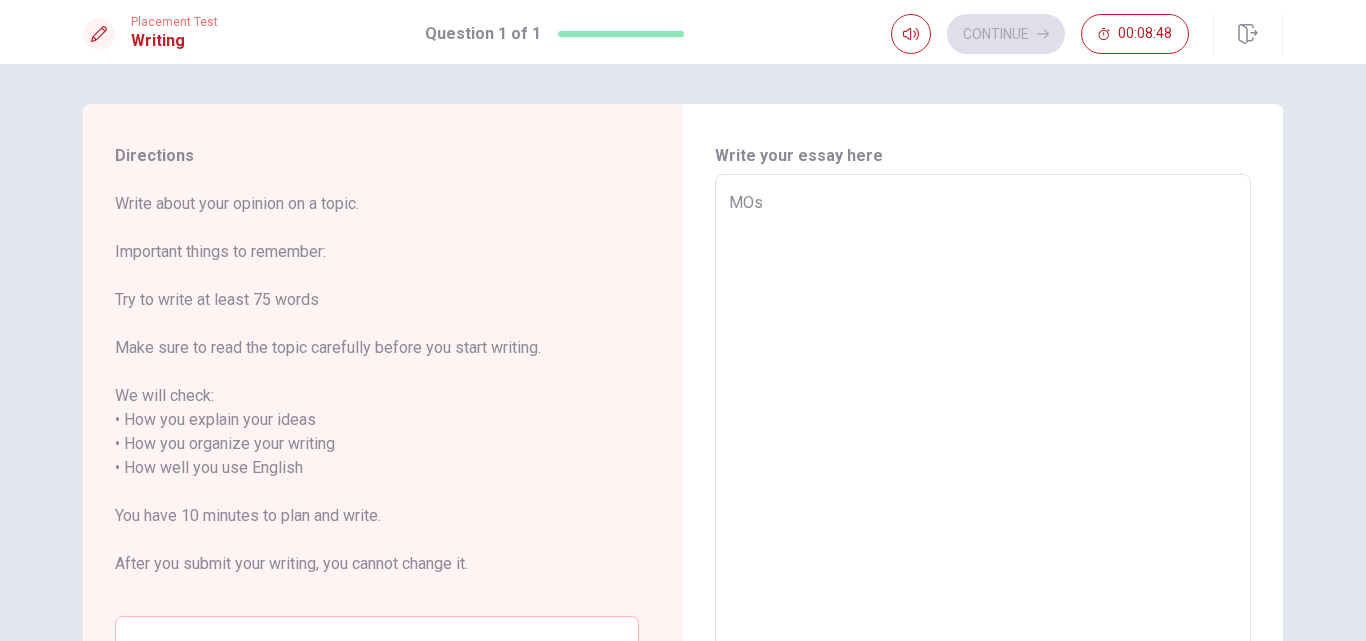 type on "MOst" 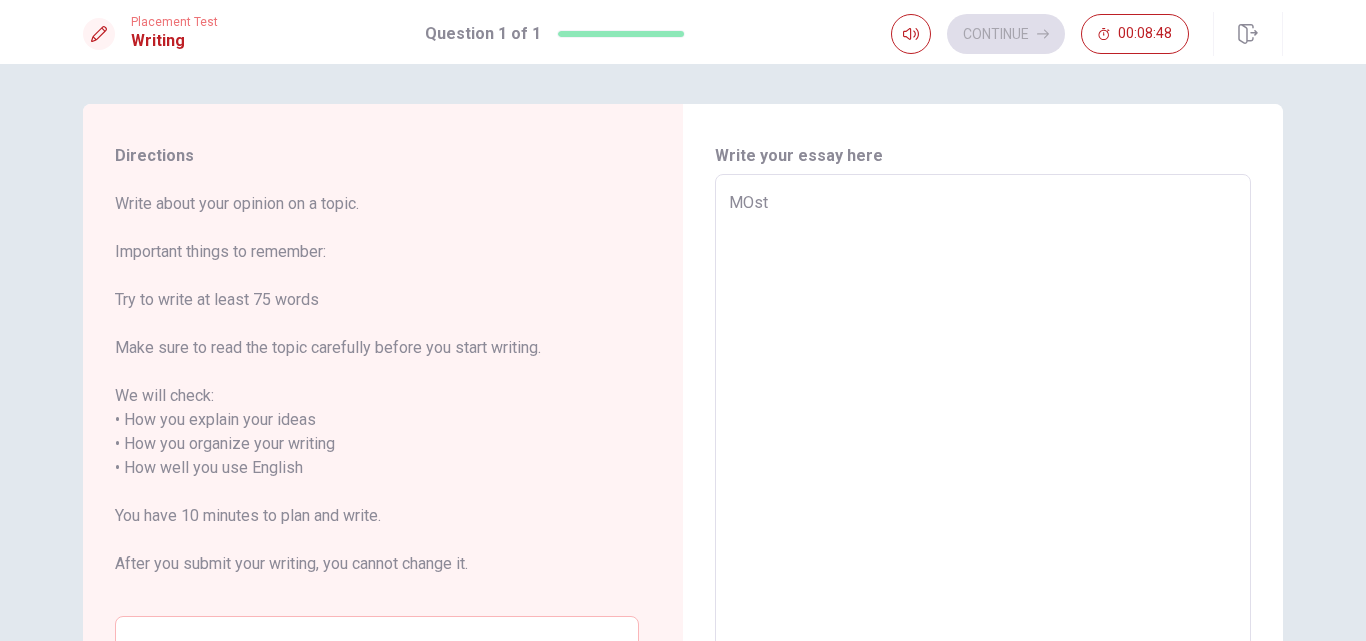 type on "x" 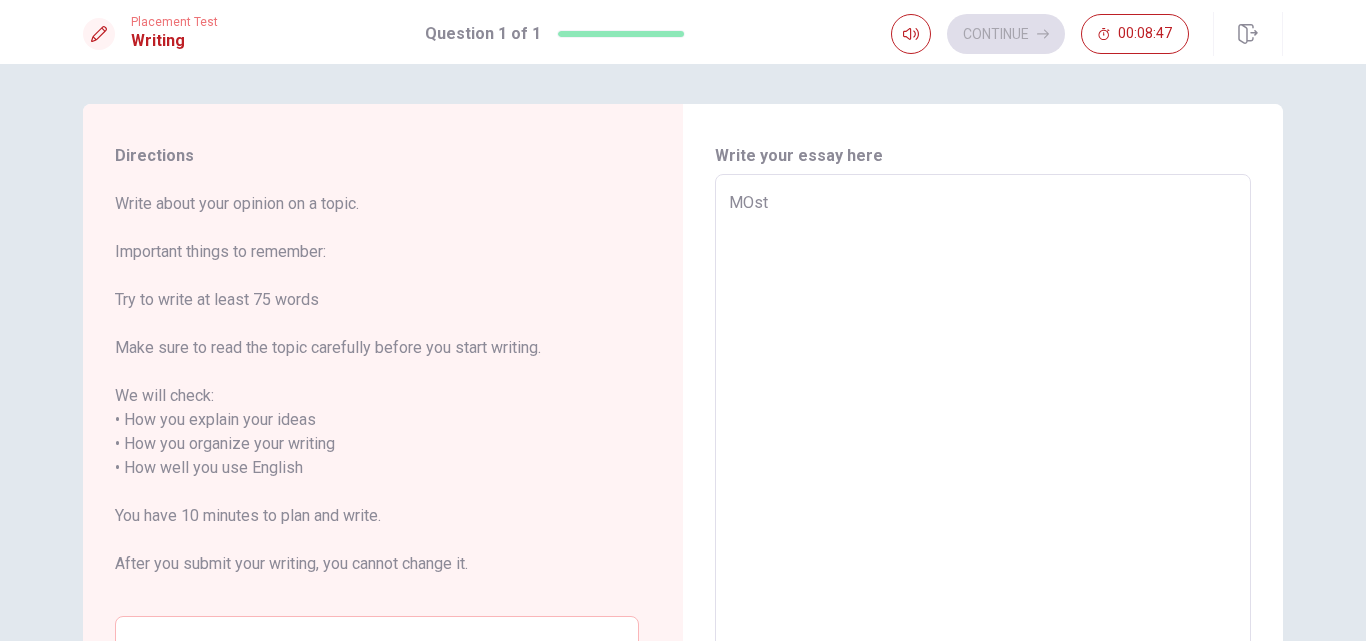 type on "MOst" 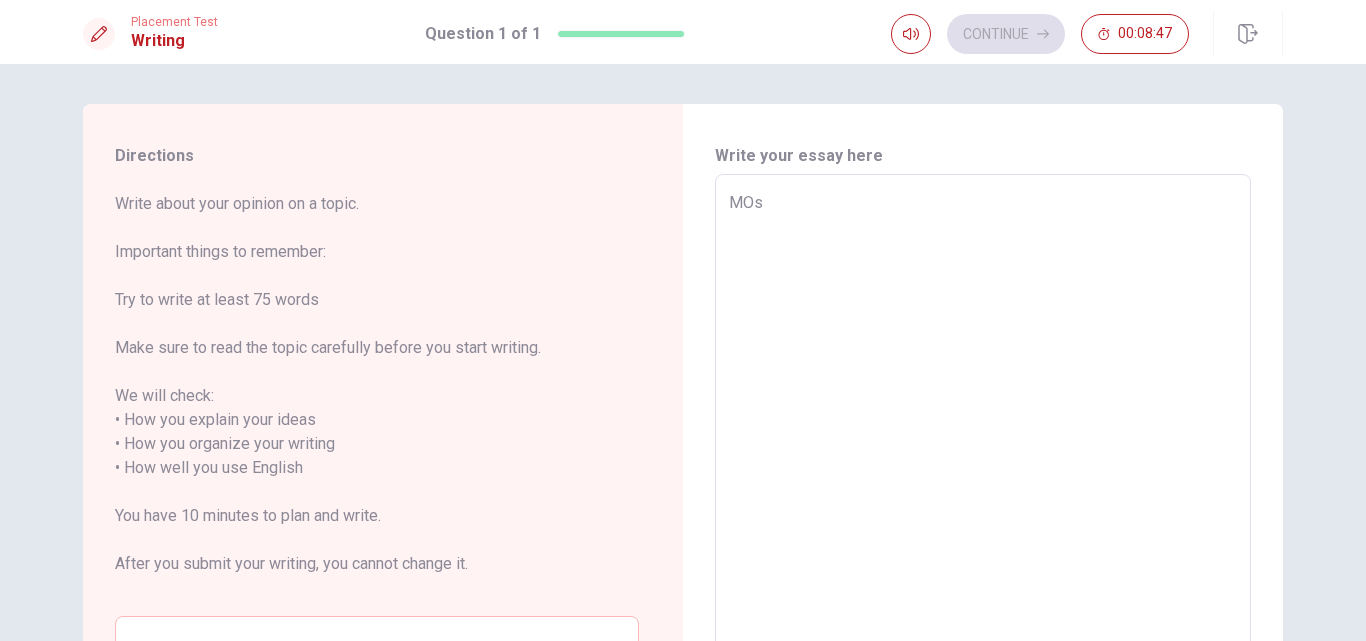 type on "x" 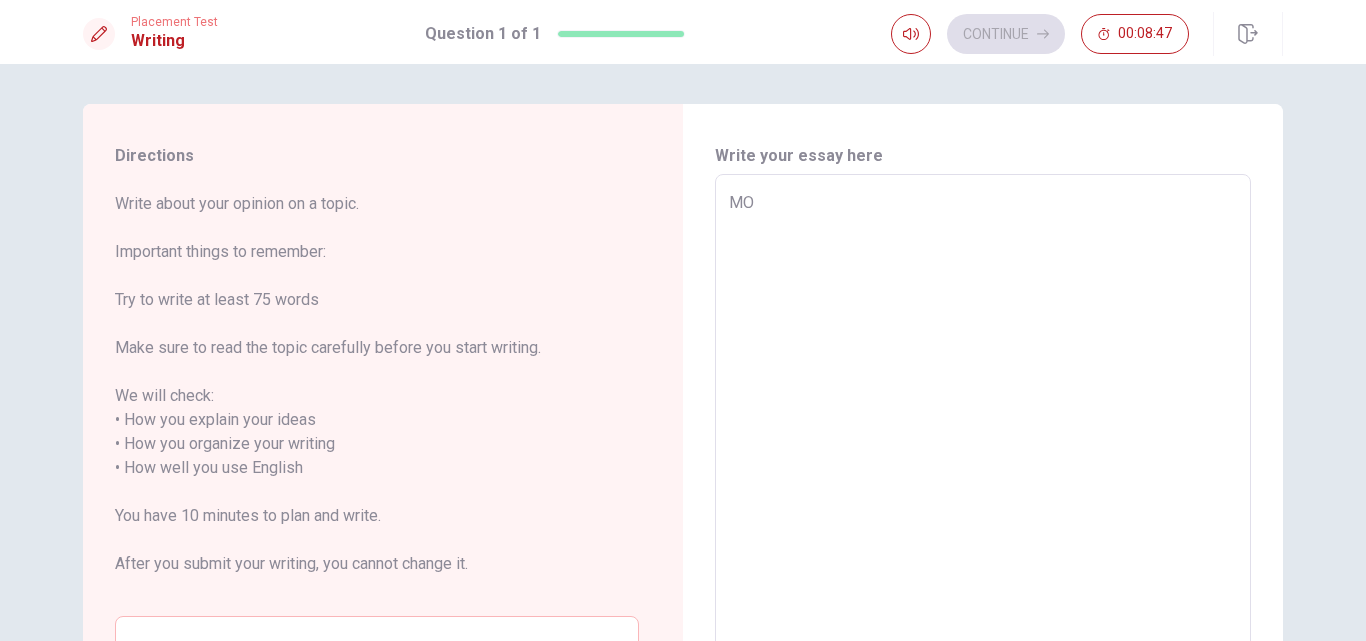 type on "x" 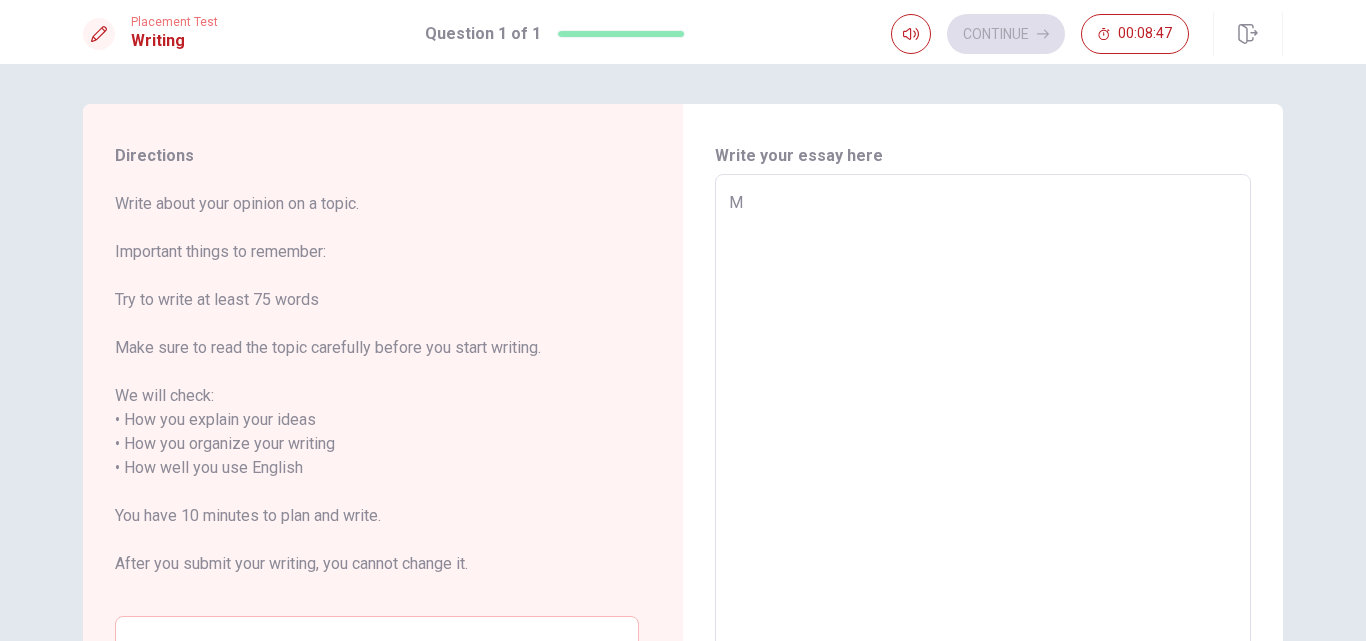 type on "x" 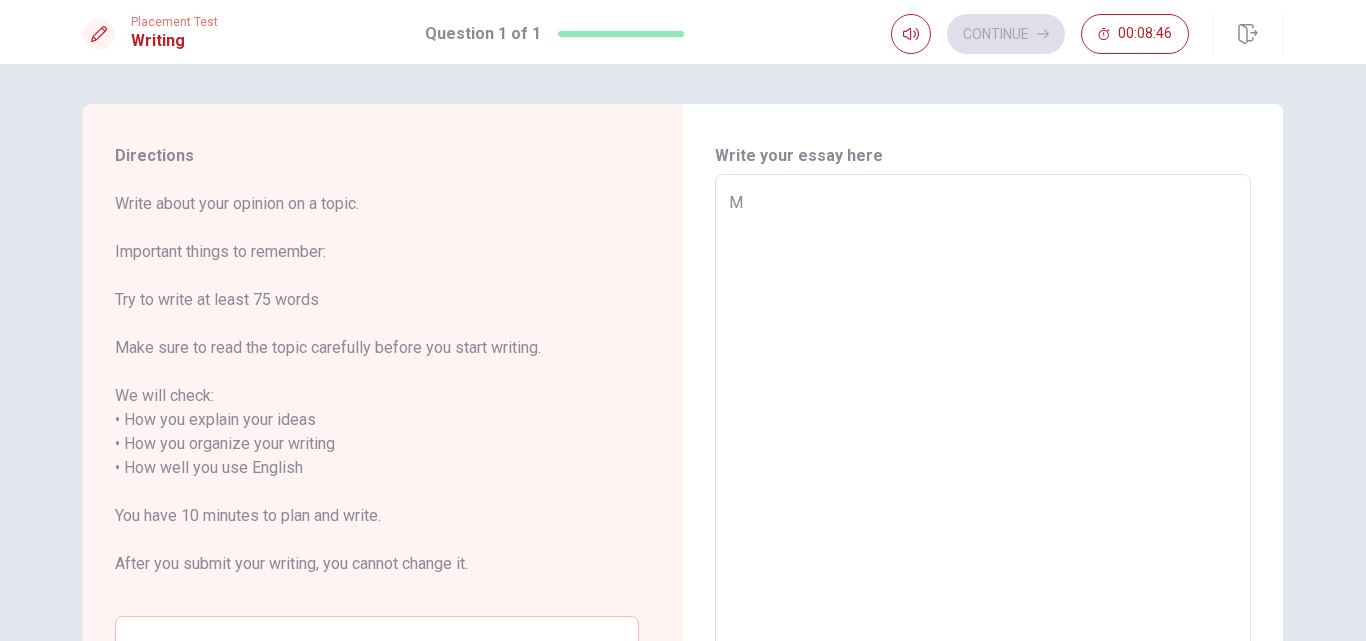 type on "My" 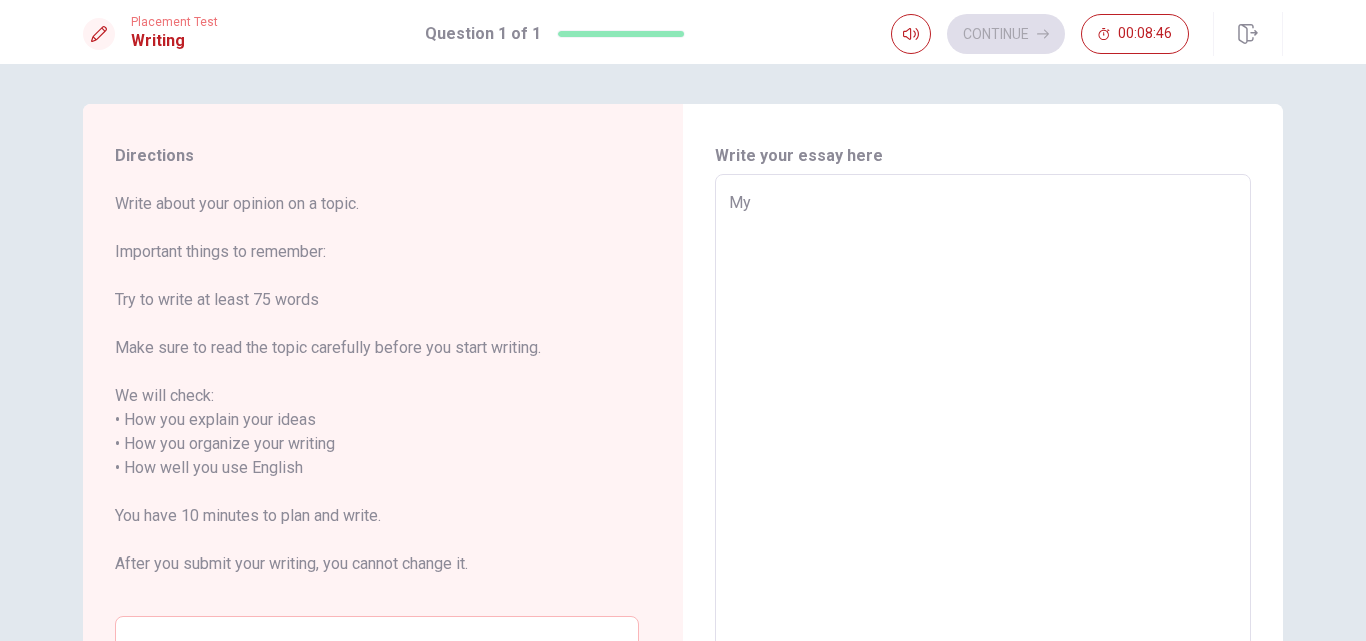 type on "My" 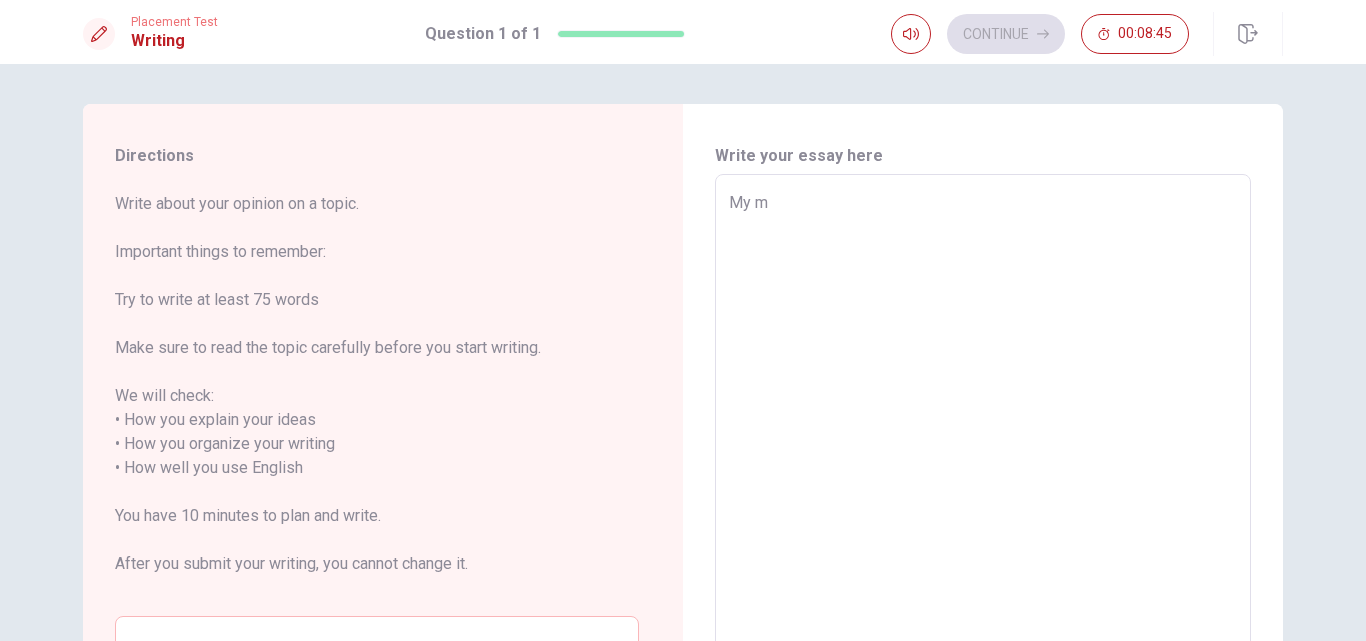 type on "x" 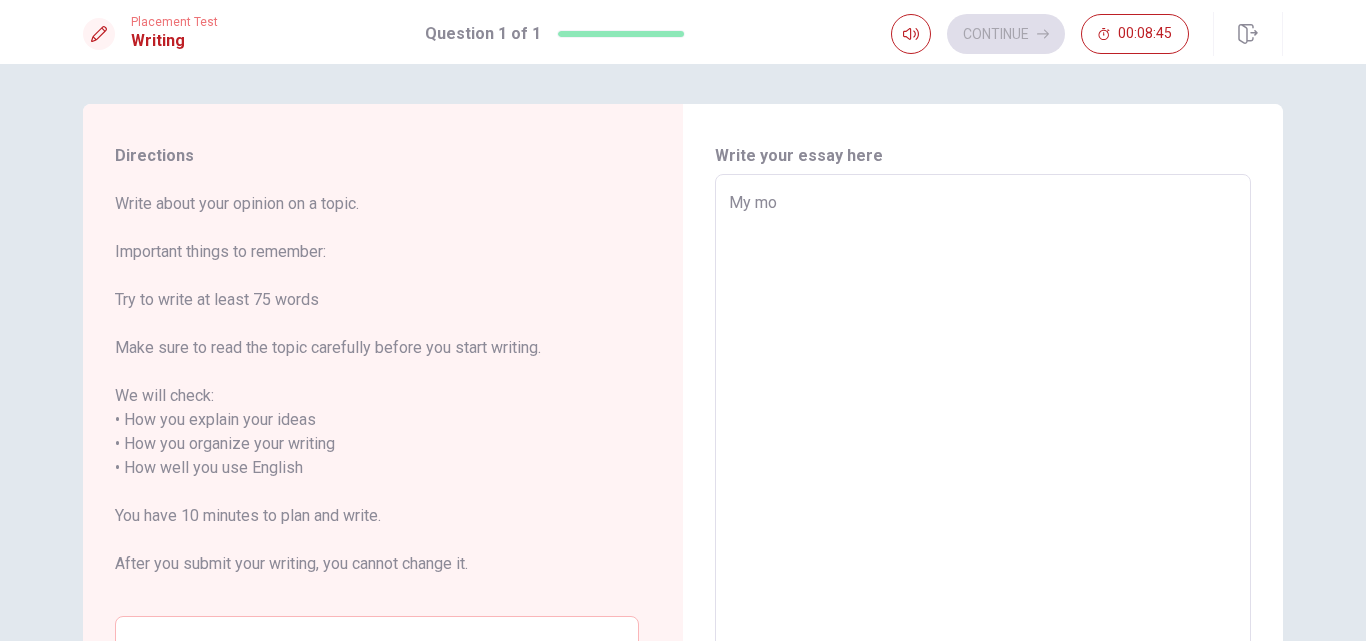 type on "My mos" 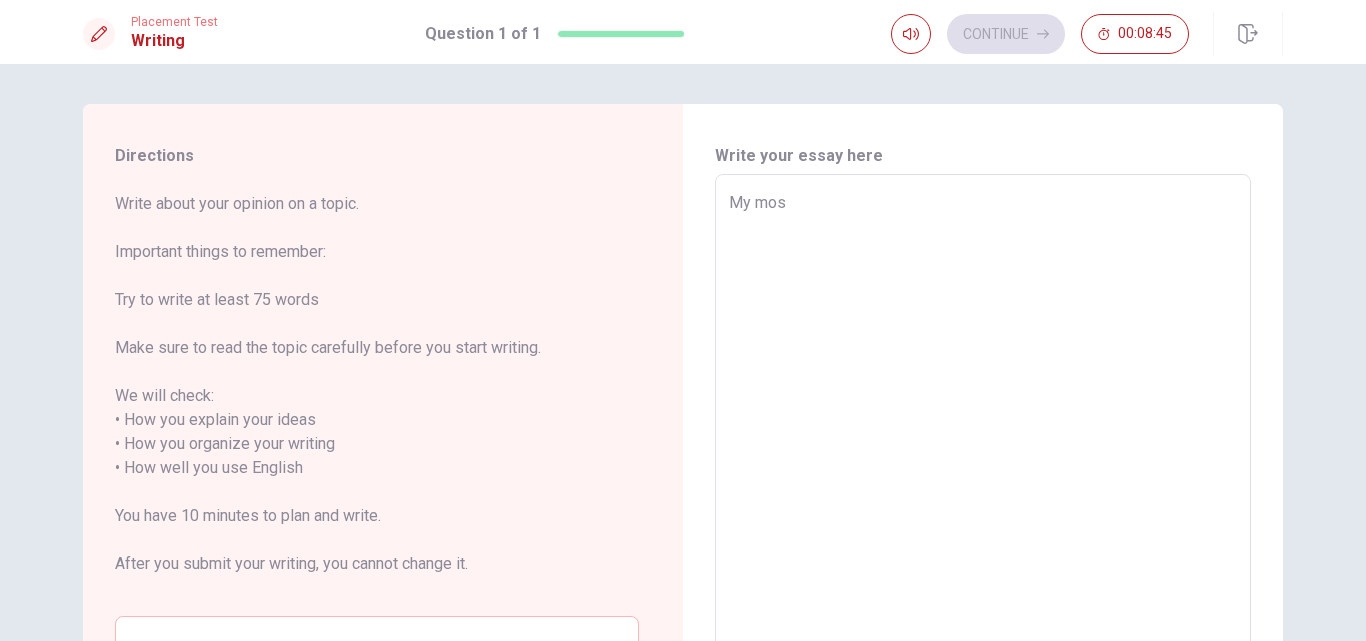 type on "x" 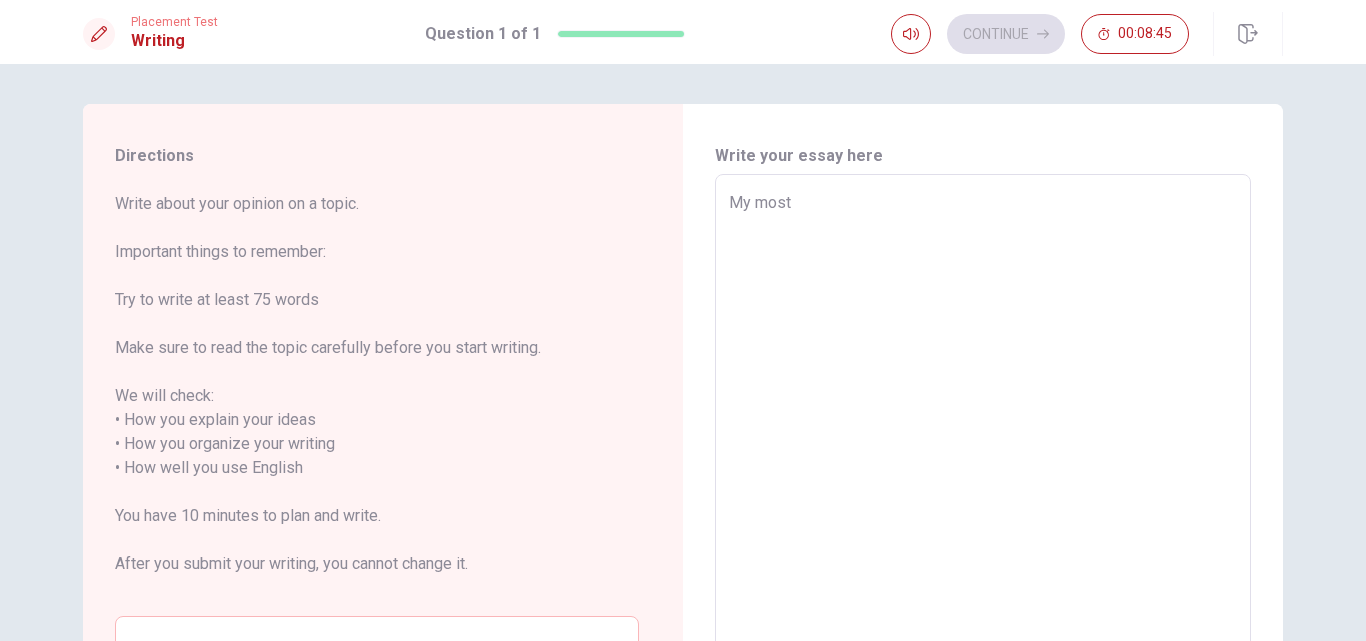 type on "My most" 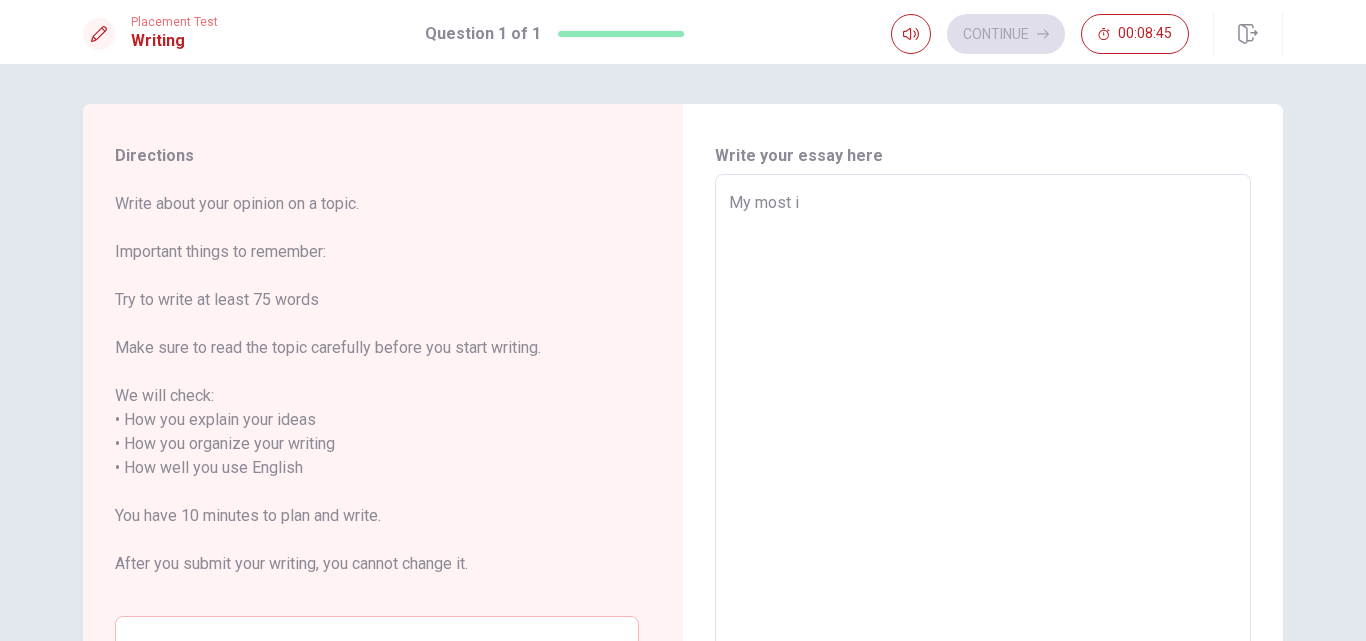 type on "x" 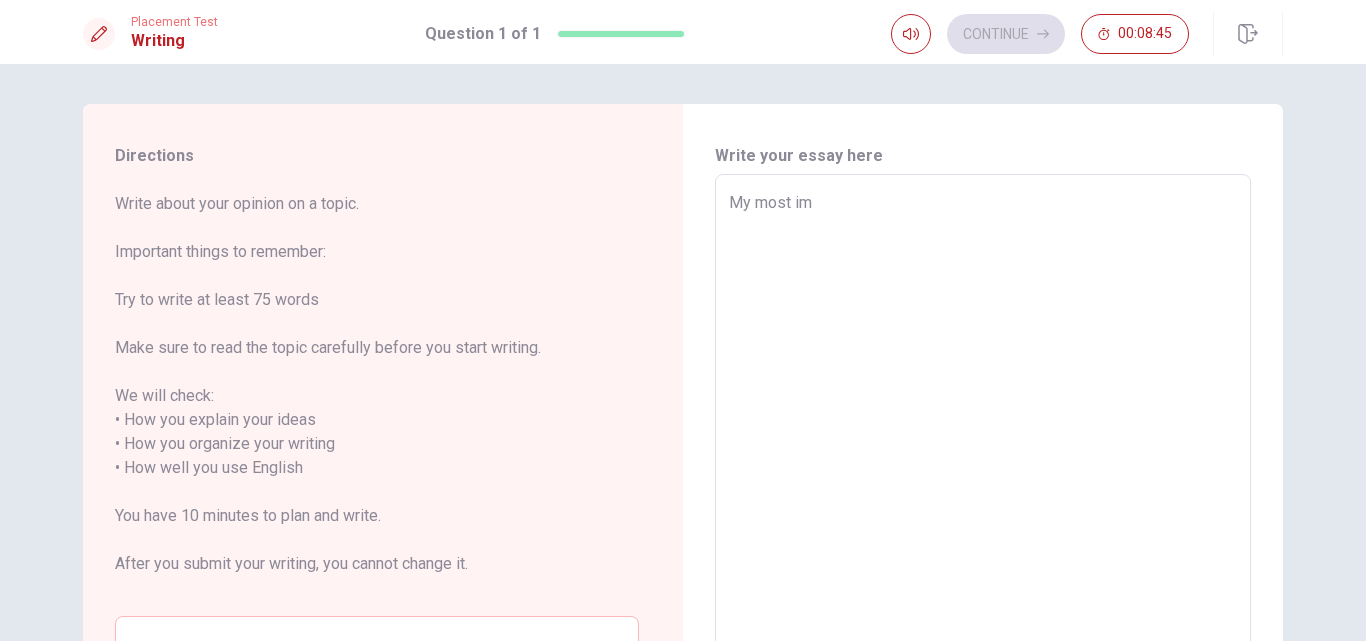 type on "x" 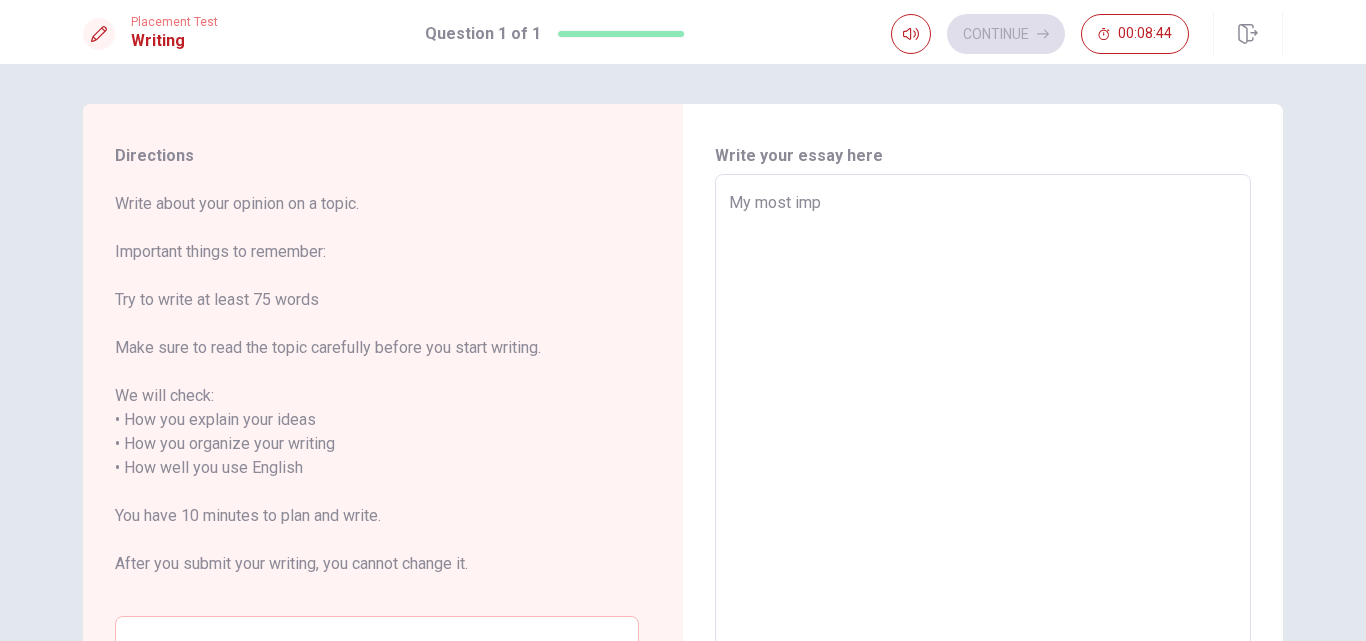 type on "x" 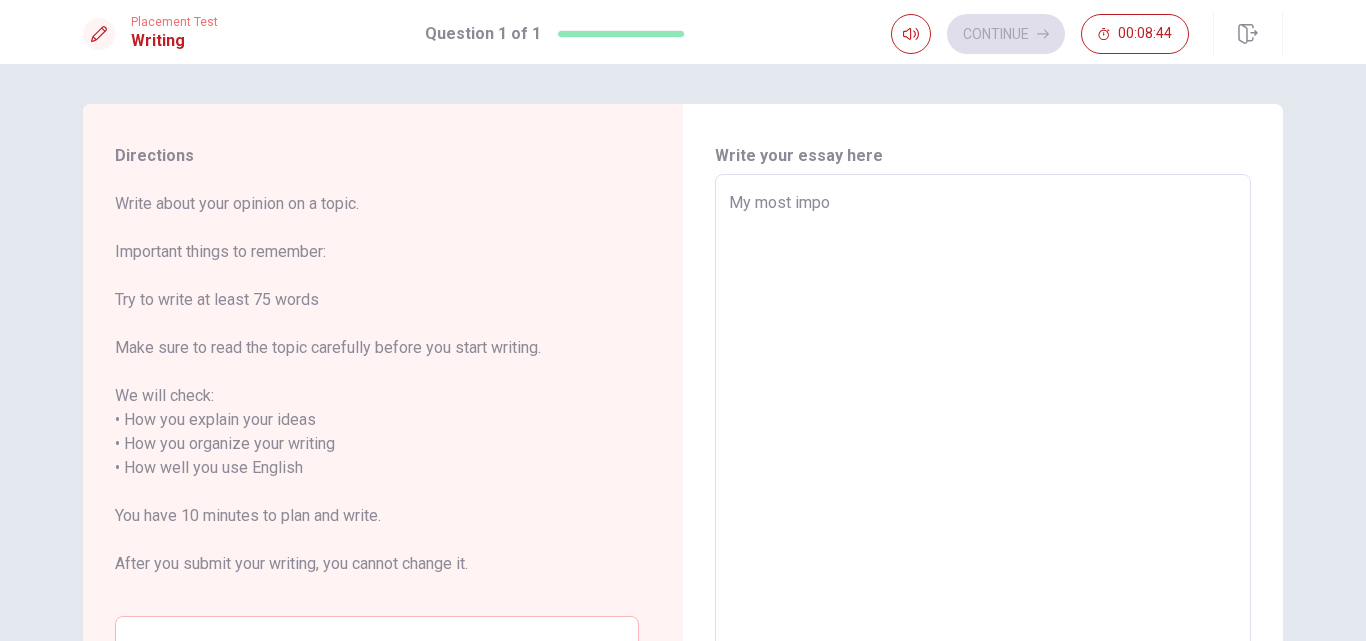 type on "My most impor" 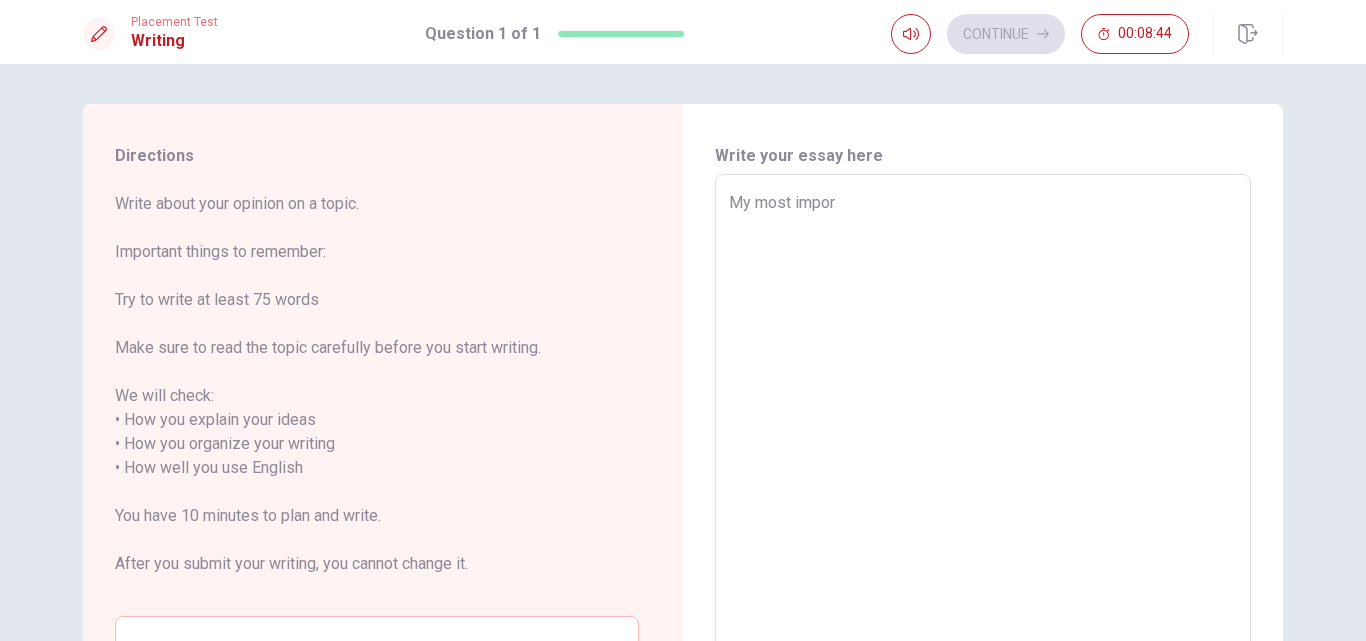 type on "x" 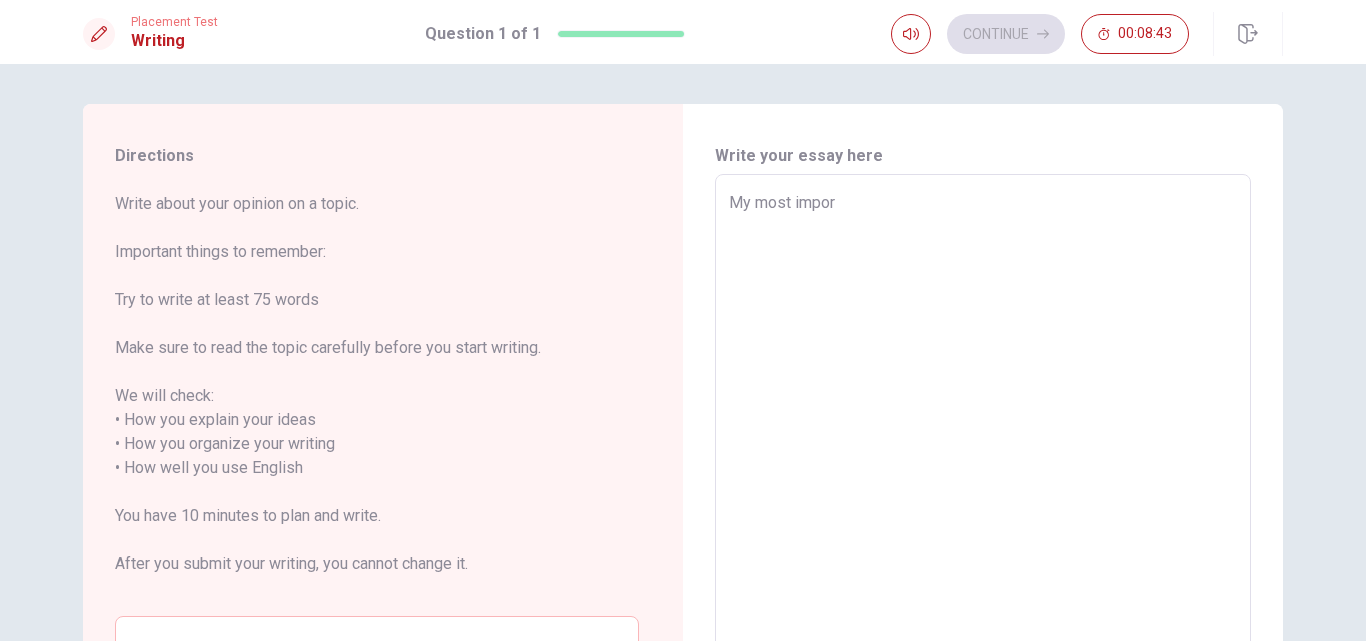 type on "My most import" 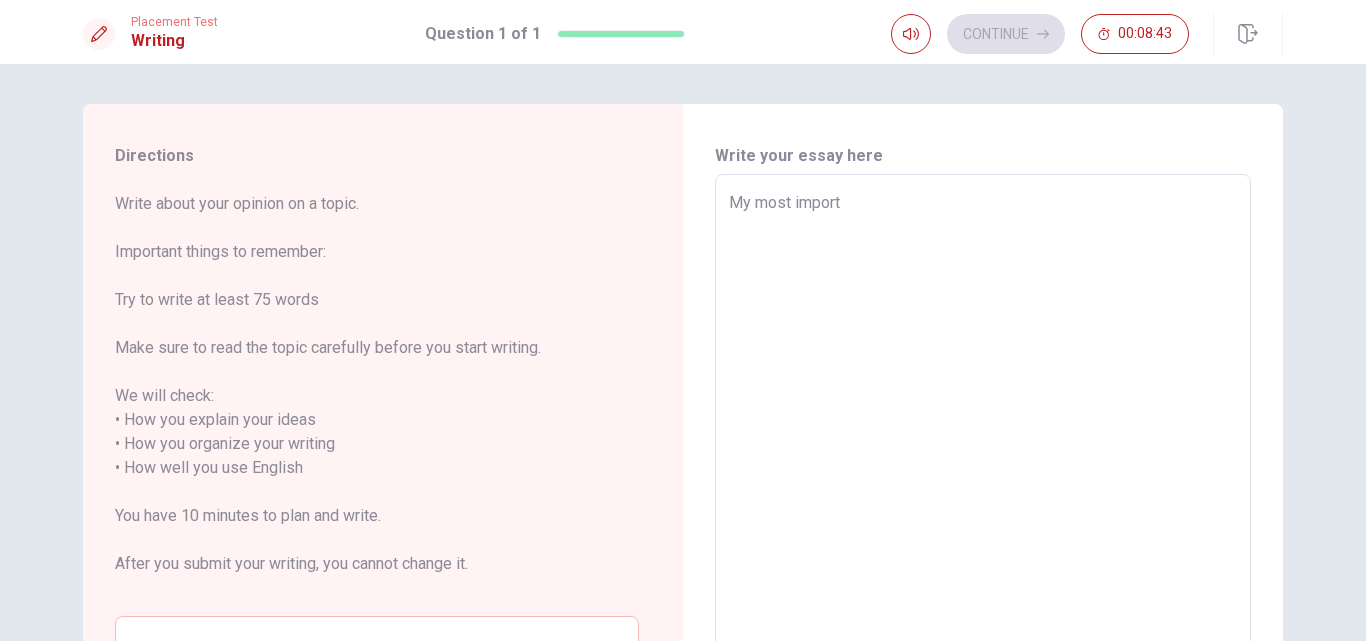 type on "x" 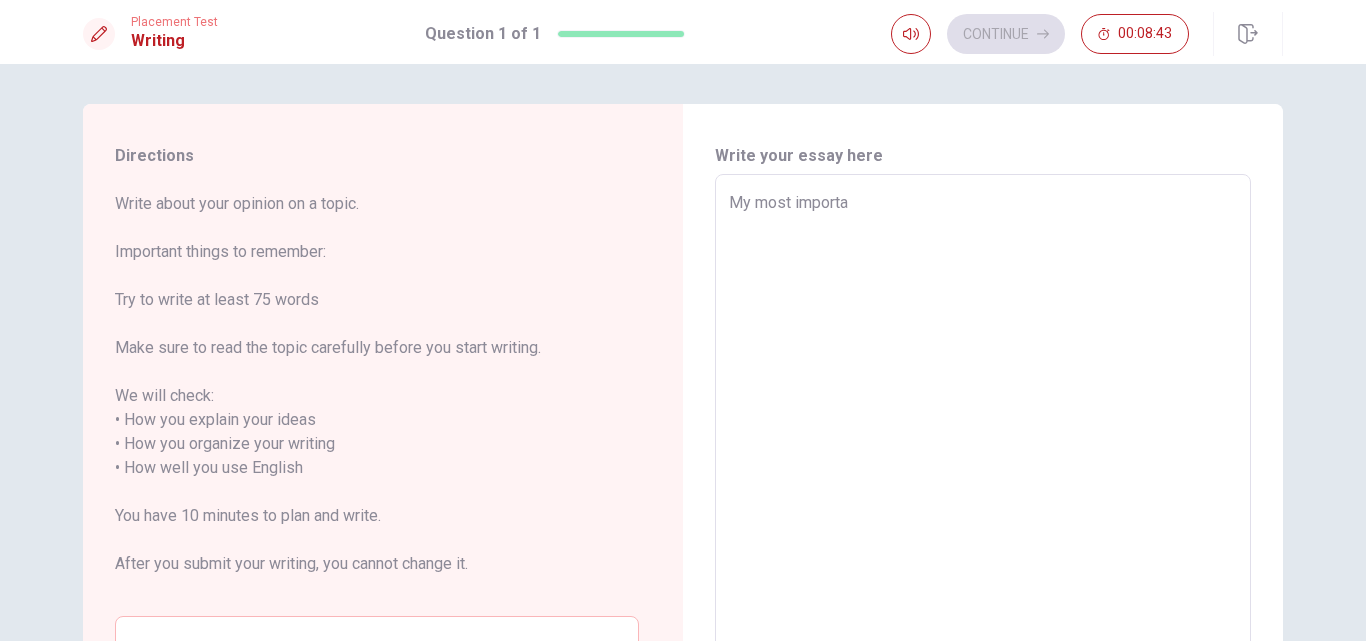 type on "x" 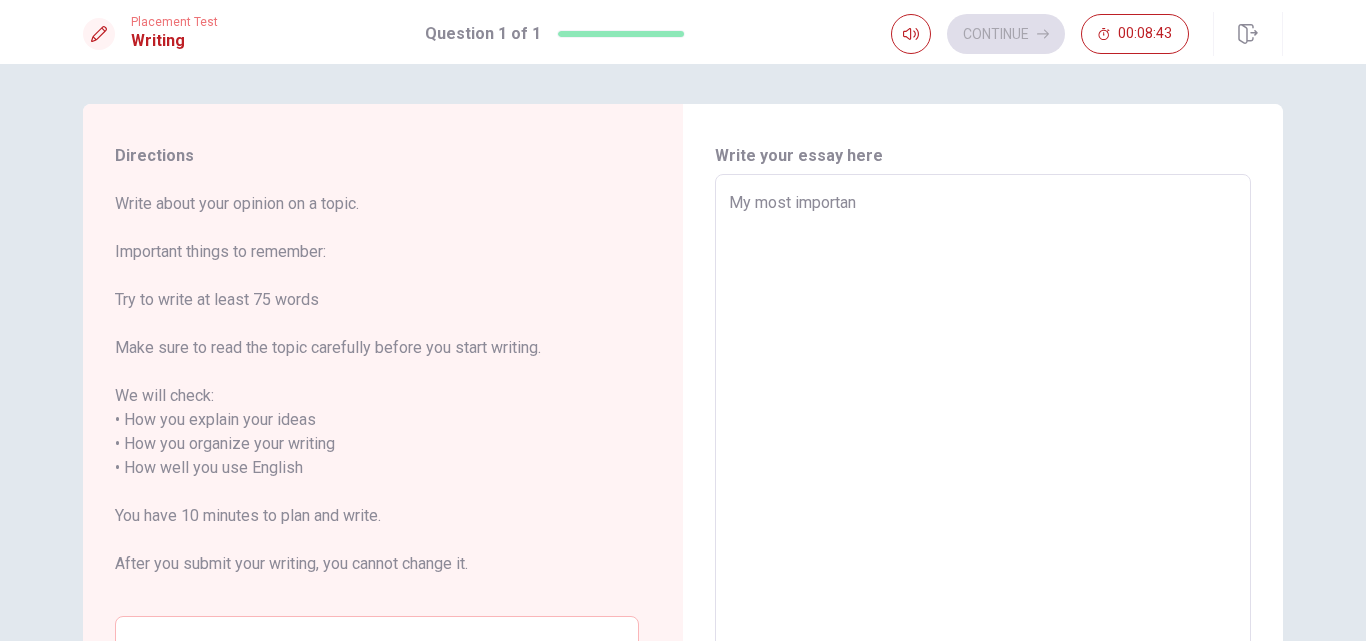 type on "x" 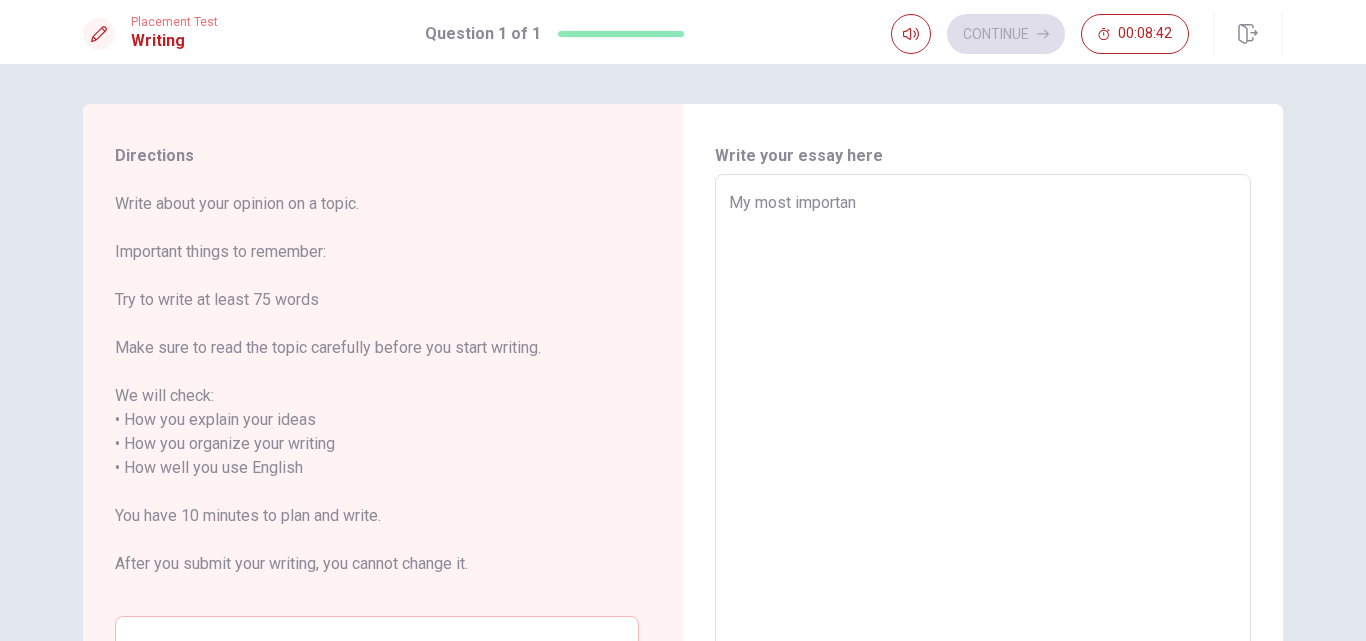 type on "My most important" 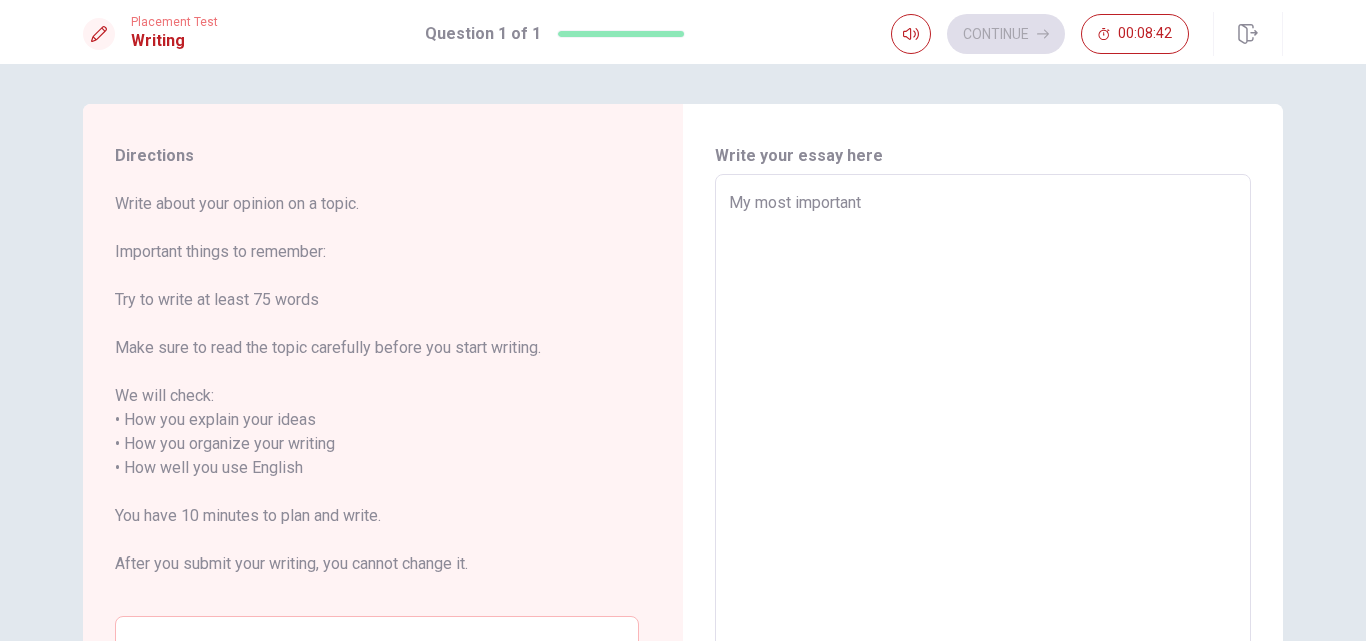 type on "x" 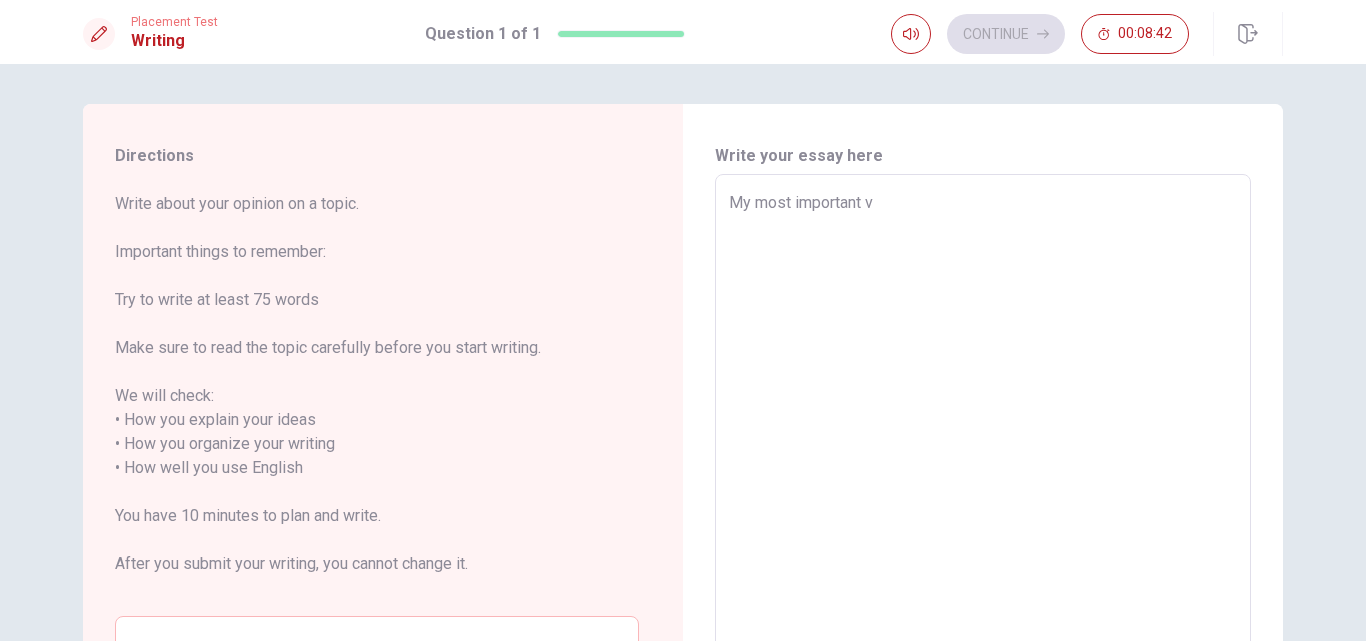 type on "x" 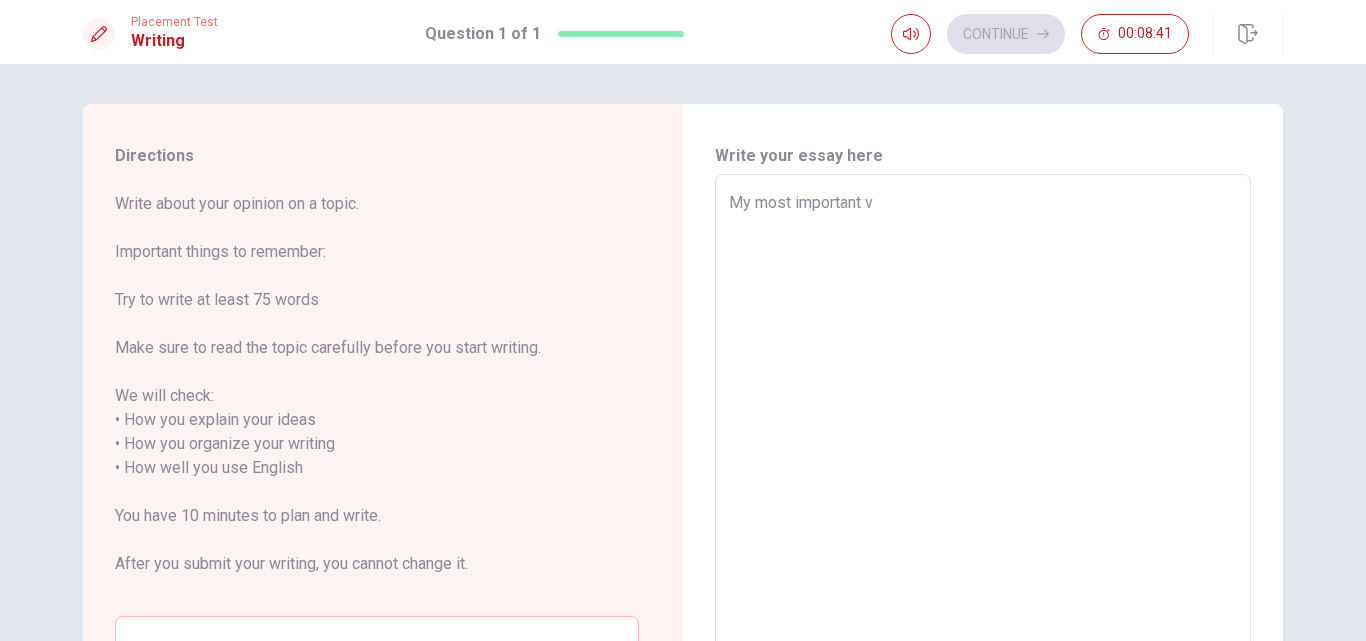 type on "My most important value is try to be honest in my decissions and actions, I´m a responsible boy.
First, I think that the honestly is important for people to trust in you.
Honestly is also important to make good relatio" 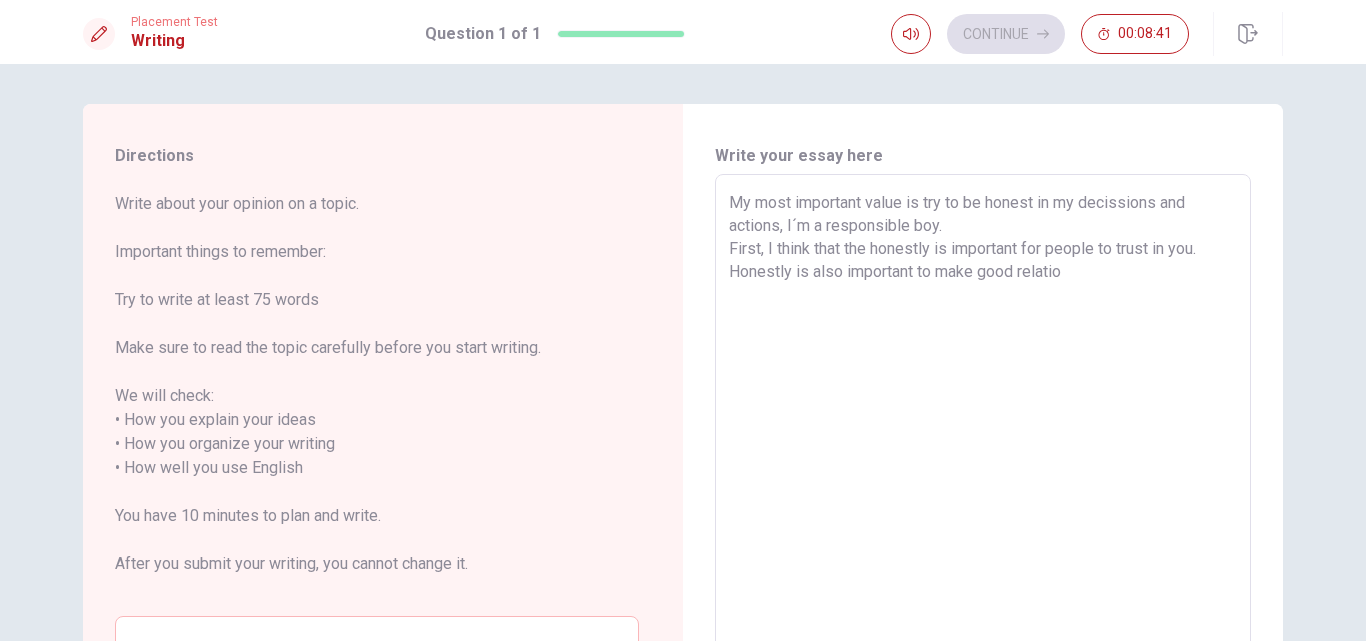 type on "x" 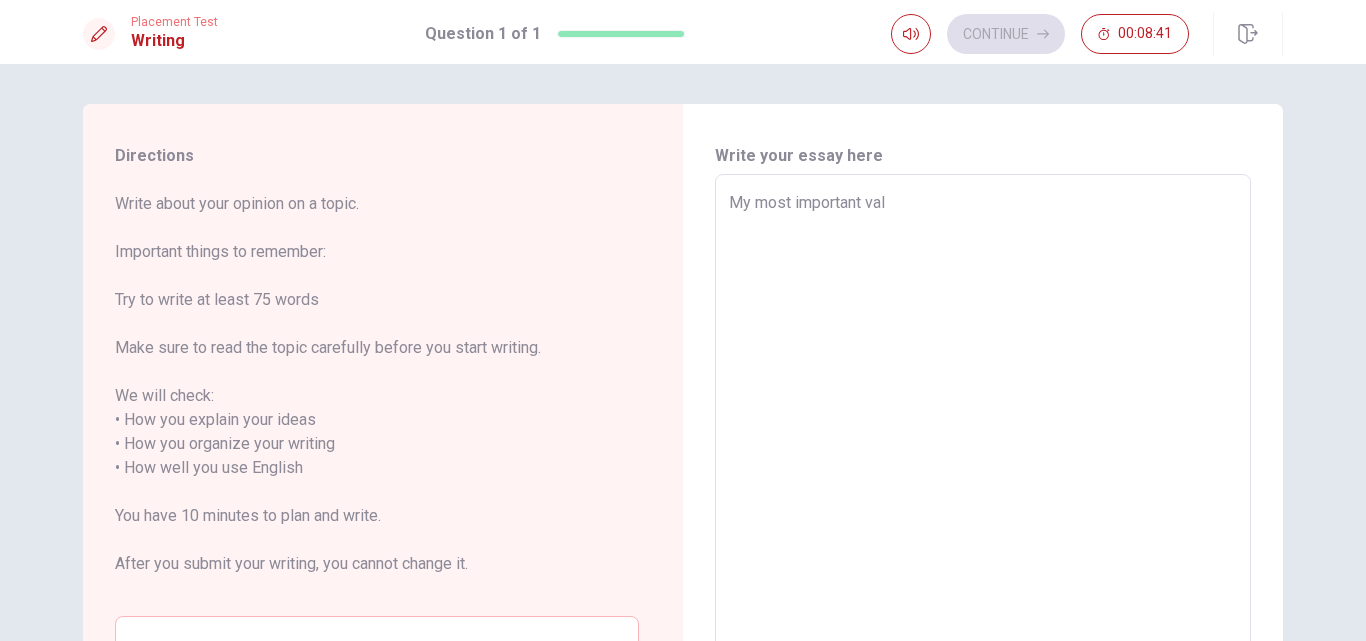 type on "x" 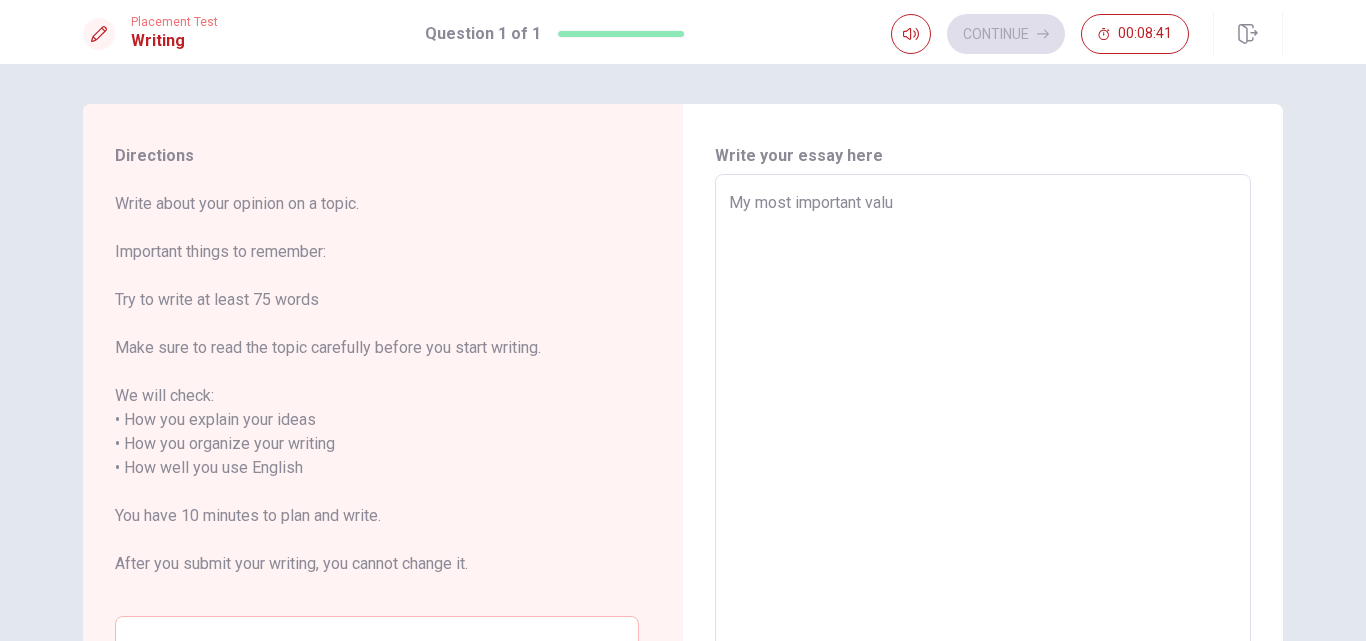 type on "My most important value" 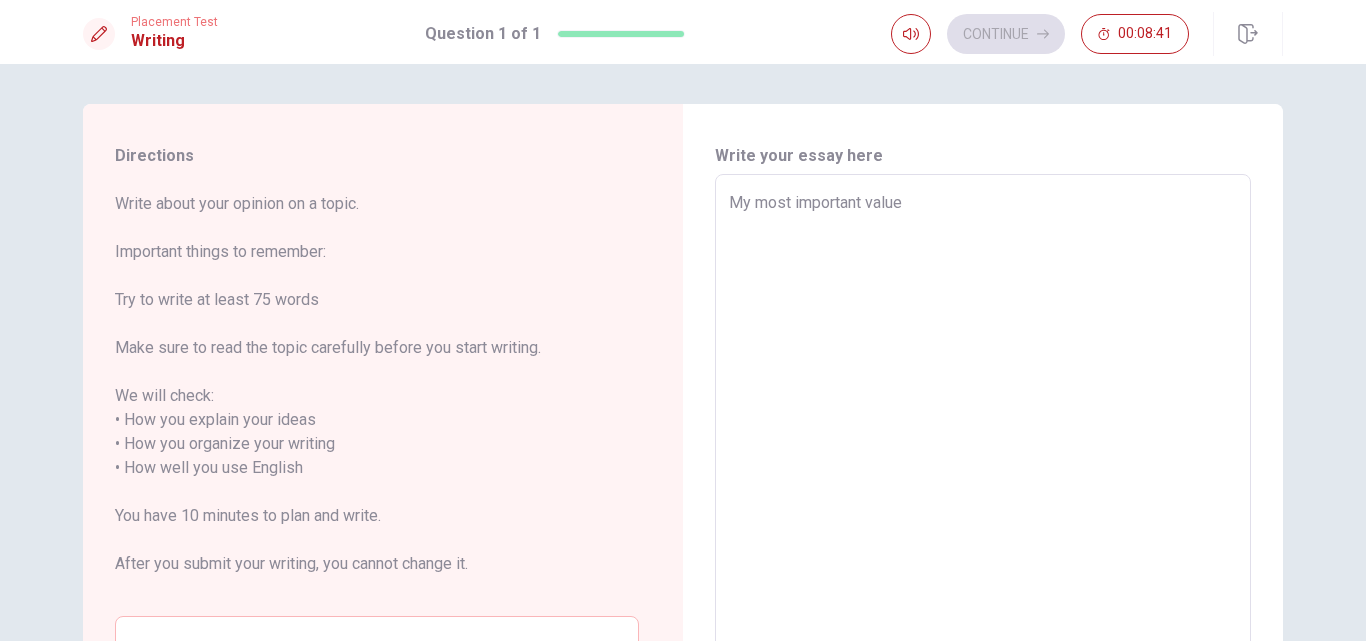 type on "x" 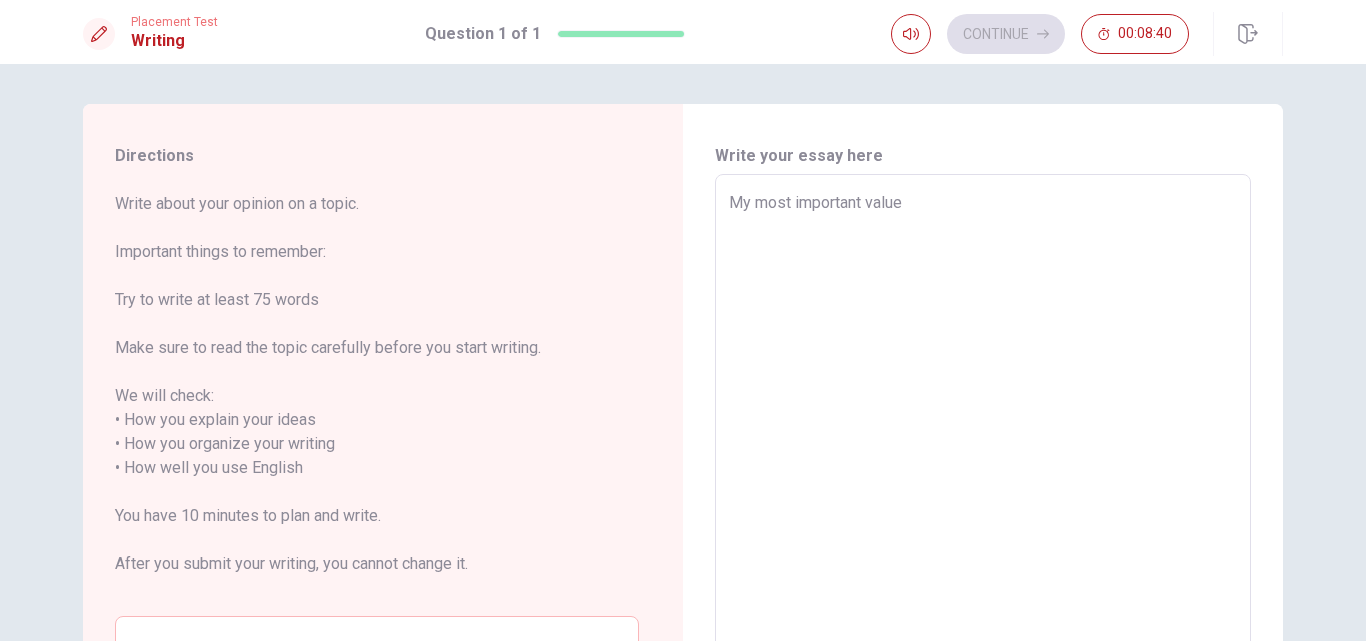 type on "My most important value" 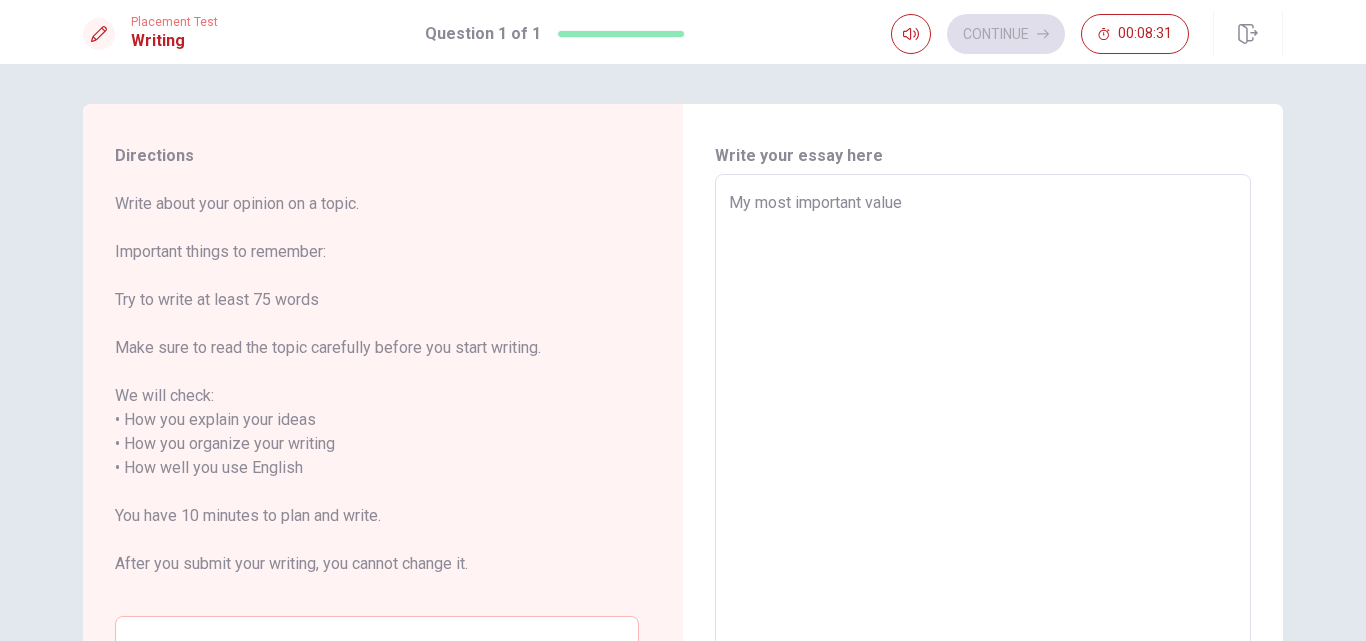 type on "x" 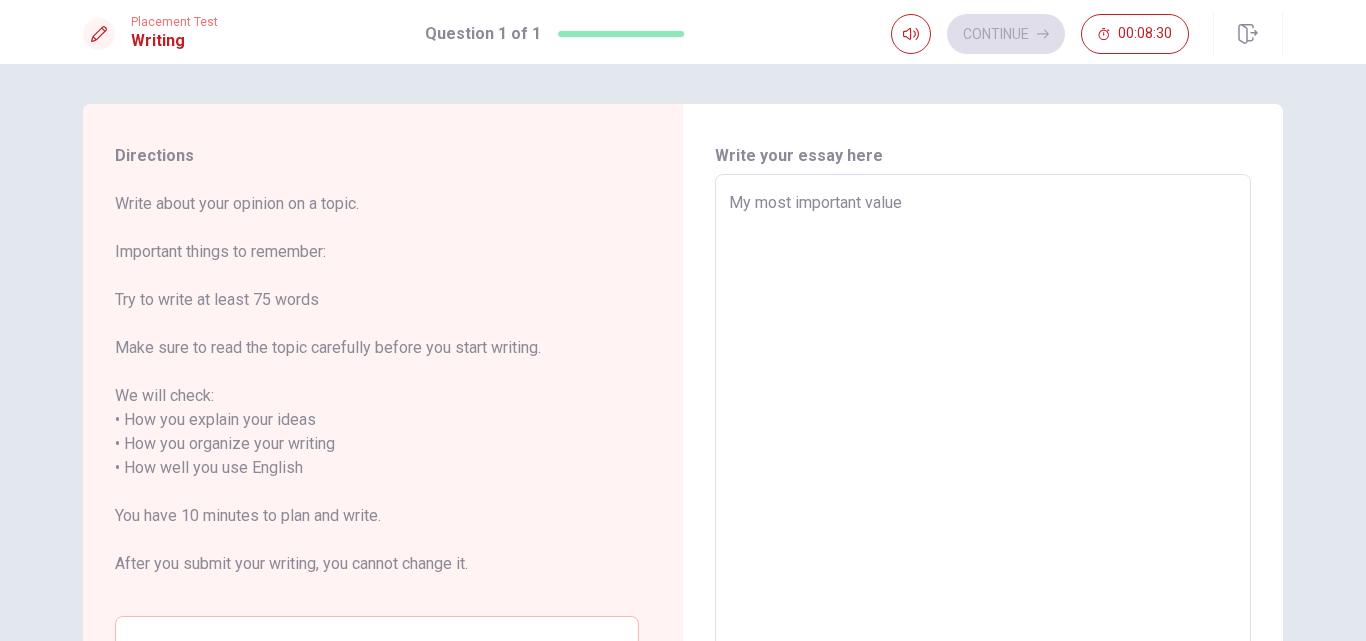 type on "My most important value i" 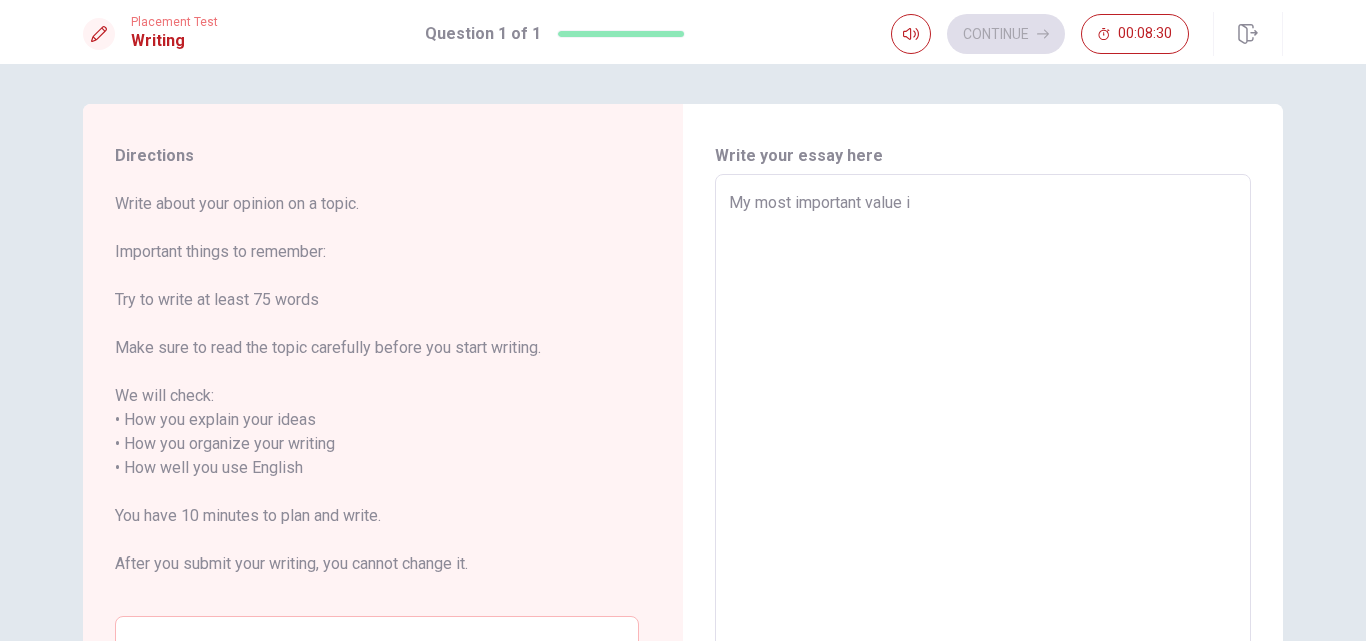 type on "x" 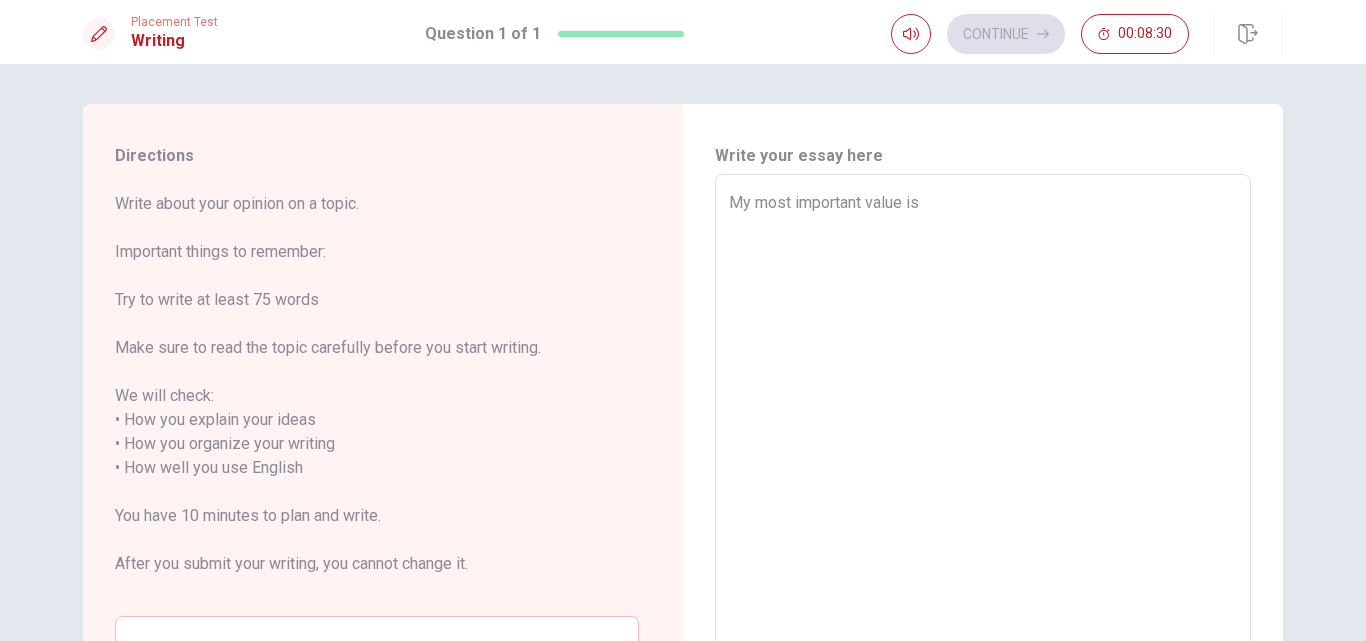 type on "x" 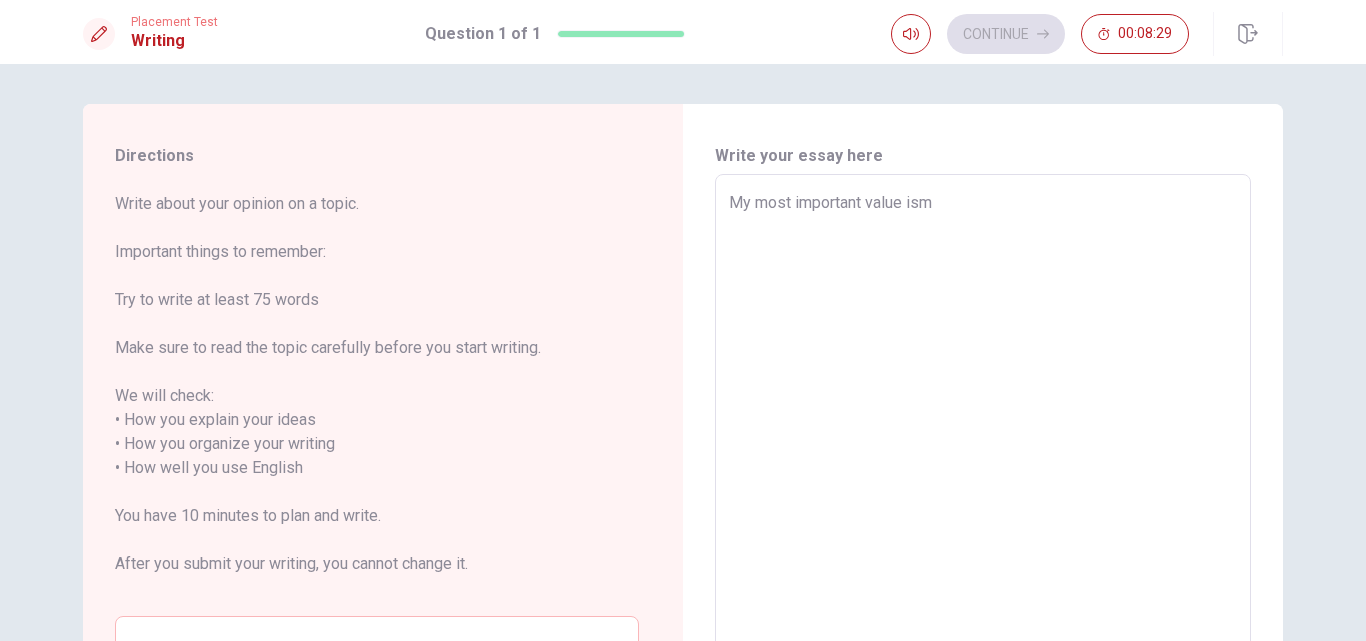 type on "x" 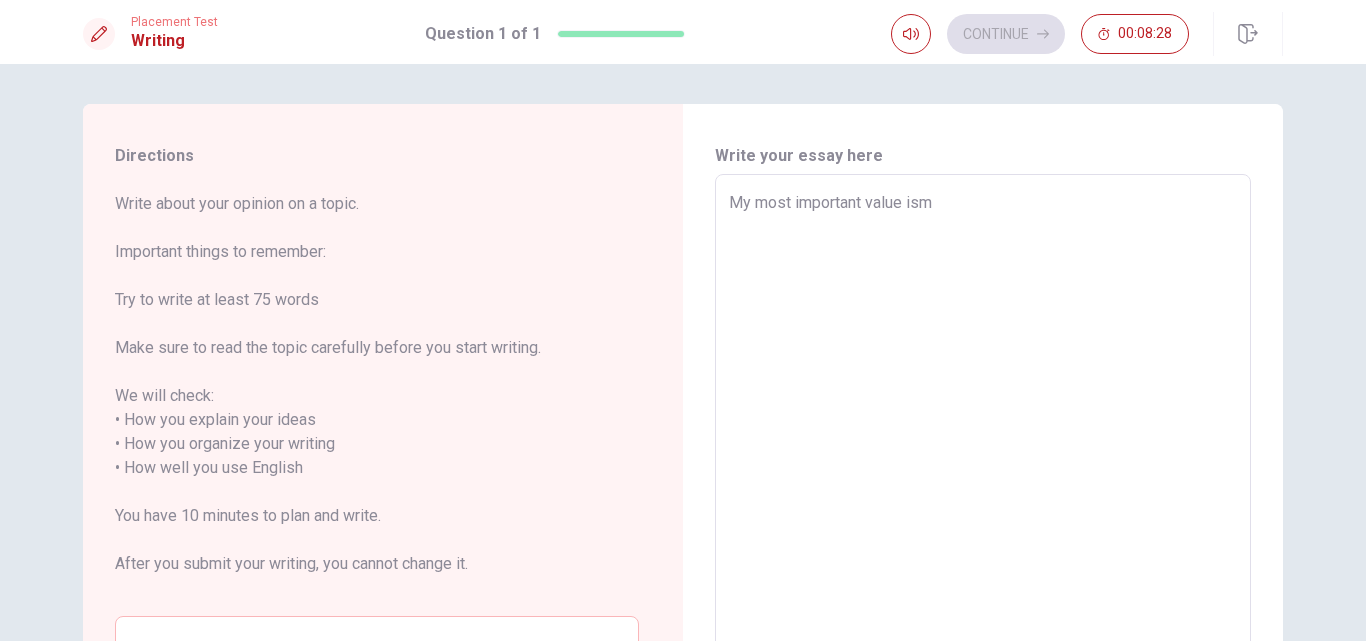 type on "My most important value is" 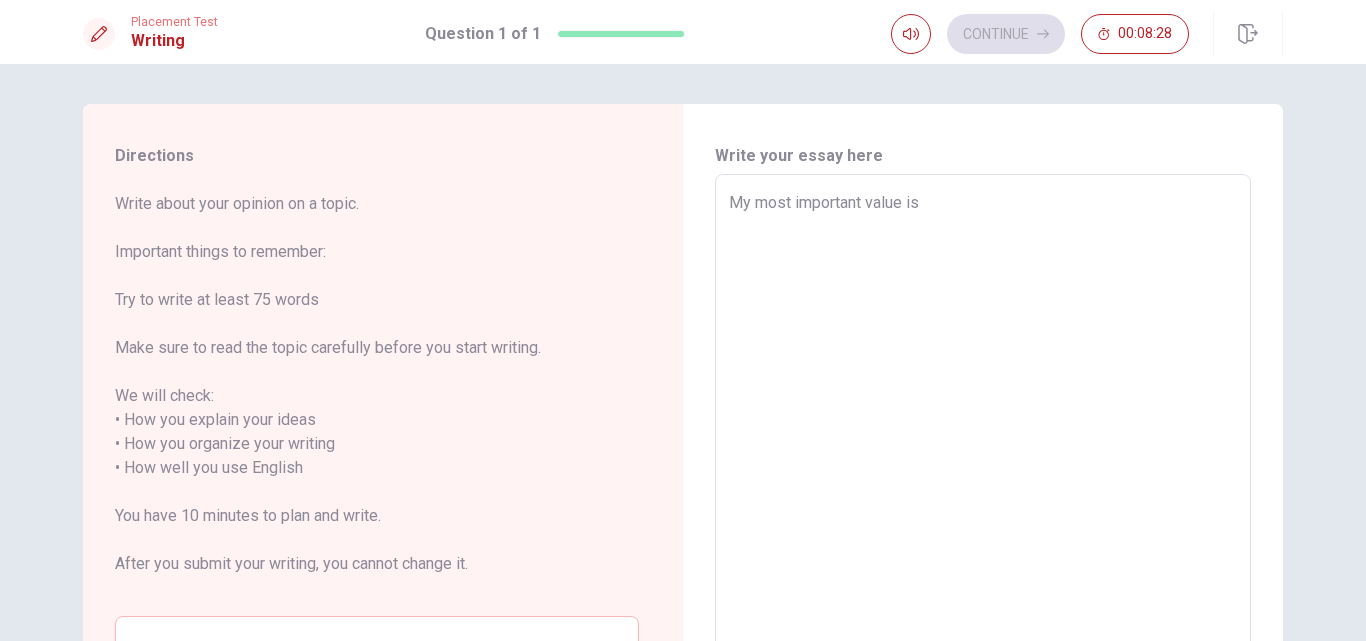 type on "x" 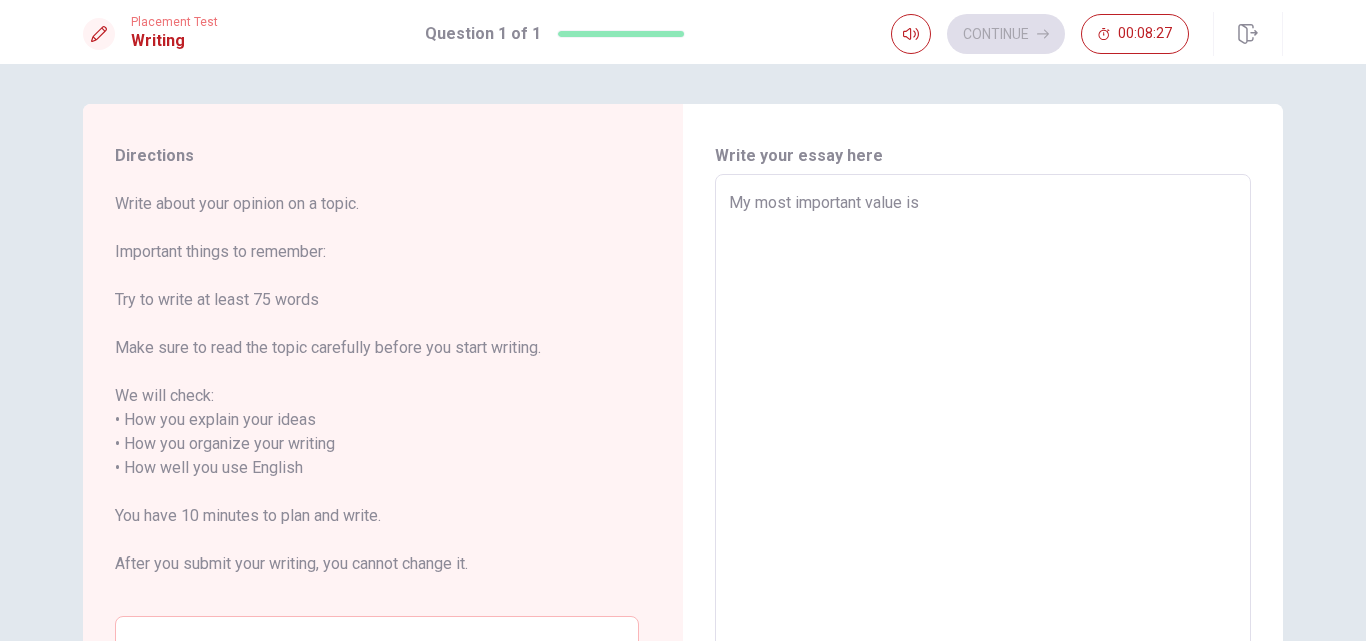 type on "x" 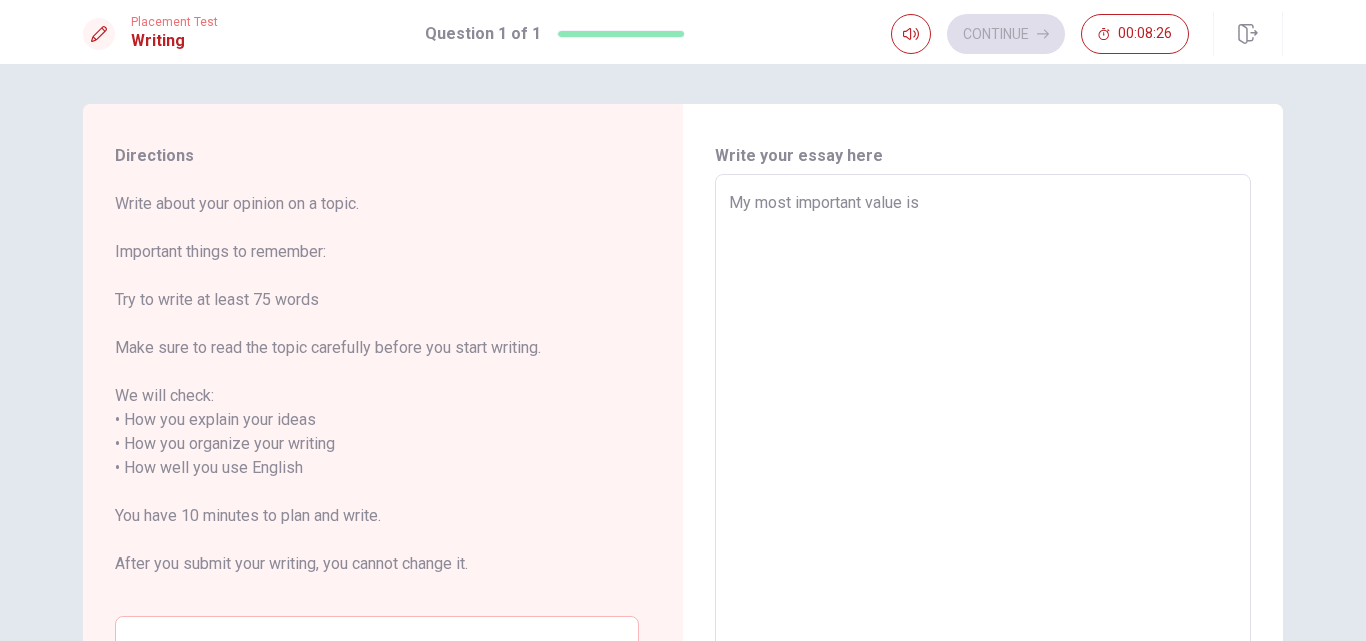 type on "My most important value is b" 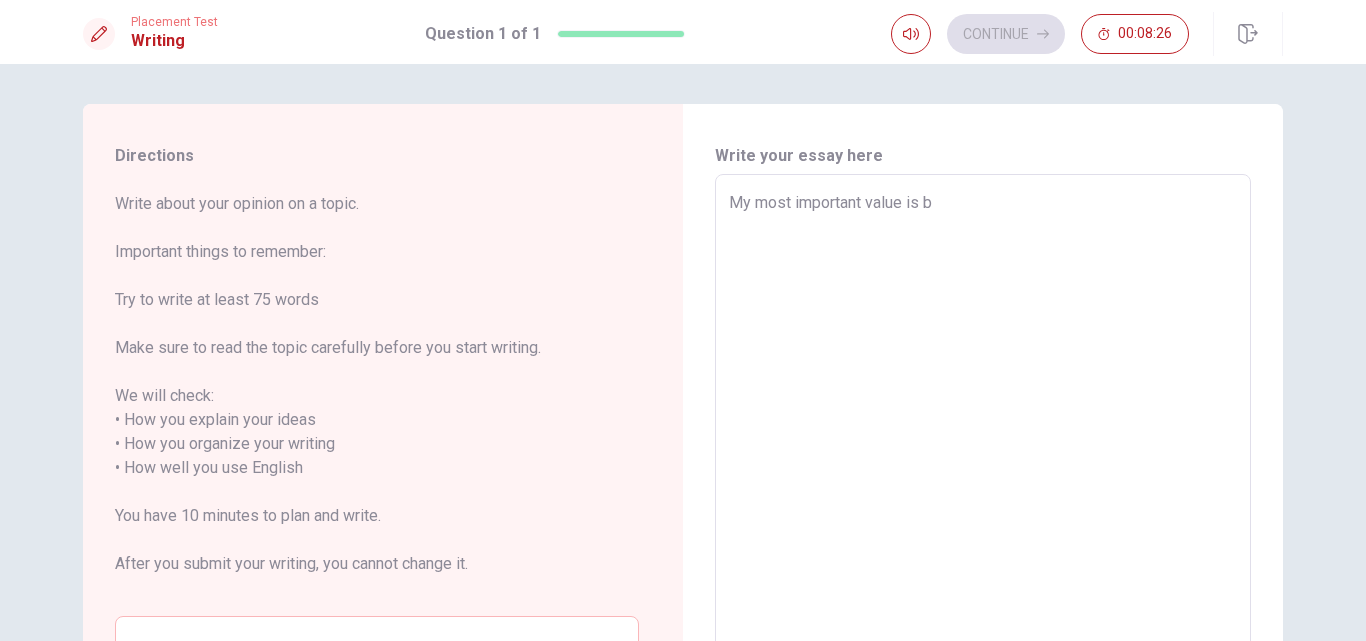type on "x" 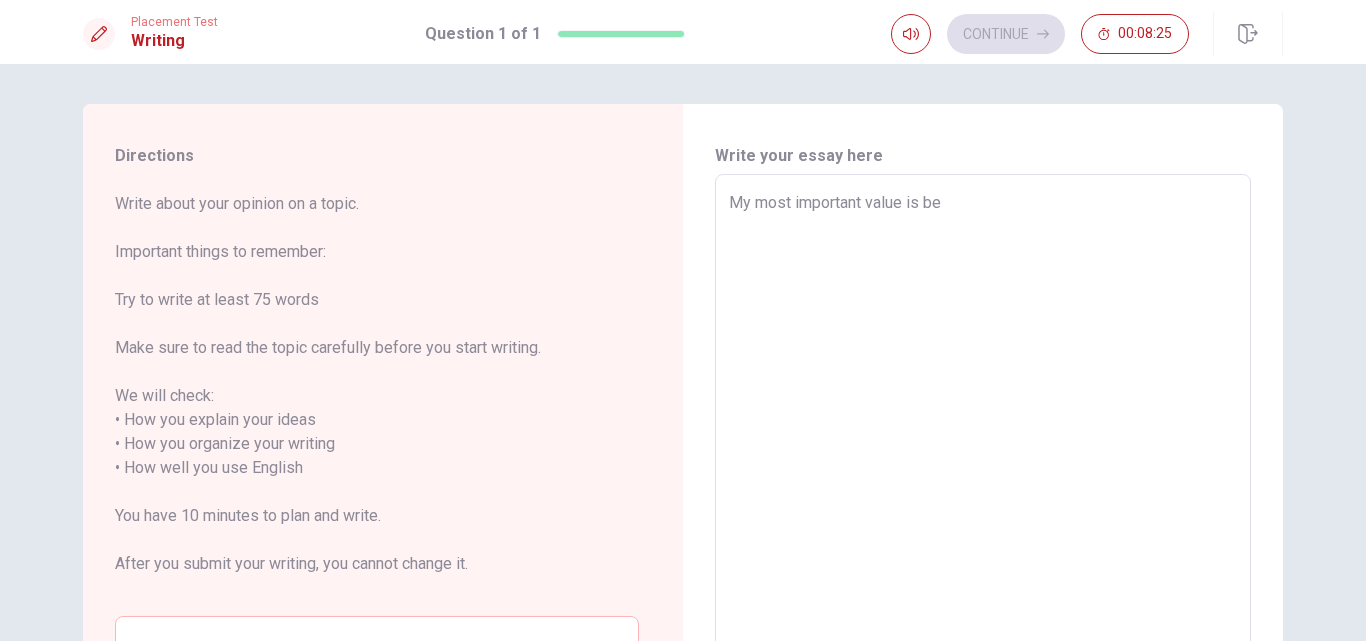 type on "x" 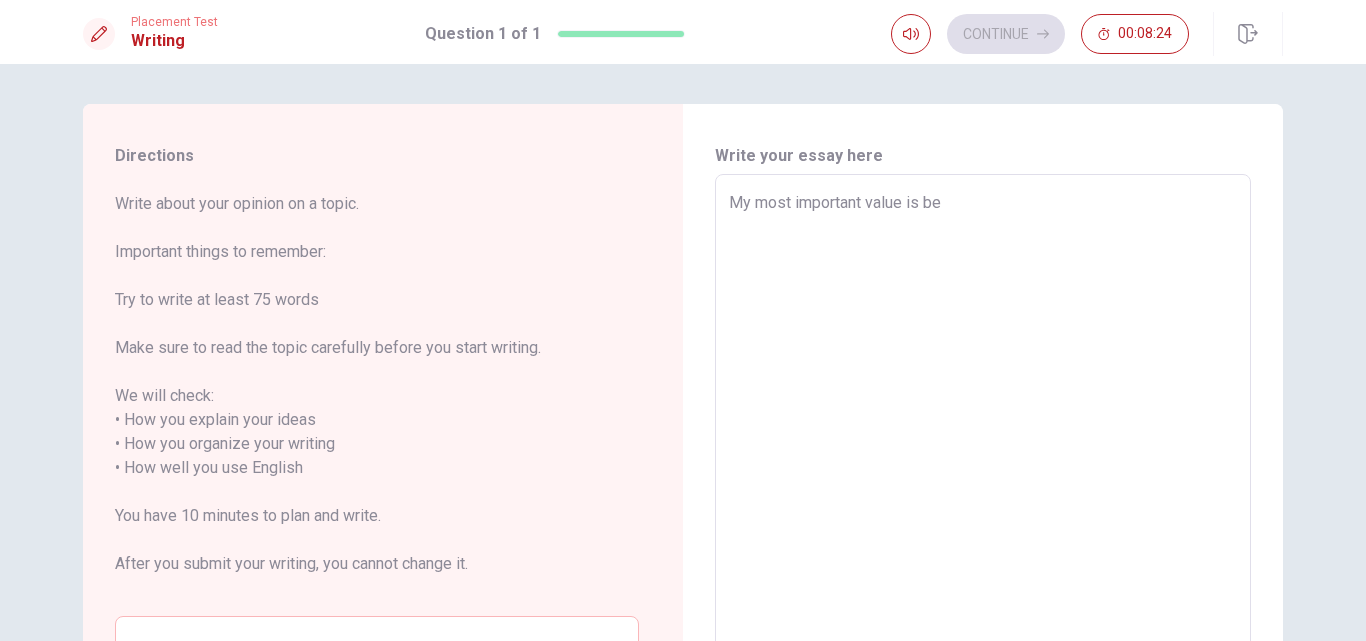 type on "My most important value is be" 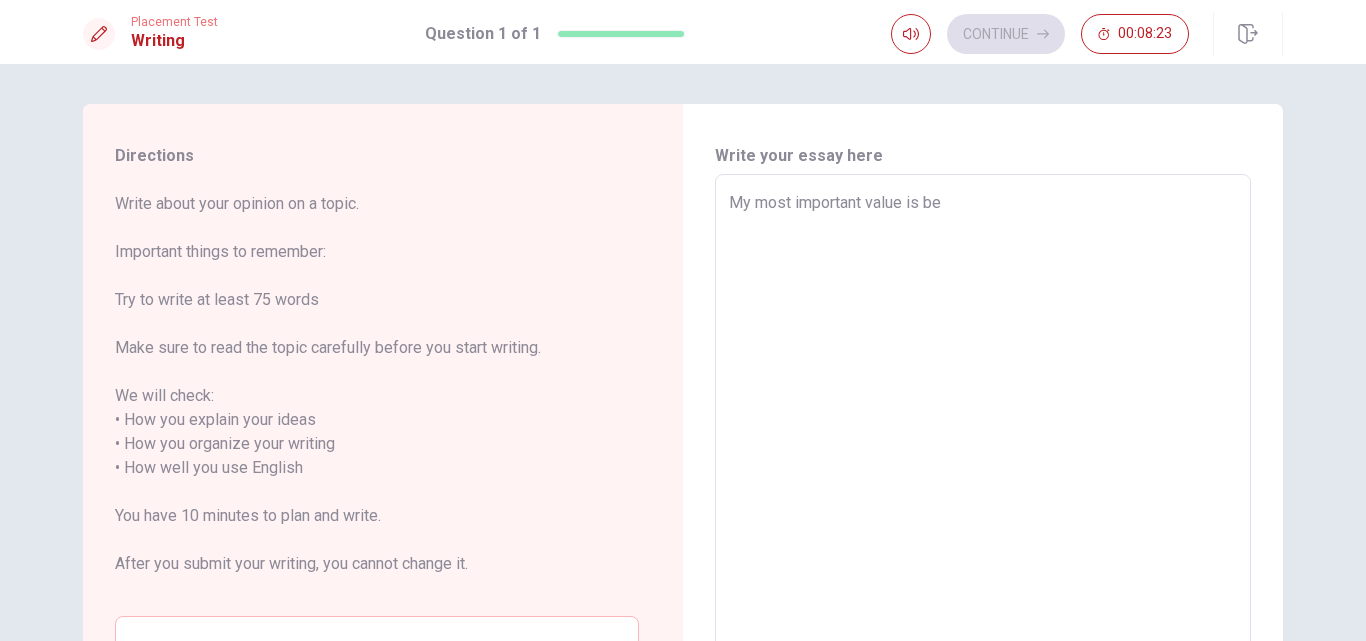 type on "My most important value is be h" 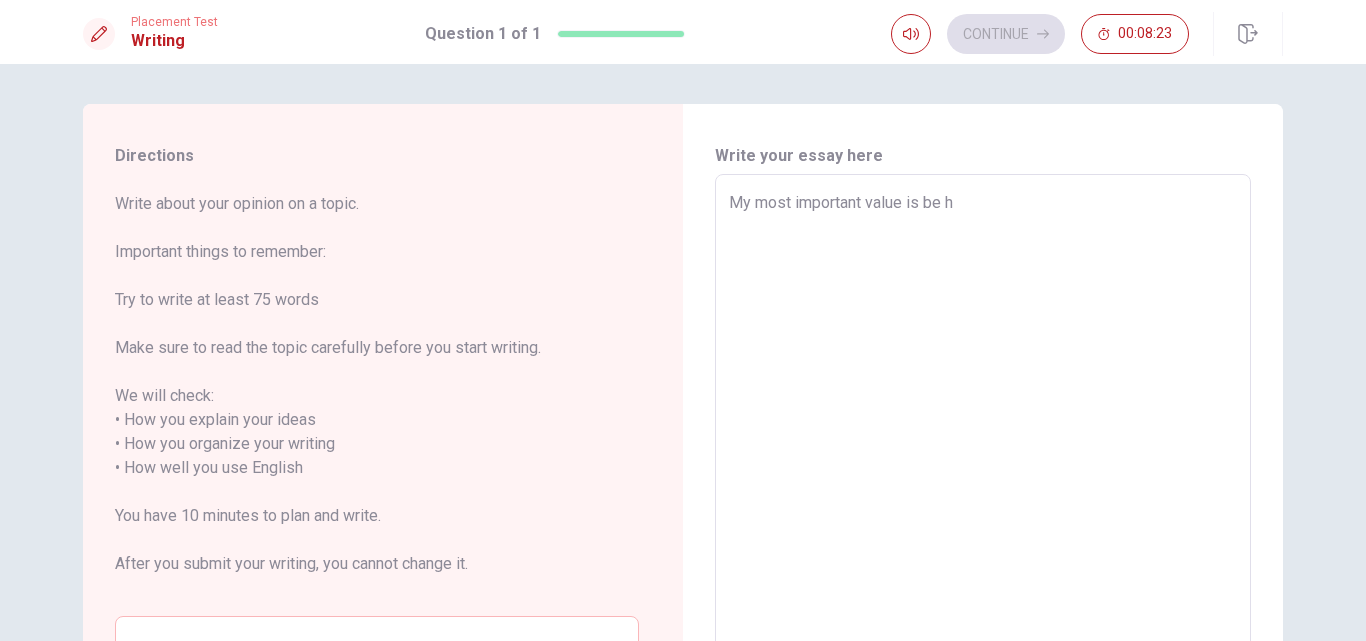 type on "x" 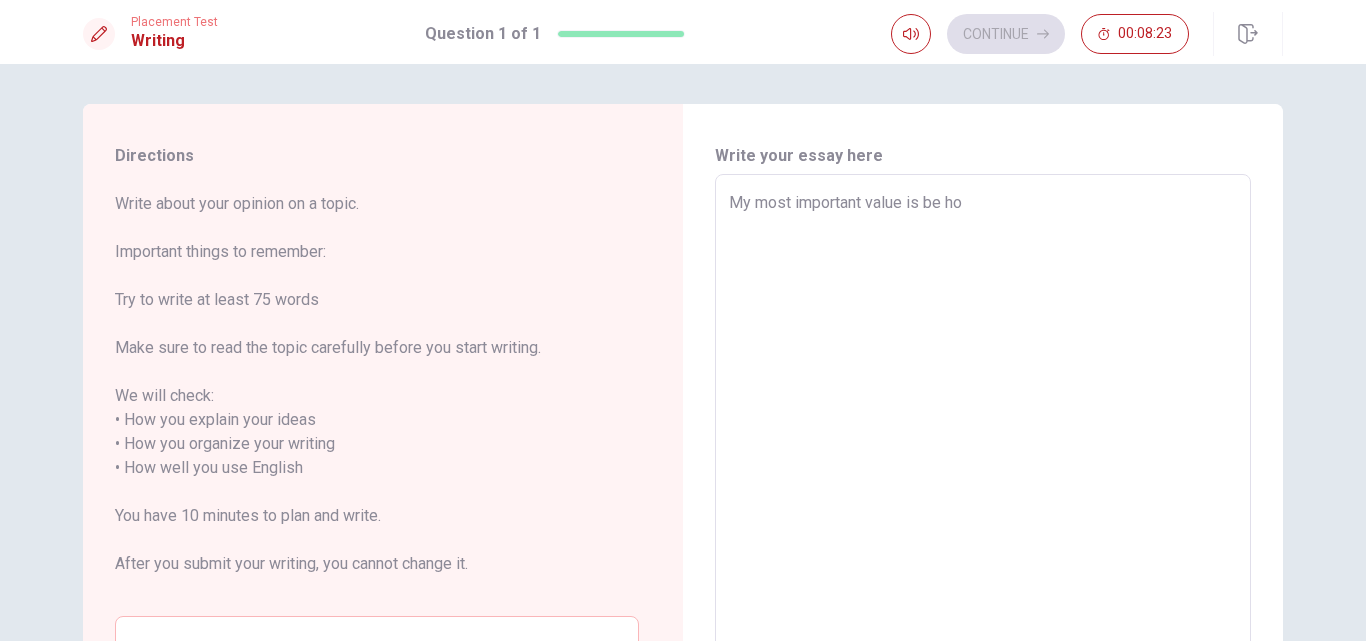 type on "x" 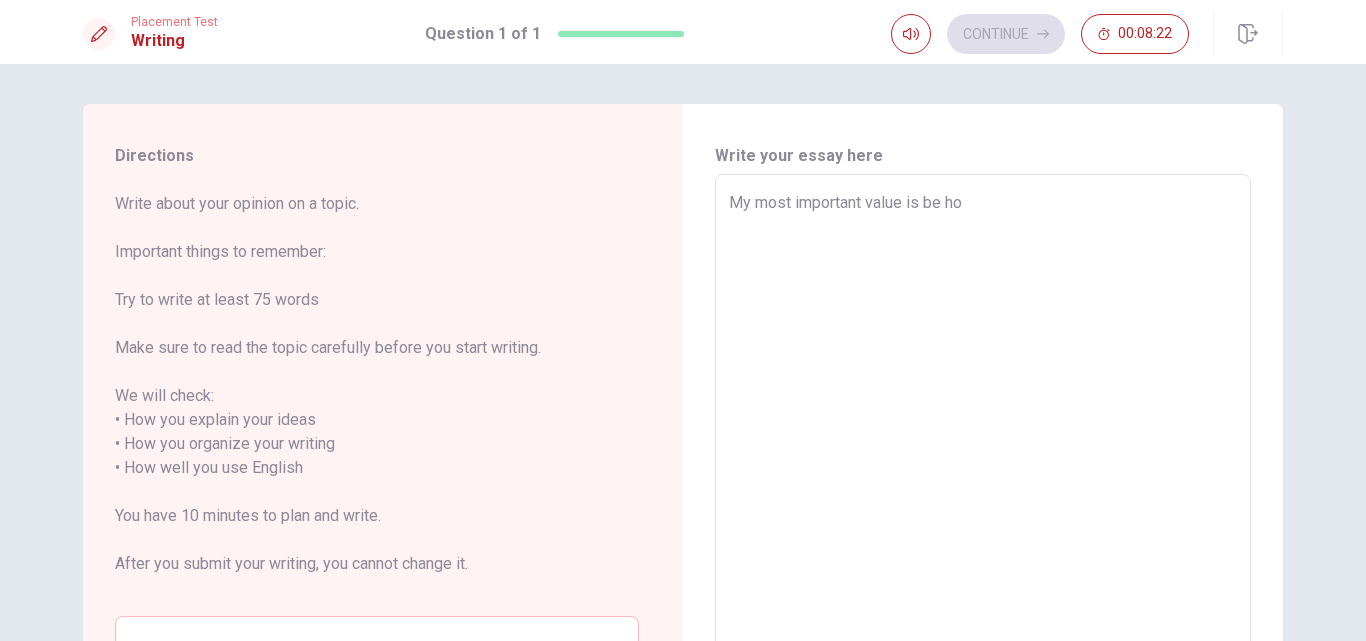 type on "My most important value is be hon" 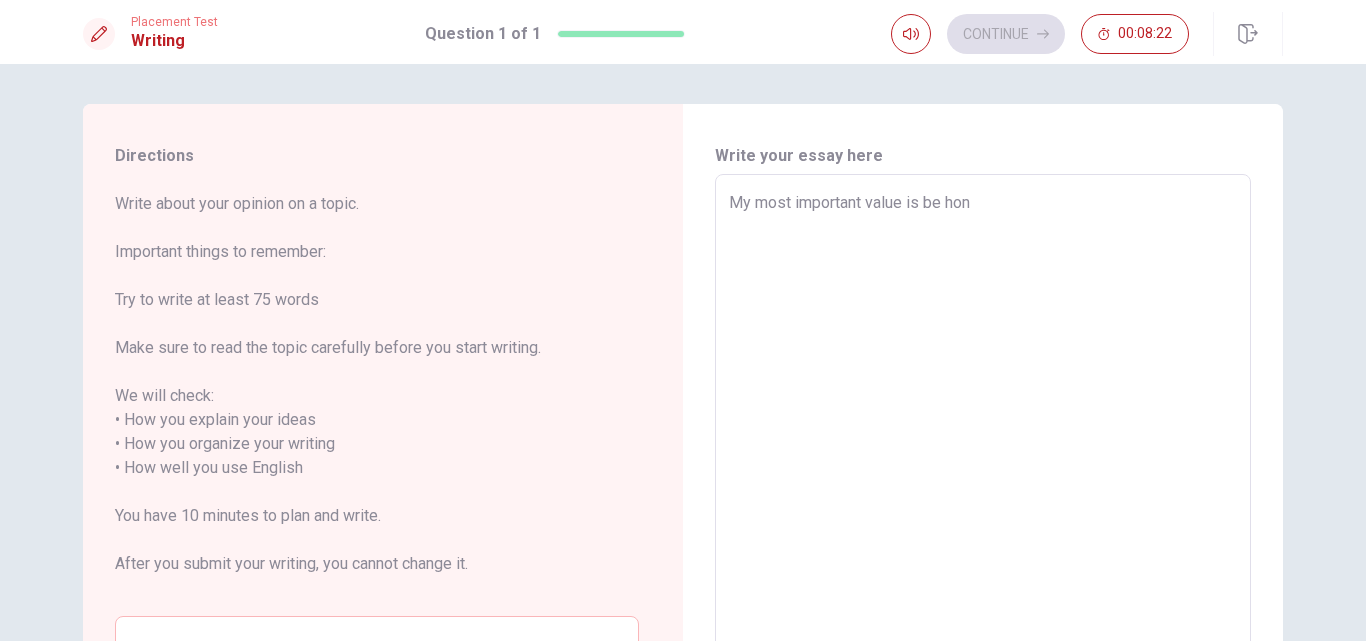type on "x" 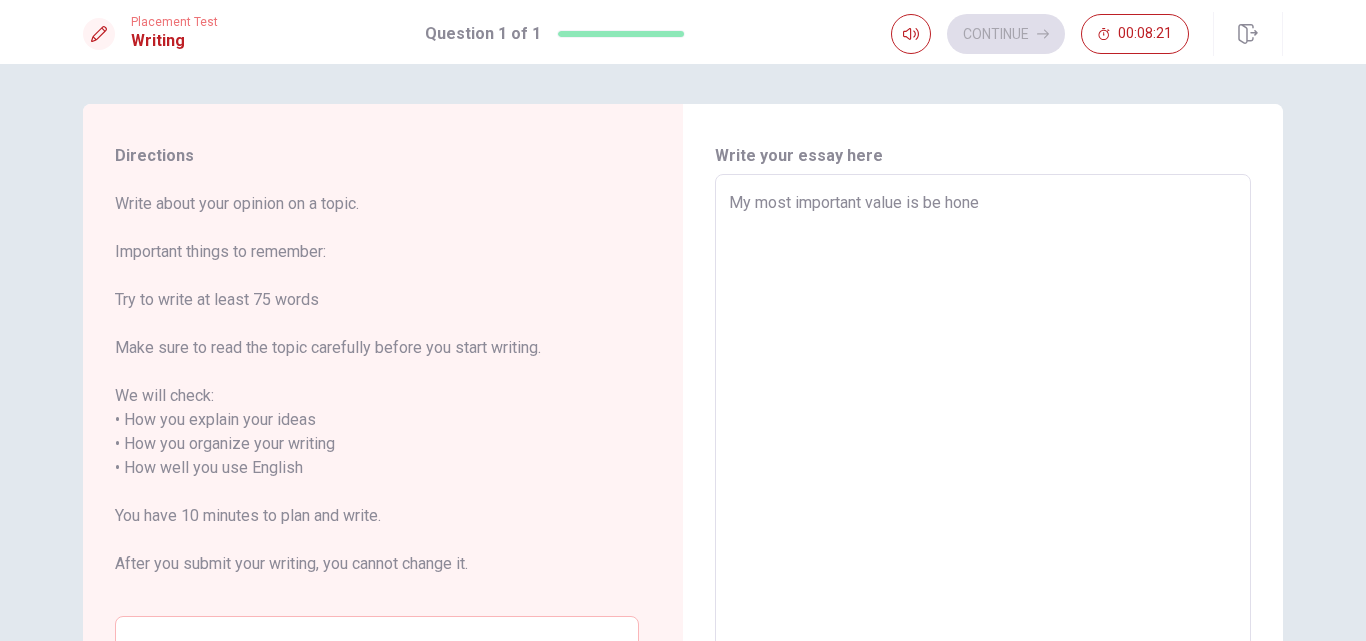 type on "x" 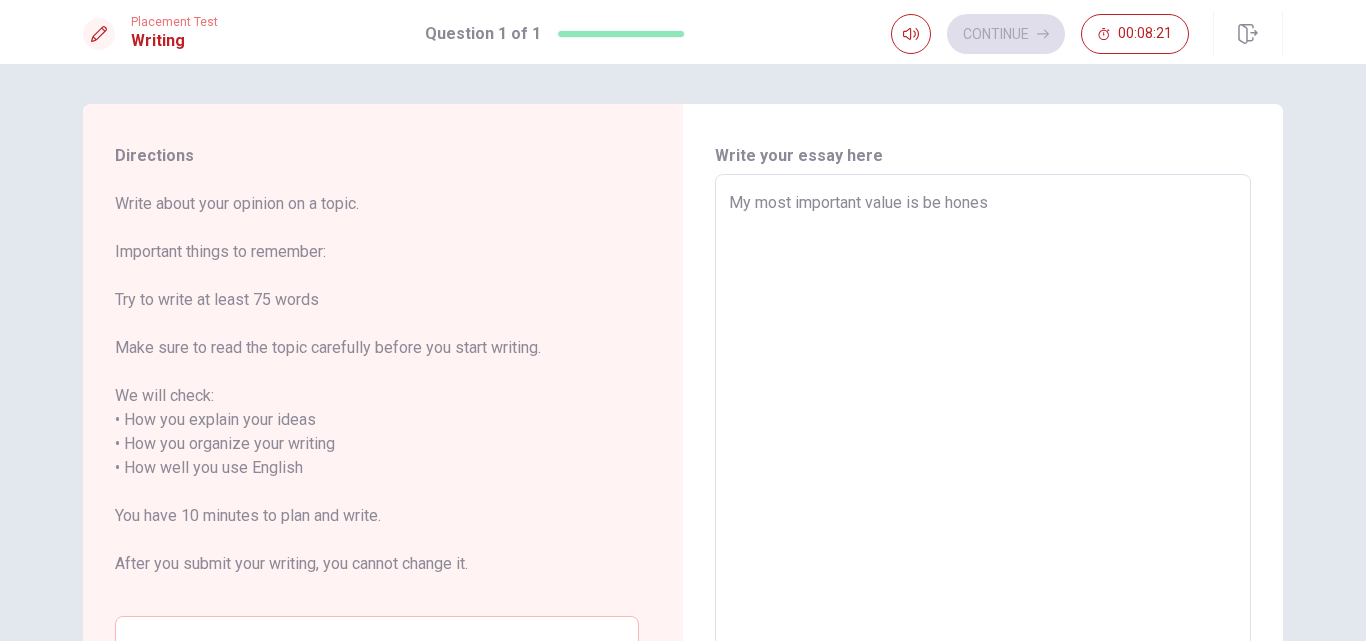 type on "My most important value is be honest" 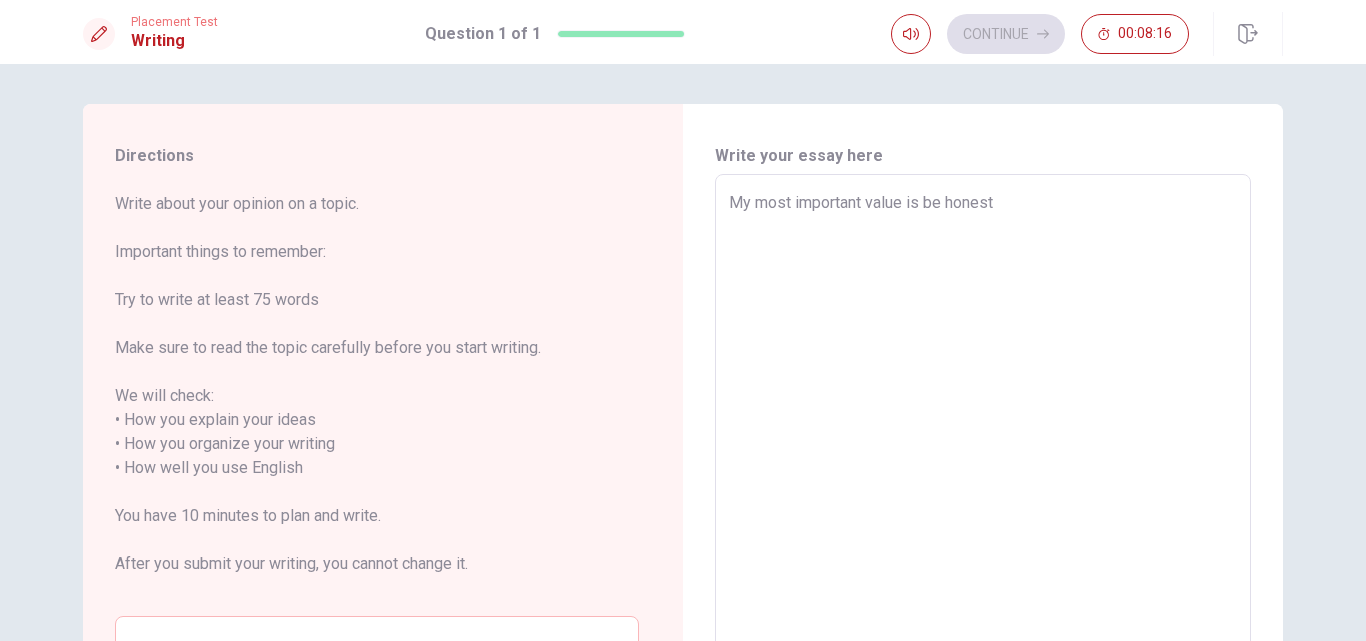 type on "x" 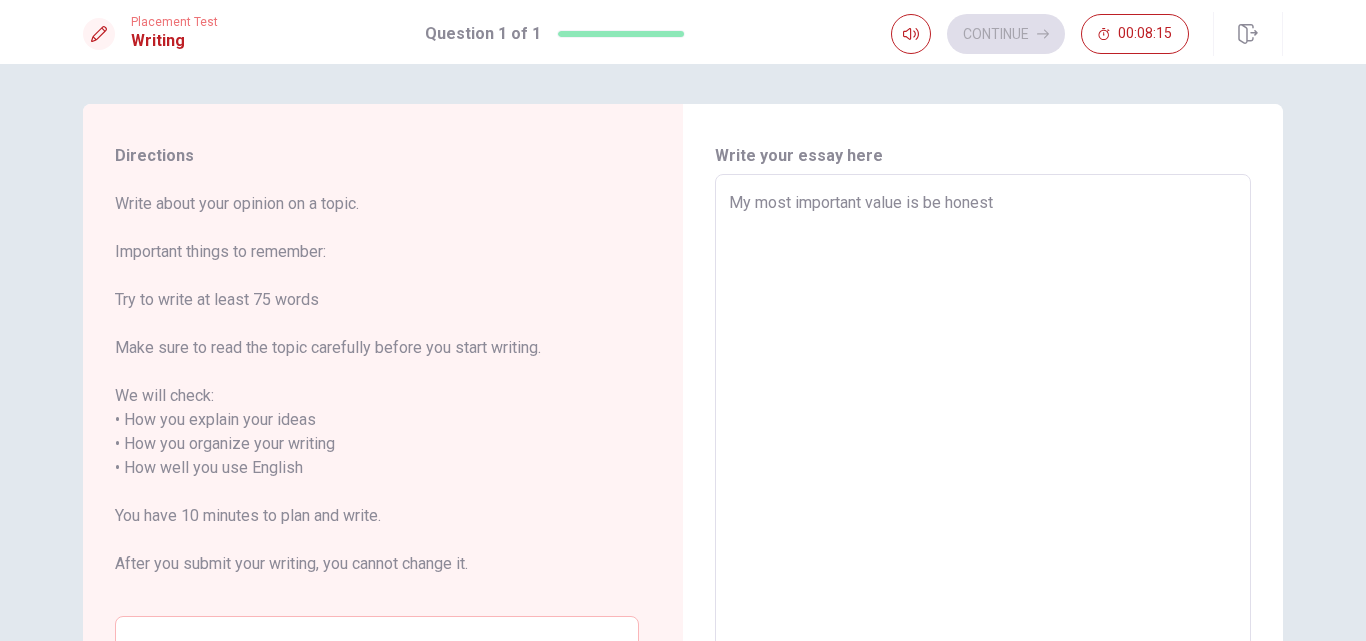 type on "My most important value is be honest" 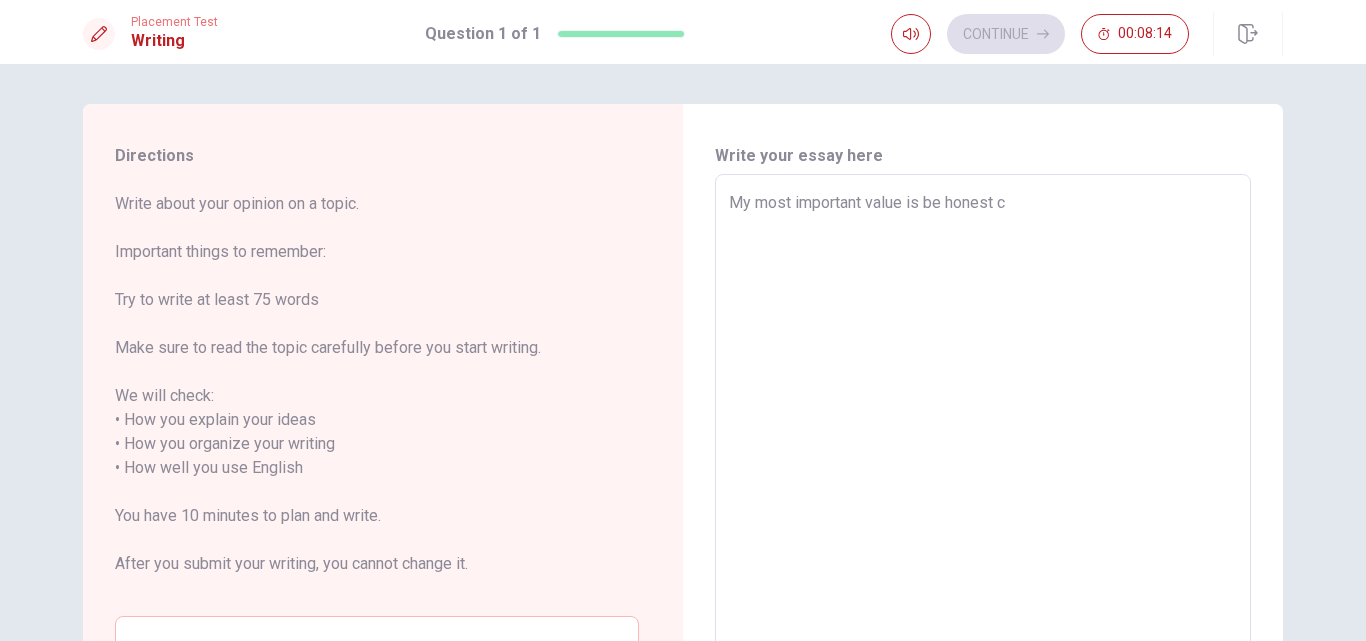 type on "x" 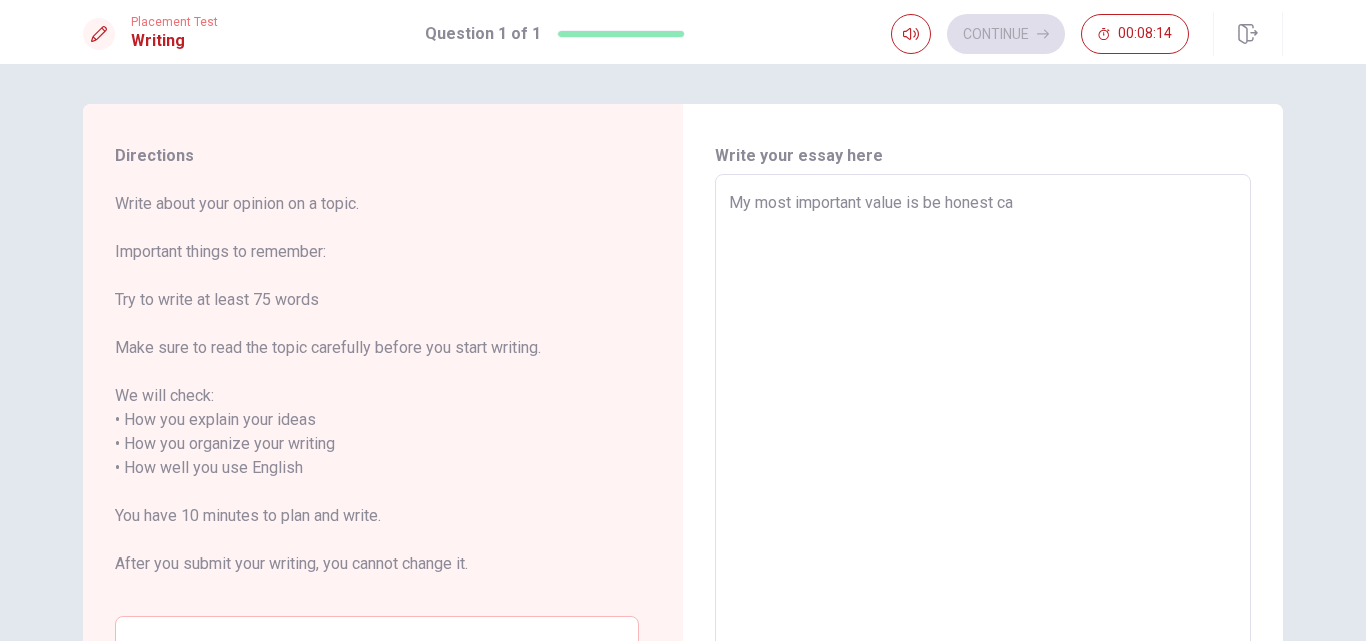 type on "x" 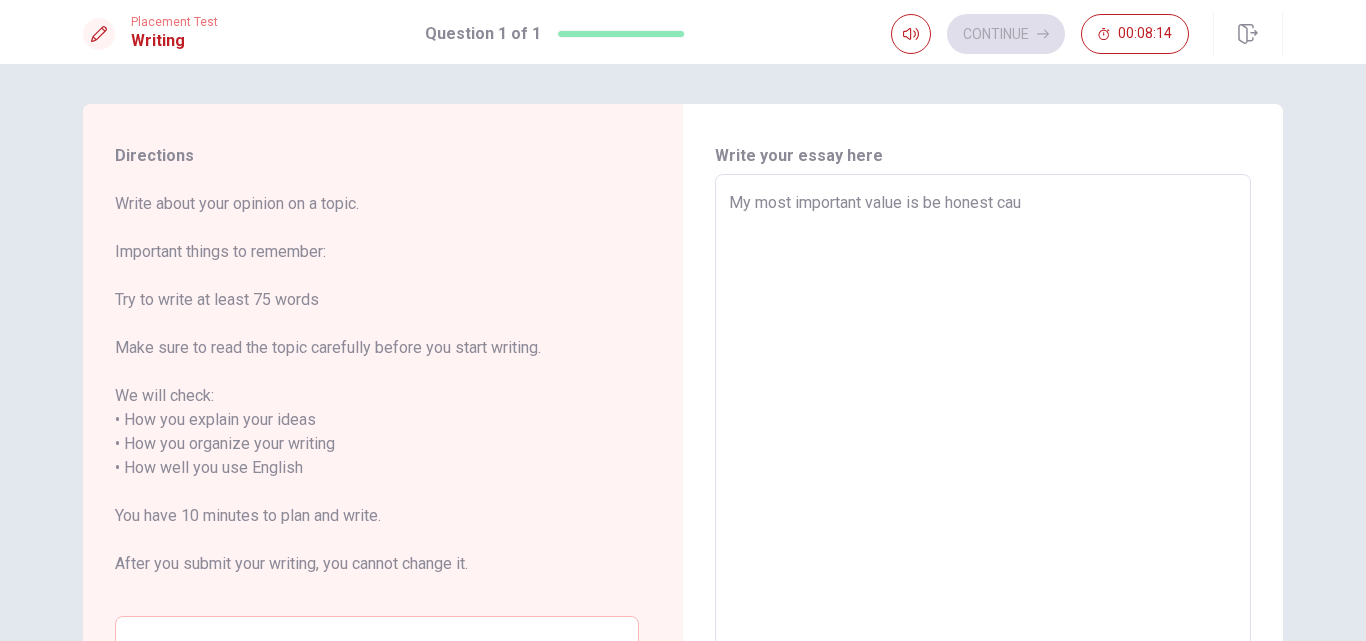 type on "x" 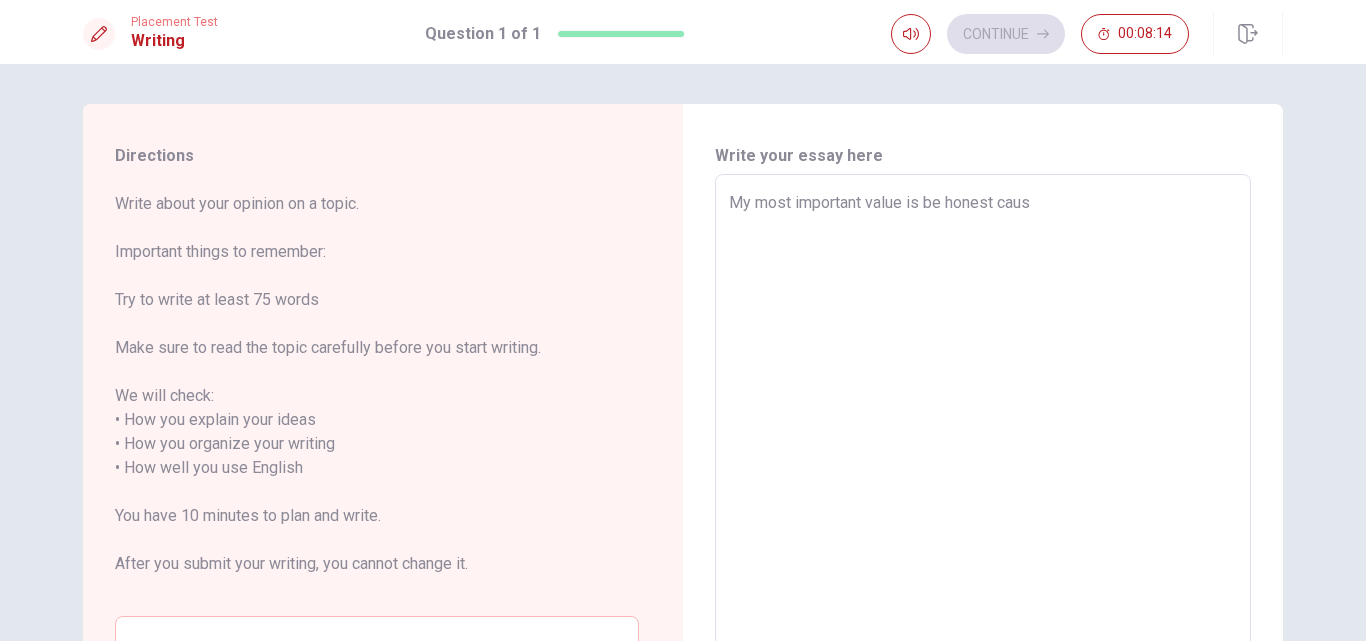 type on "My most important value is be honest cause" 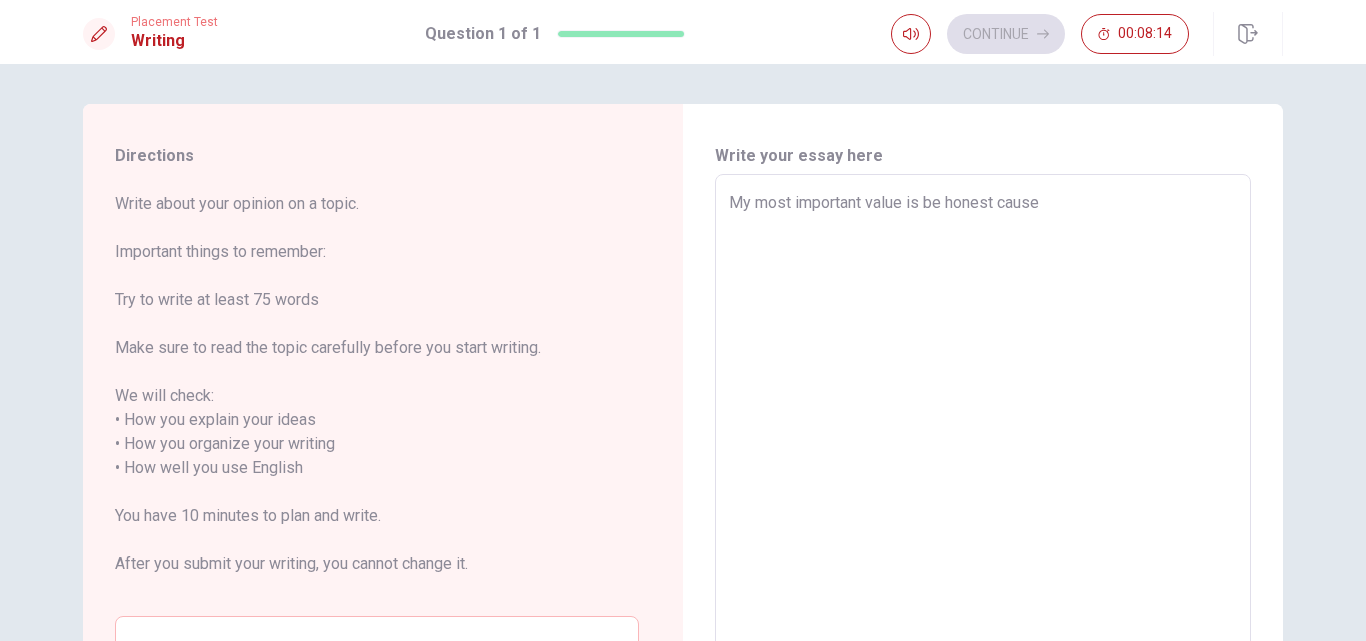 type on "x" 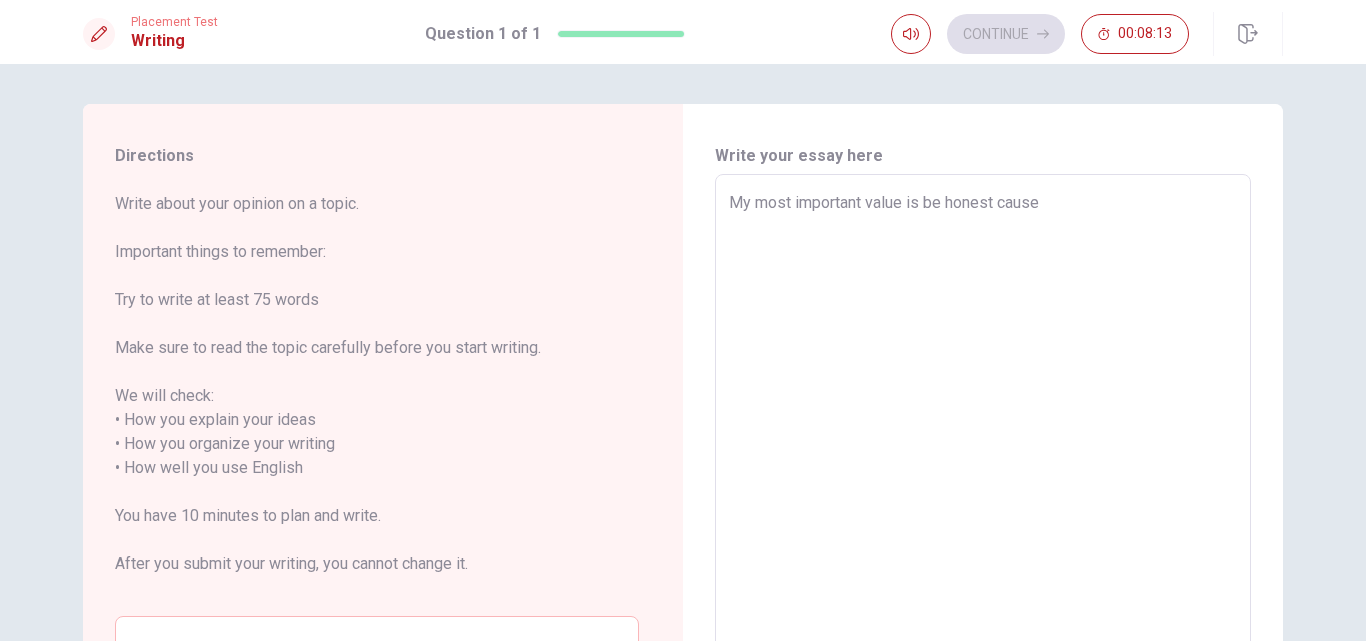 type on "My most important value is be honest caus" 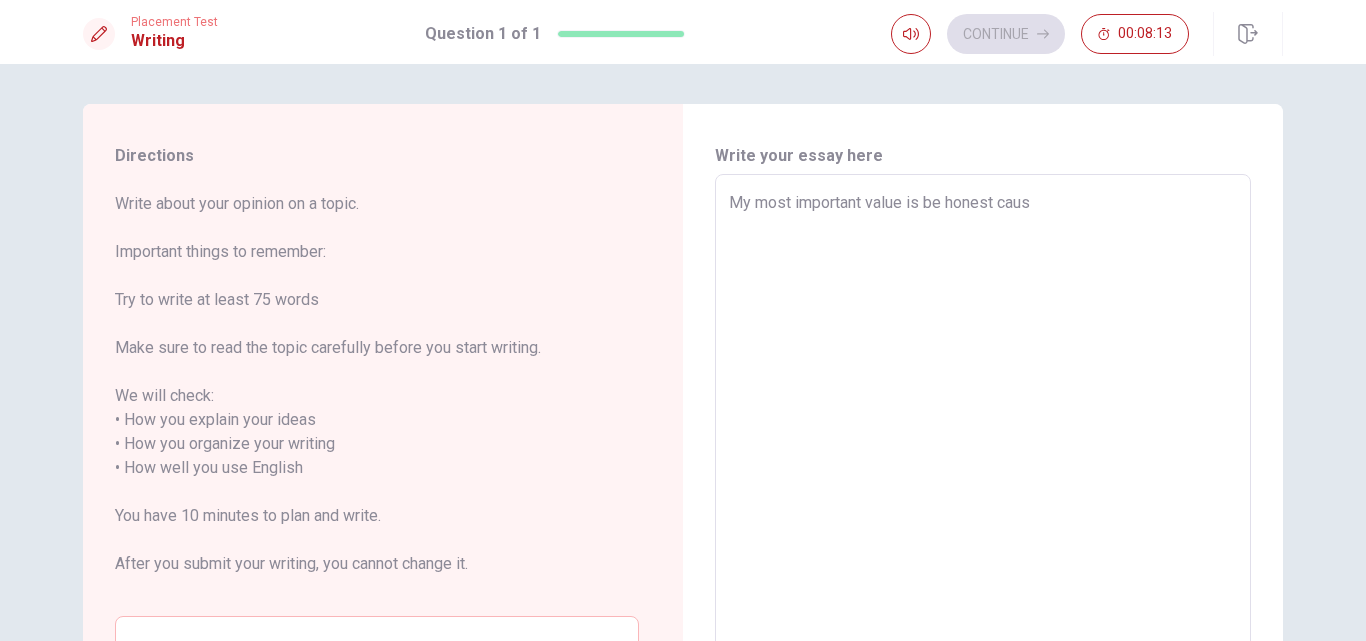 type on "x" 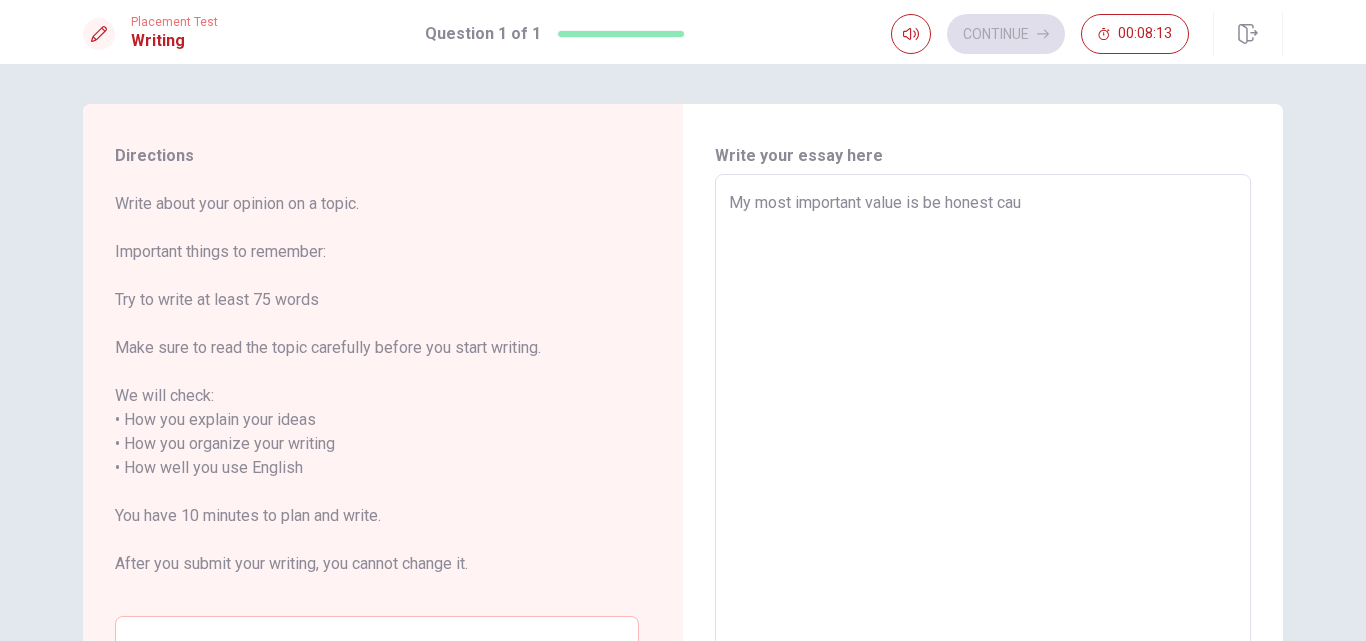 type on "x" 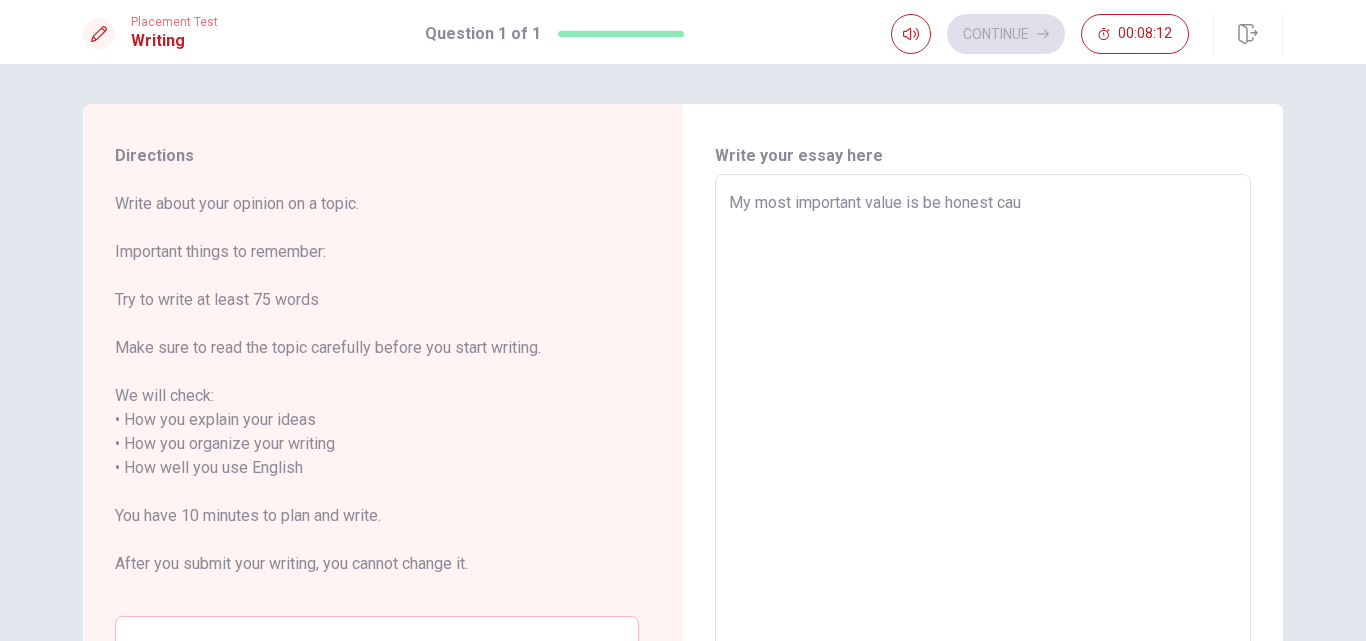 type on "My most important value is be honest ca" 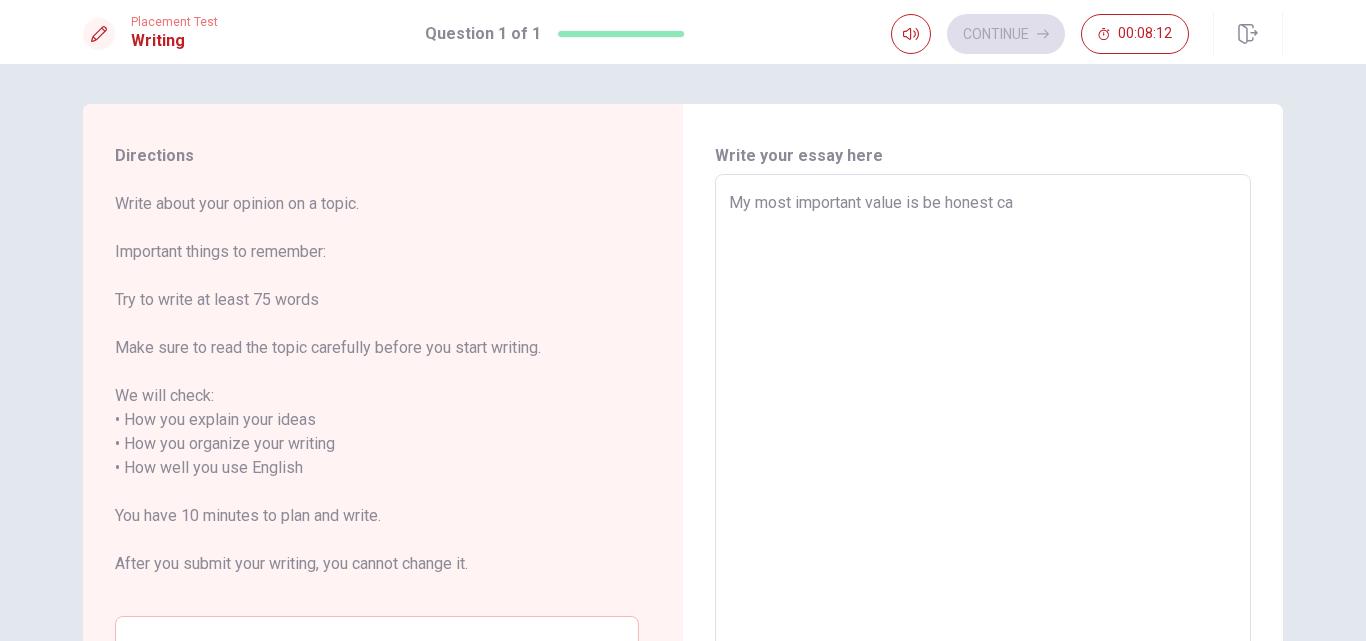 type on "x" 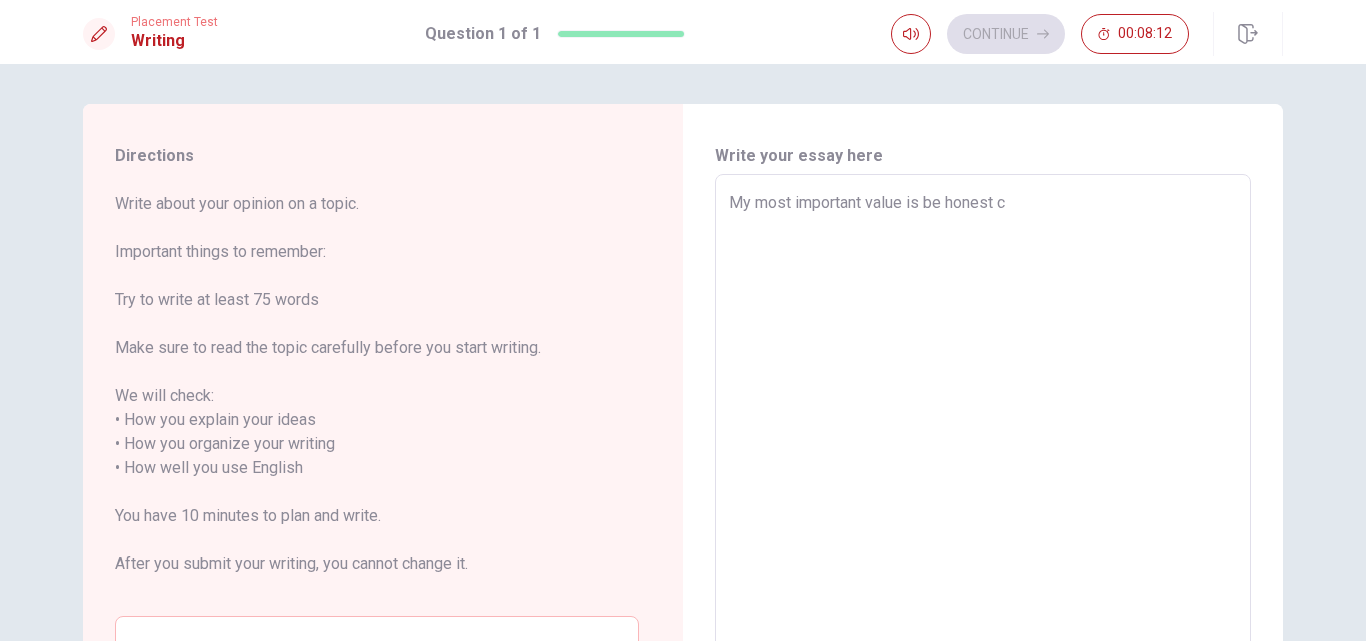 type on "My most important value is be honest" 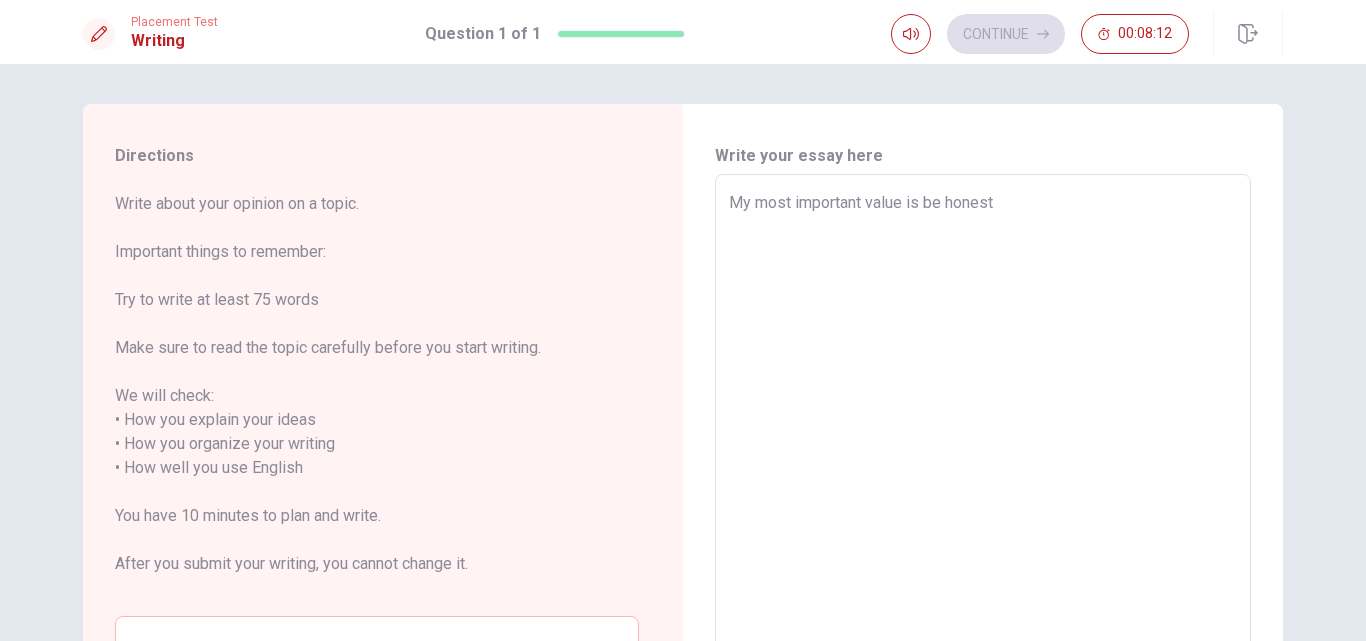 type on "x" 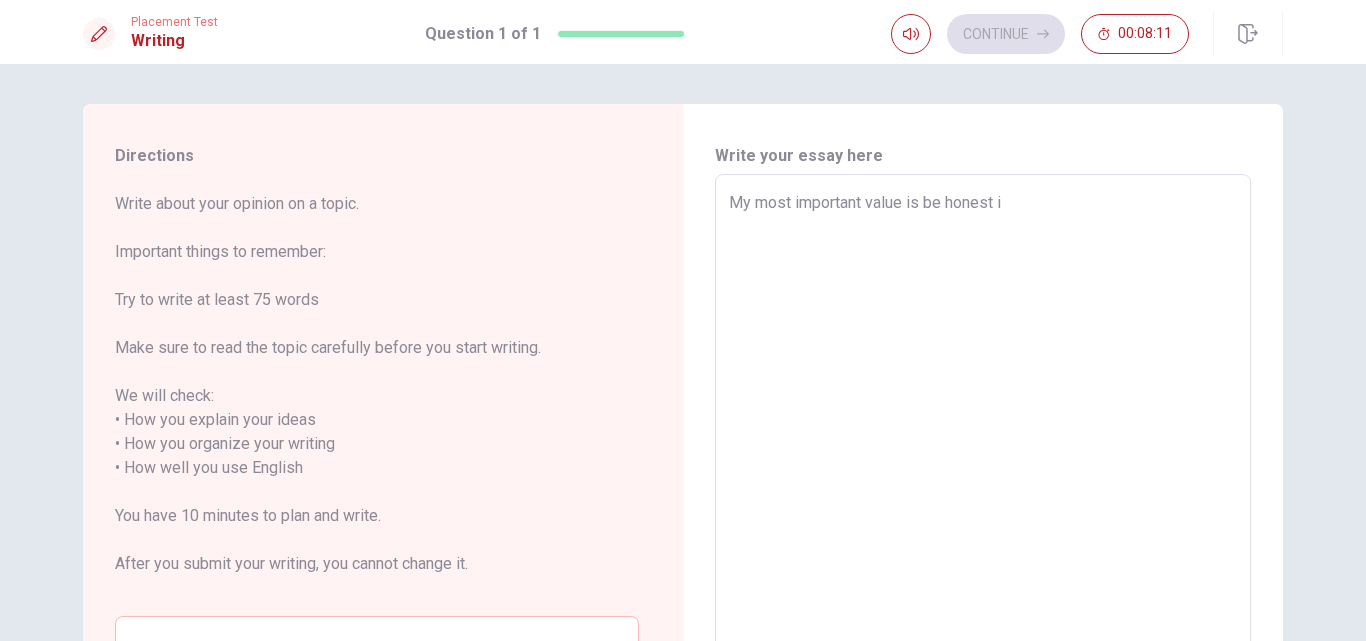 type on "x" 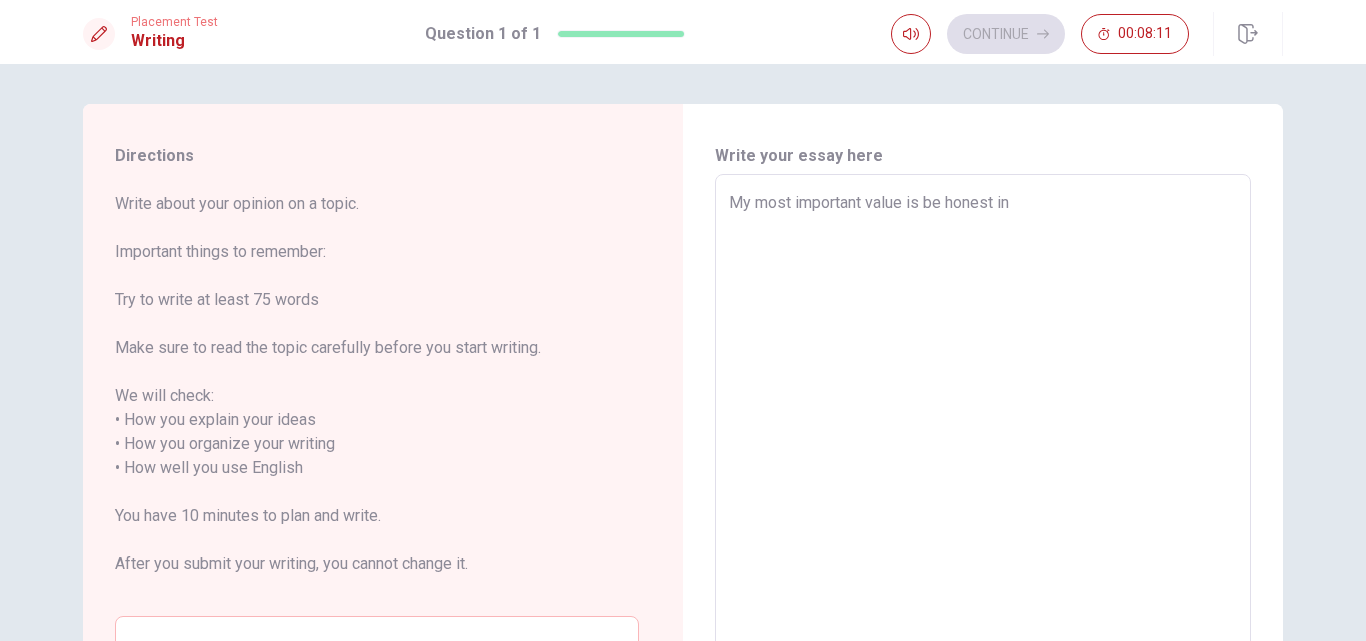 type on "x" 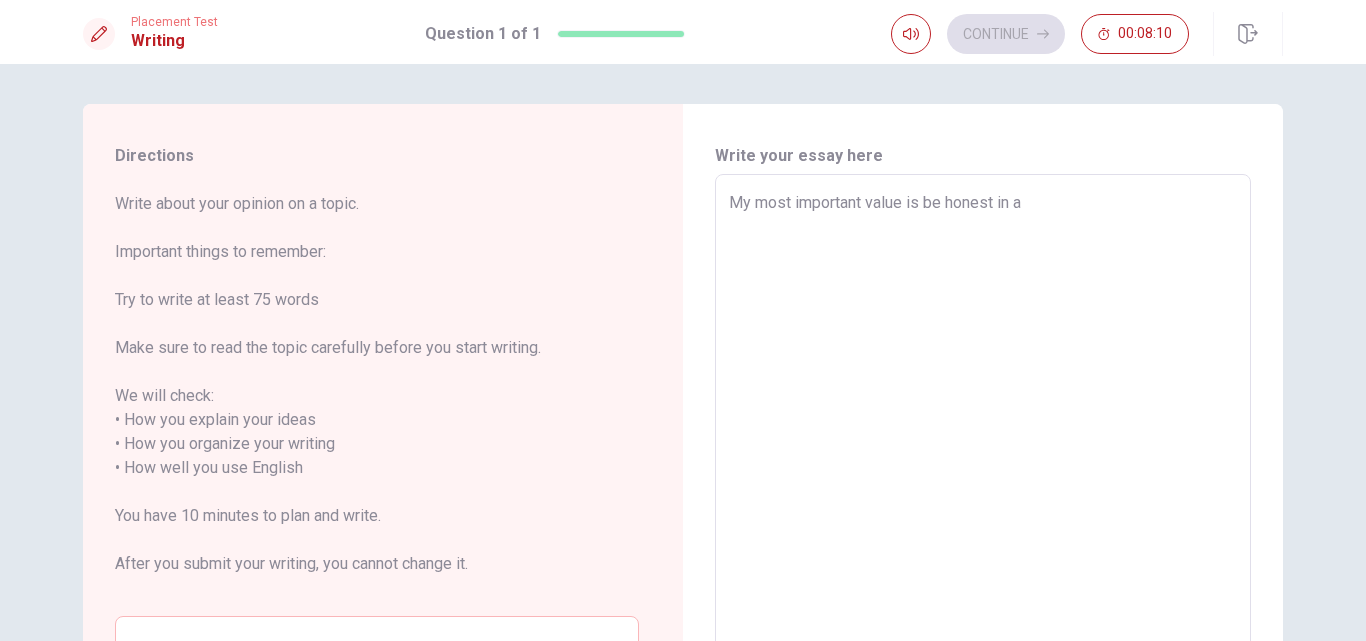 type on "x" 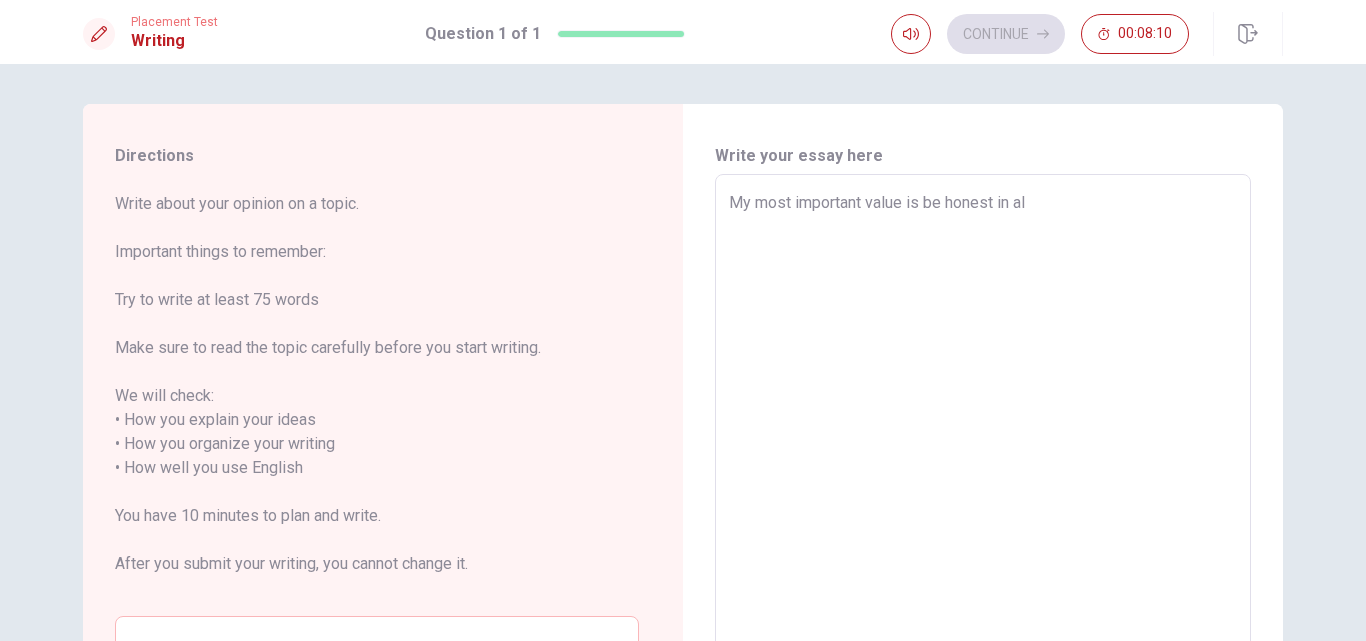 type on "x" 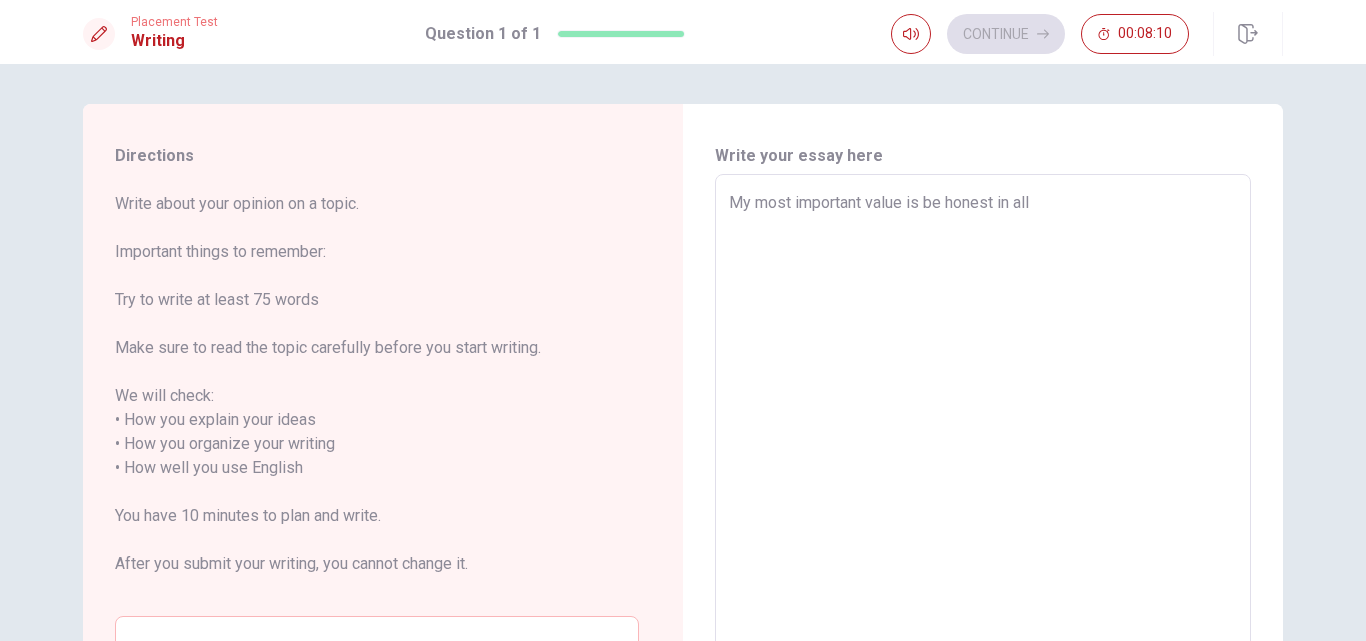 type on "My most important value is be honest in alll" 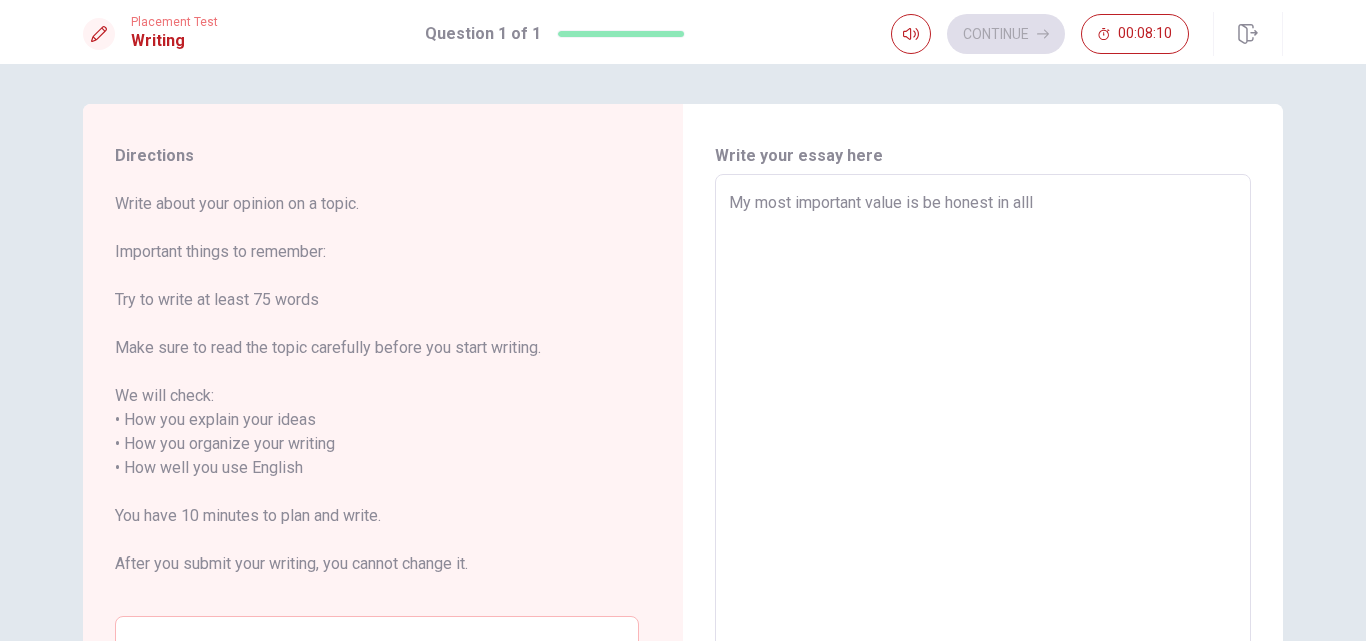 type on "x" 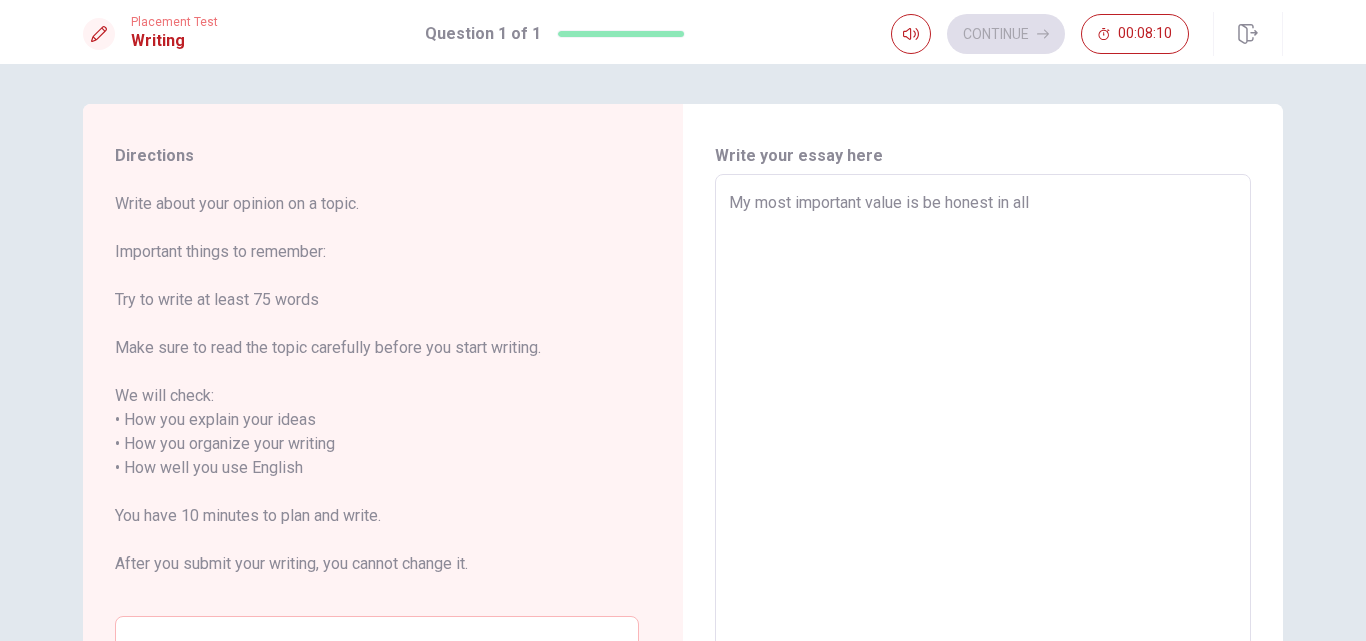 type on "x" 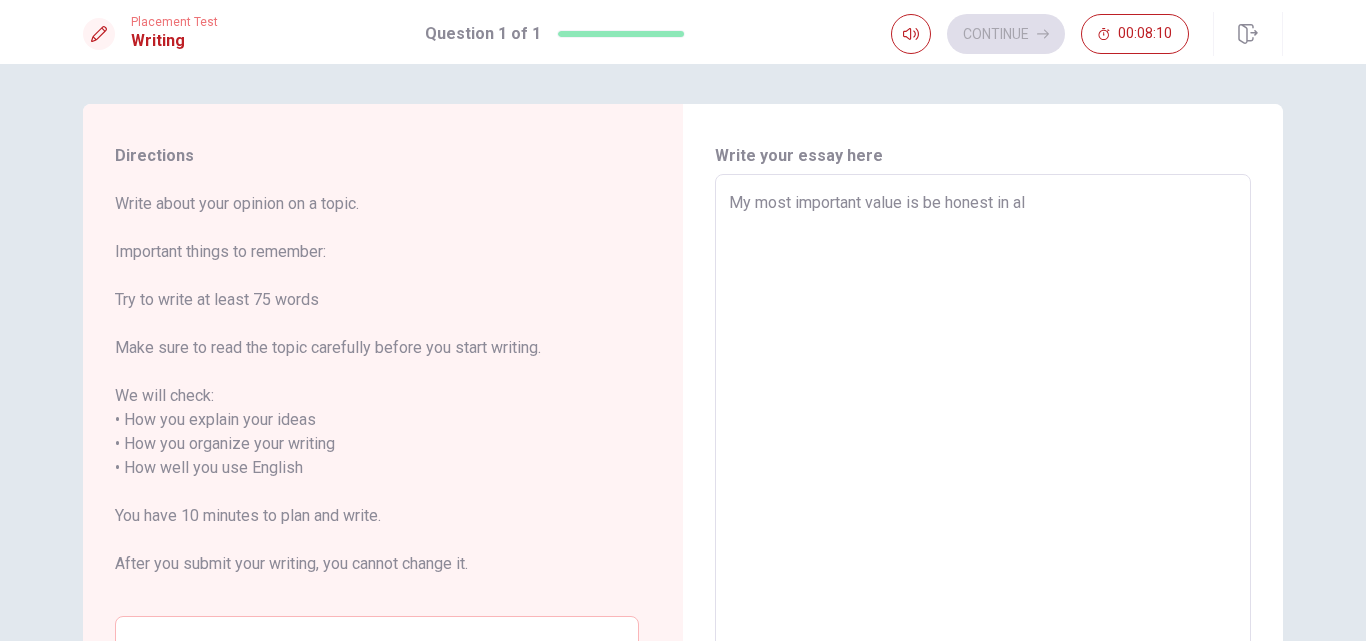 type on "x" 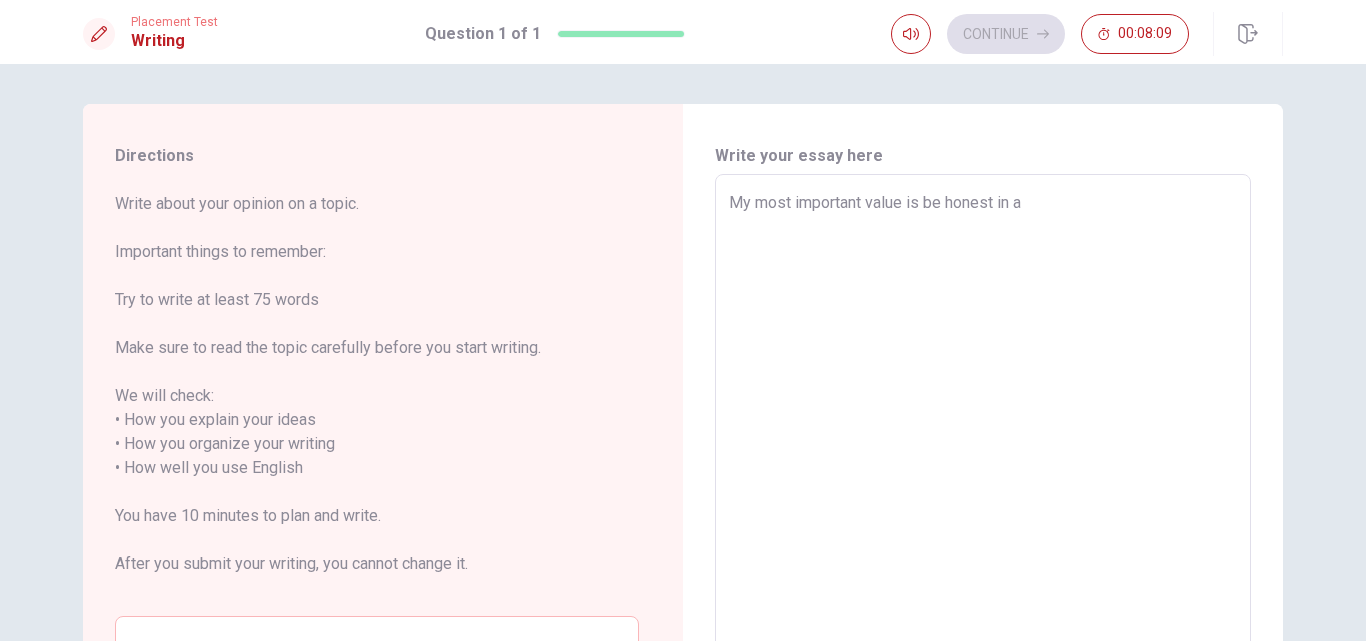 type on "My most important value is be honest in" 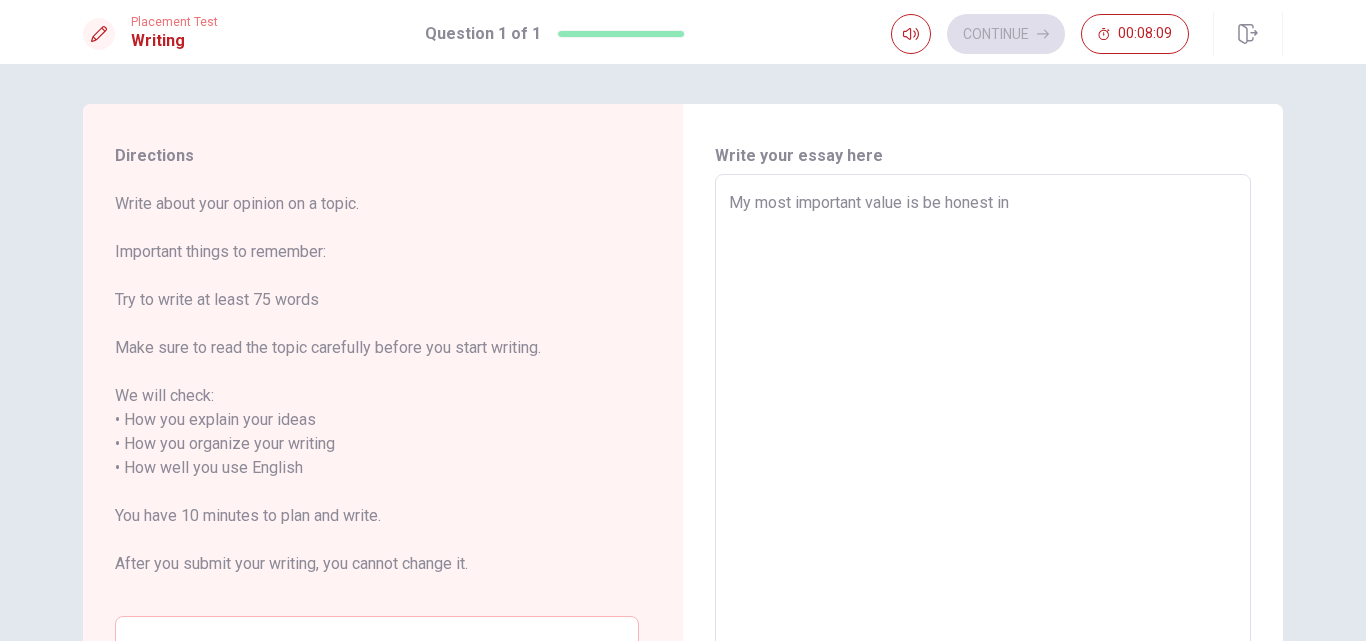 type on "x" 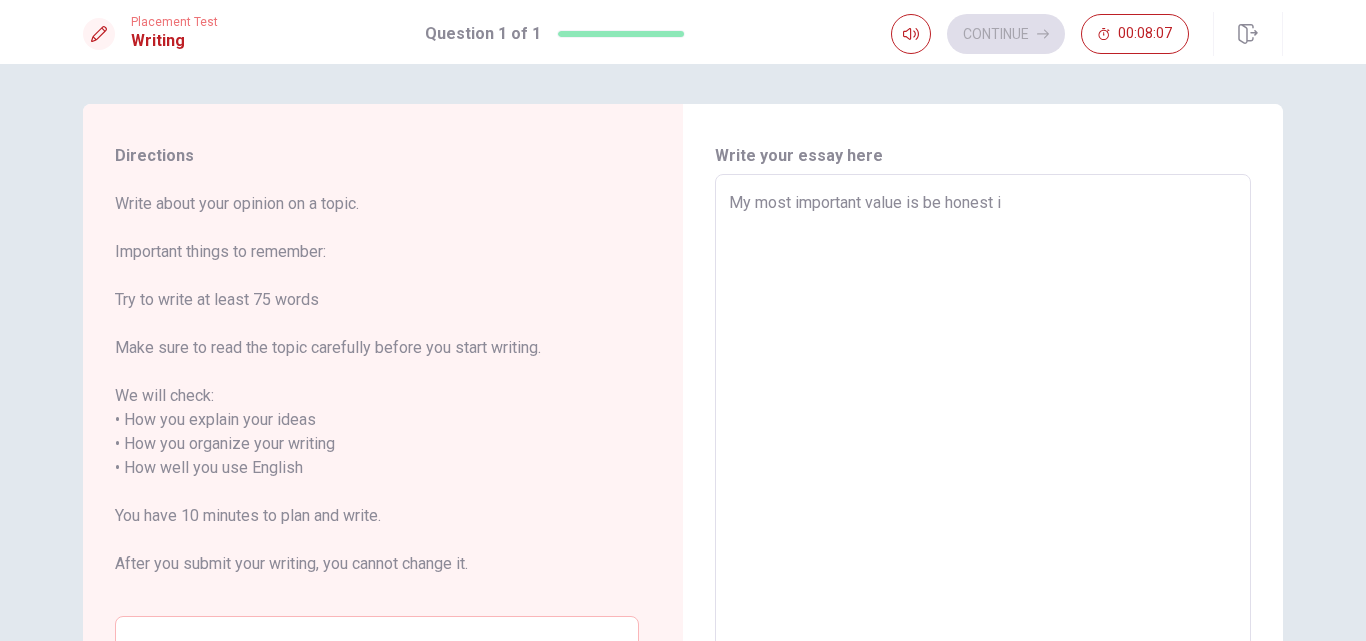 type on "x" 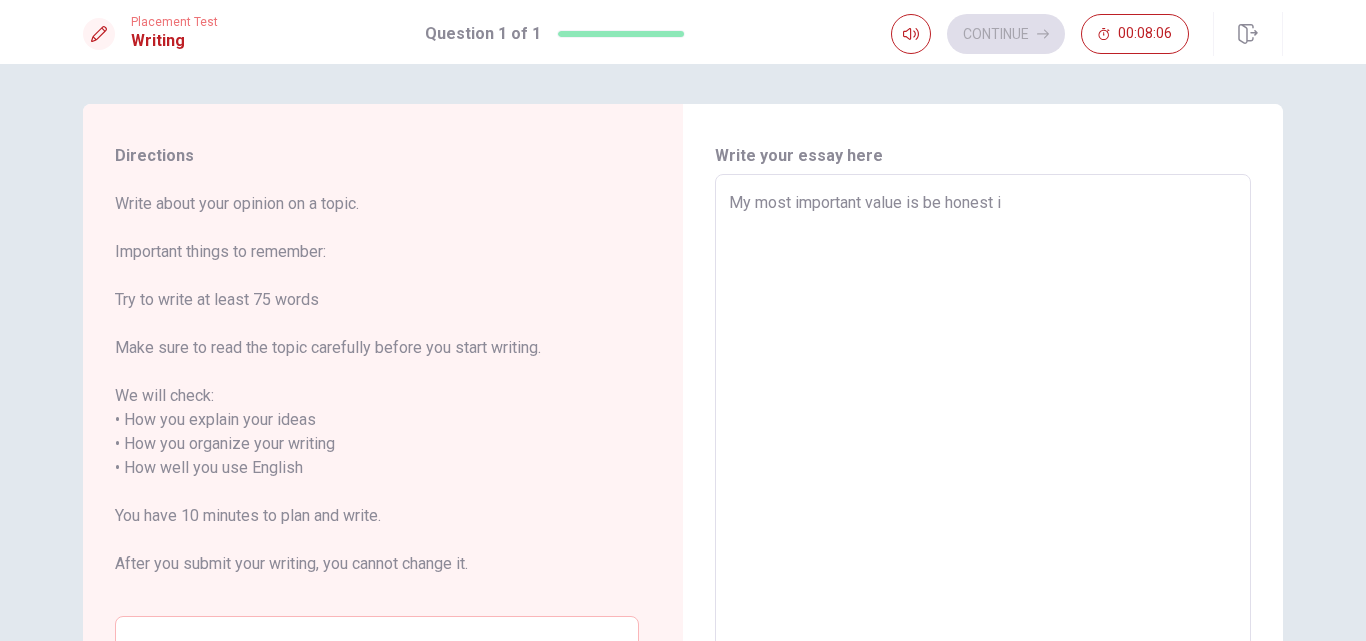 type on "My most important value is be honest in" 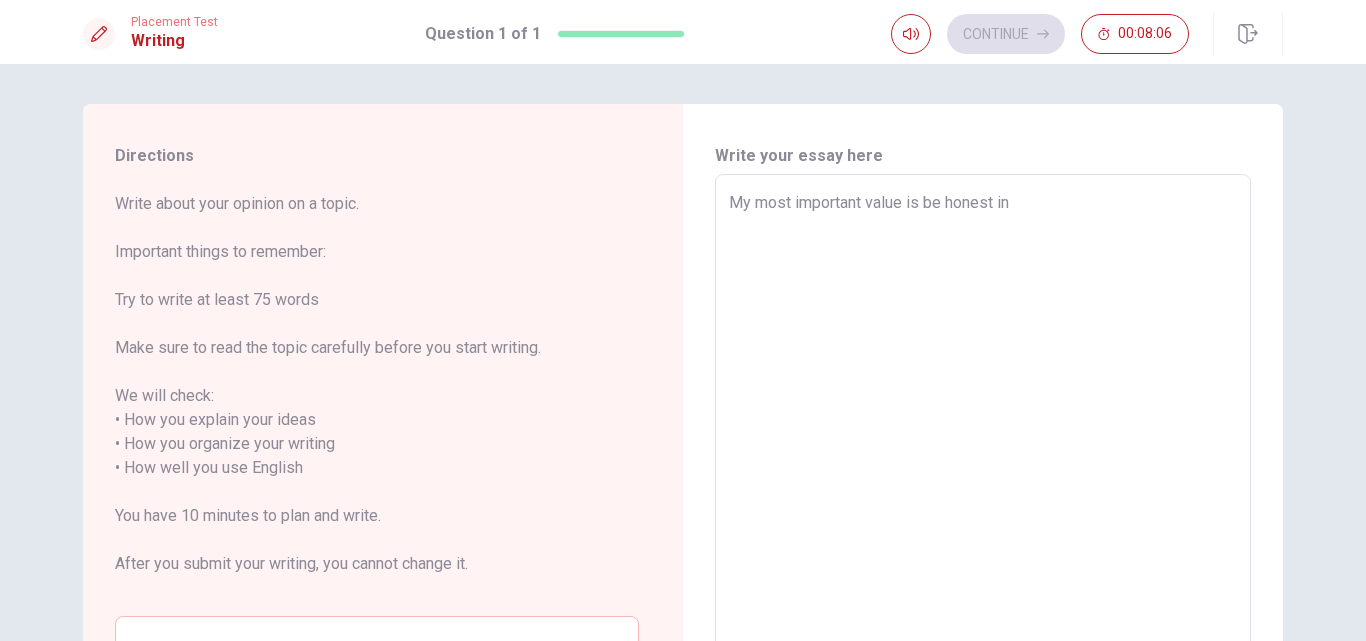 type on "x" 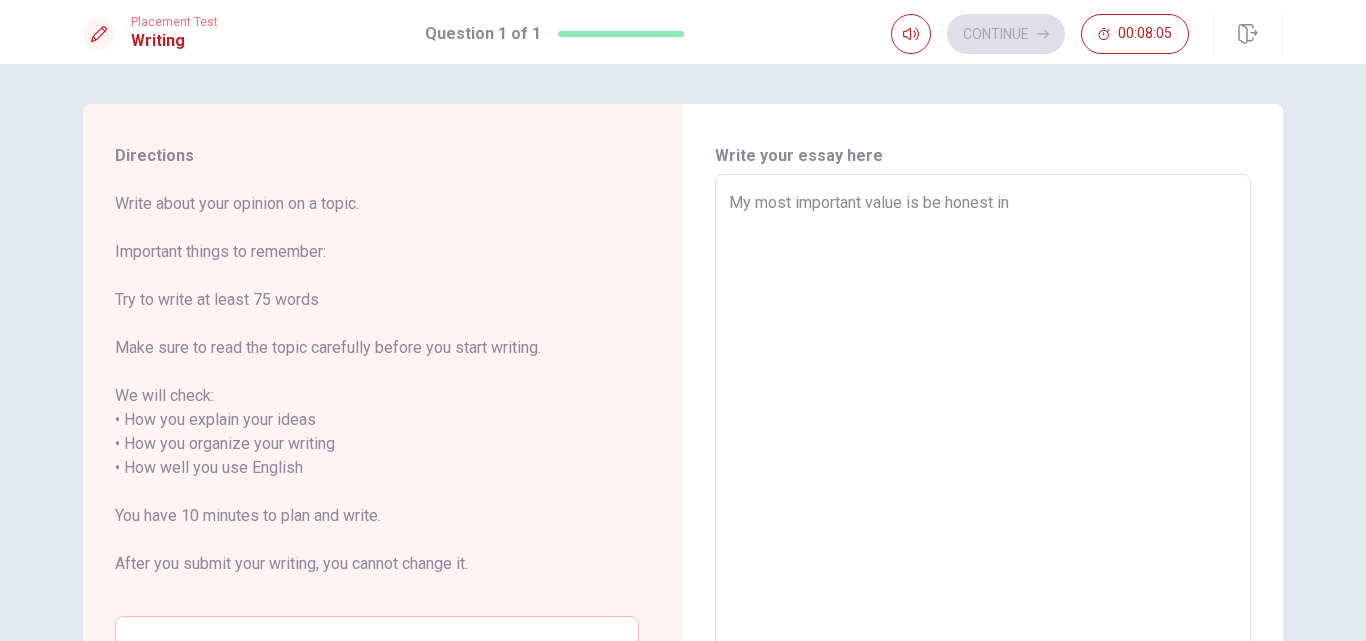 type on "x" 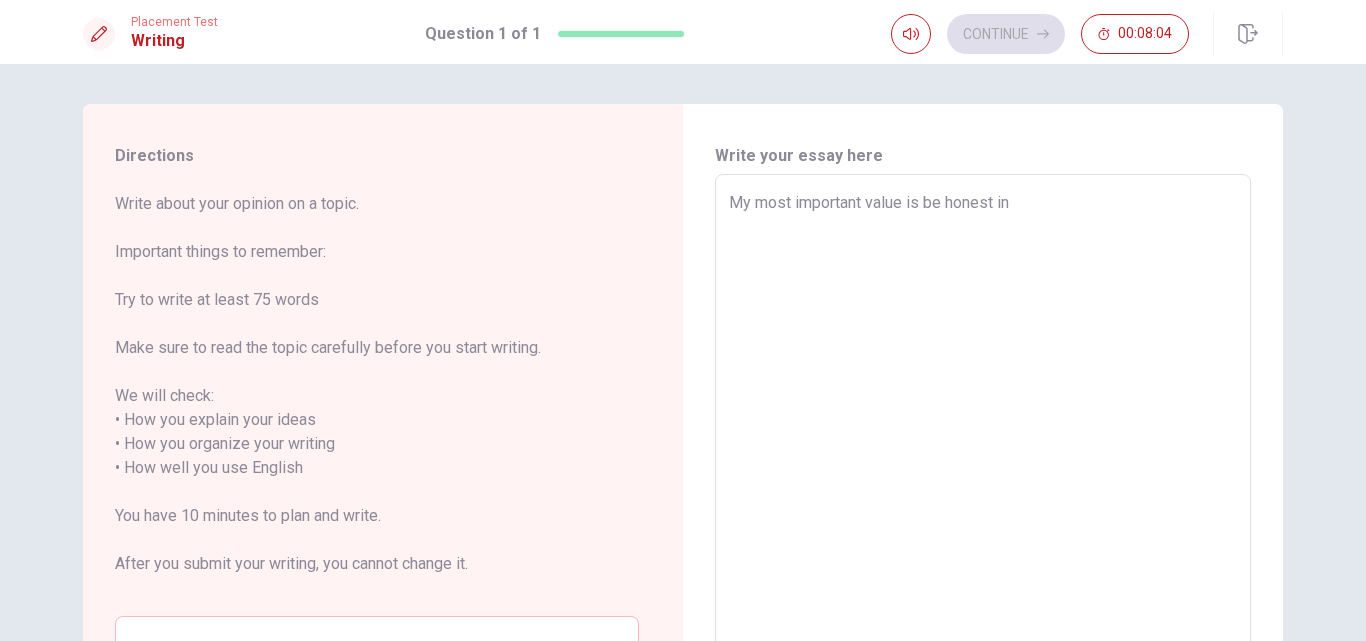 type on "My most important value is be honest in" 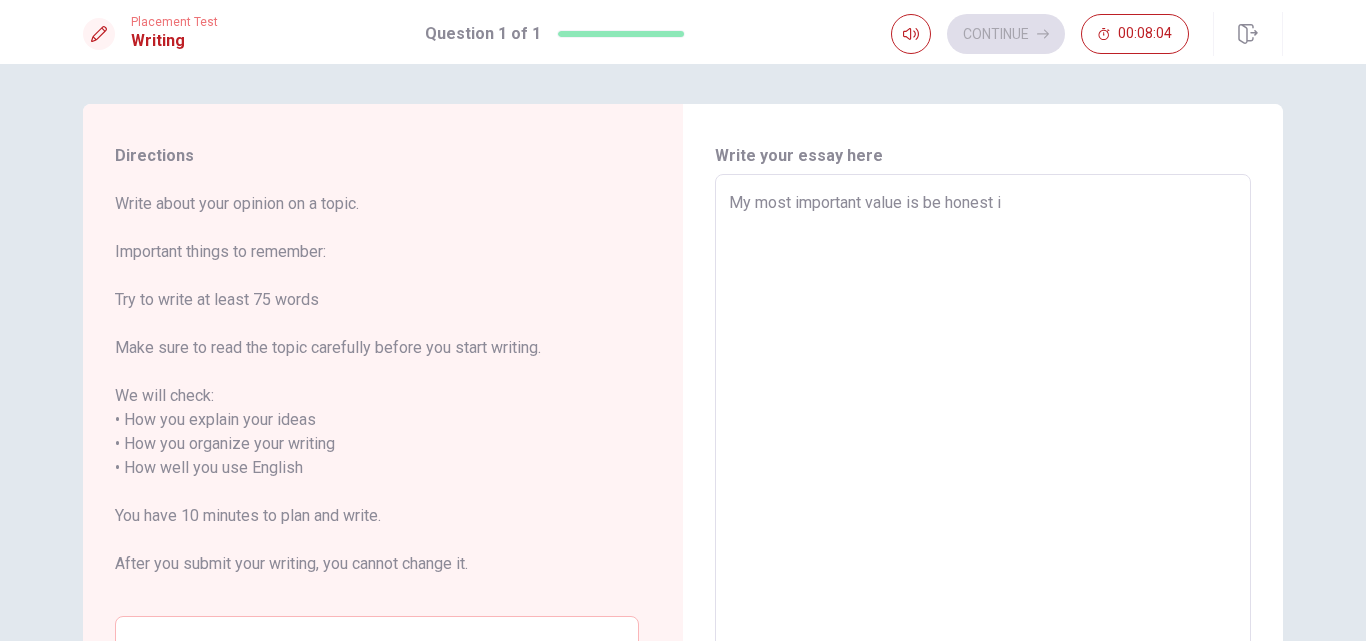 type on "x" 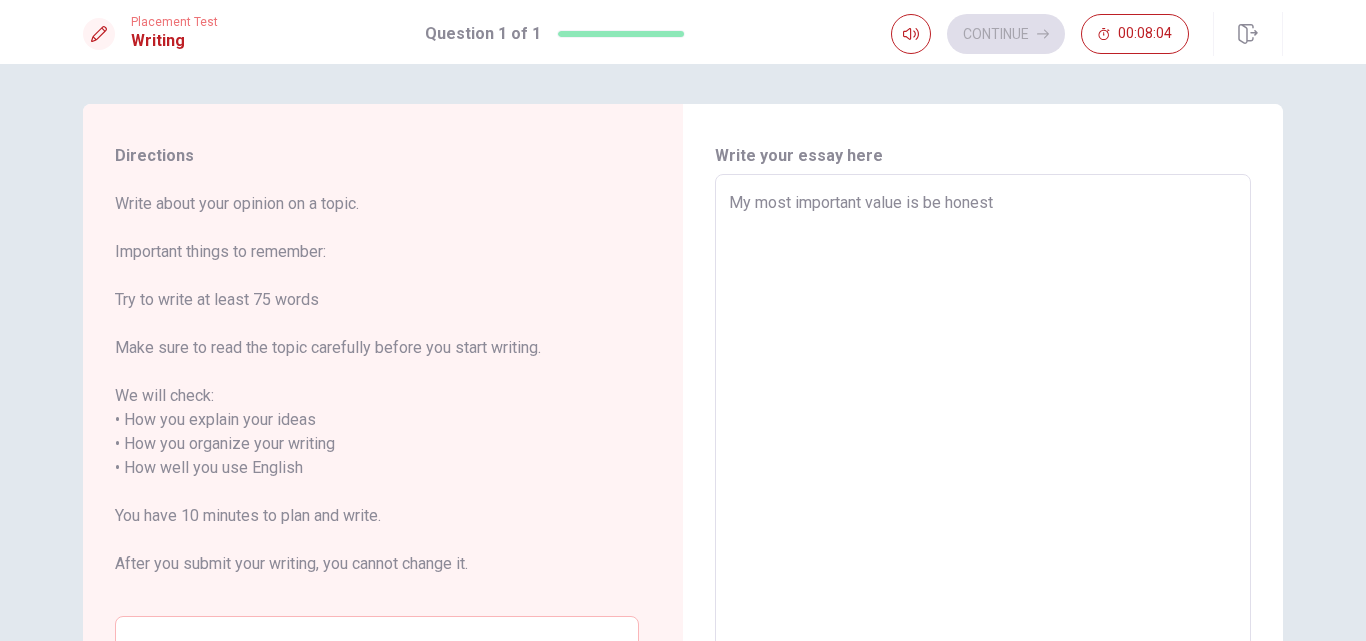 type on "x" 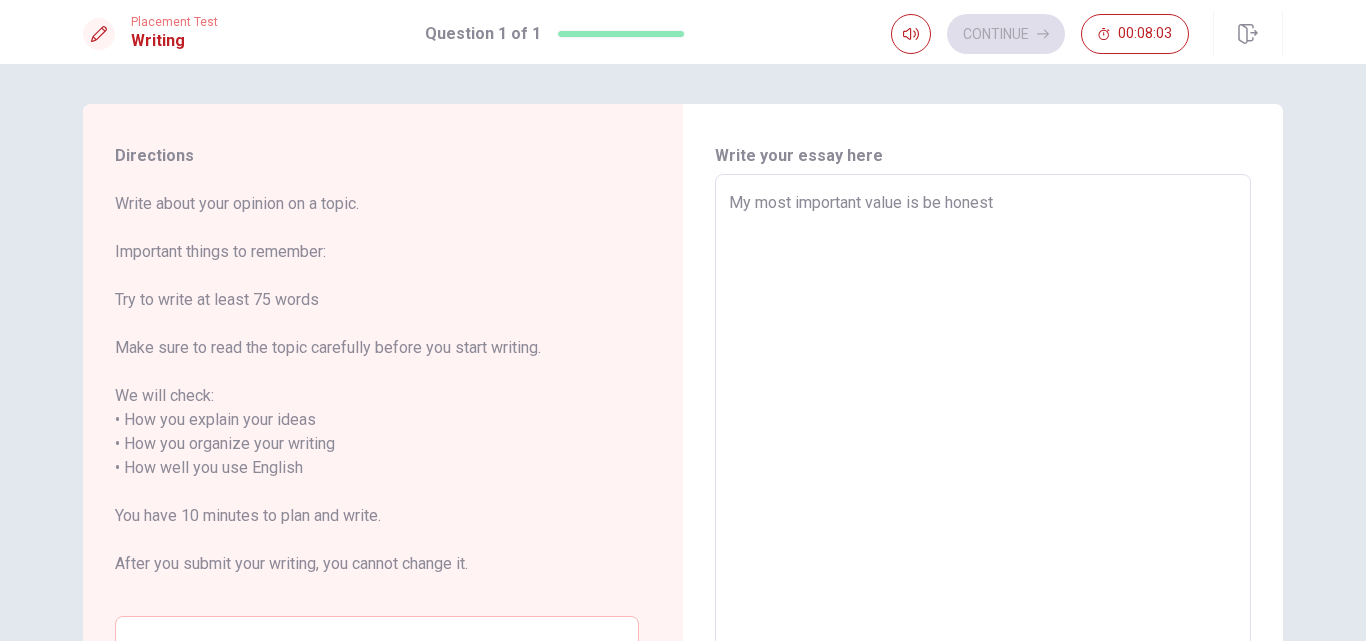 type on "My most important value is be hones" 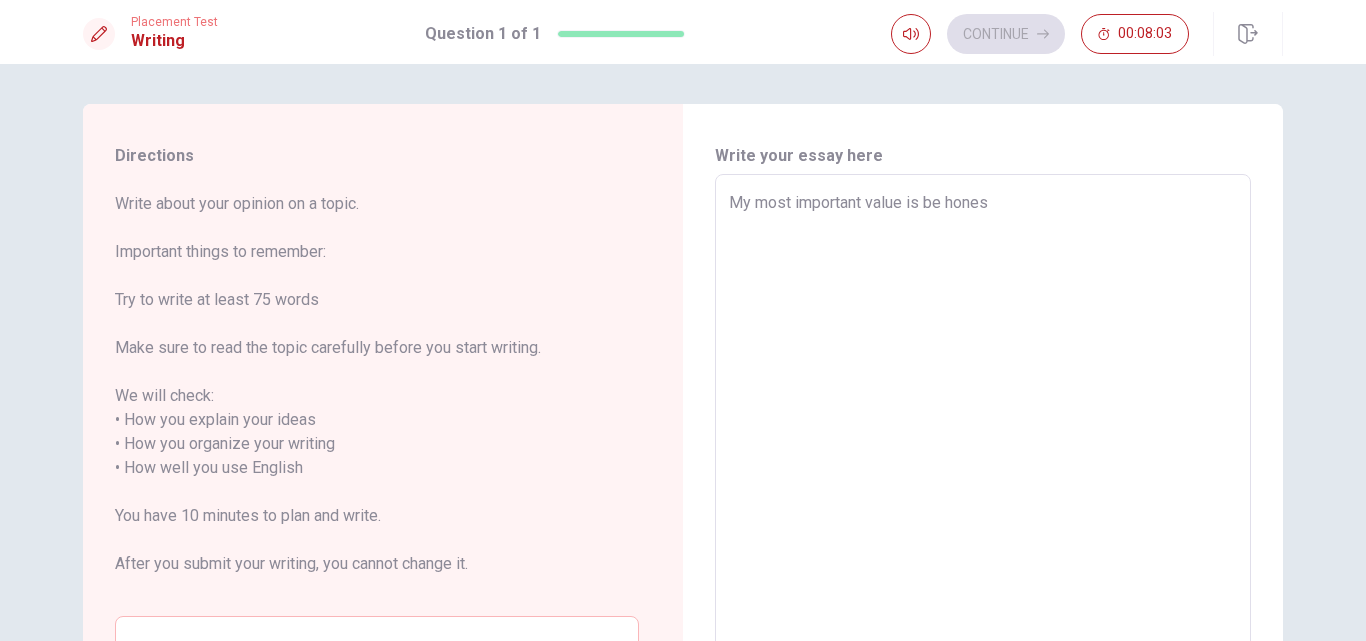 type on "x" 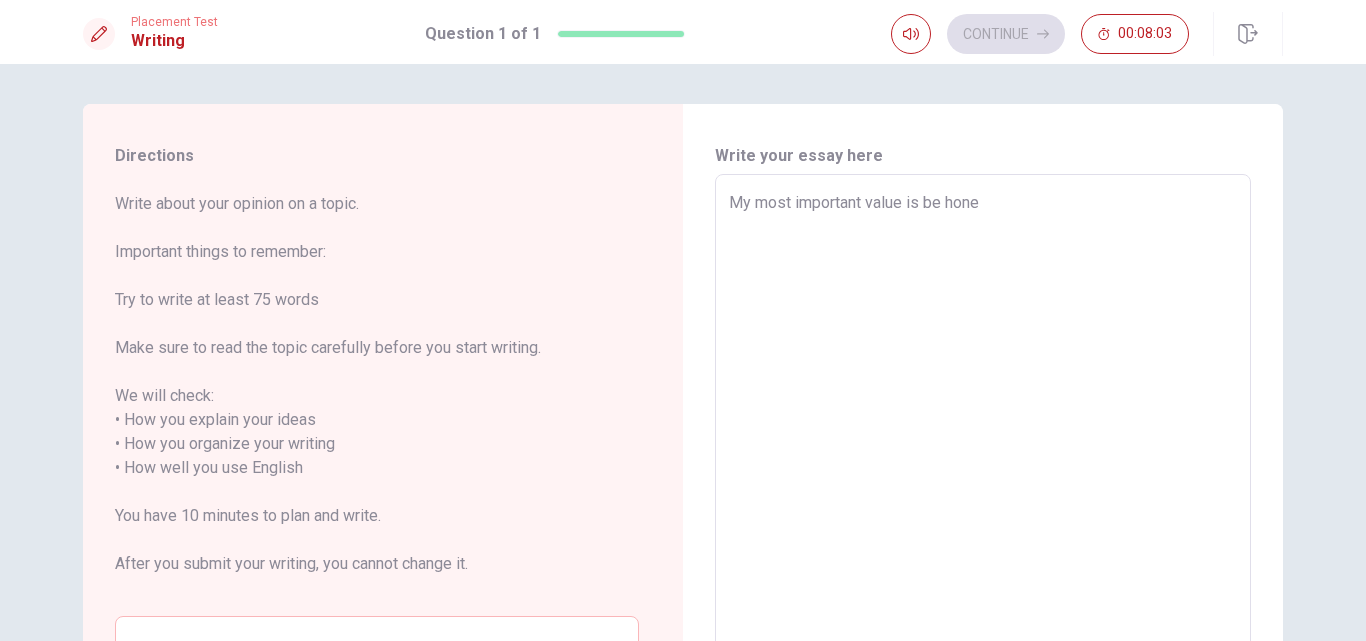 type on "x" 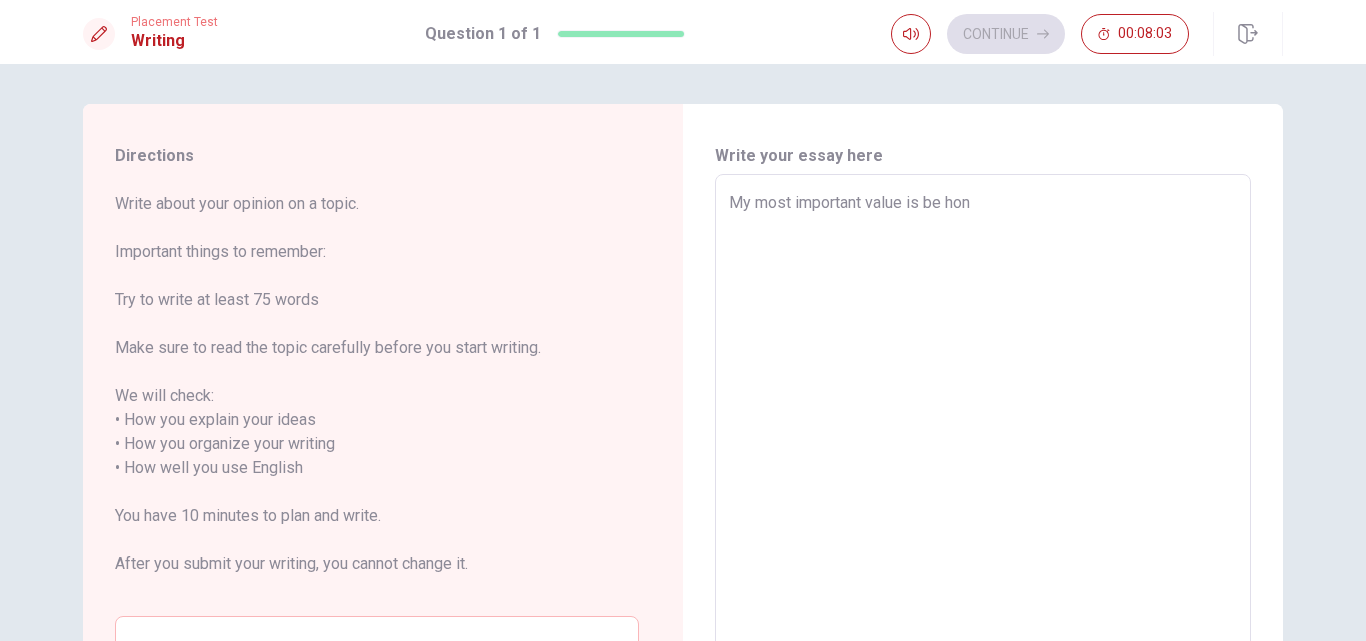 type on "x" 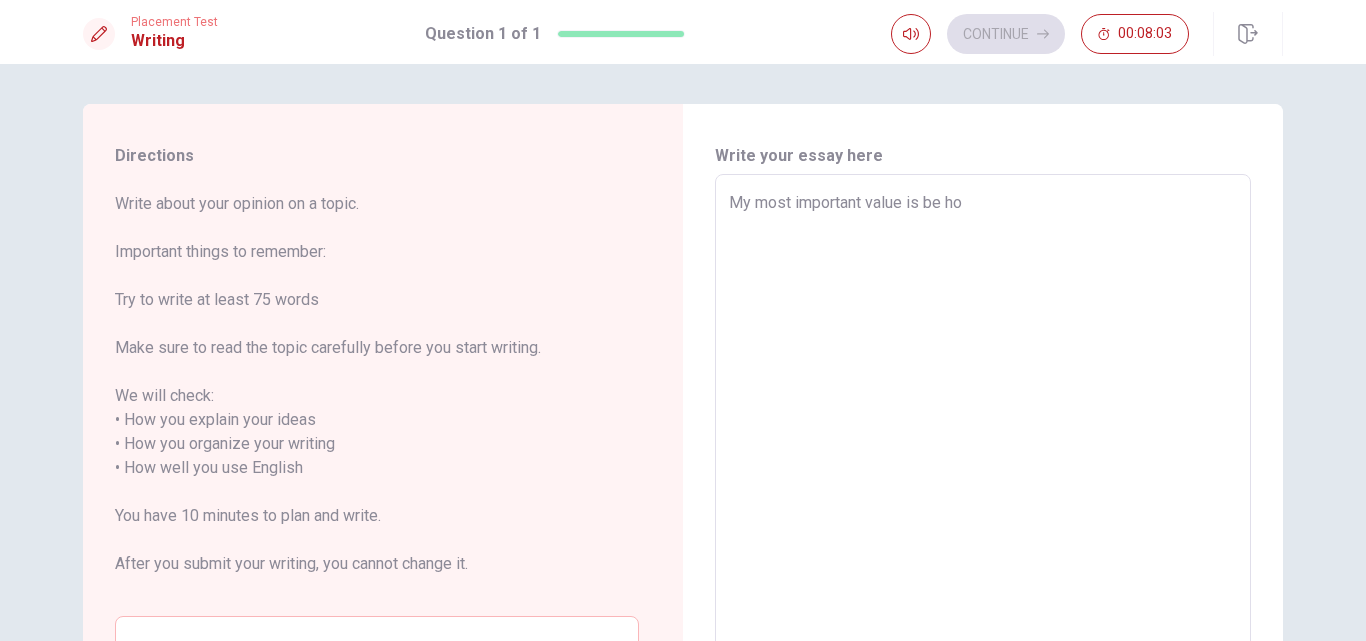 type on "x" 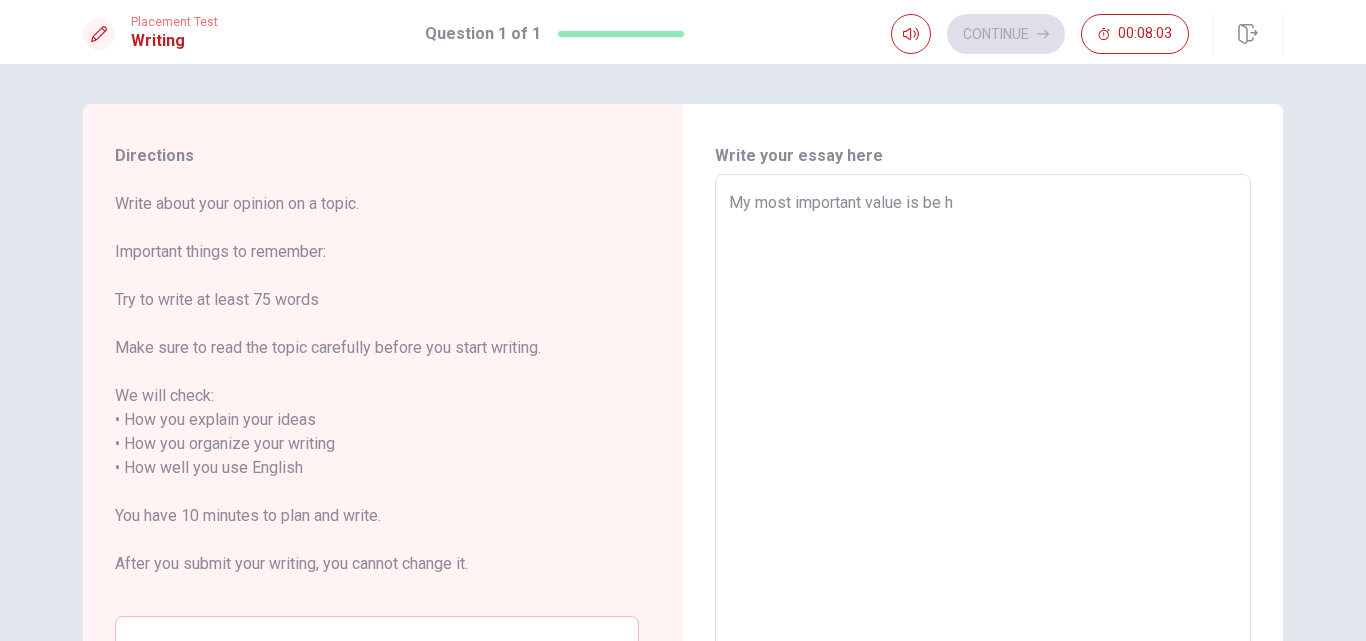 type on "x" 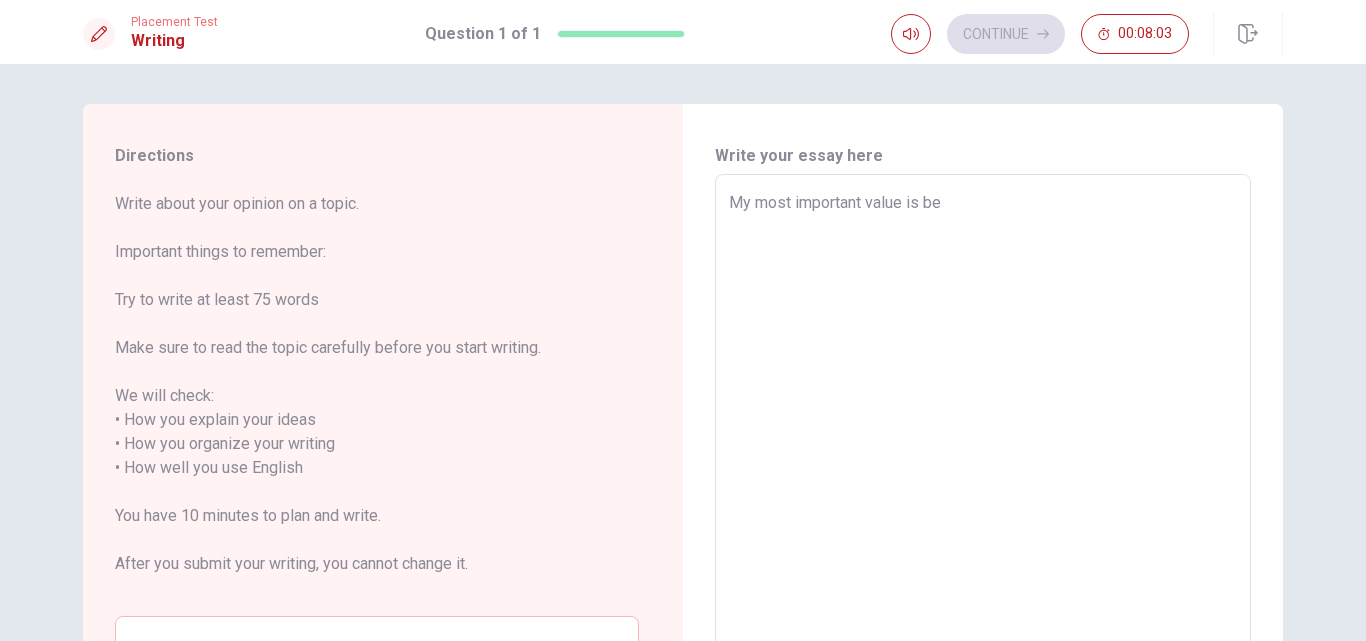 type on "x" 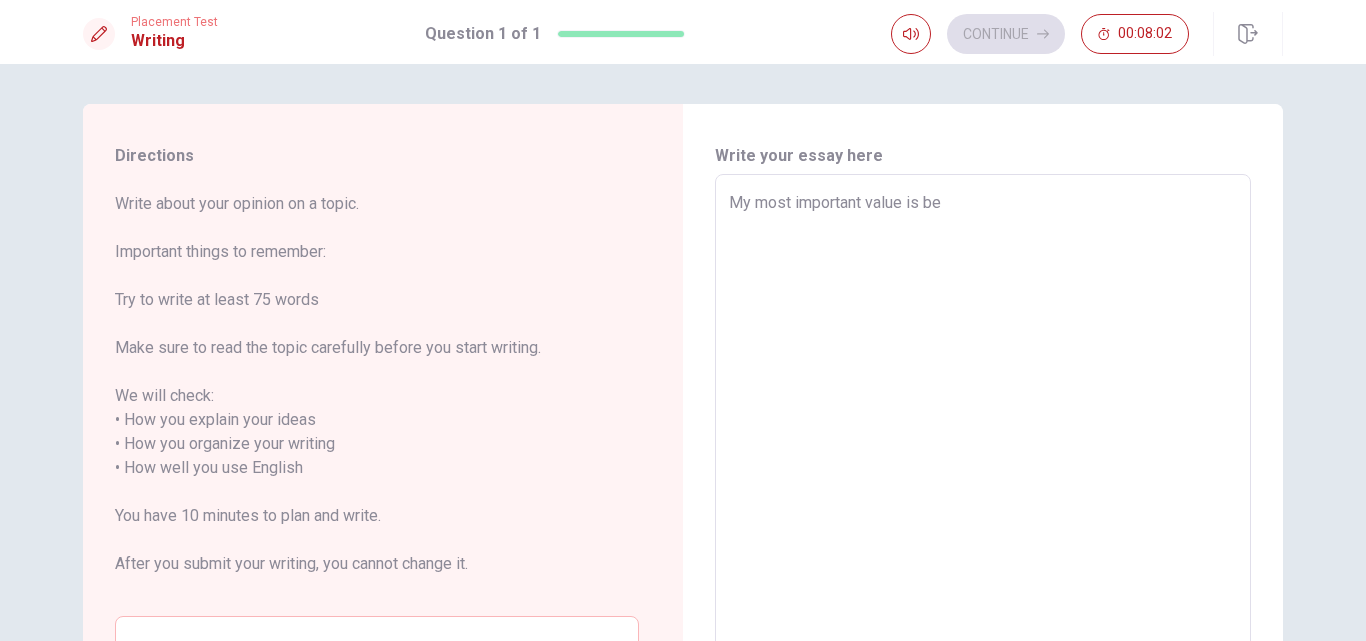 type on "My most important value is be" 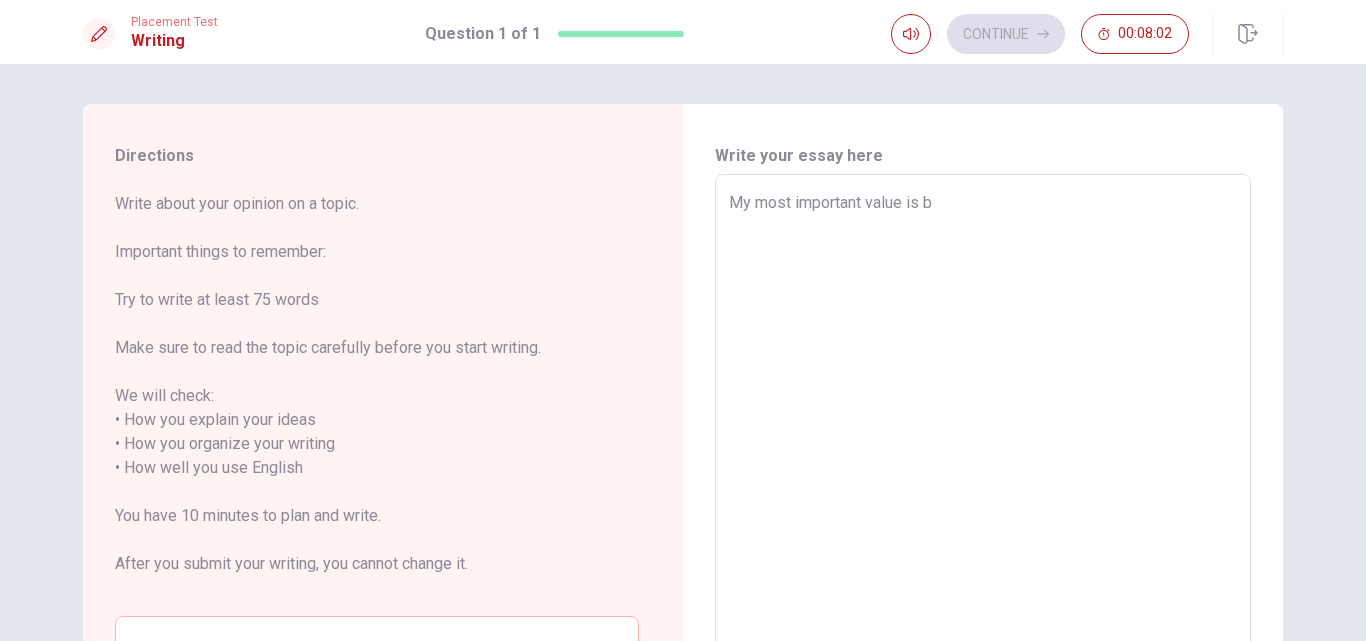 type on "x" 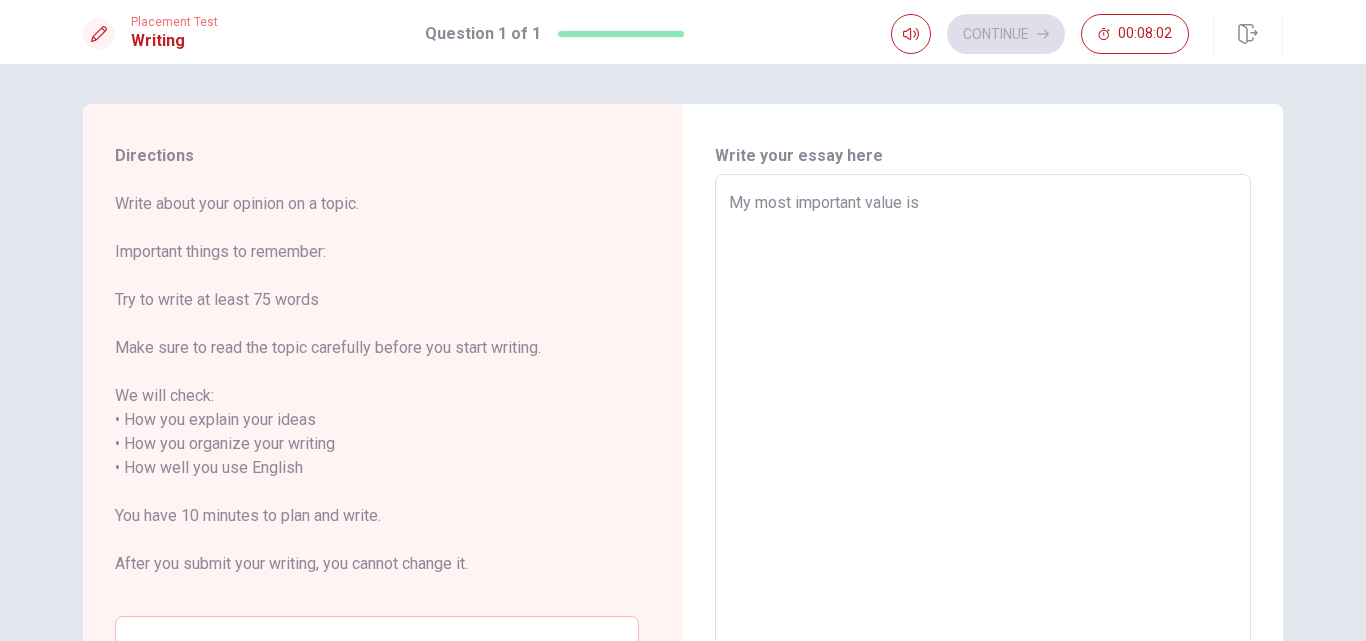 type on "x" 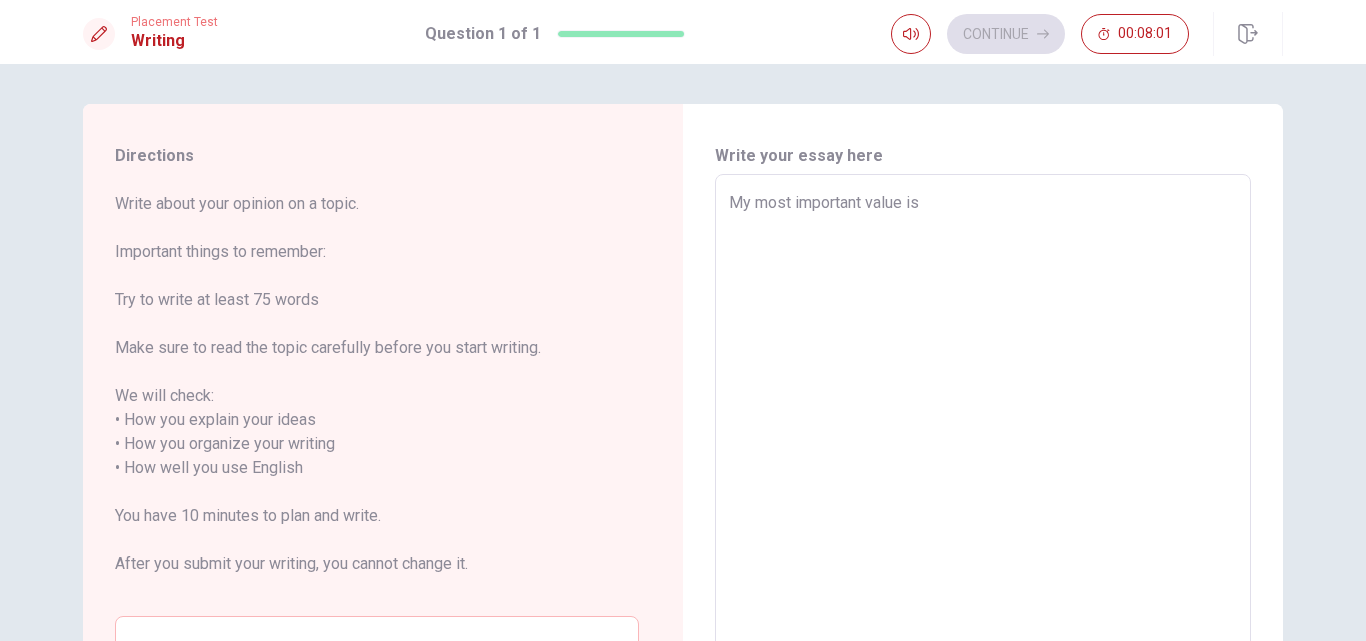 type on "My most important value is t" 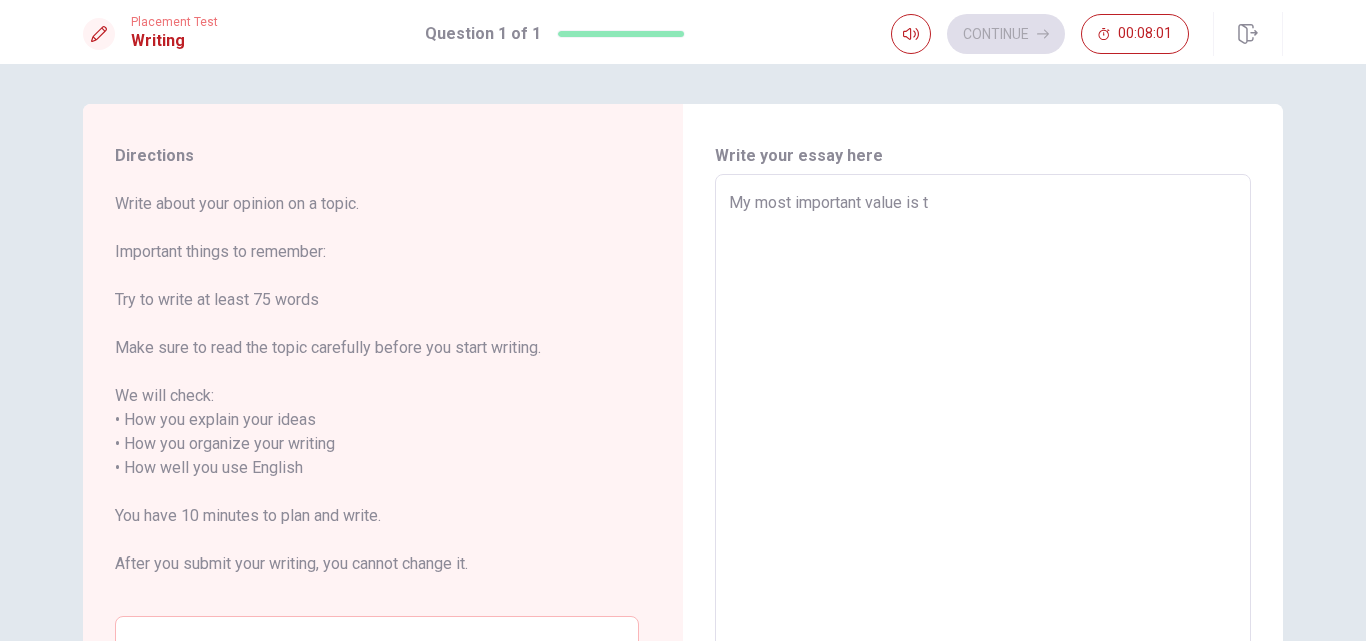 type on "x" 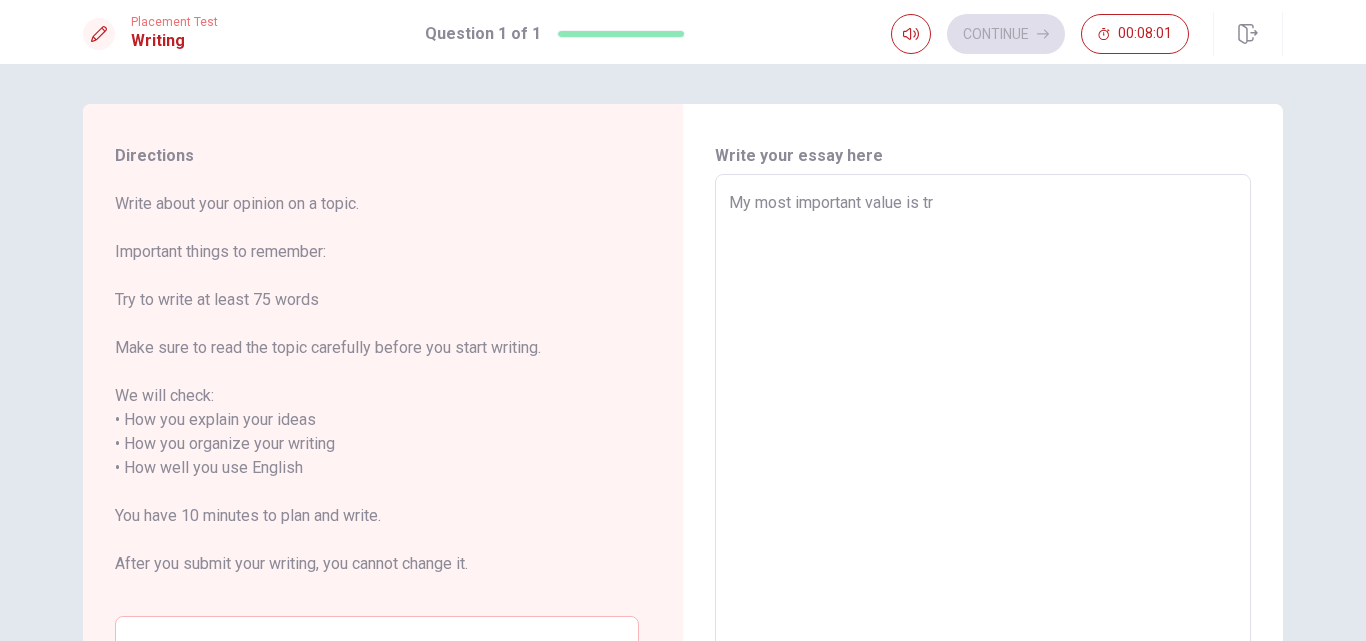 type 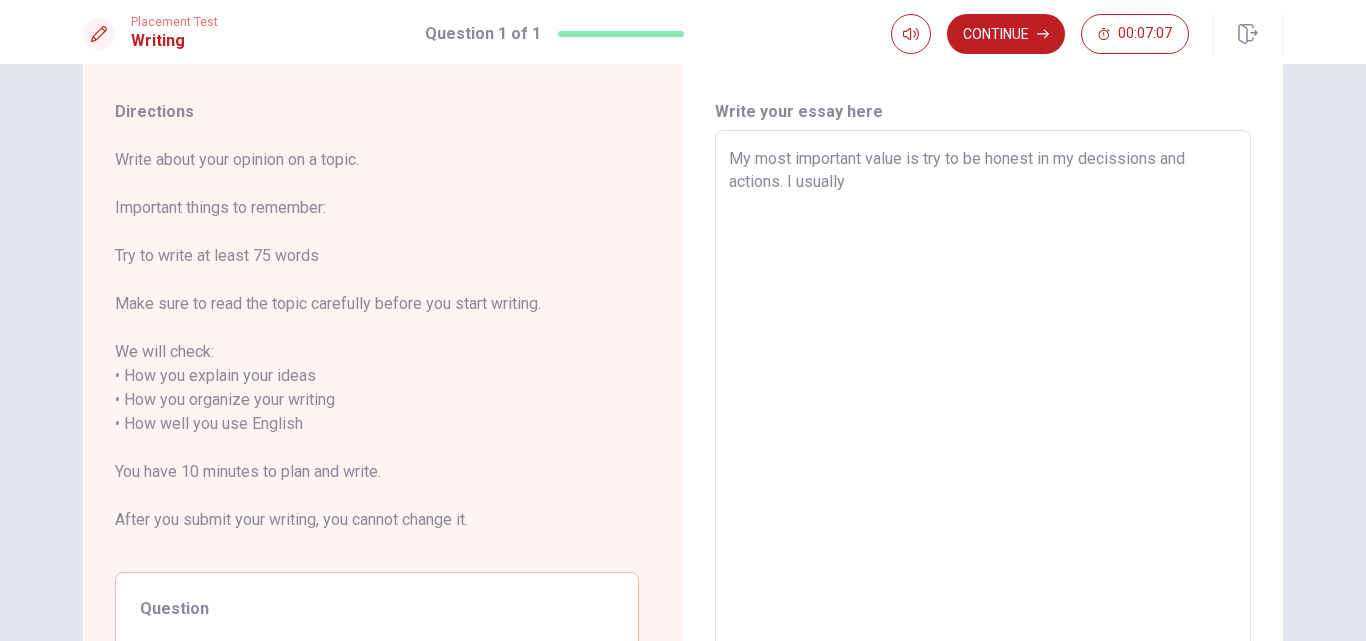 scroll, scrollTop: 0, scrollLeft: 0, axis: both 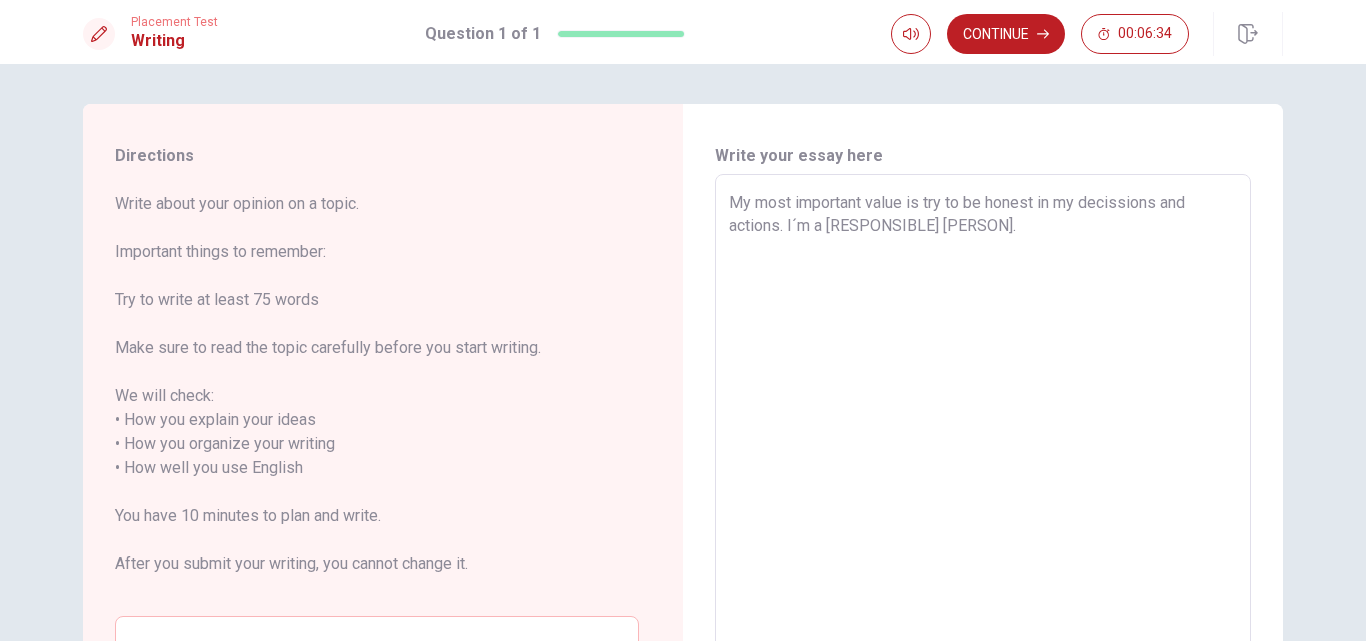 click on "My most important value is try to be honest in my decissions and actions. I´m a [RESPONSIBLE] [PERSON]." at bounding box center (983, 456) 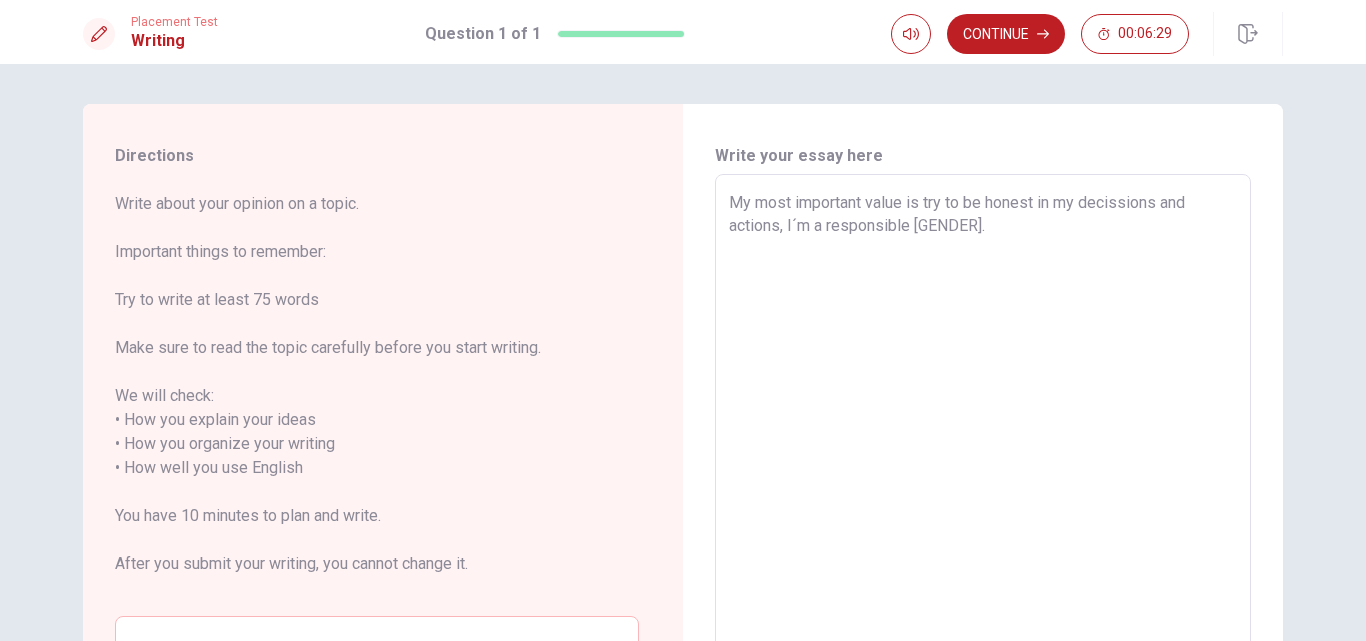 drag, startPoint x: 954, startPoint y: 214, endPoint x: 943, endPoint y: 236, distance: 24.596748 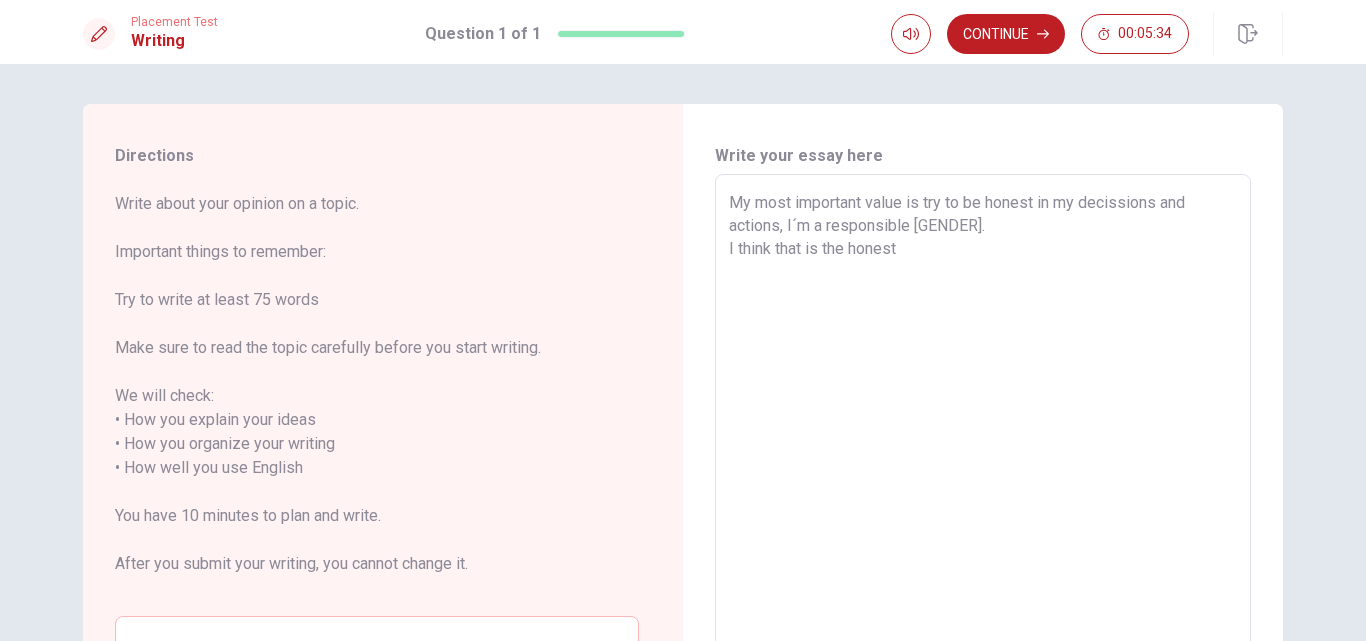 click on "My most important value is try to be honest in my decissions and actions, I´m a responsible [GENDER].
I think that is the honest" at bounding box center [983, 456] 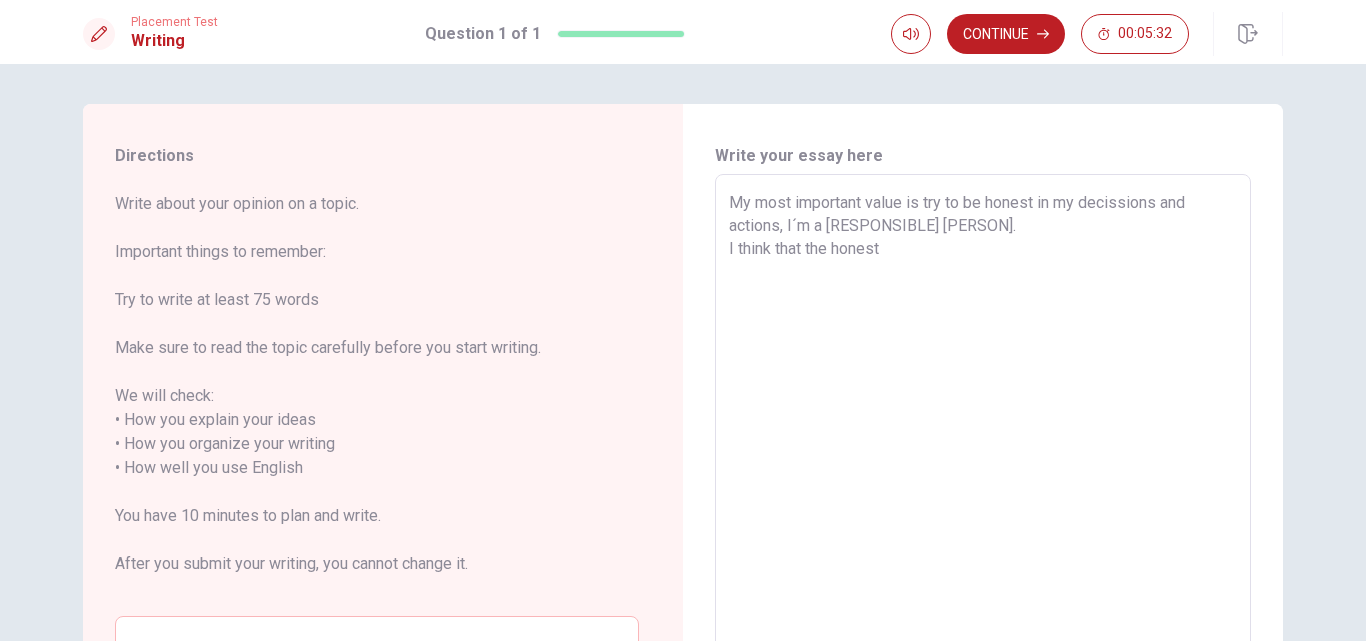 click on "My most important value is try to be honest in my decissions and actions, I´m a [RESPONSIBLE] [PERSON].
I think that the honest" at bounding box center [983, 456] 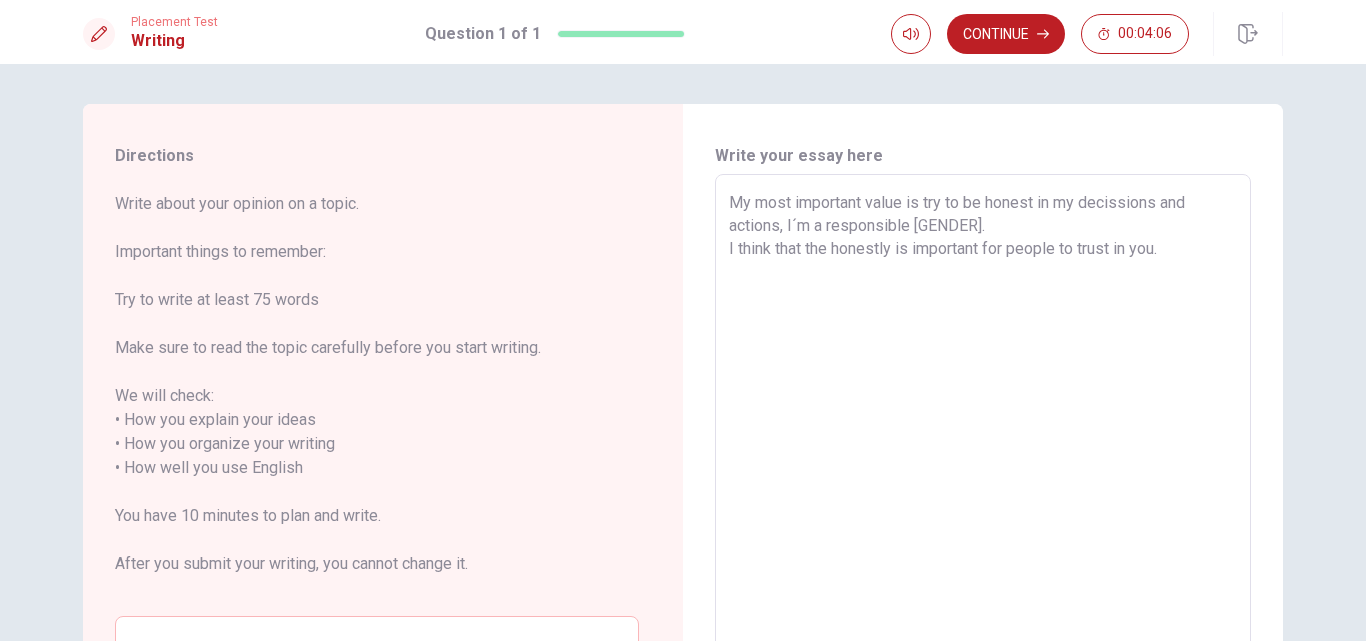drag, startPoint x: 721, startPoint y: 251, endPoint x: 688, endPoint y: 428, distance: 180.04999 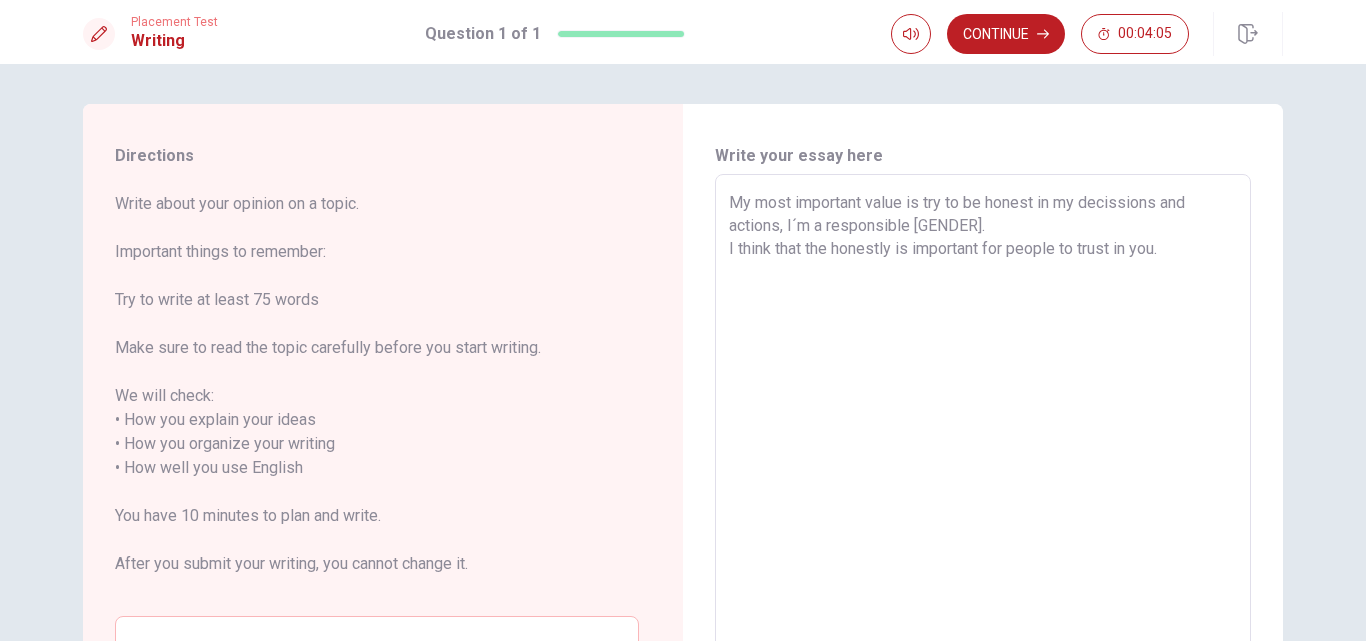 click on "My most important value is try to be honest in my decissions and actions, I´m a responsible [GENDER].
I think that the honestly is important for people to trust in you.
x ​" at bounding box center (983, 456) 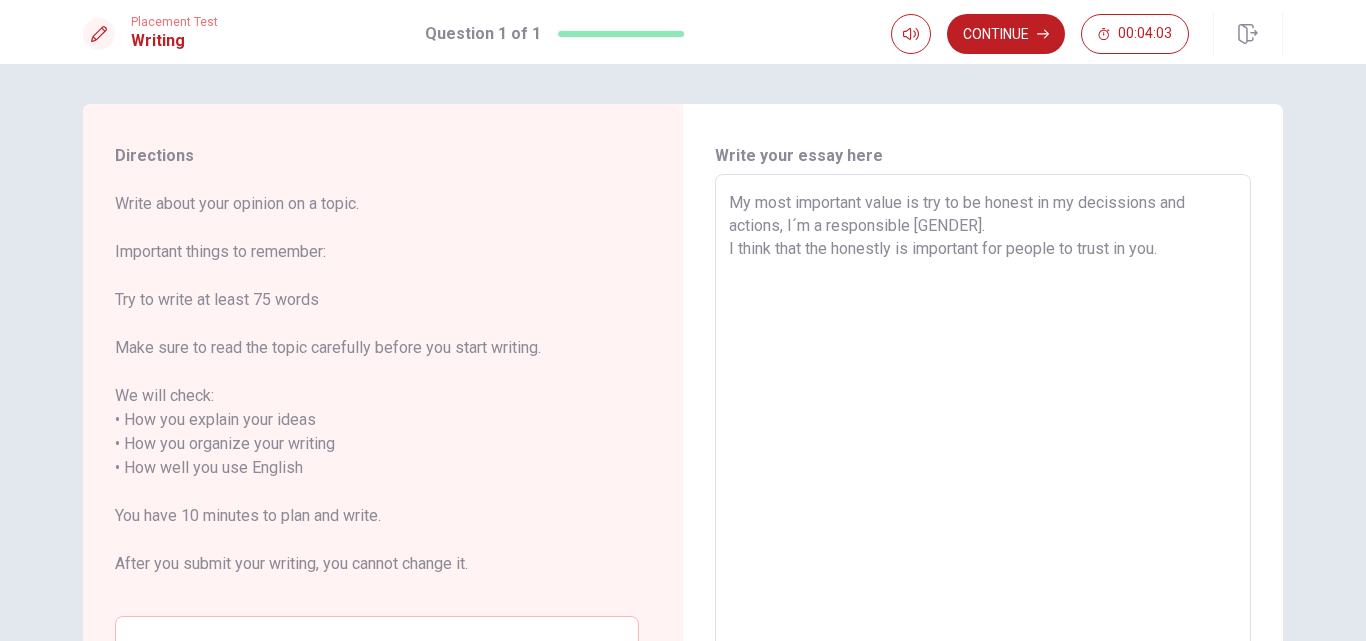 click on "My most important value is try to be honest in my decissions and actions, I´m a responsible [GENDER].
I think that the honestly is important for people to trust in you." at bounding box center (983, 456) 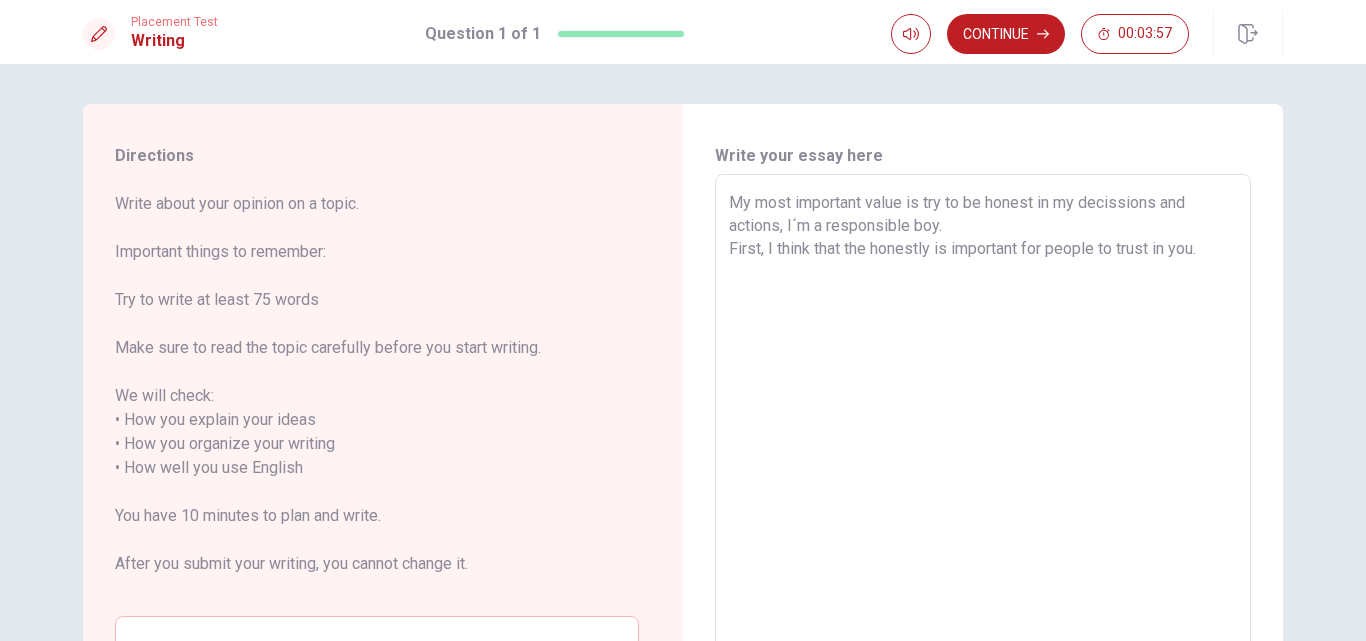 click on "My most important value is try to be honest in my decissions and actions, I´m a responsible boy.
First, I think that the honestly is important for people to trust in you." at bounding box center [983, 456] 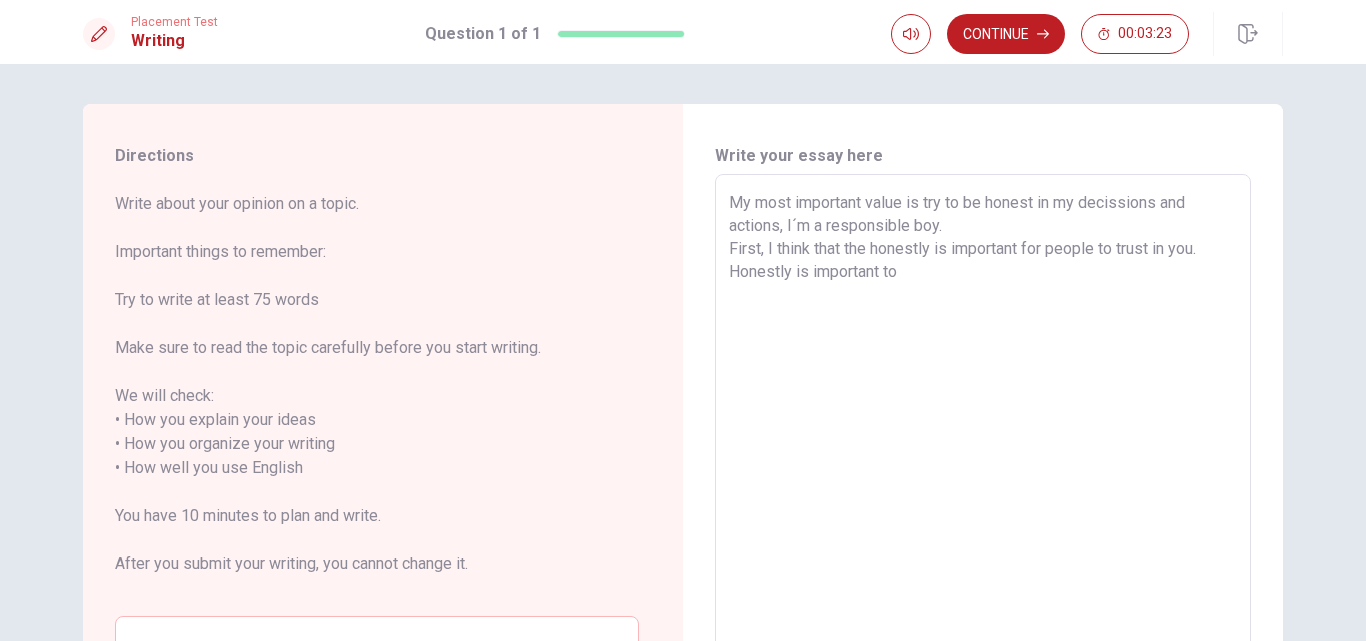 click on "My most important value is try to be honest in my decissions and actions, I´m a responsible boy.
First, I think that the honestly is important for people to trust in you.
Honestly is important to" at bounding box center [983, 456] 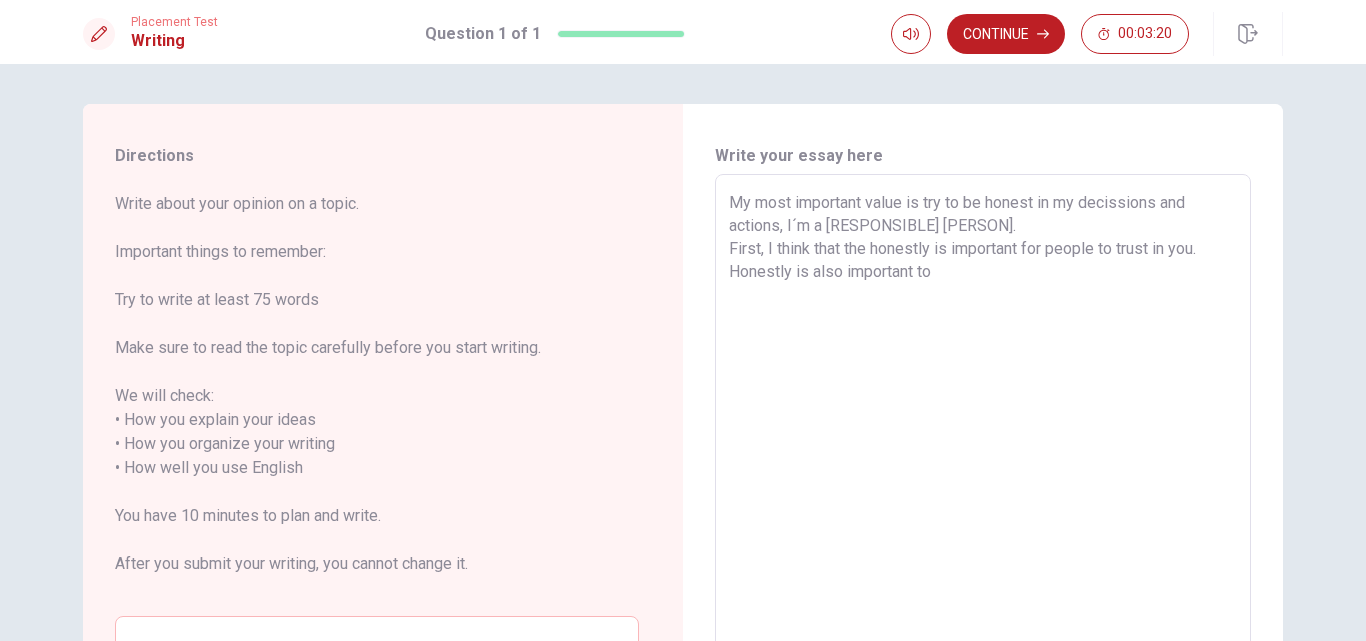 click on "My most important value is try to be honest in my decissions and actions, I´m a [RESPONSIBLE] [PERSON].
First, I think that the honestly is important for people to trust in you.
Honestly is also important to" at bounding box center (983, 456) 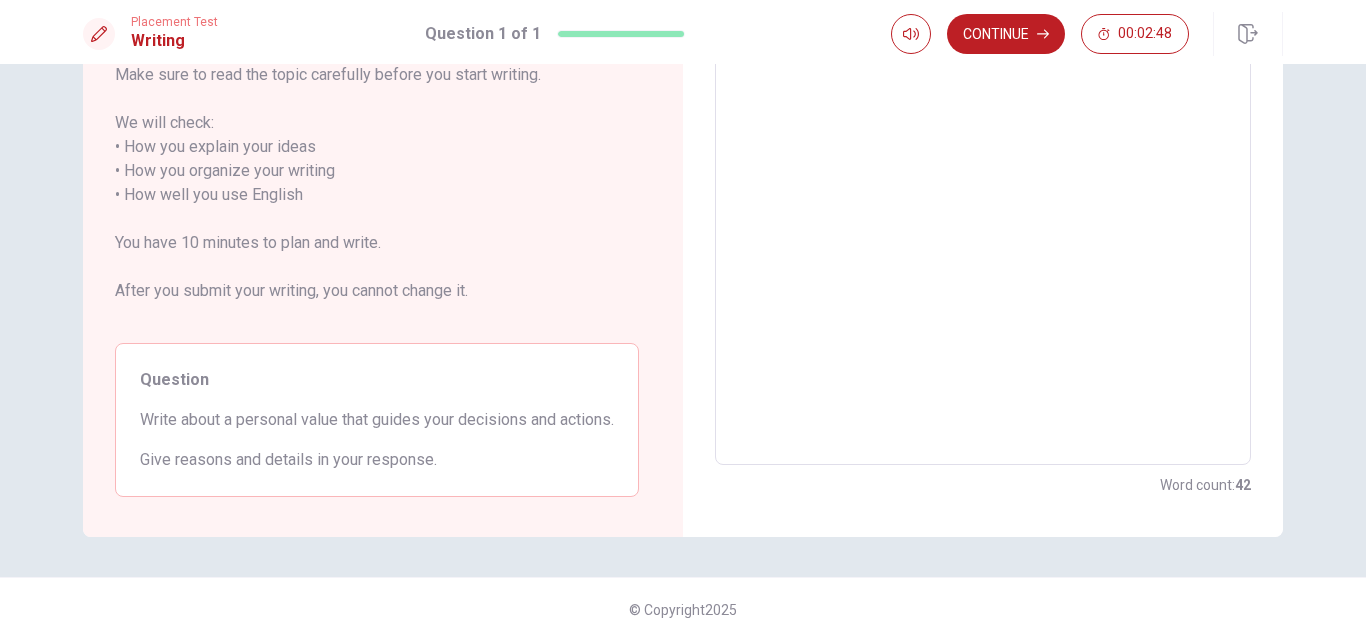 scroll, scrollTop: 0, scrollLeft: 0, axis: both 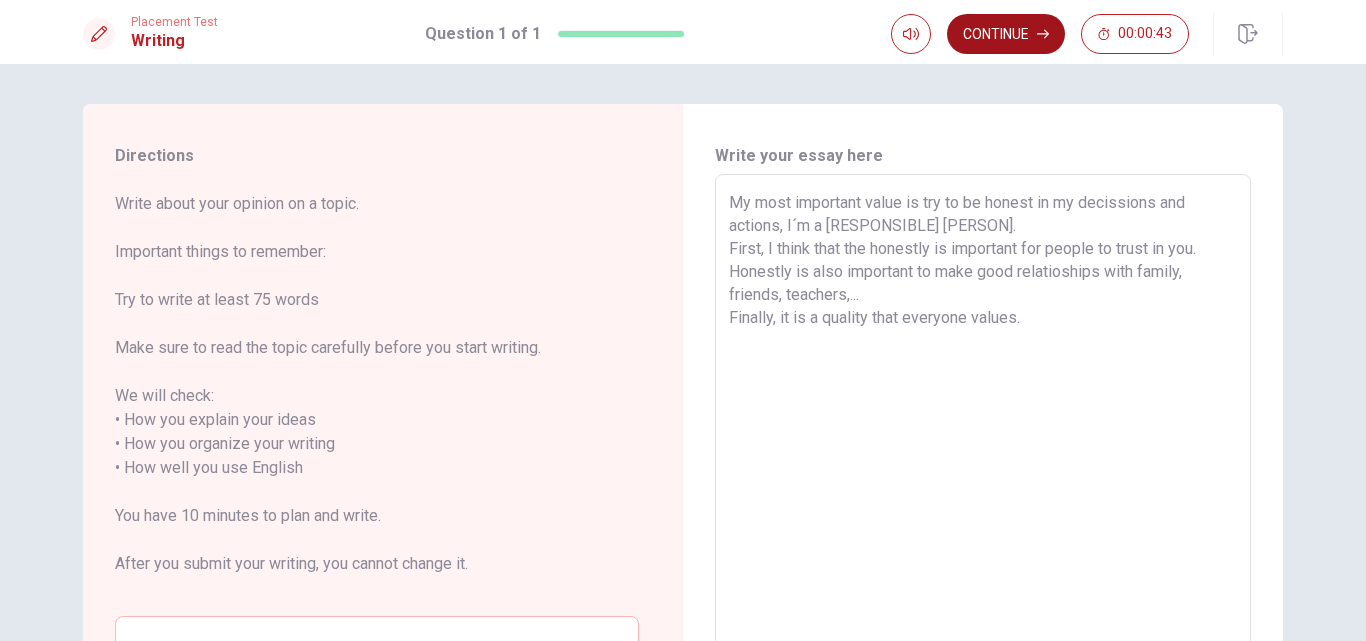 click on "Continue" at bounding box center [1006, 34] 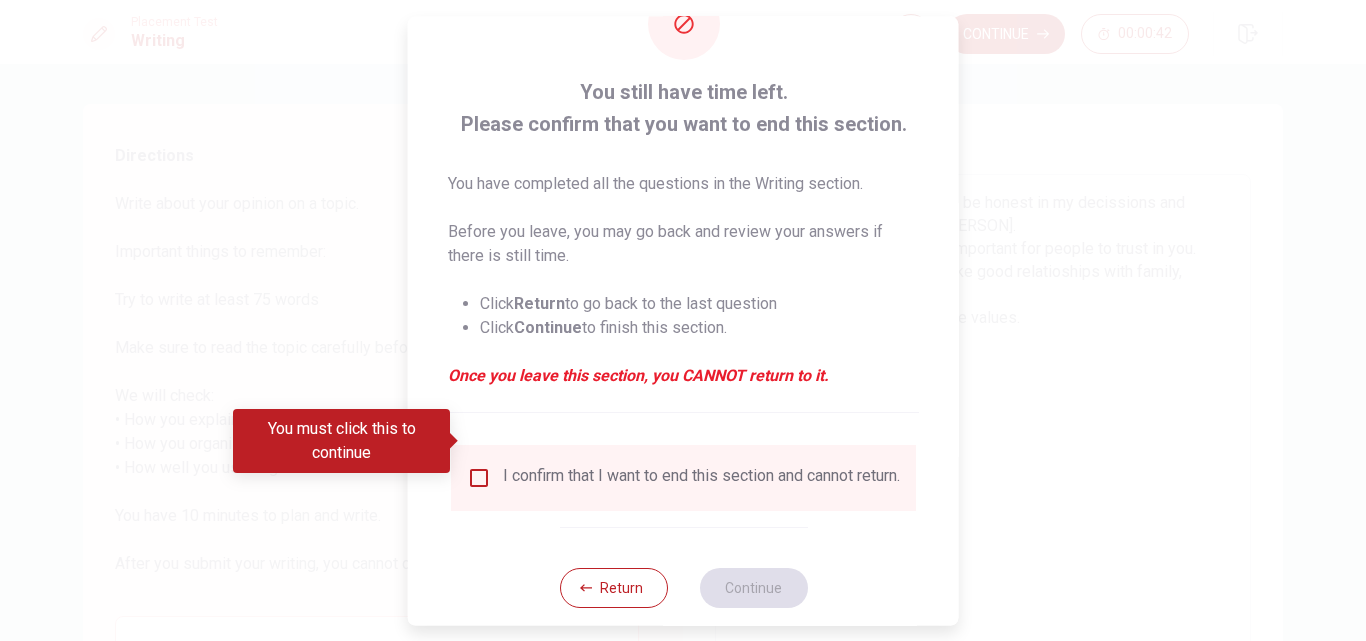 scroll, scrollTop: 105, scrollLeft: 0, axis: vertical 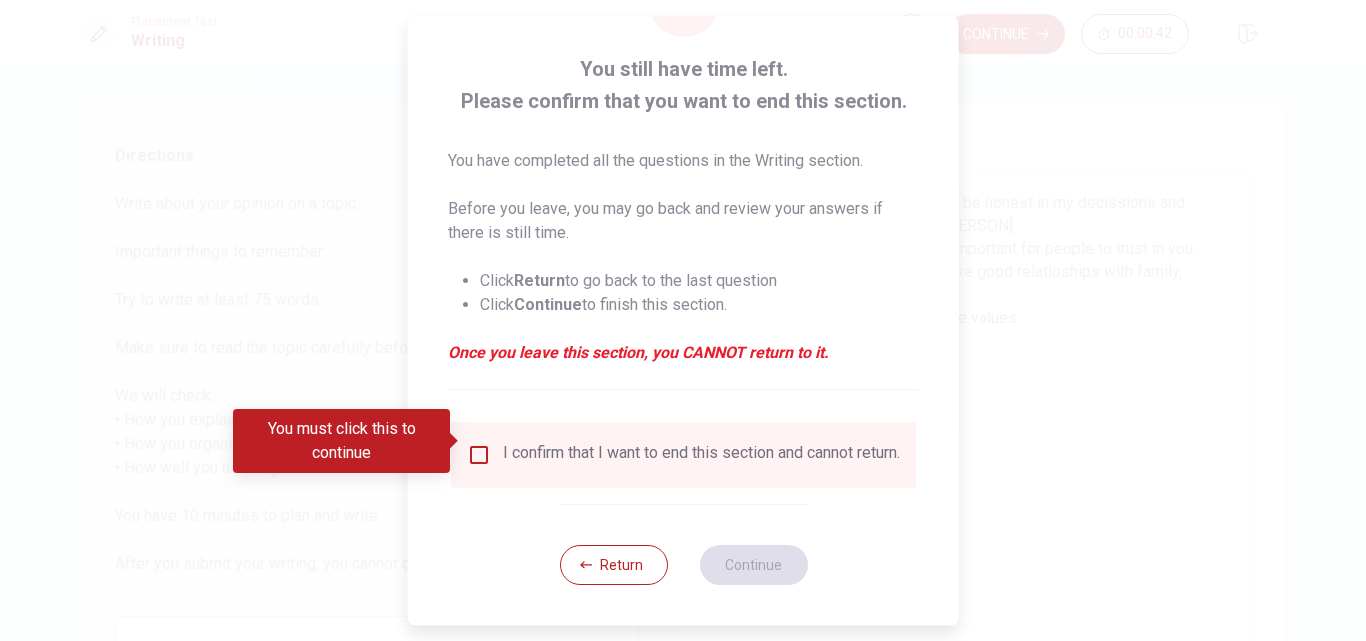 click at bounding box center [479, 455] 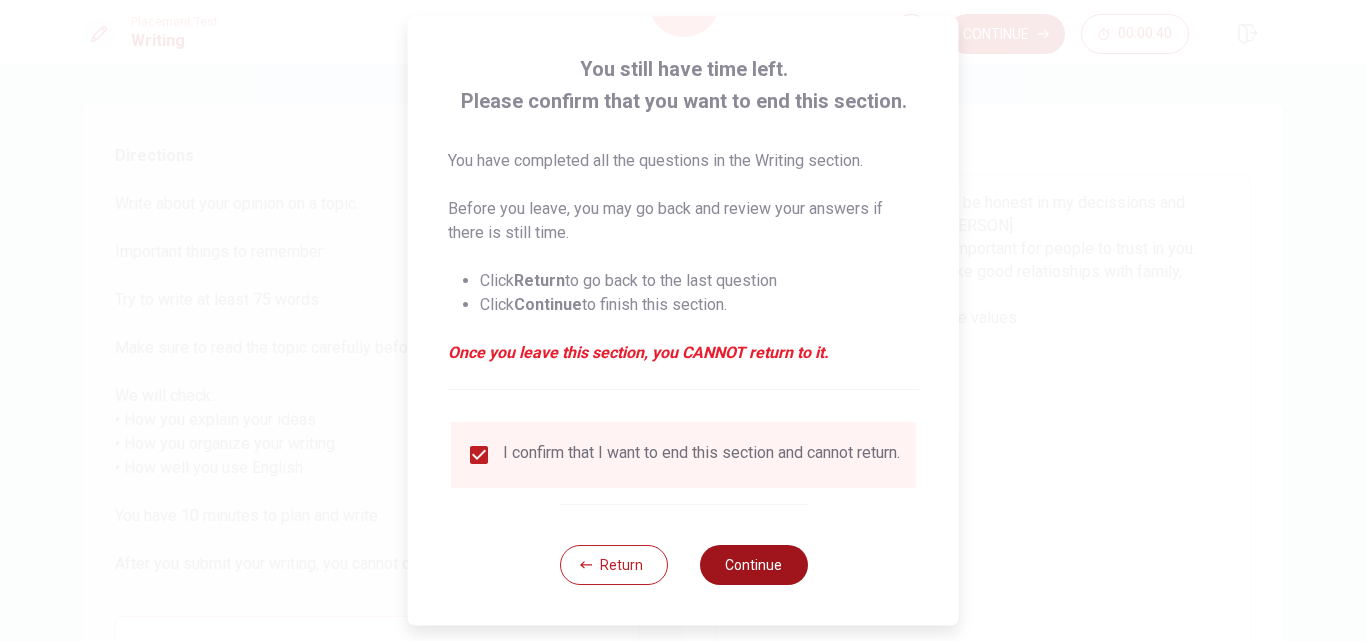 click on "Continue" at bounding box center (753, 565) 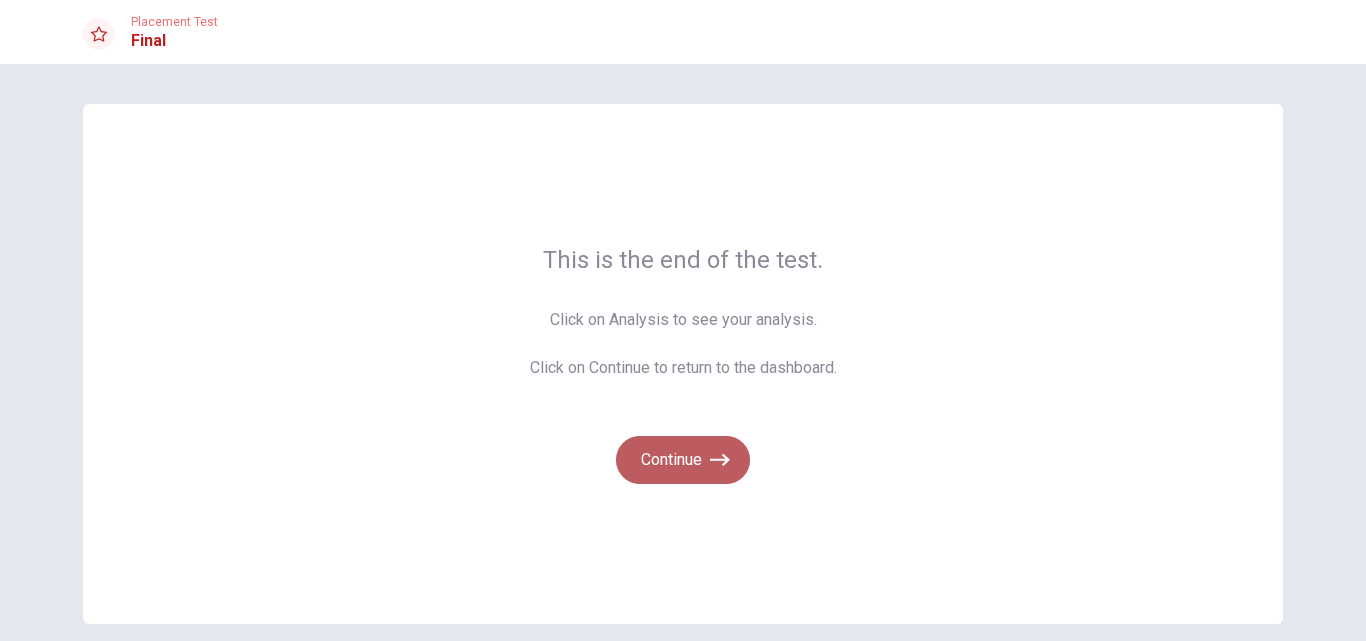 click on "Continue" at bounding box center [683, 460] 